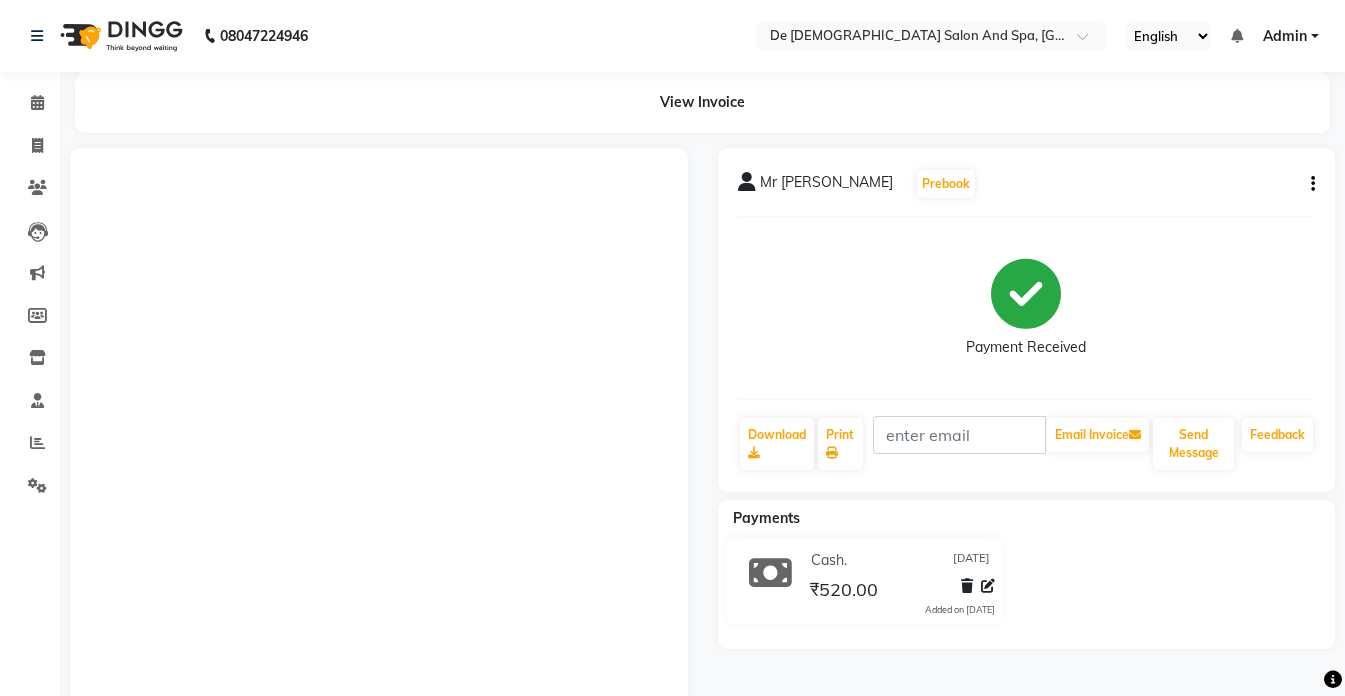 scroll, scrollTop: 0, scrollLeft: 0, axis: both 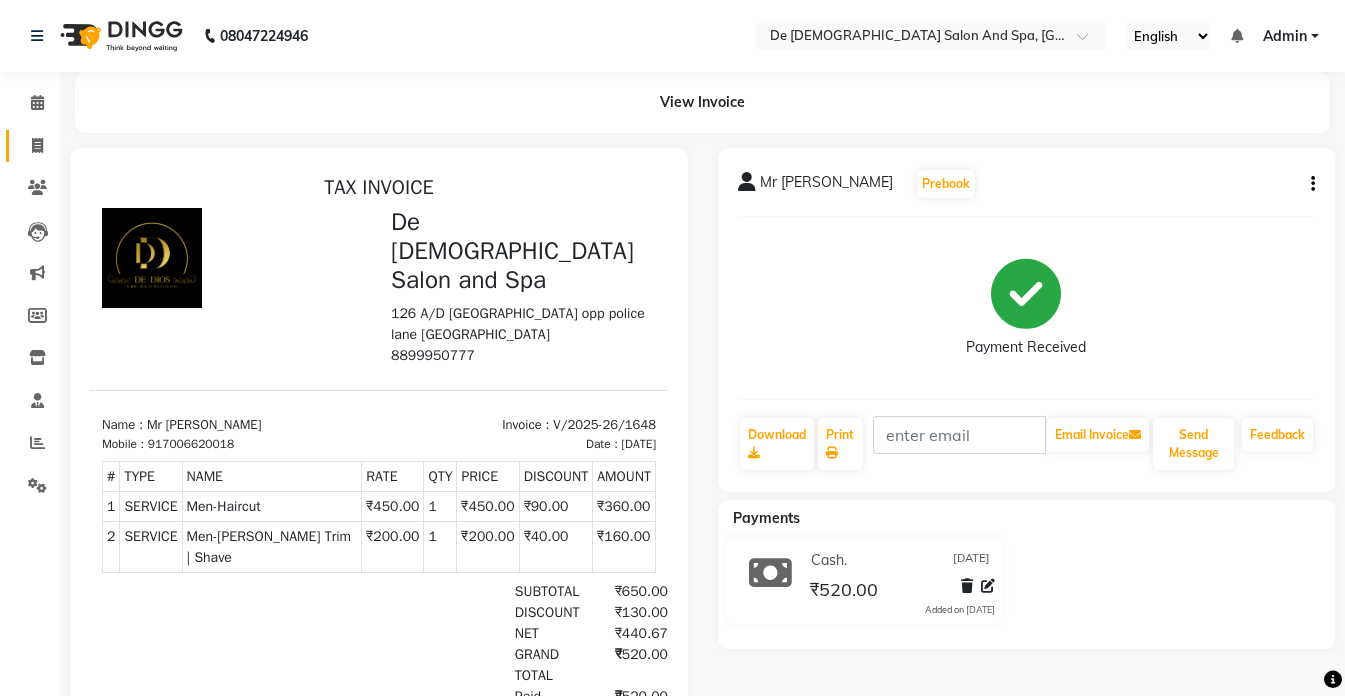 click on "Invoice" 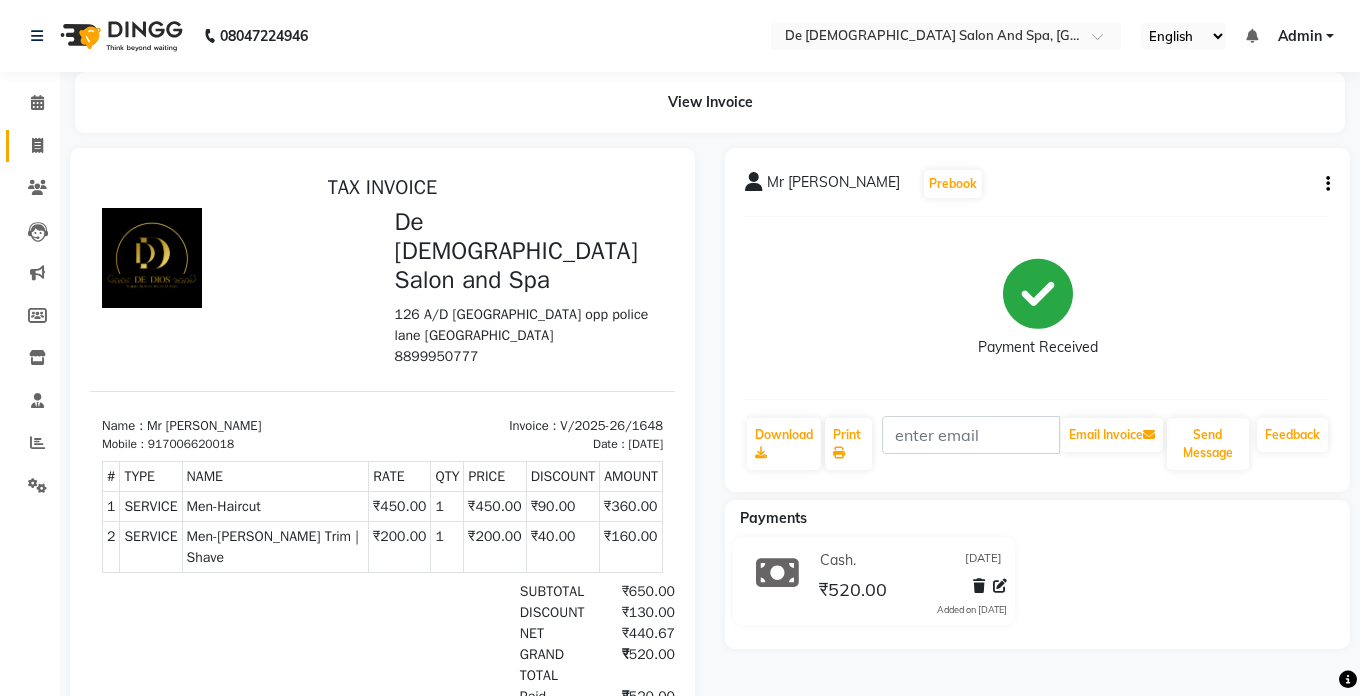 select on "6431" 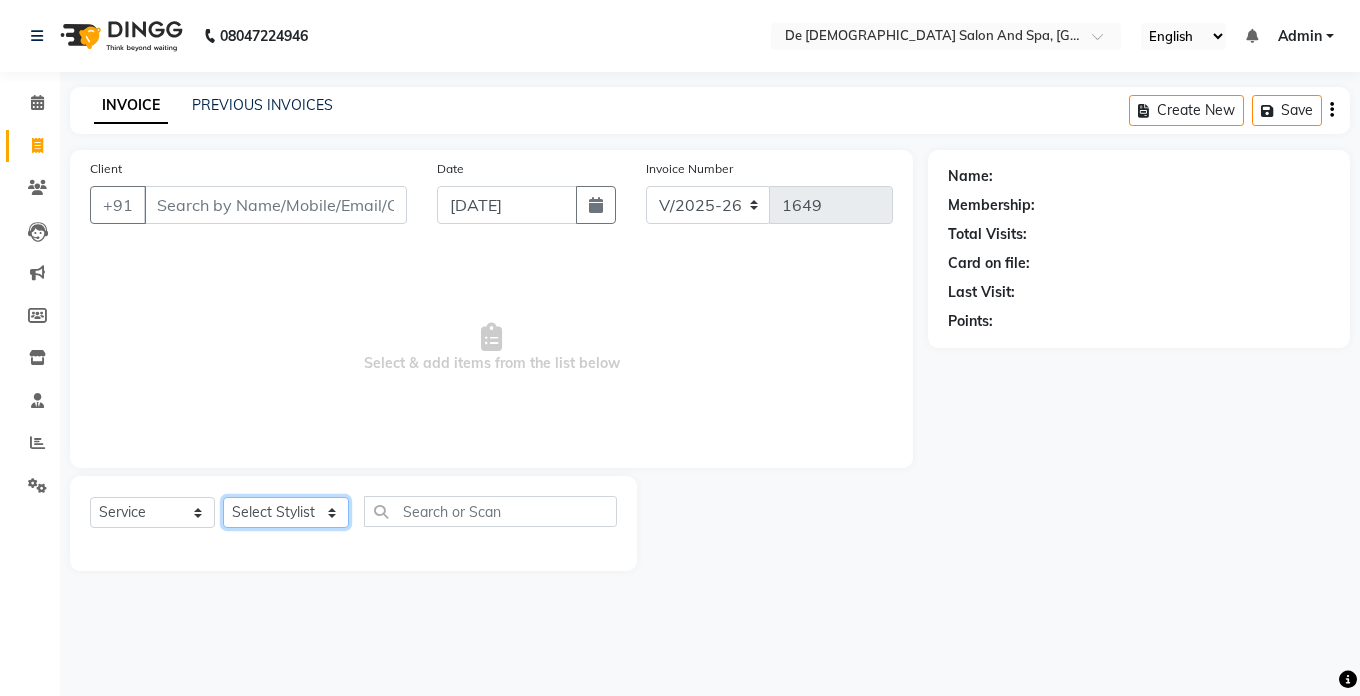 click on "Select Stylist akshay aman [PERSON_NAME] [PERSON_NAME]  [MEDICAL_DATA][PERSON_NAME] [PERSON_NAME] [DATE][PERSON_NAME]" 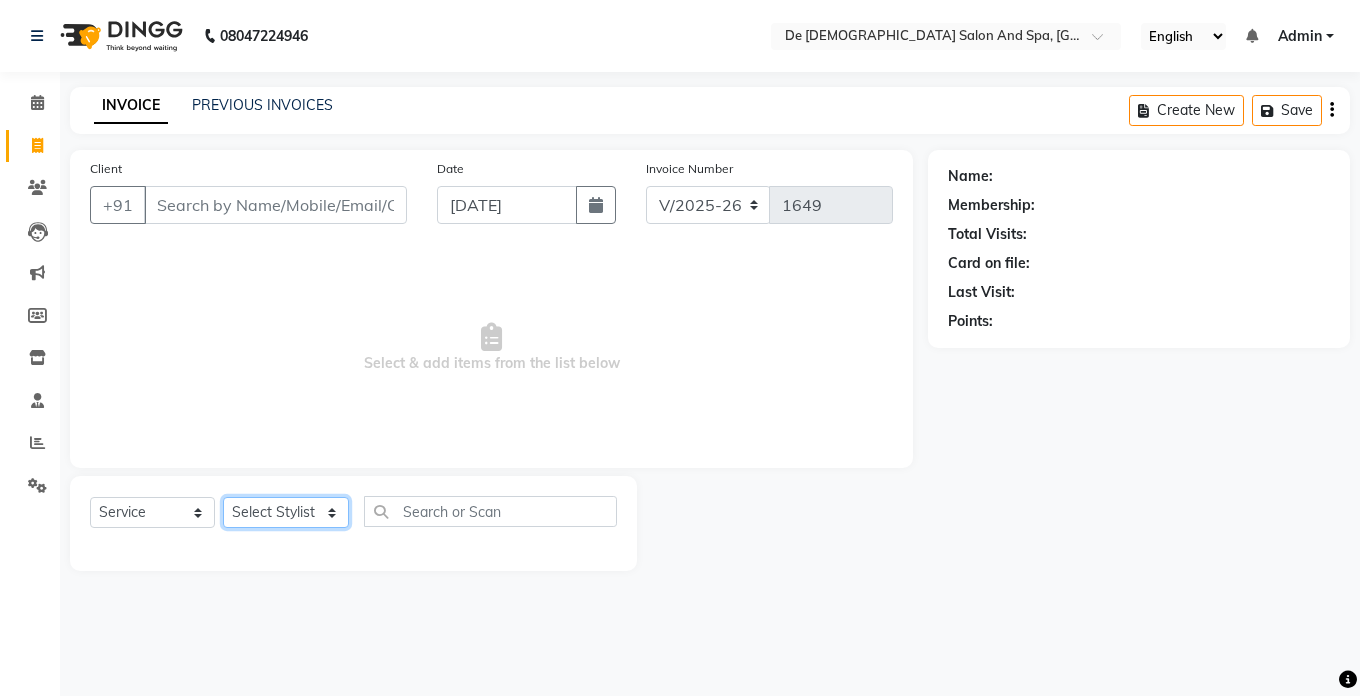 select on "79126" 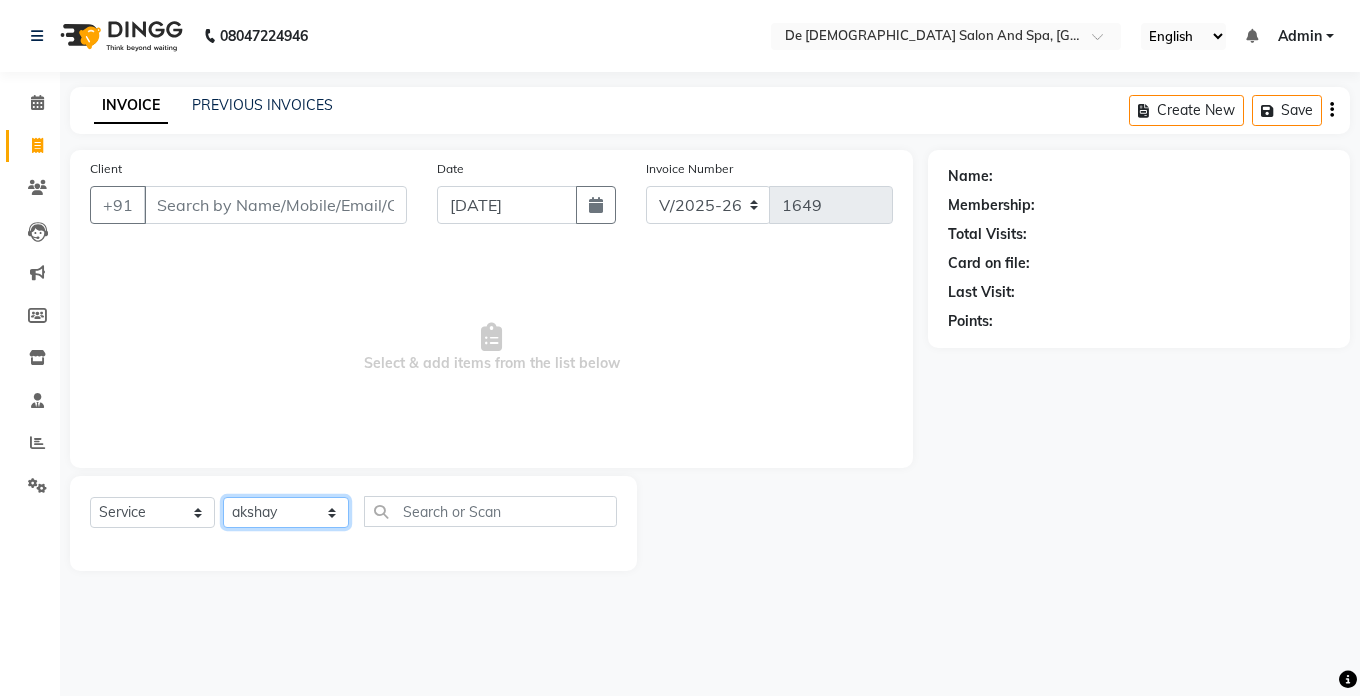 click on "Select Stylist akshay aman [PERSON_NAME] [PERSON_NAME]  [MEDICAL_DATA][PERSON_NAME] [PERSON_NAME] [DATE][PERSON_NAME]" 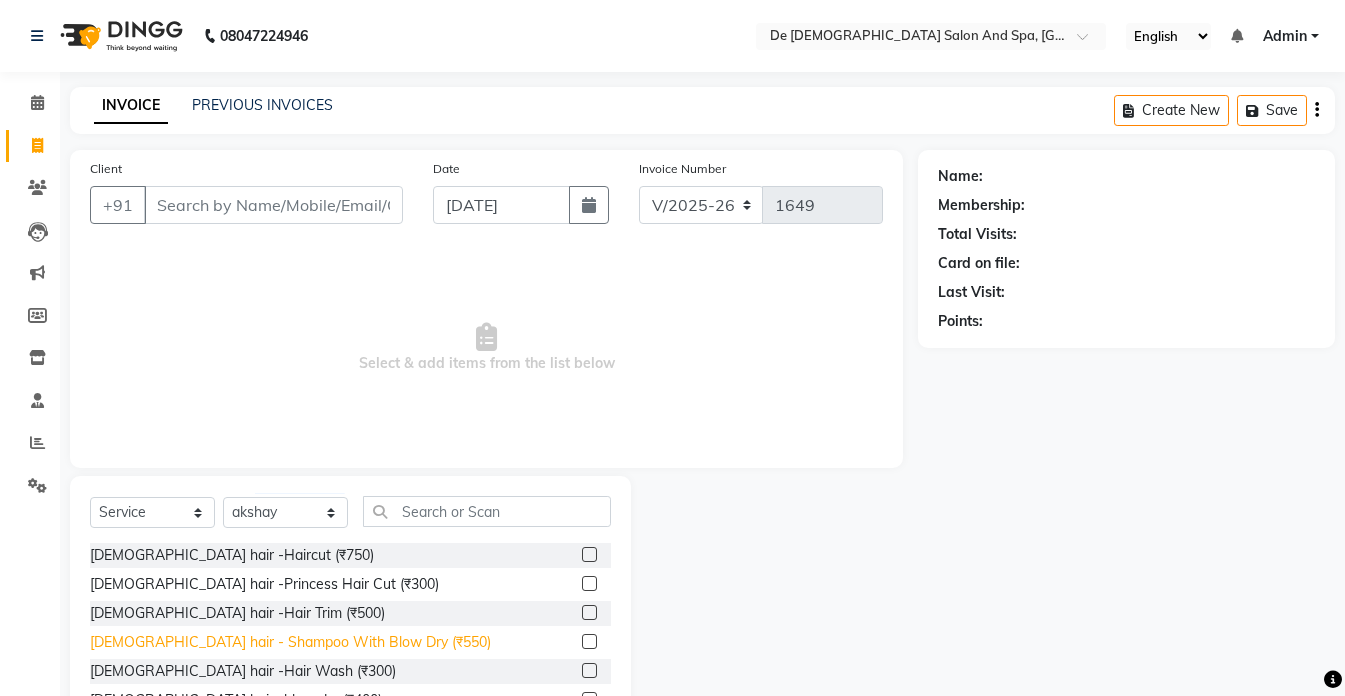 click on "[DEMOGRAPHIC_DATA] hair - Shampoo With Blow Dry (₹550)" 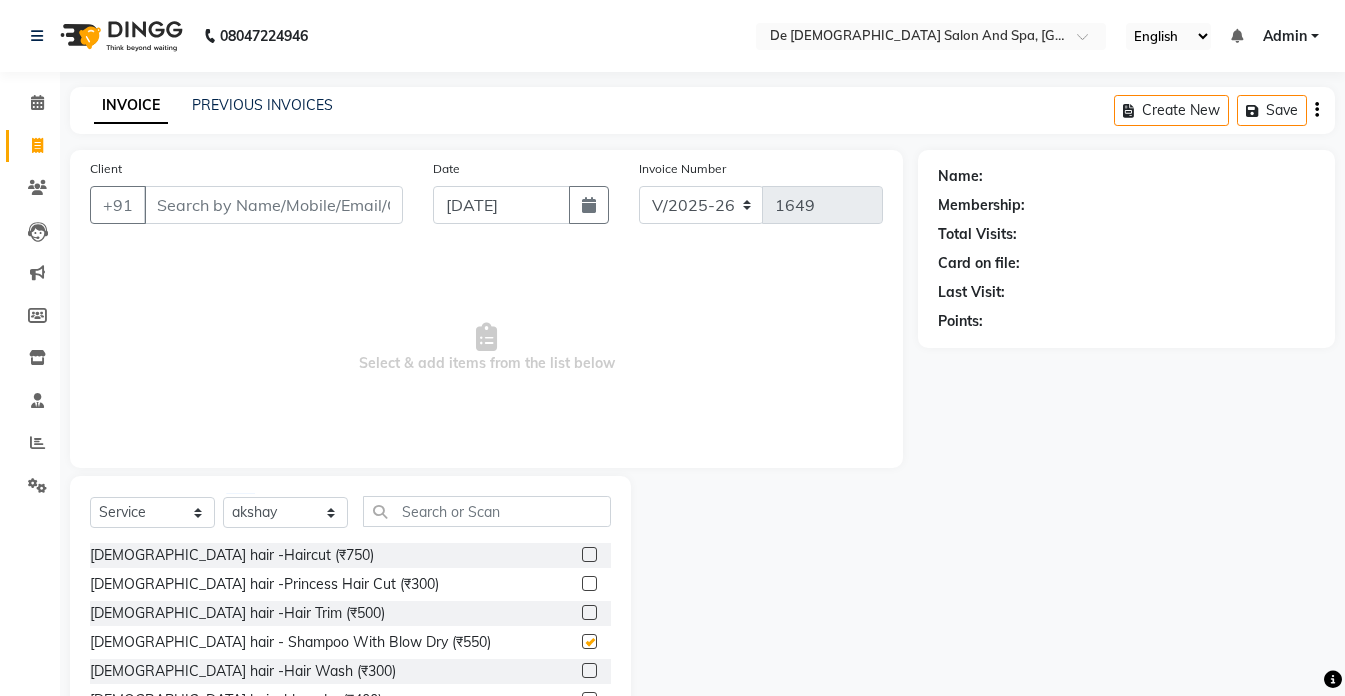 checkbox on "false" 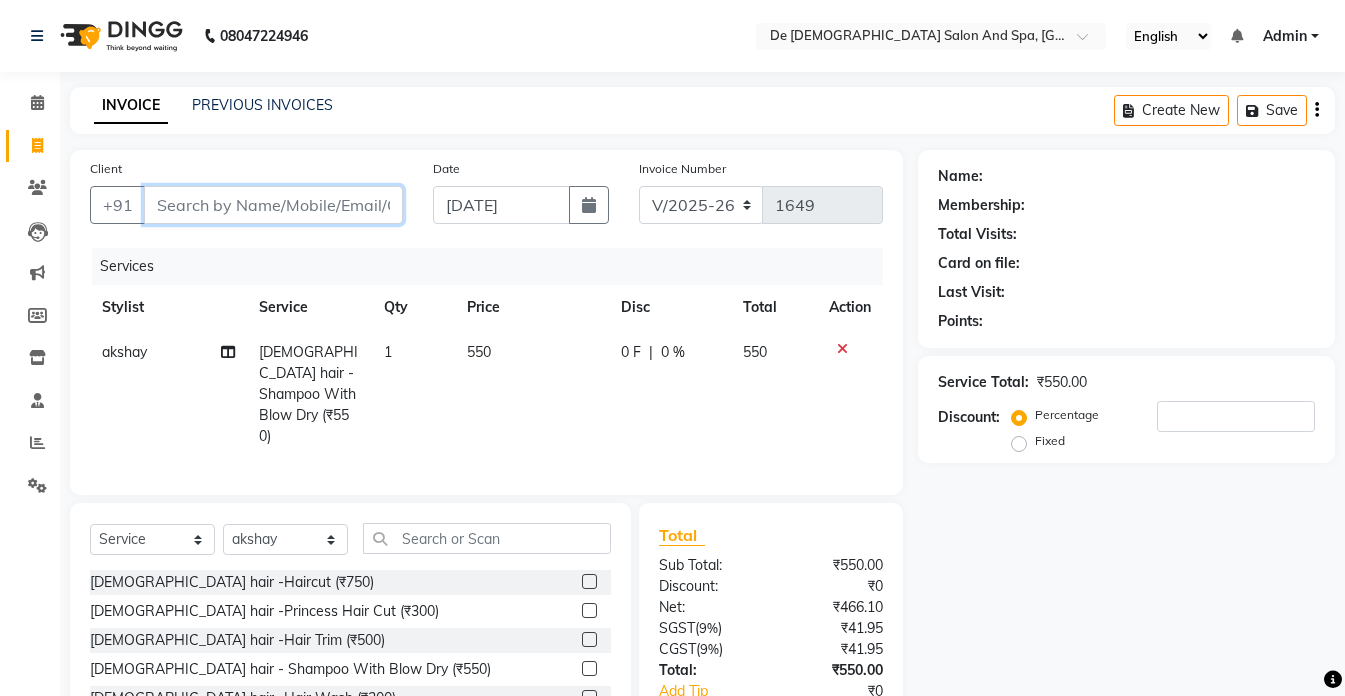 click on "Client" at bounding box center (273, 205) 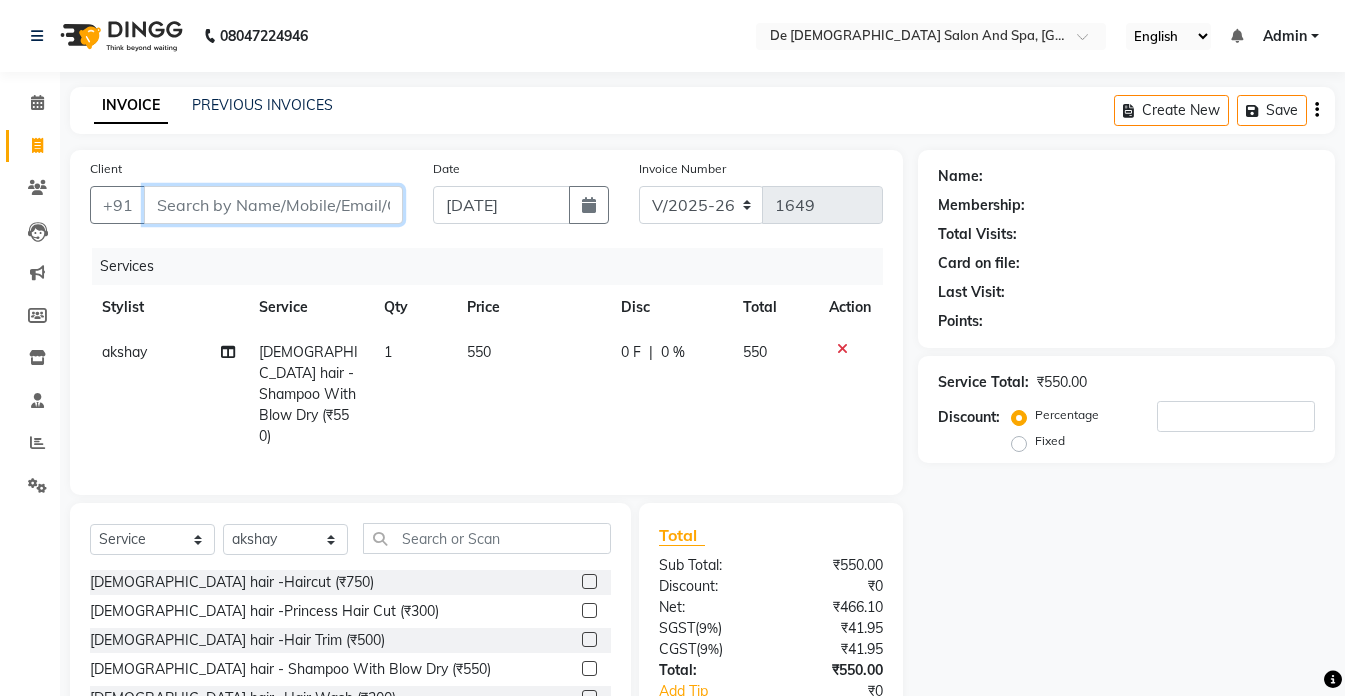 click on "Client" at bounding box center [273, 205] 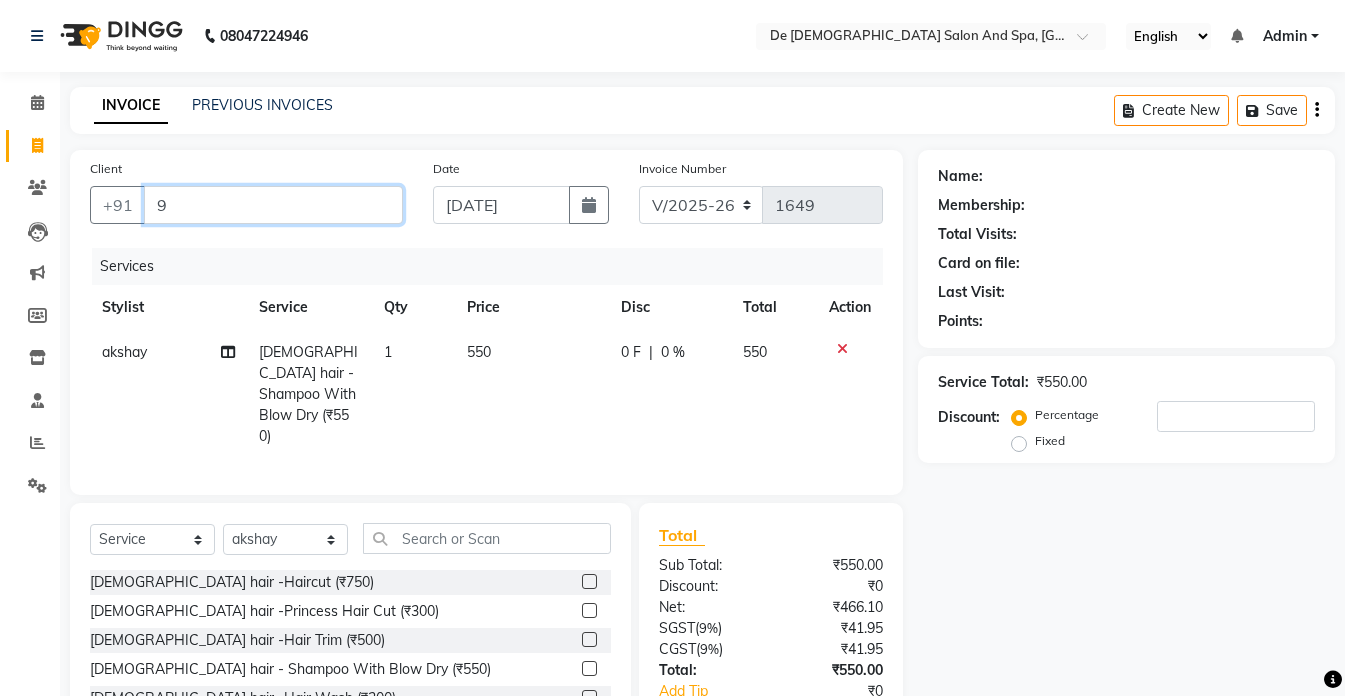 type on "0" 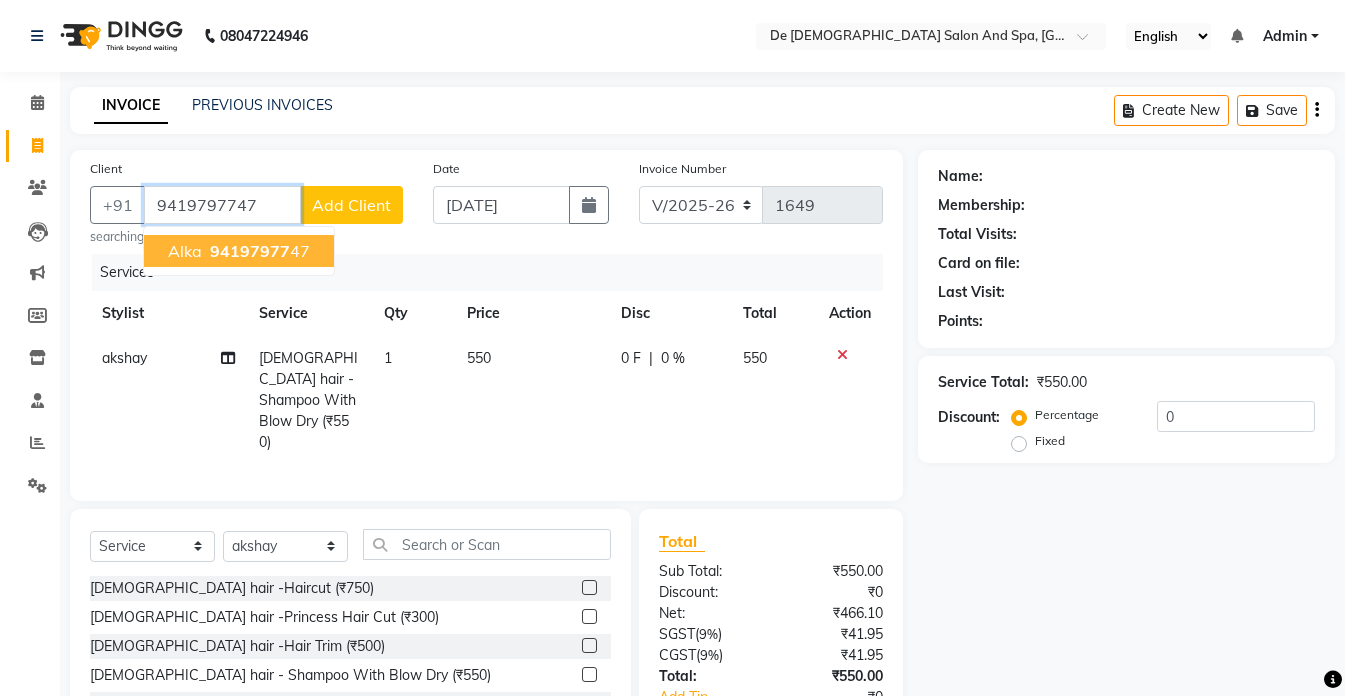 type on "9419797747" 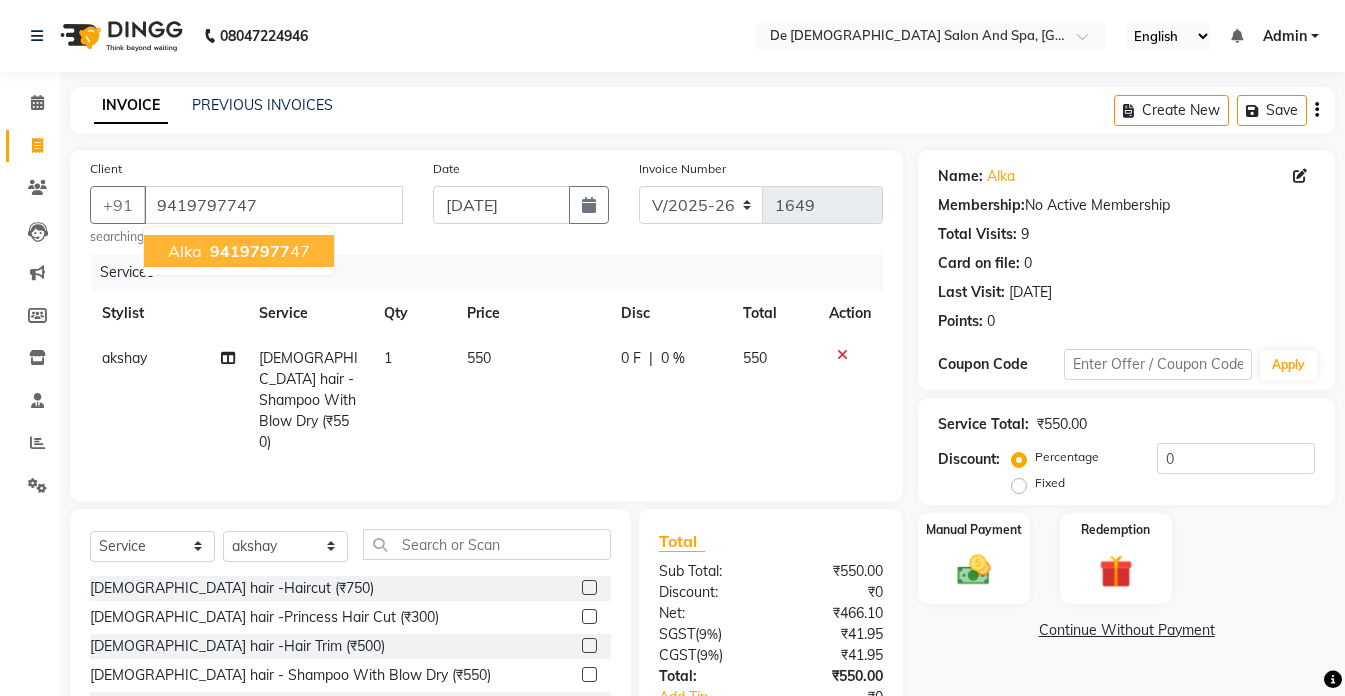 click on "94197977" at bounding box center (250, 251) 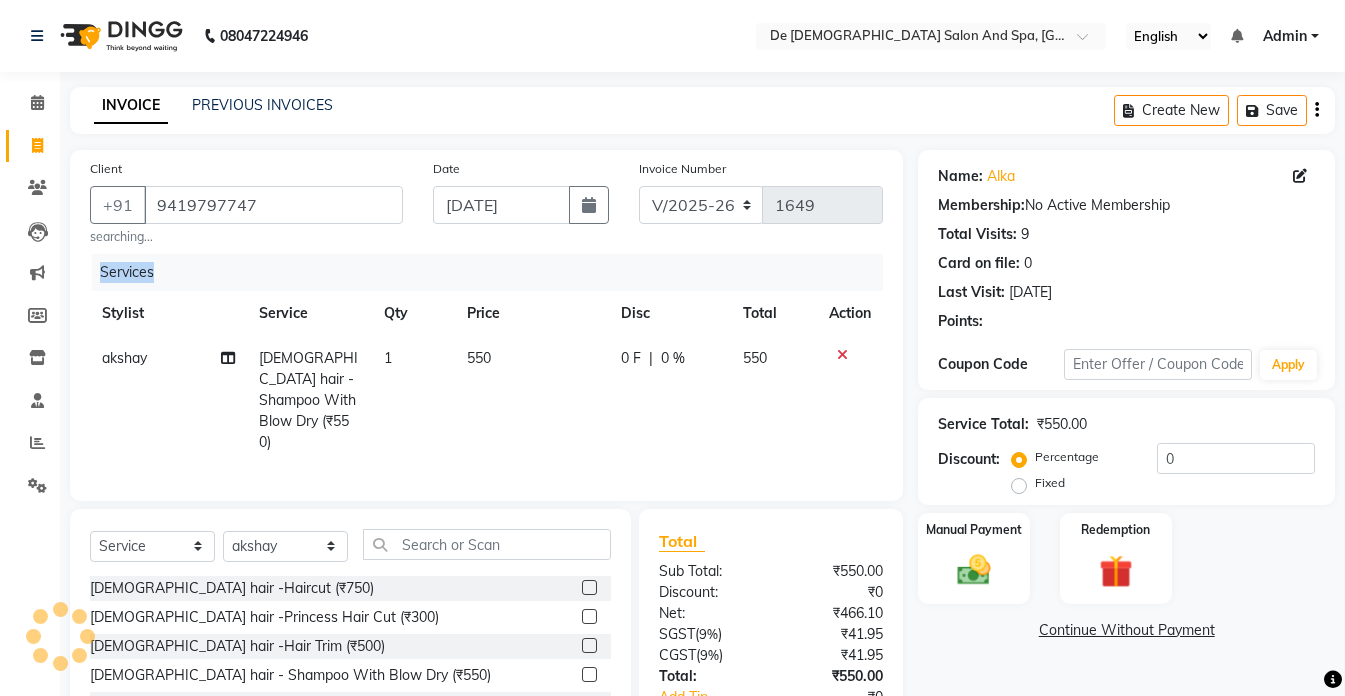 click on "Client [PHONE_NUMBER] searching... Date [DATE] Invoice Number V/2025 V/[PHONE_NUMBER] Services Stylist Service Qty Price Disc Total Action akshay [DEMOGRAPHIC_DATA] hair - Shampoo With Blow Dry (₹550) 1 550 0 F | 0 % 550" 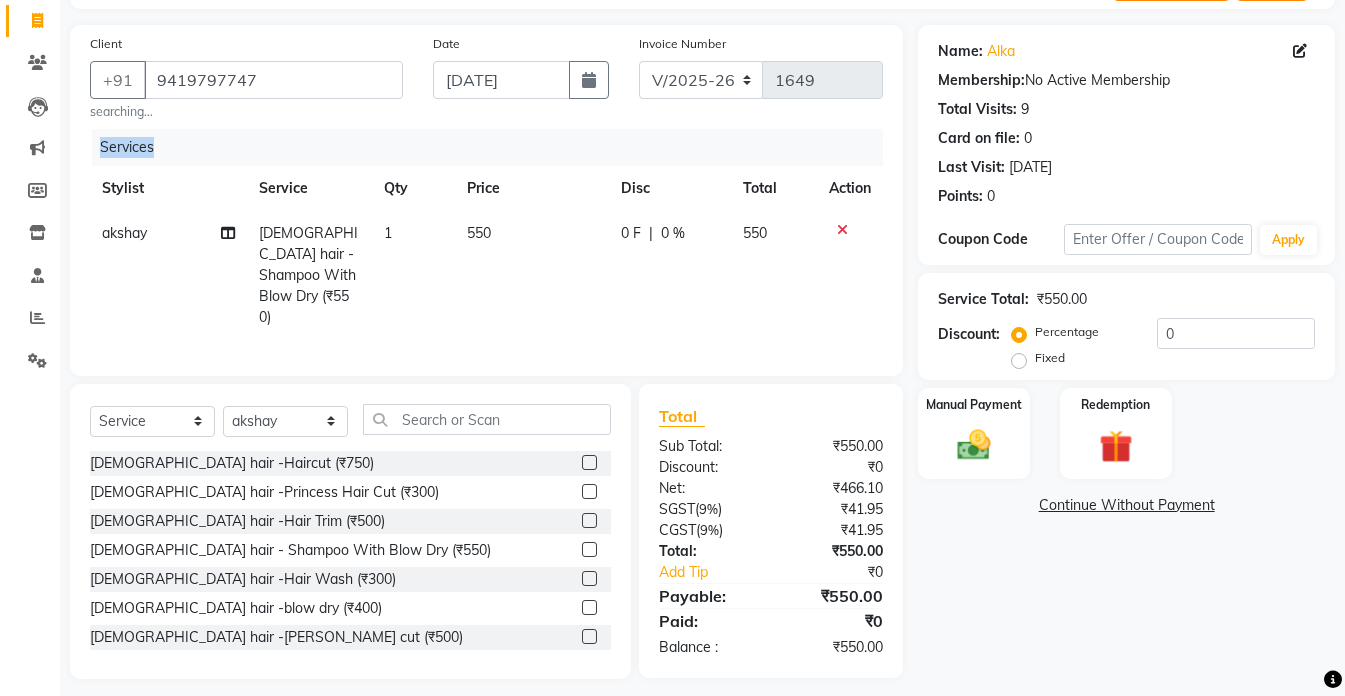 scroll, scrollTop: 132, scrollLeft: 0, axis: vertical 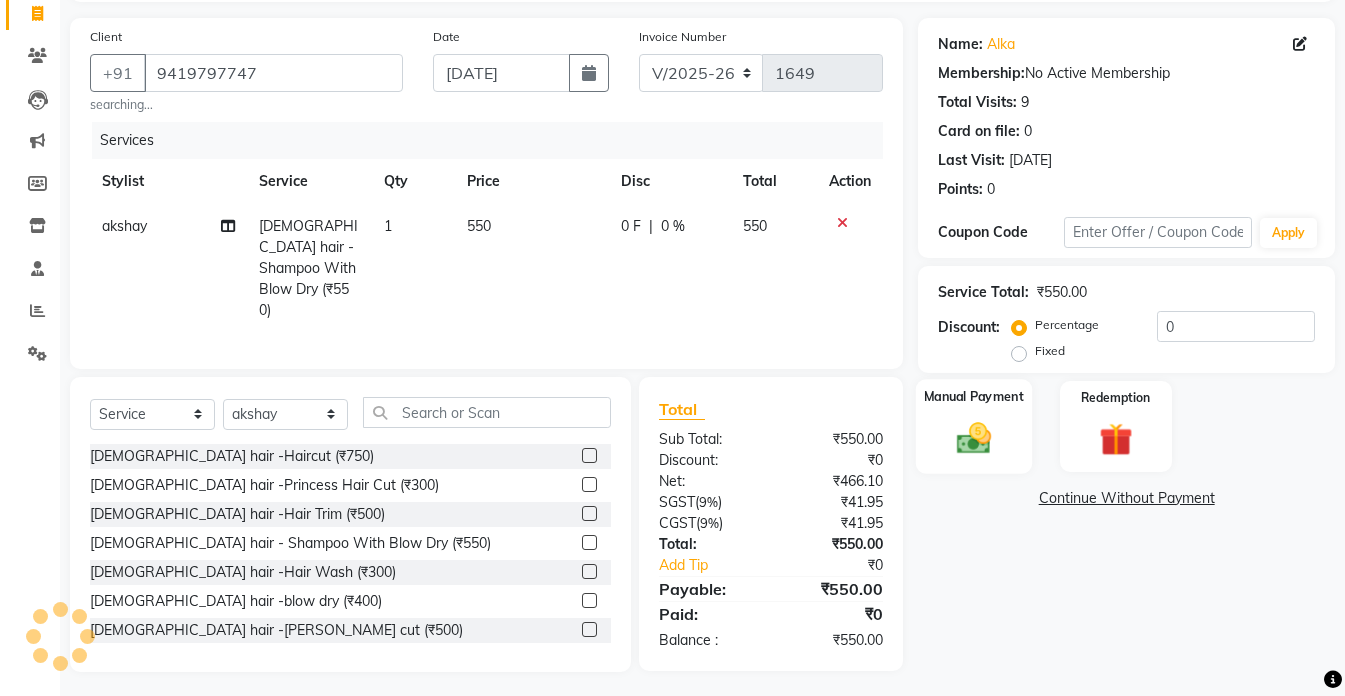 click on "Manual Payment" 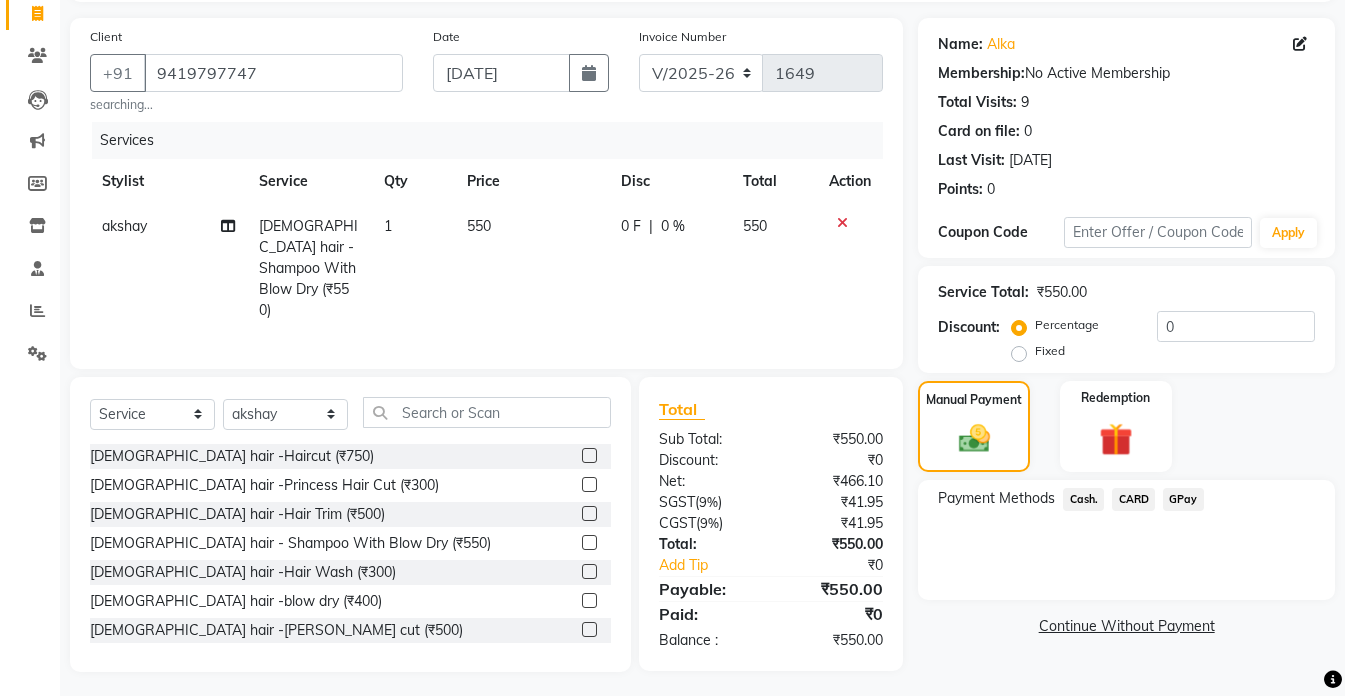 click on "Cash." 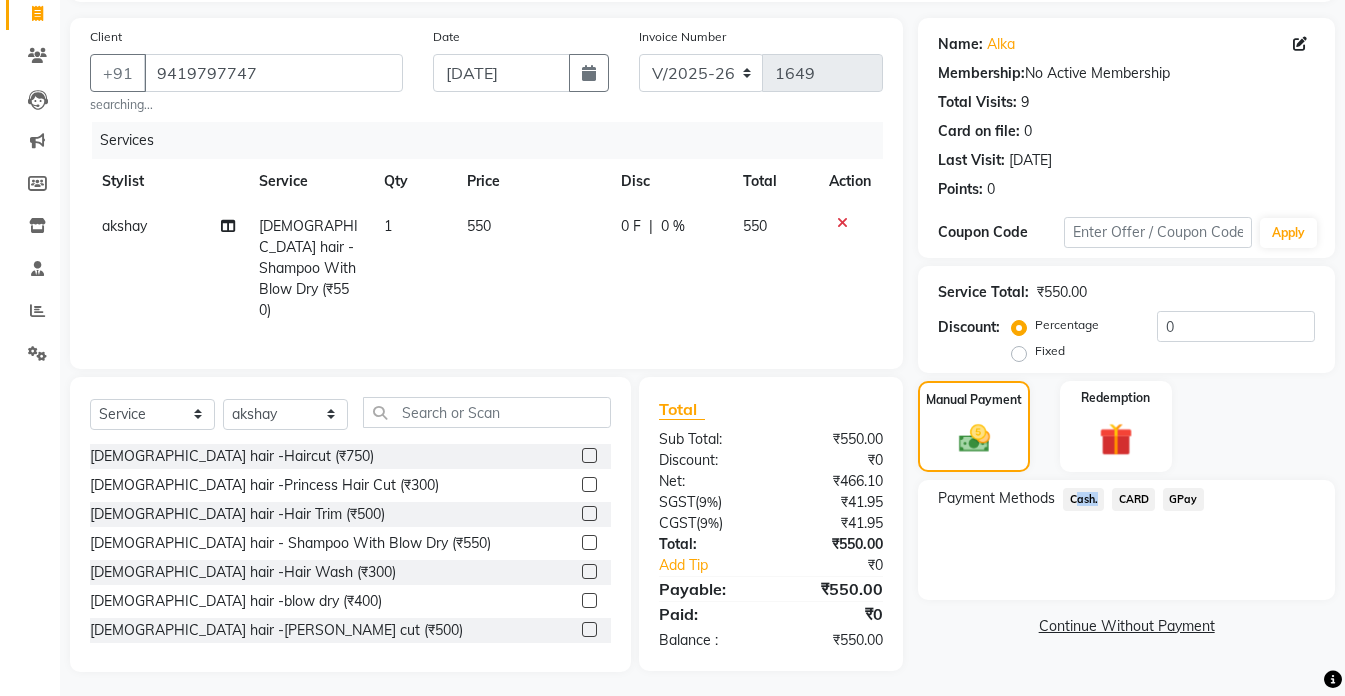click on "Cash." 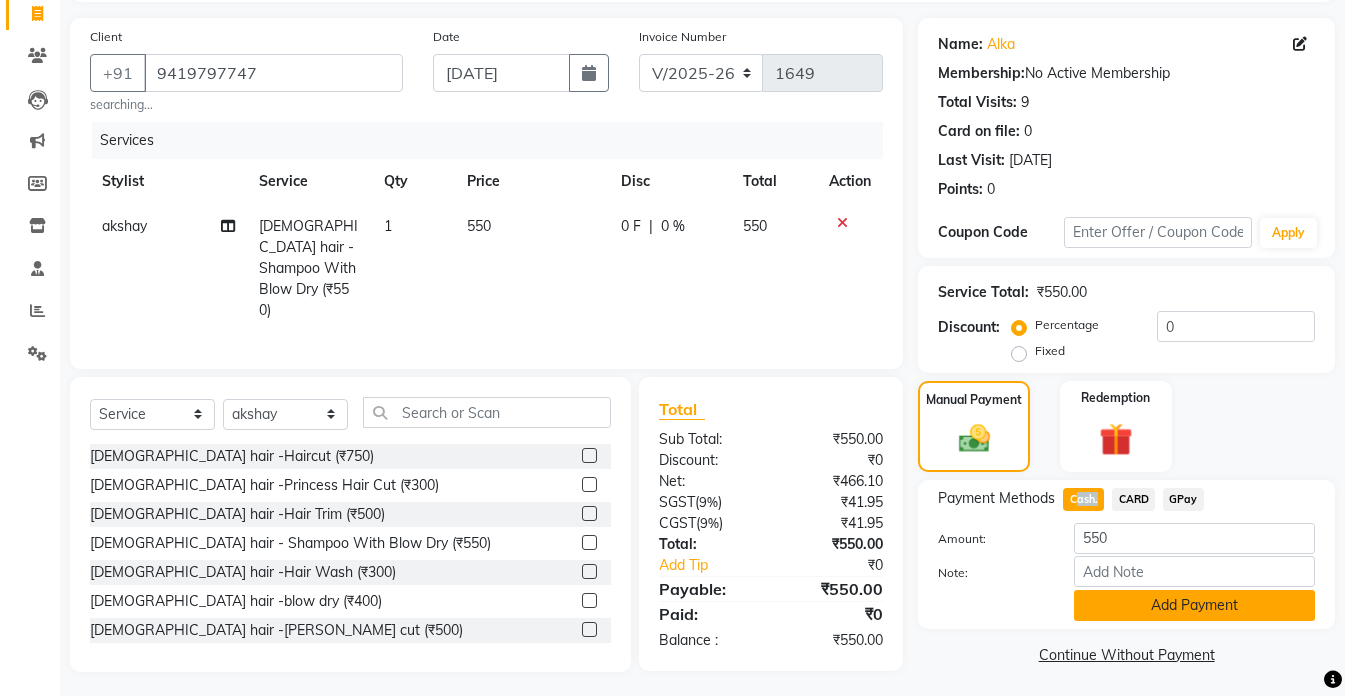 drag, startPoint x: 1074, startPoint y: 505, endPoint x: 1133, endPoint y: 614, distance: 123.943535 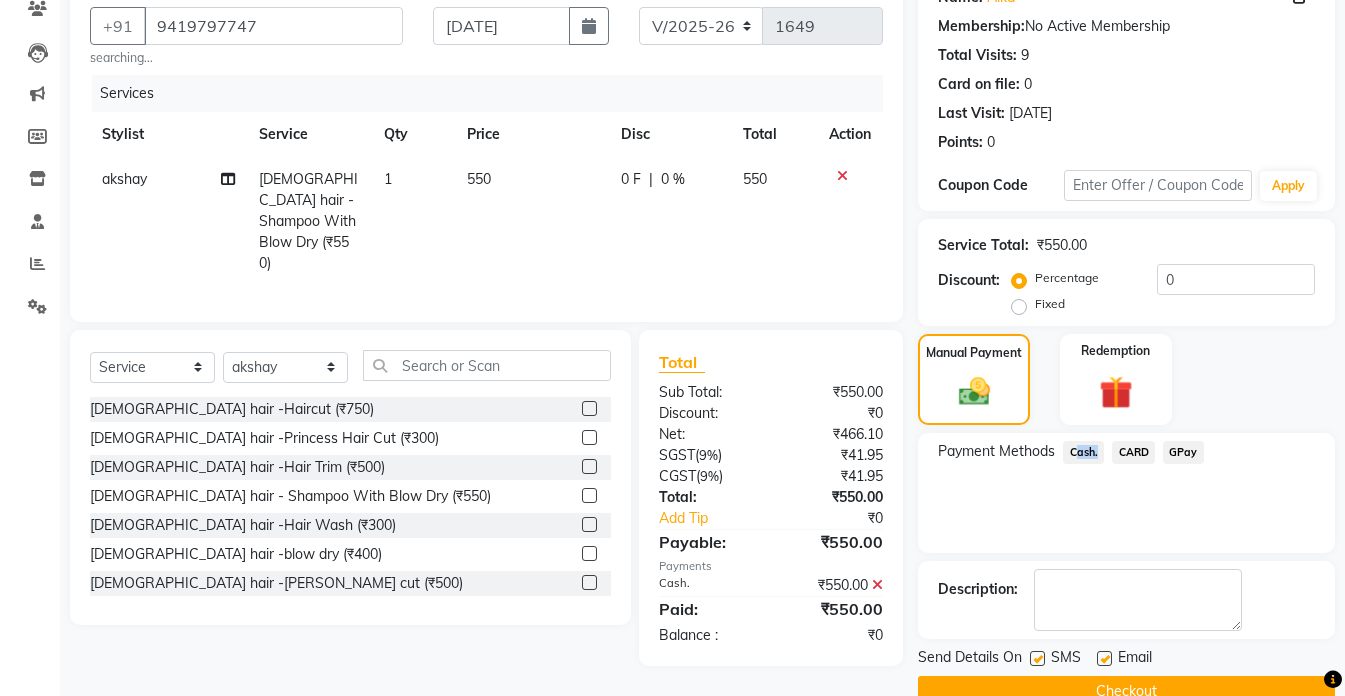 scroll, scrollTop: 220, scrollLeft: 0, axis: vertical 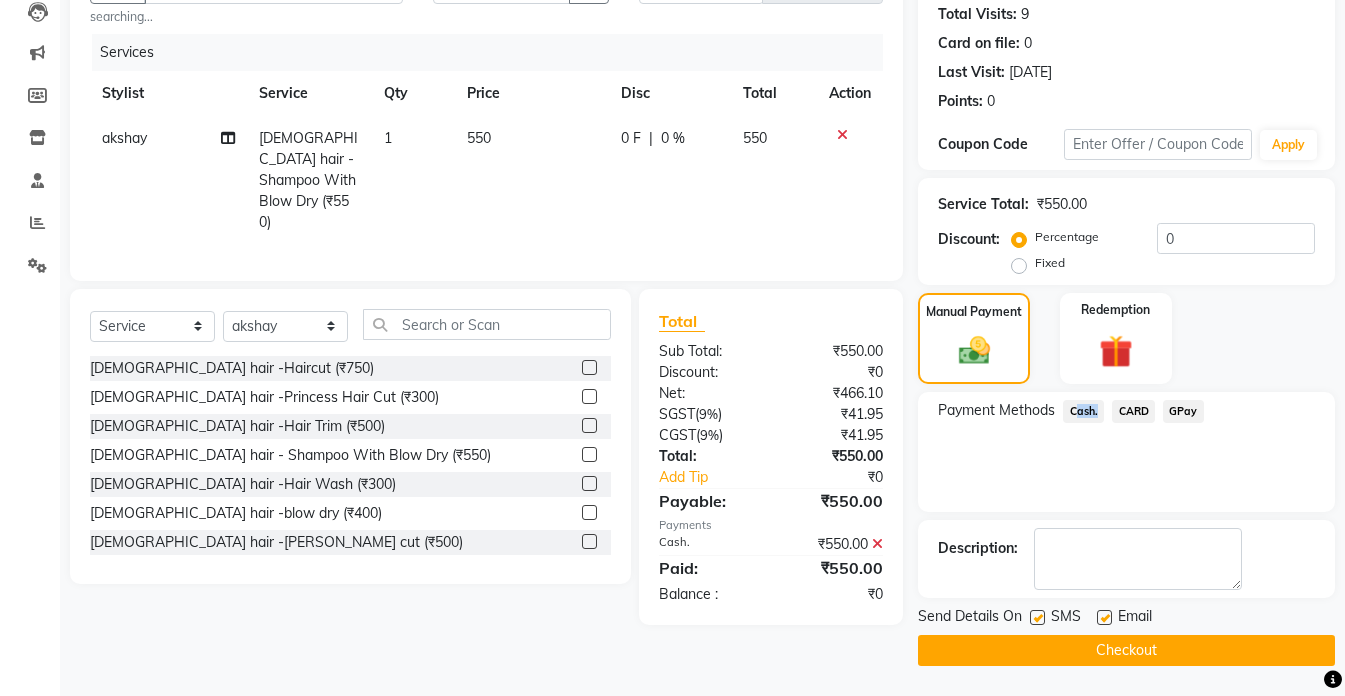 click on "Checkout" 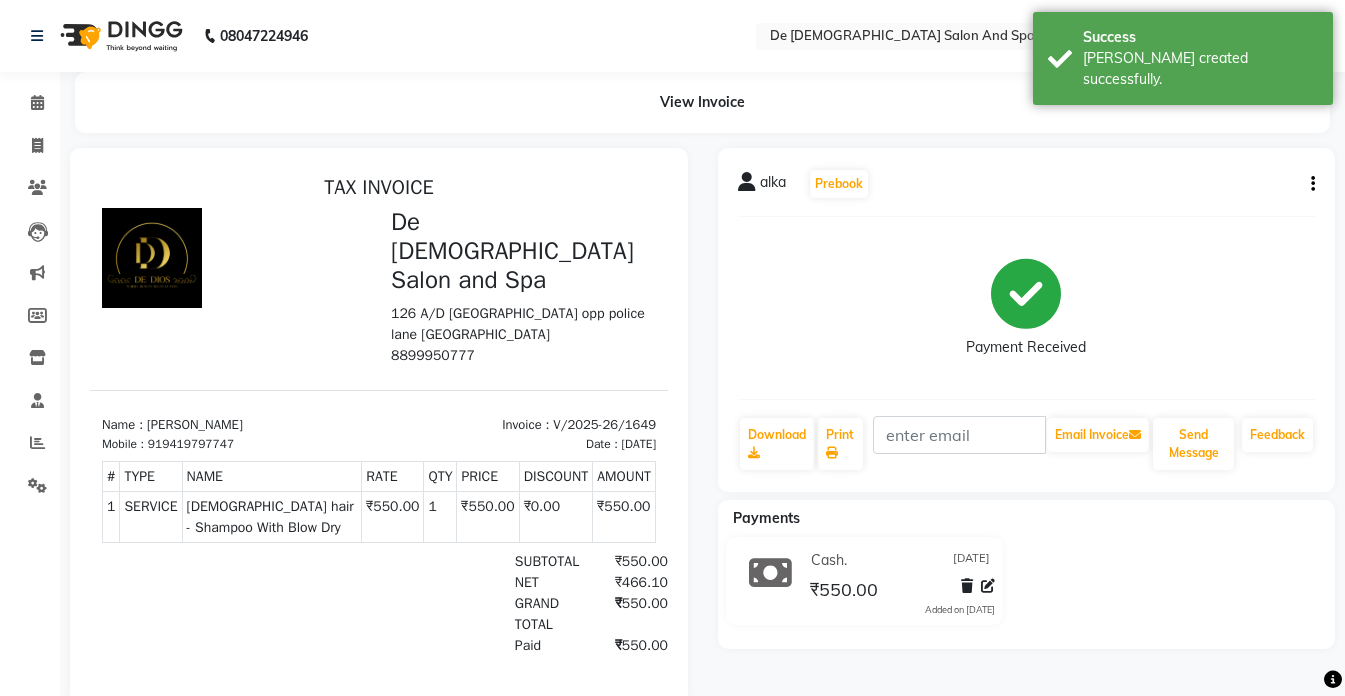 scroll, scrollTop: 0, scrollLeft: 0, axis: both 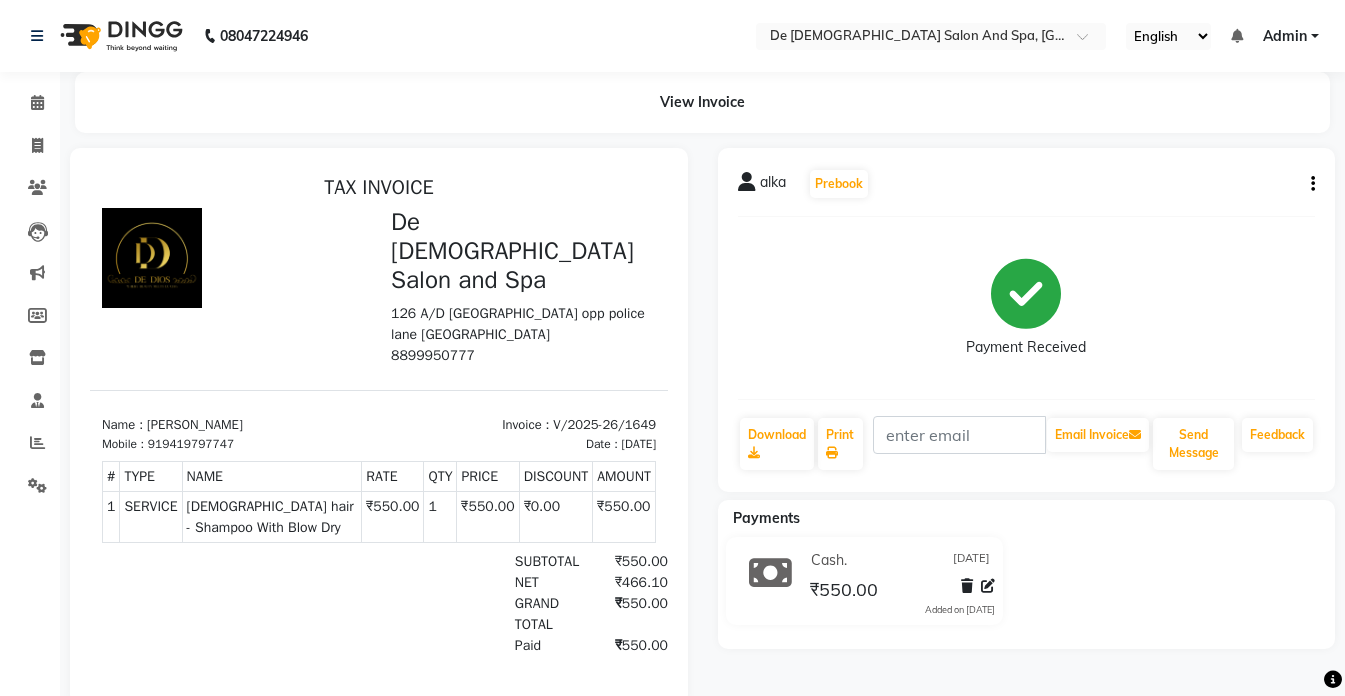 drag, startPoint x: 992, startPoint y: 119, endPoint x: 990, endPoint y: 131, distance: 12.165525 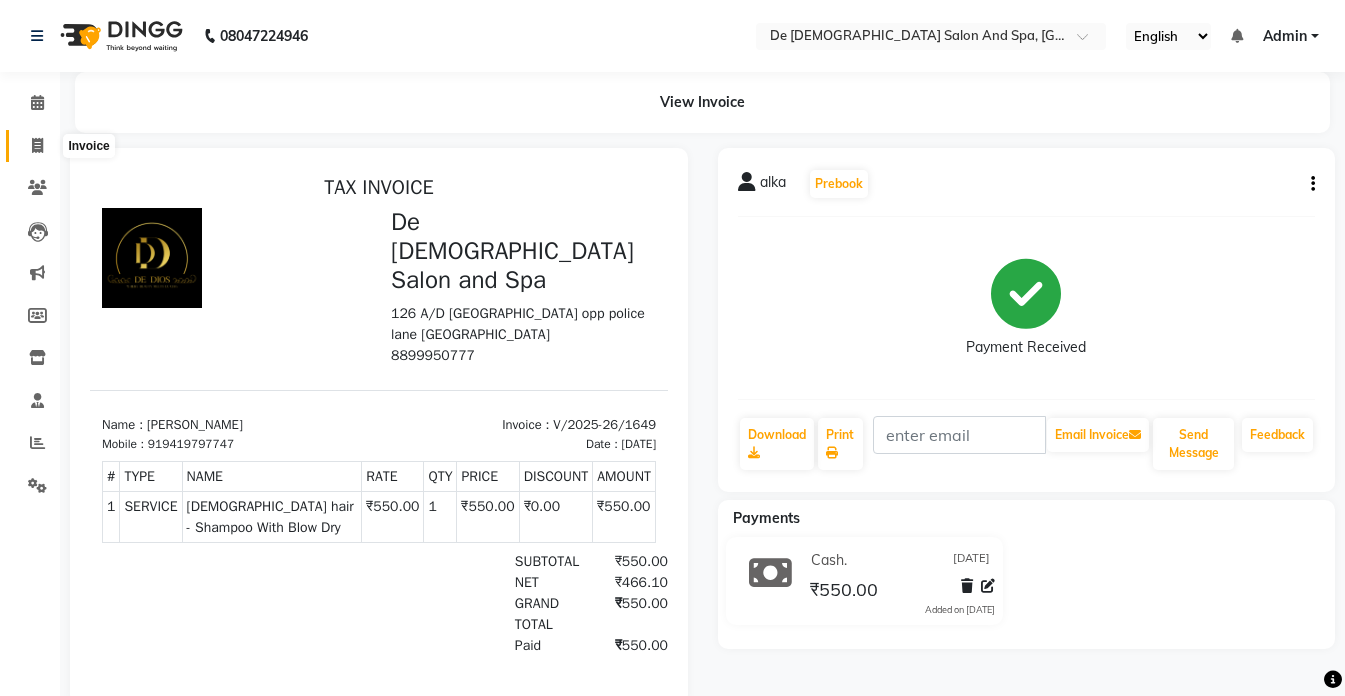 click 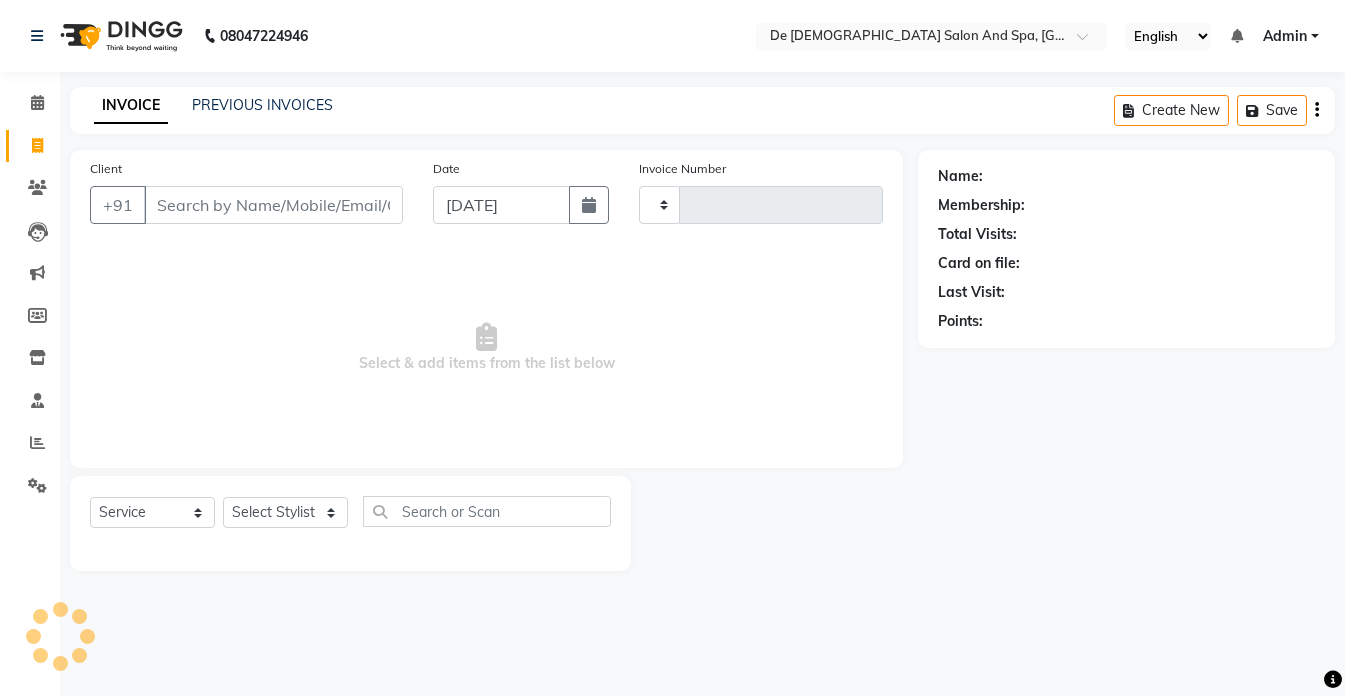 click 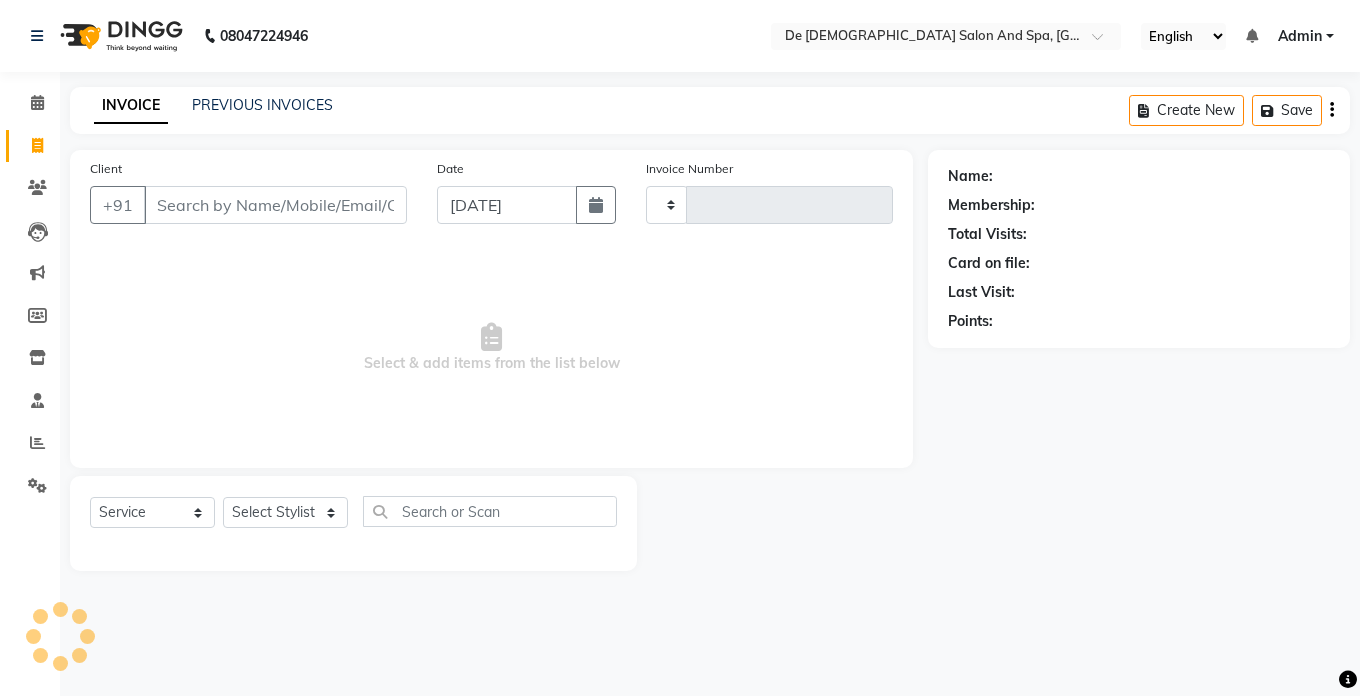 select on "service" 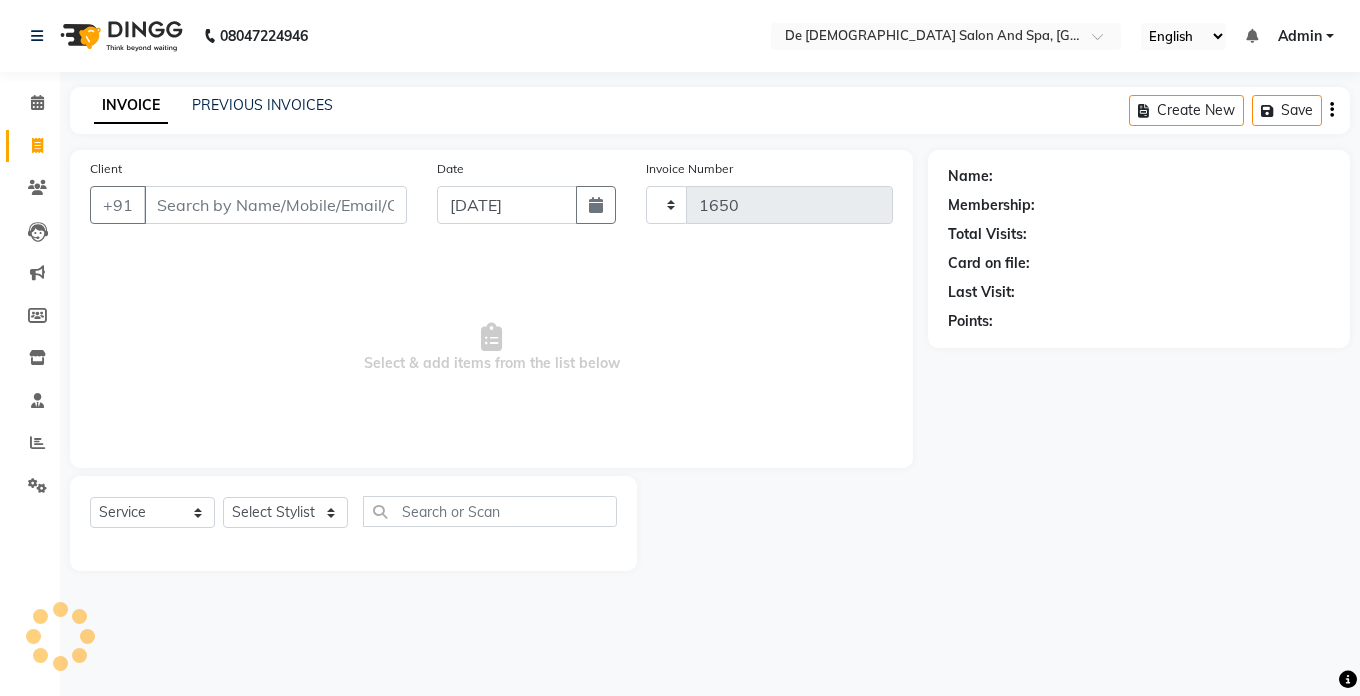 select on "6431" 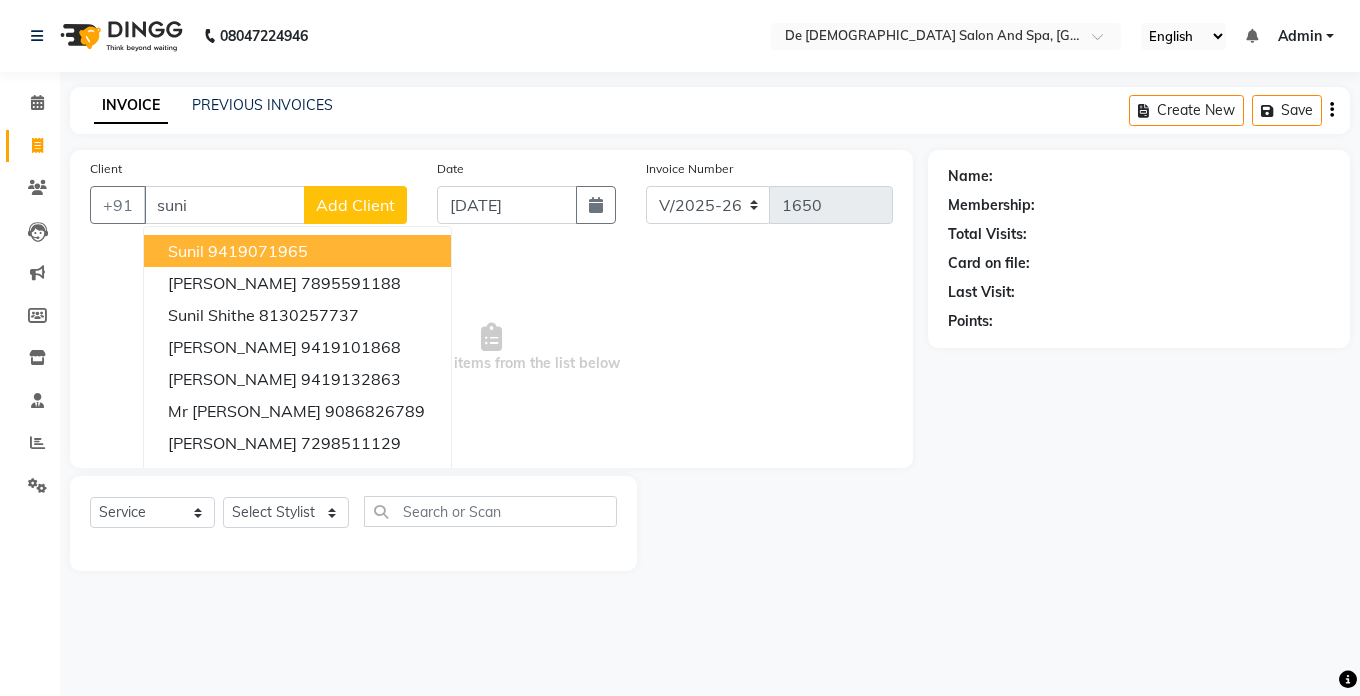 click on "9419071965" at bounding box center (258, 251) 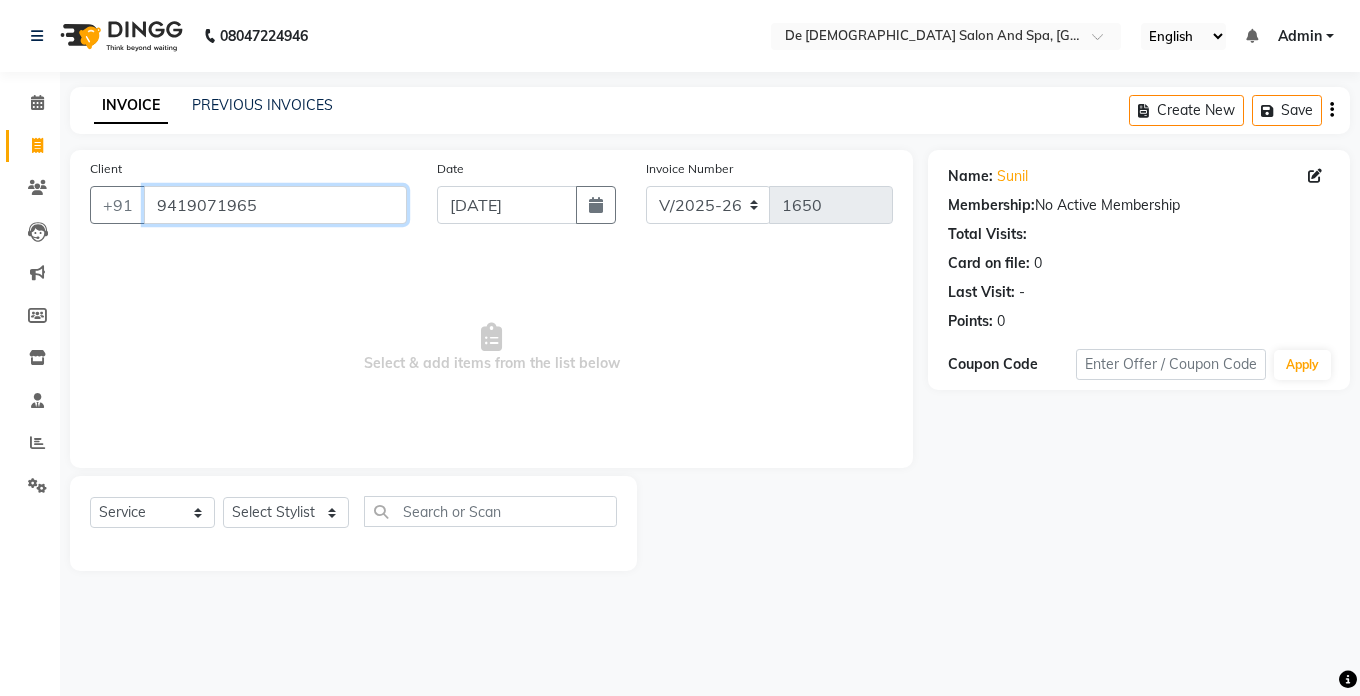 click on "9419071965" at bounding box center [275, 205] 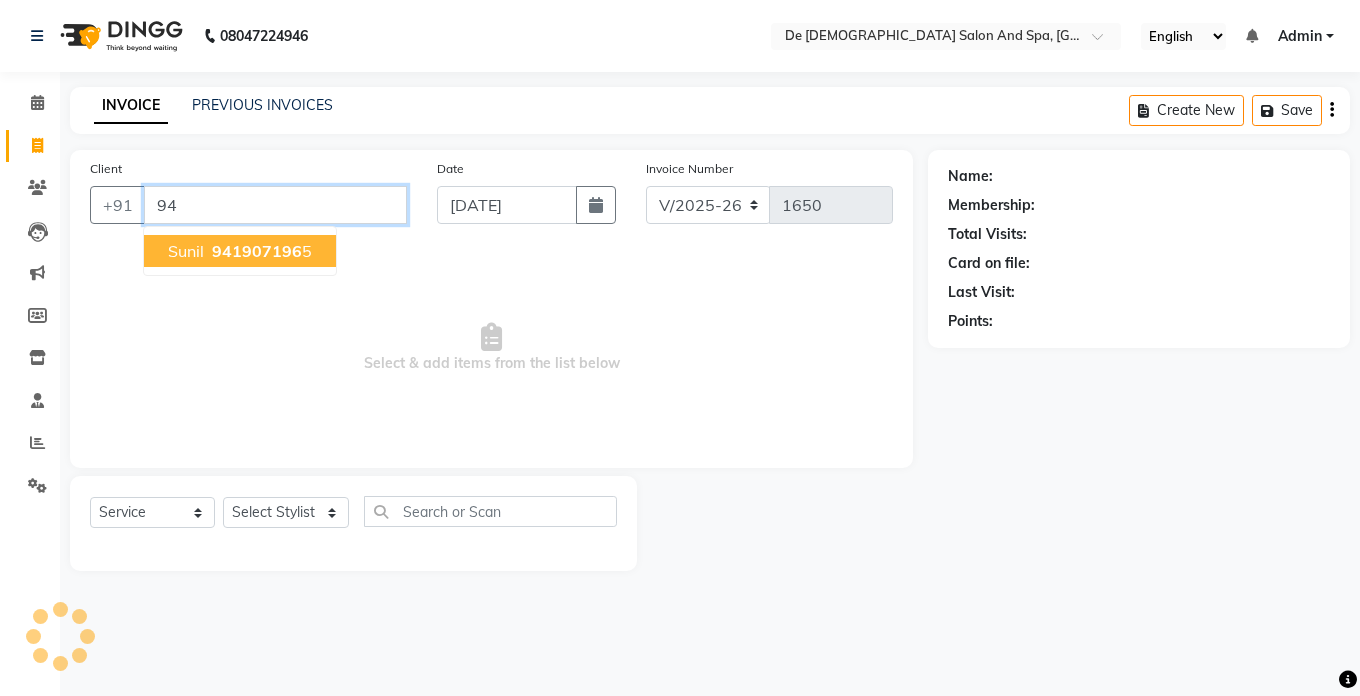 type on "9" 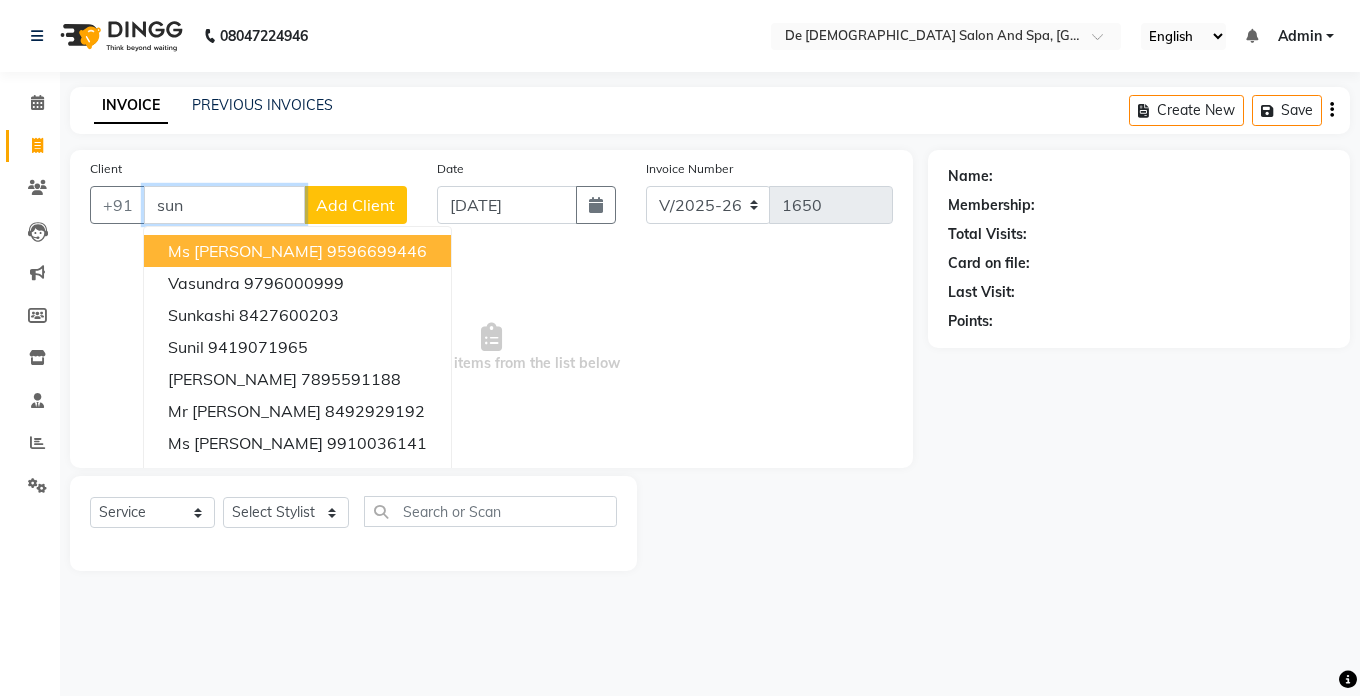 click on "Ms [PERSON_NAME]" at bounding box center [245, 251] 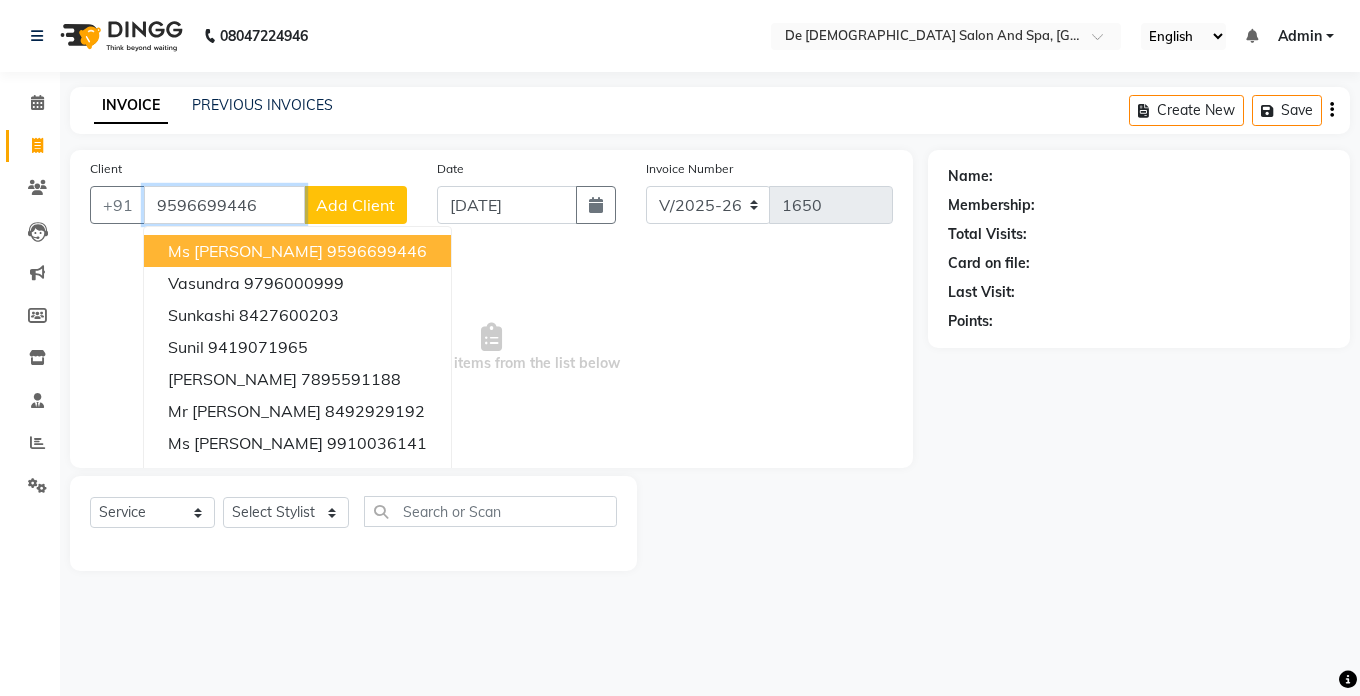type on "9596699446" 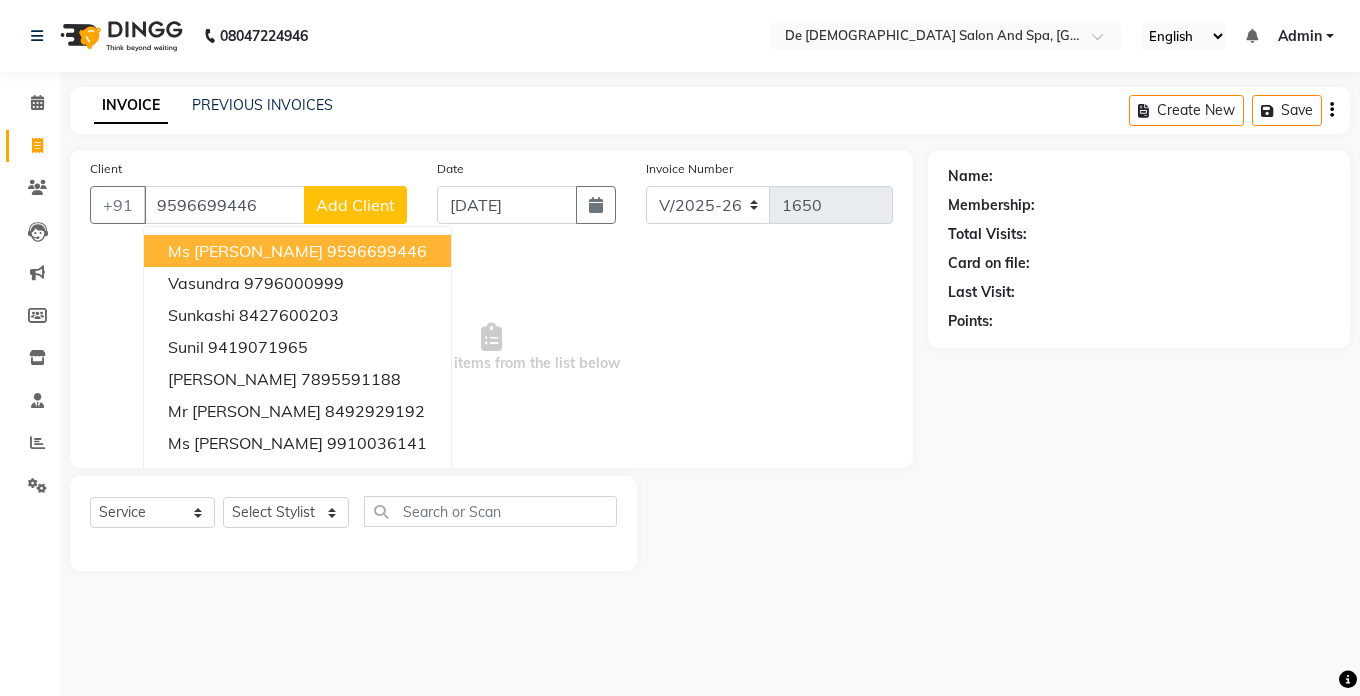click on "Select & add items from the list below" at bounding box center (491, 348) 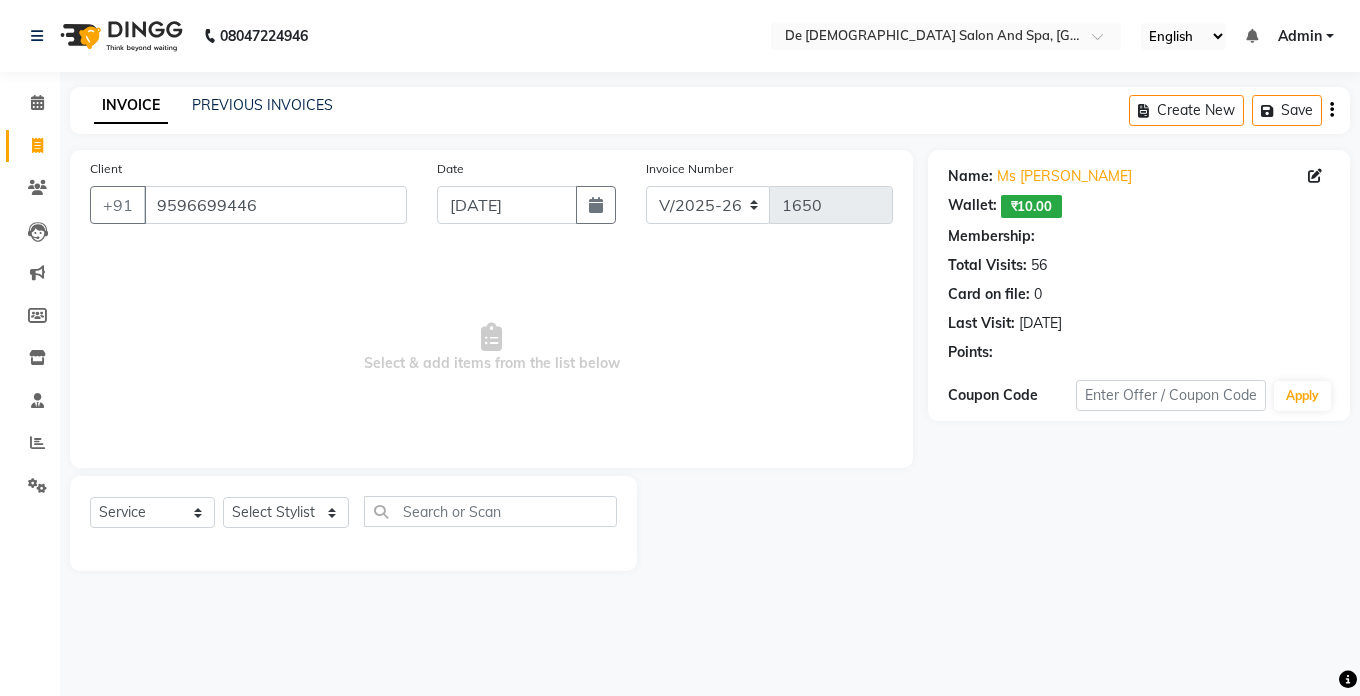 select on "1: Object" 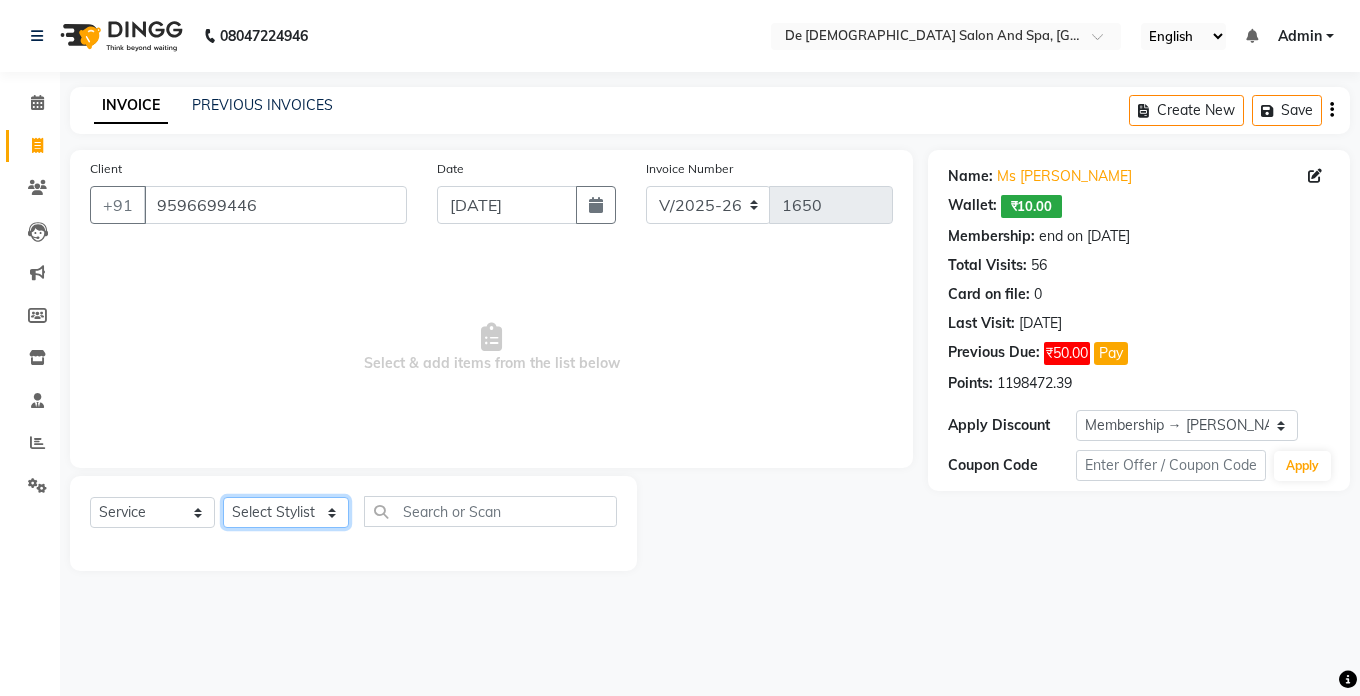 click on "Select Stylist akshay aman [PERSON_NAME] [PERSON_NAME]  [MEDICAL_DATA][PERSON_NAME] [PERSON_NAME] [DATE][PERSON_NAME]" 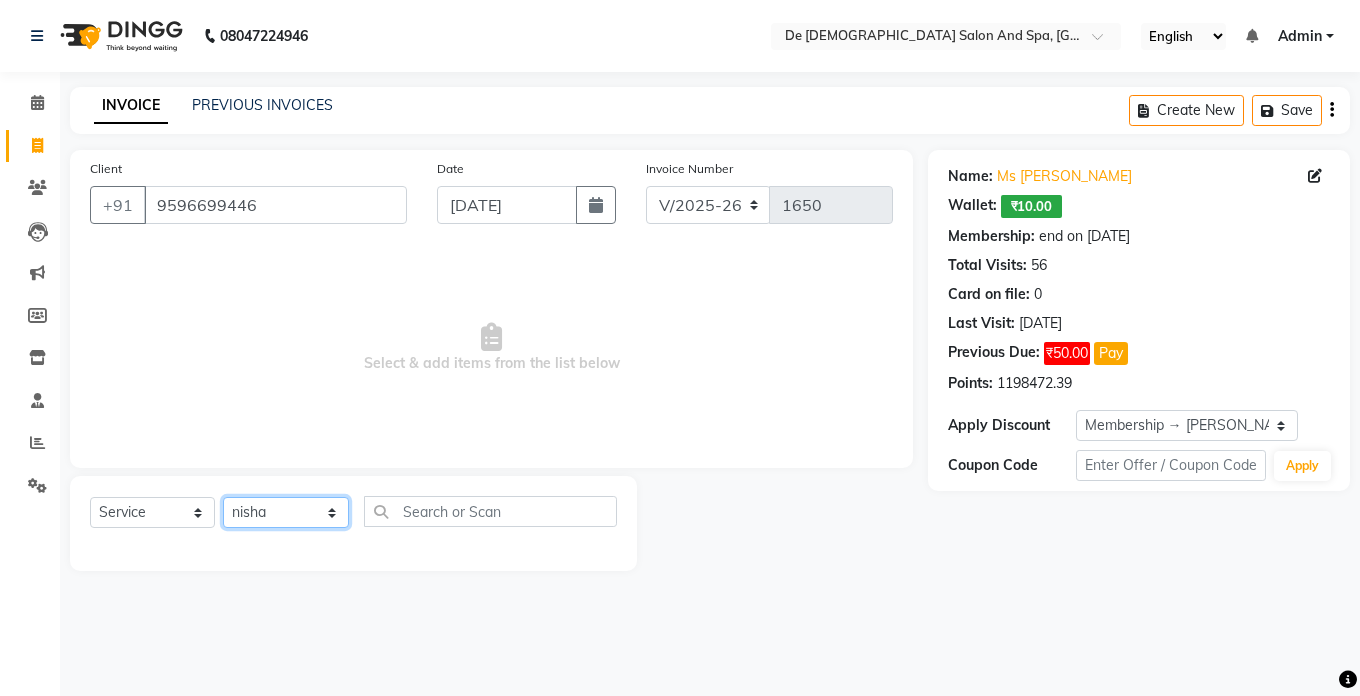 click on "Select Stylist akshay aman [PERSON_NAME] [PERSON_NAME]  [MEDICAL_DATA][PERSON_NAME] [PERSON_NAME] [DATE][PERSON_NAME]" 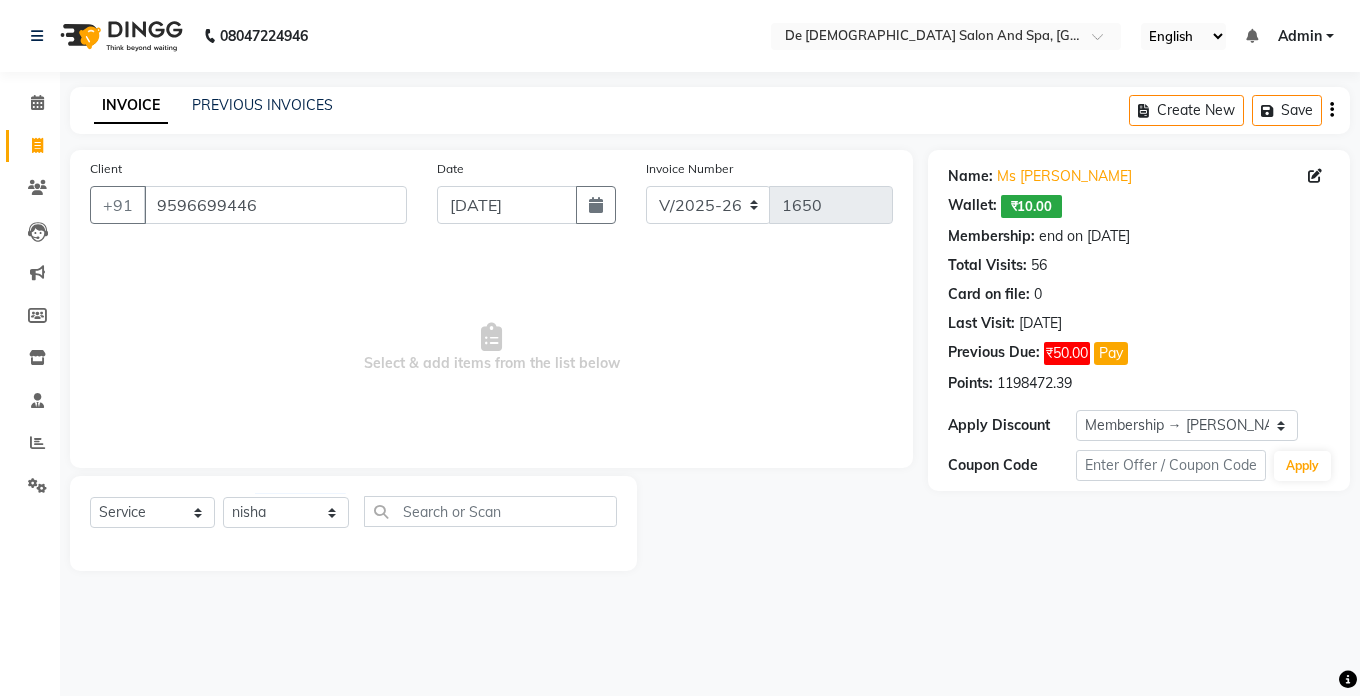 click on "Select & add items from the list below" at bounding box center (491, 348) 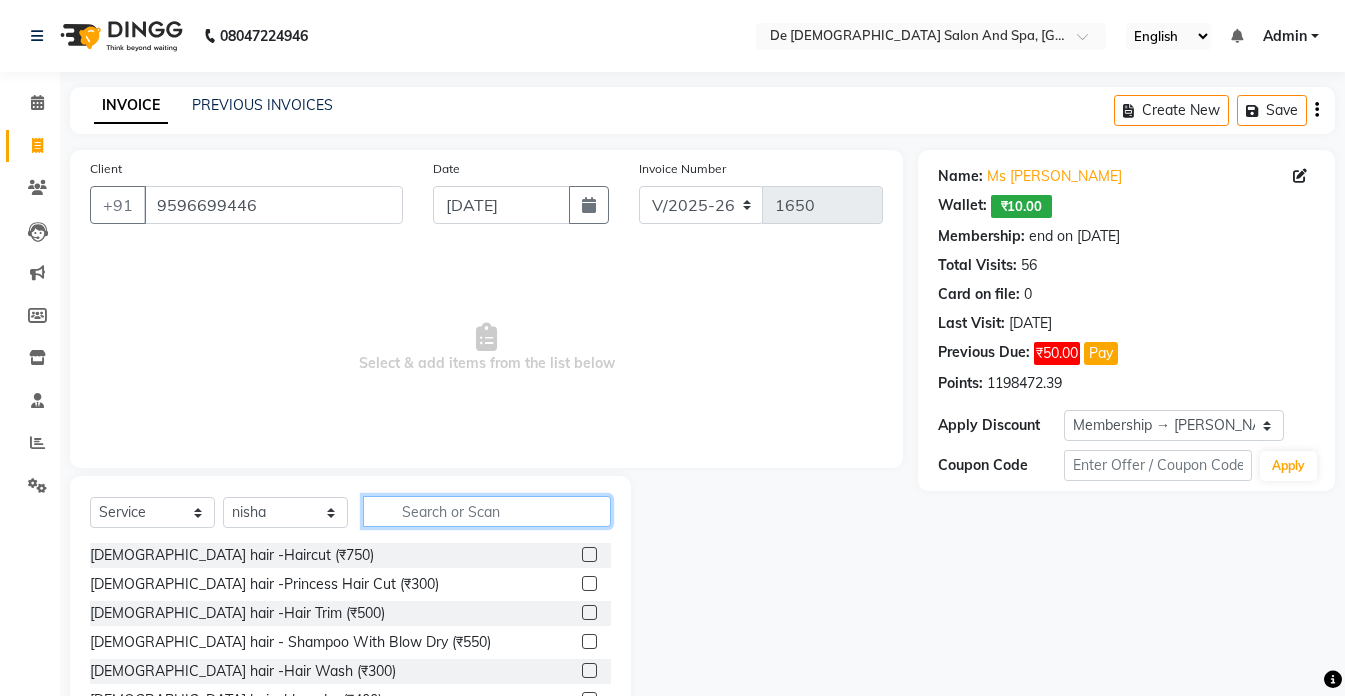 click 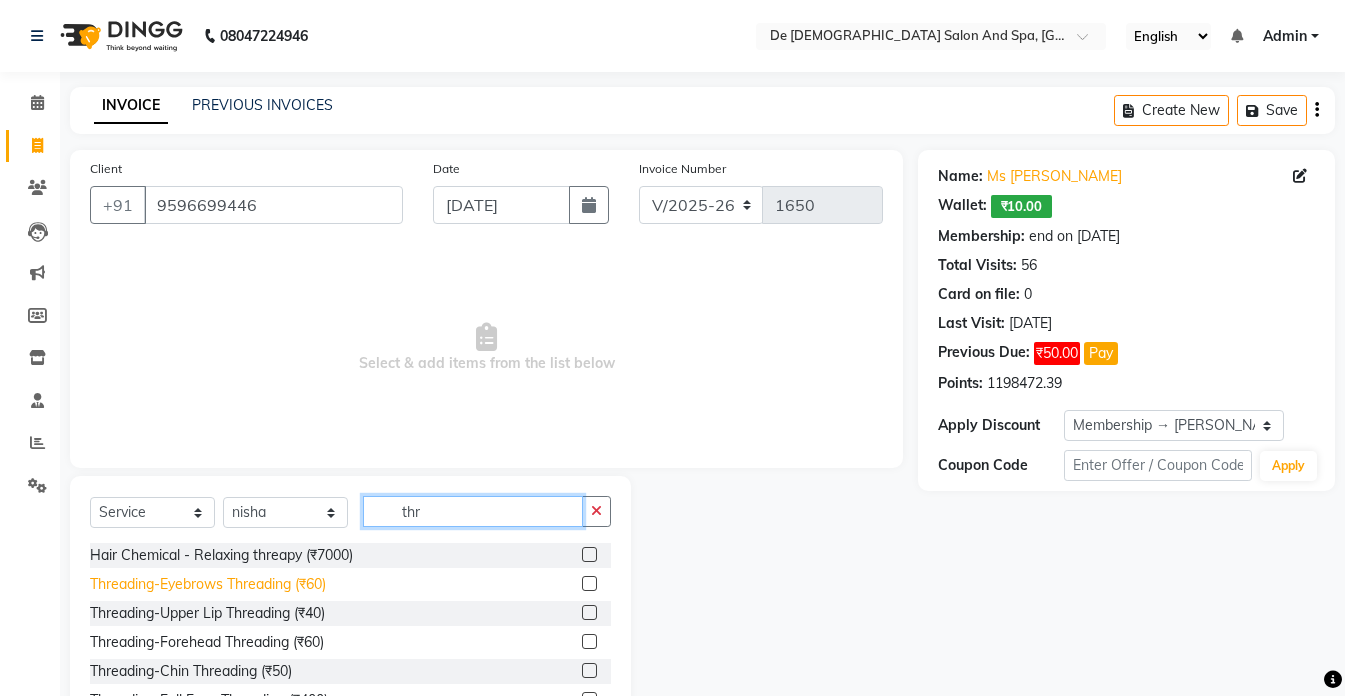 type on "thr" 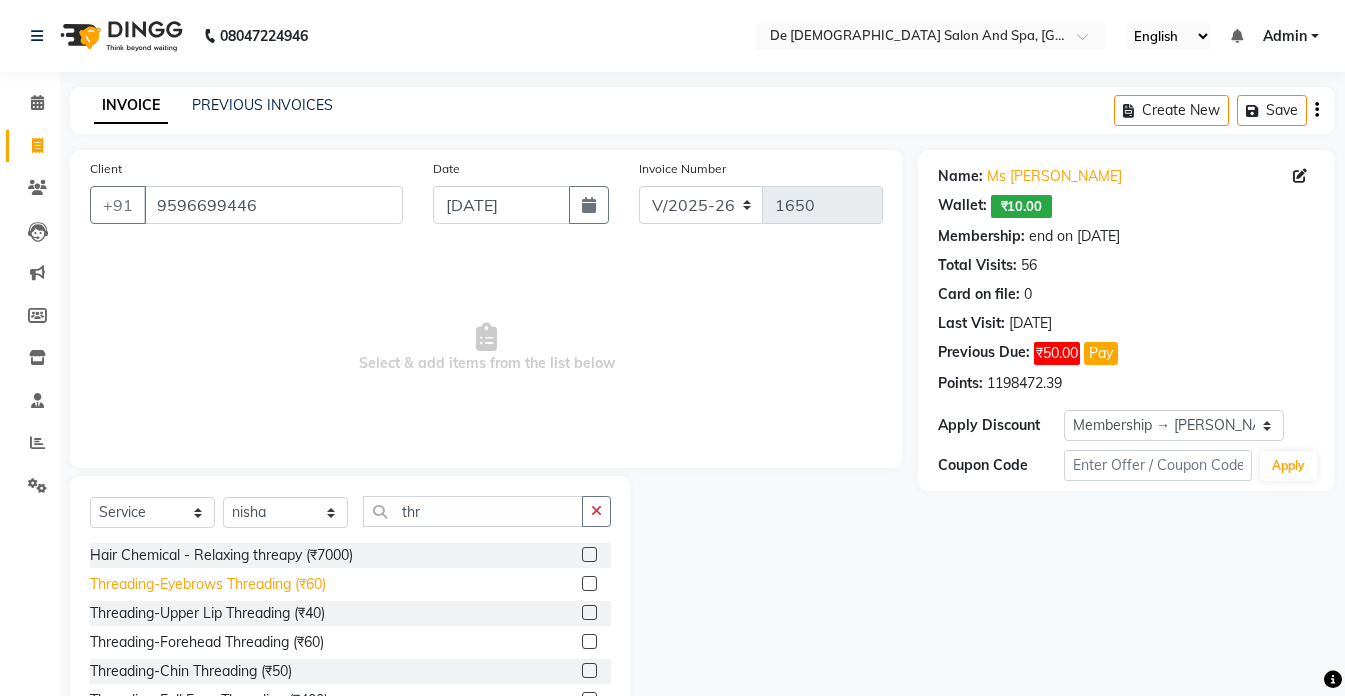 click on "Threading-Eyebrows Threading (₹60)" 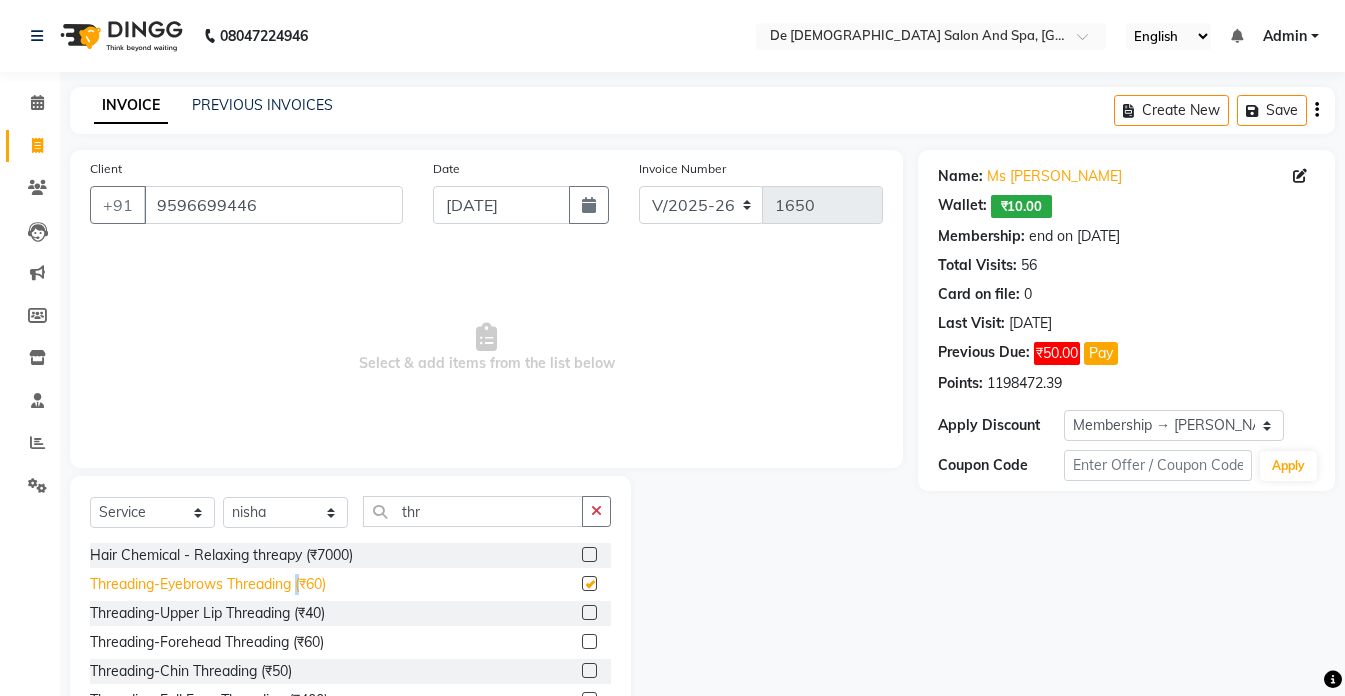 click on "Threading-Eyebrows Threading (₹60)" 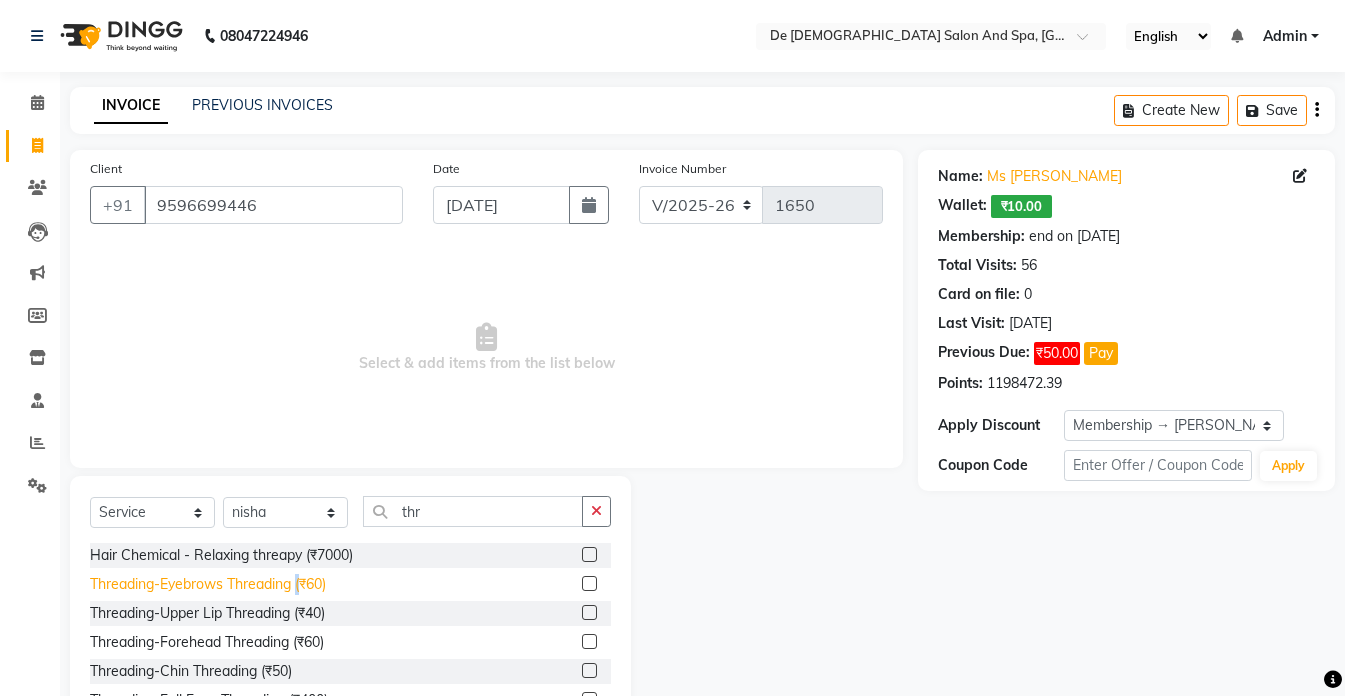 checkbox on "false" 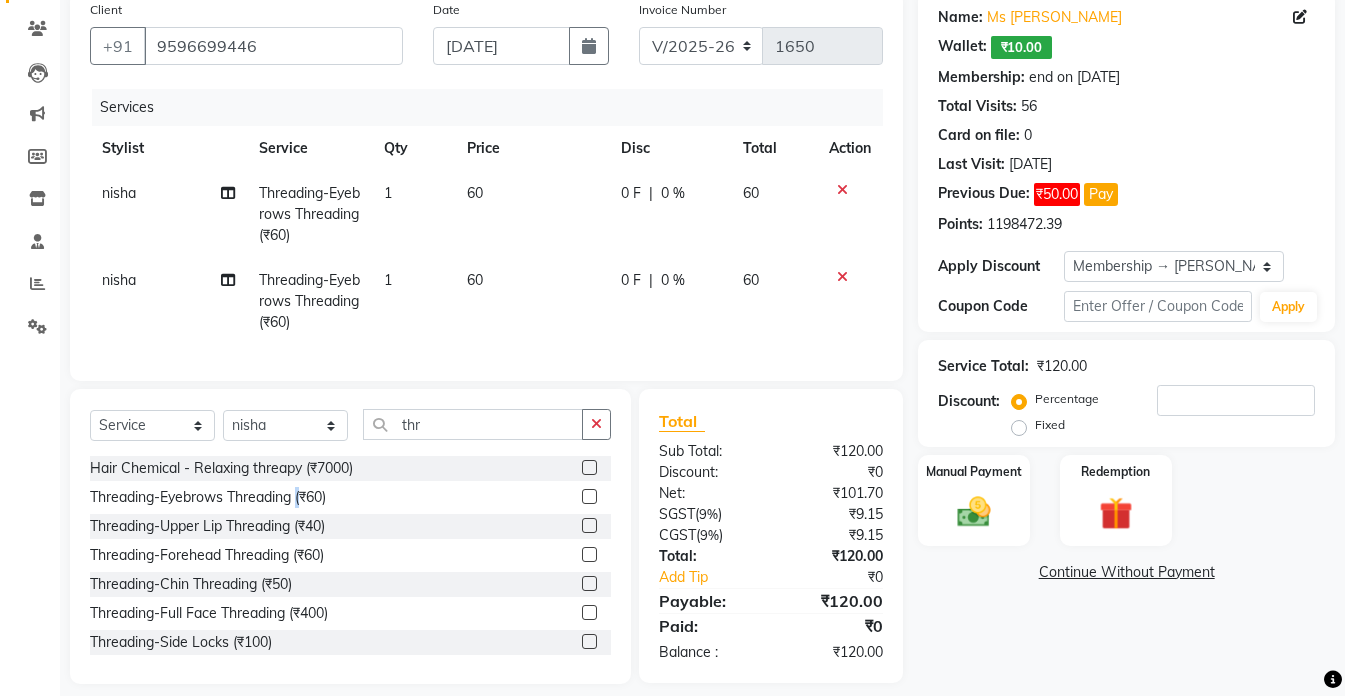 scroll, scrollTop: 192, scrollLeft: 0, axis: vertical 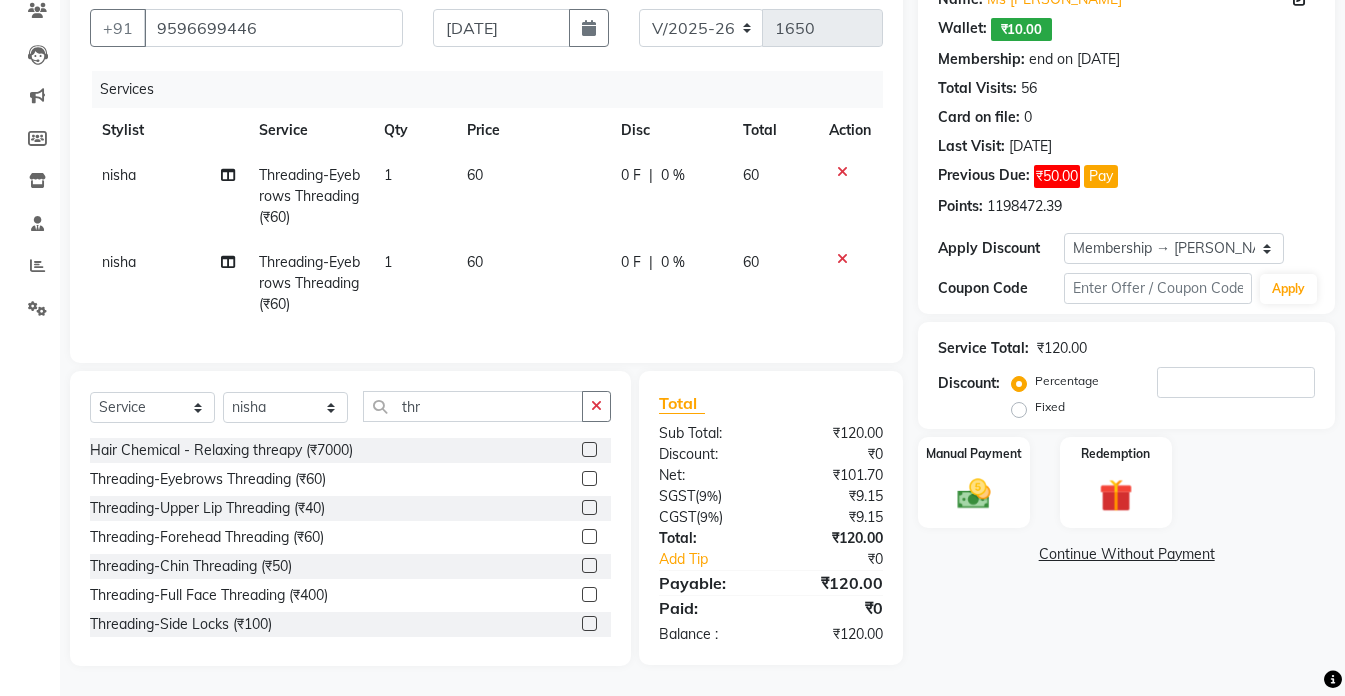 click 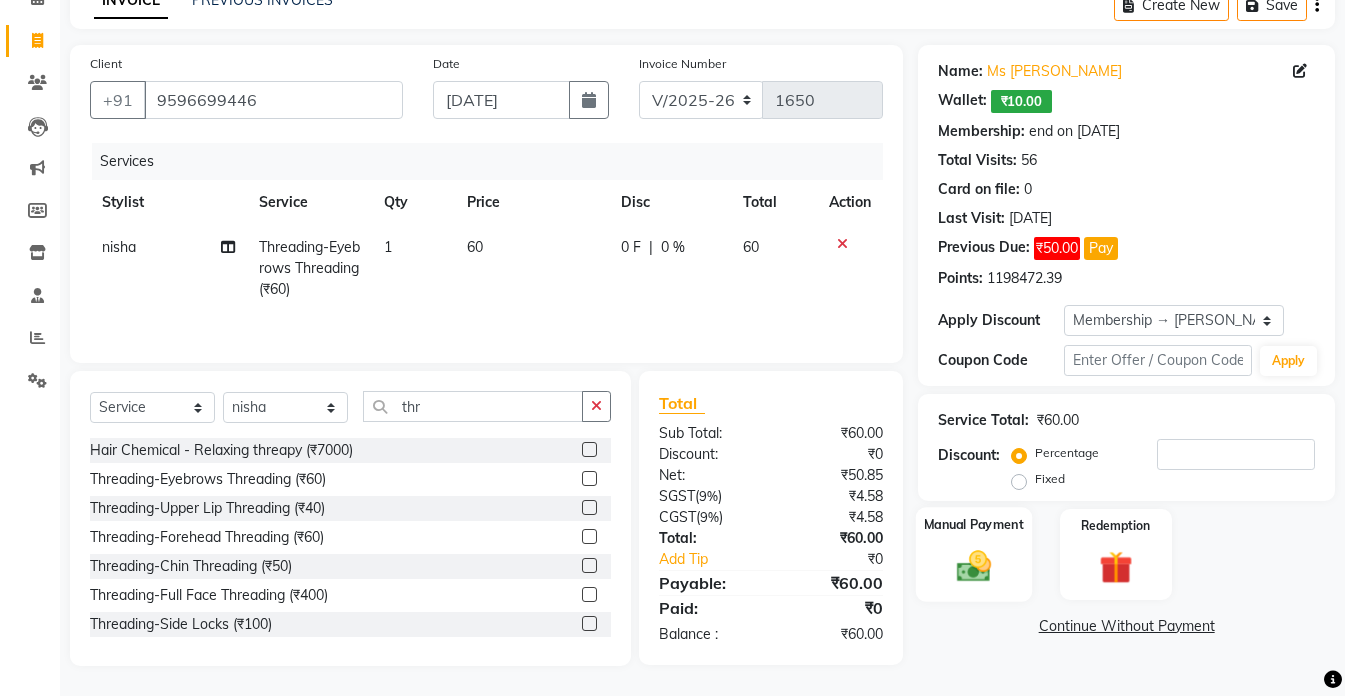 click 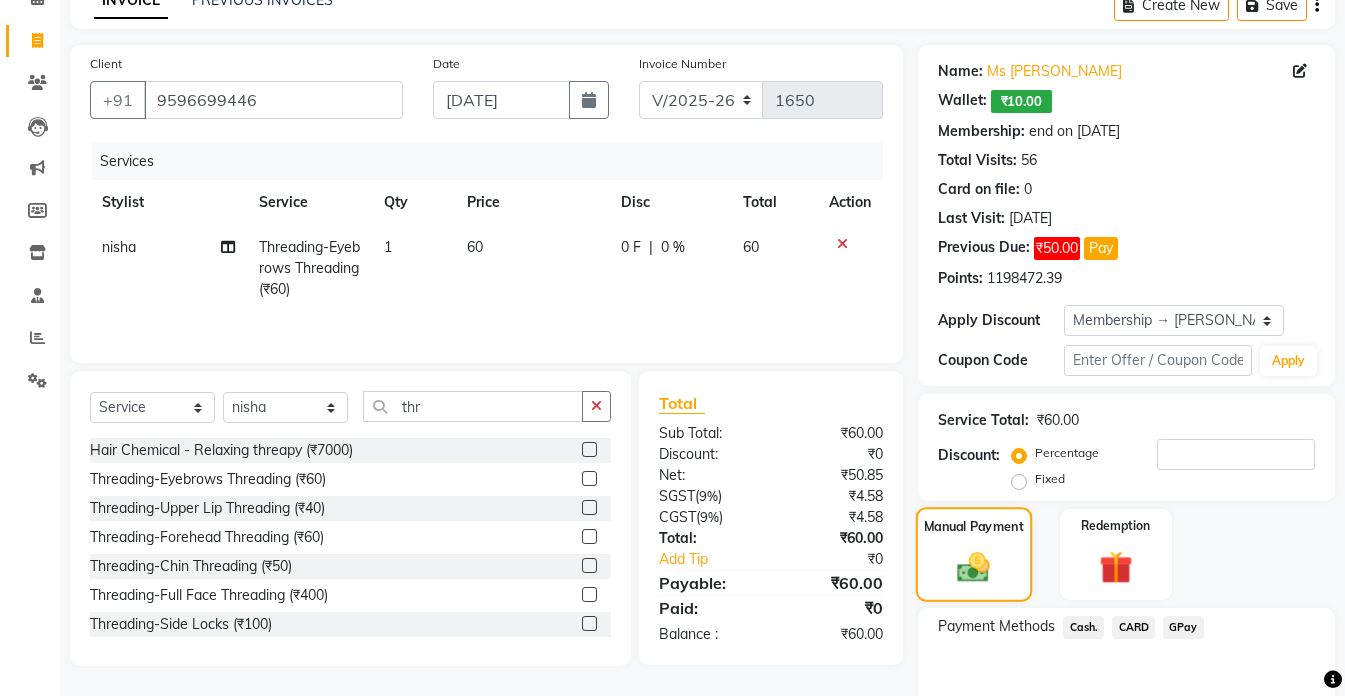 click on "Payment Methods  Cash.   CARD   GPay" 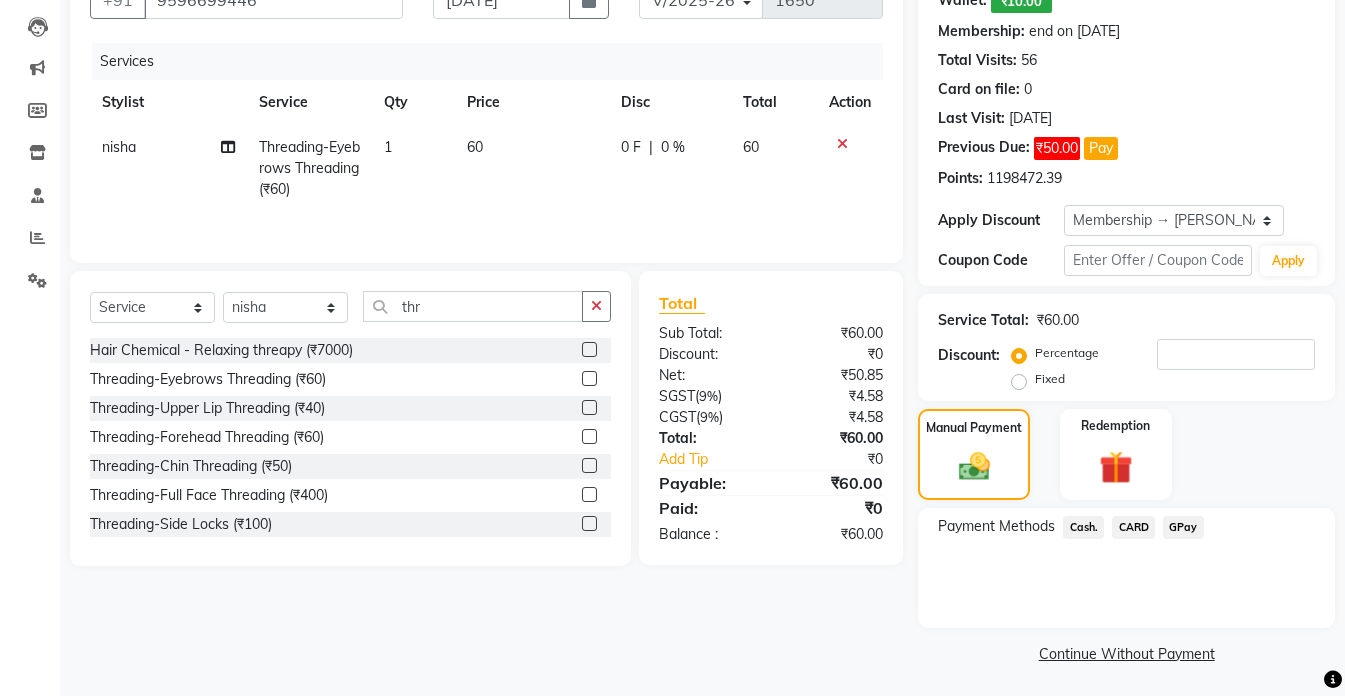 scroll, scrollTop: 208, scrollLeft: 0, axis: vertical 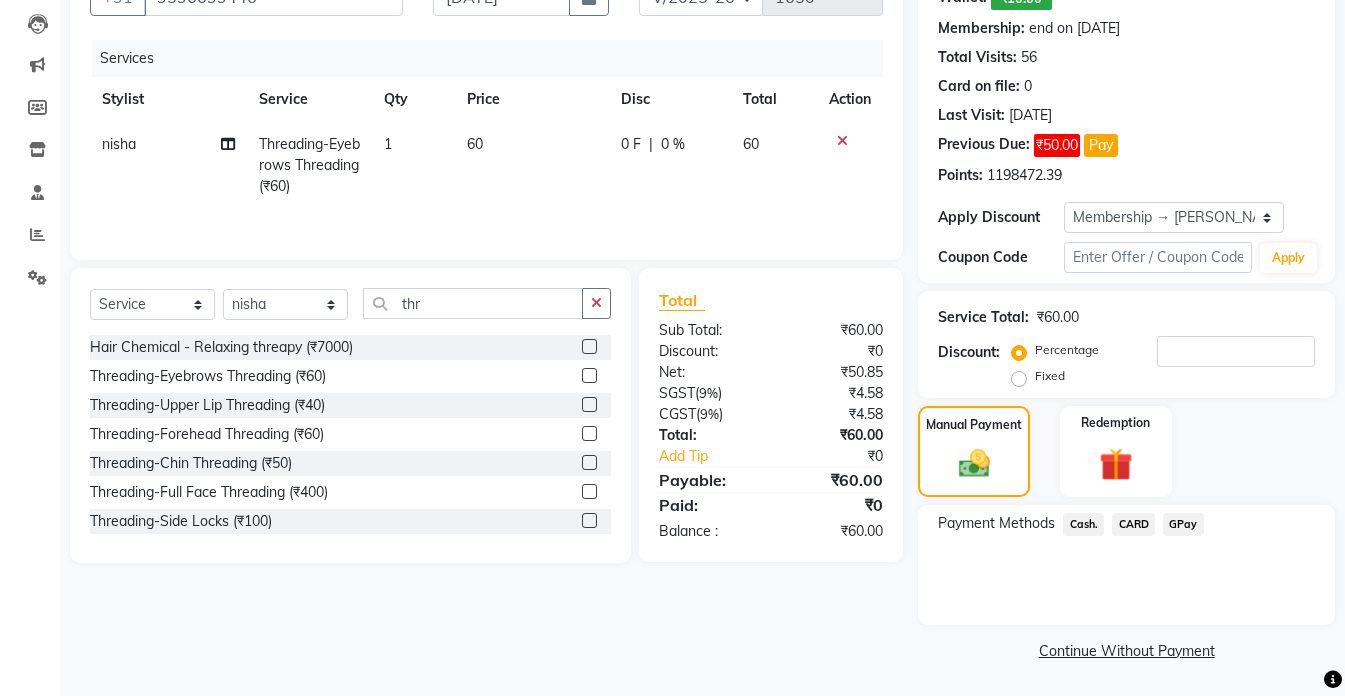 click on "Cash." 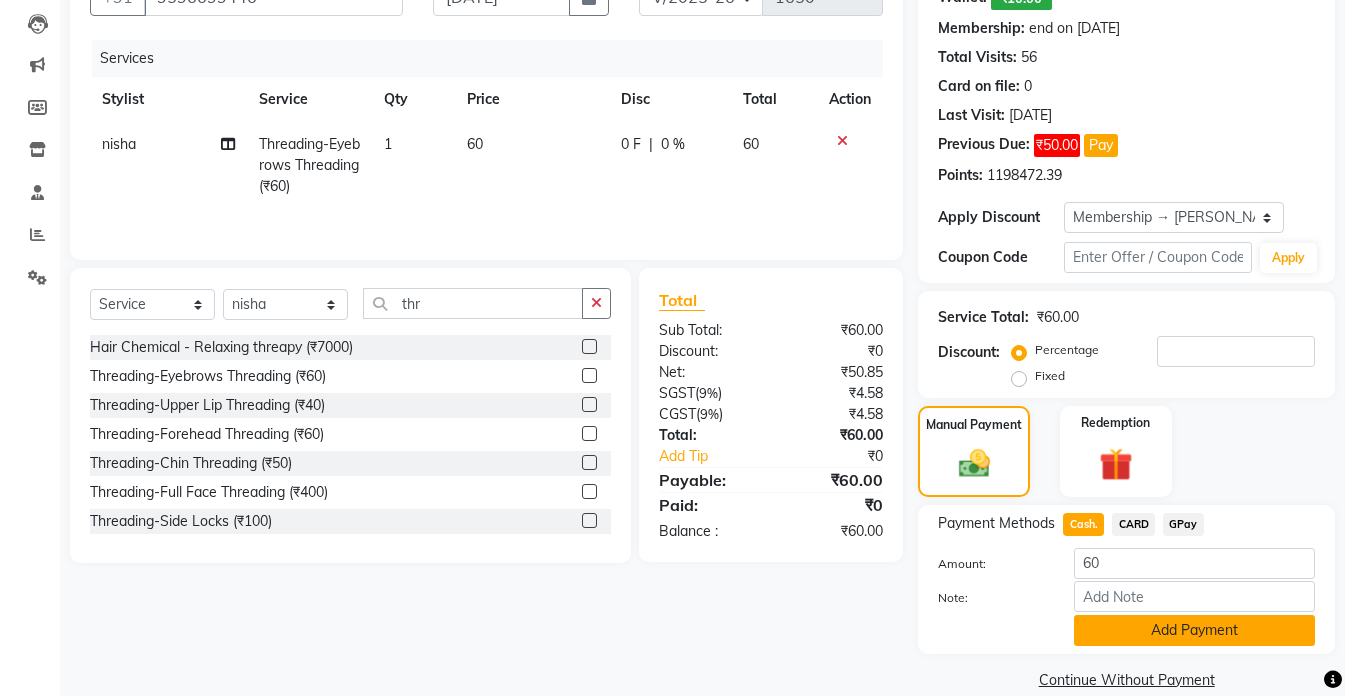 click on "Add Payment" 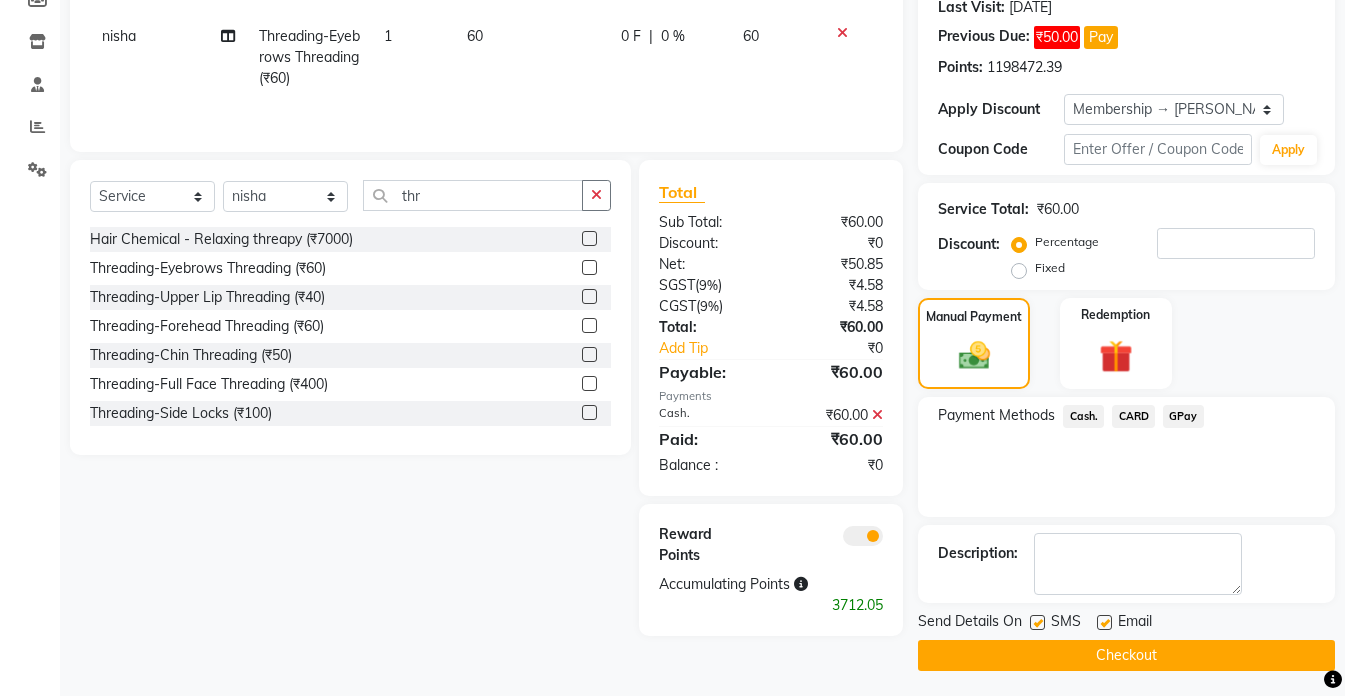 scroll, scrollTop: 321, scrollLeft: 0, axis: vertical 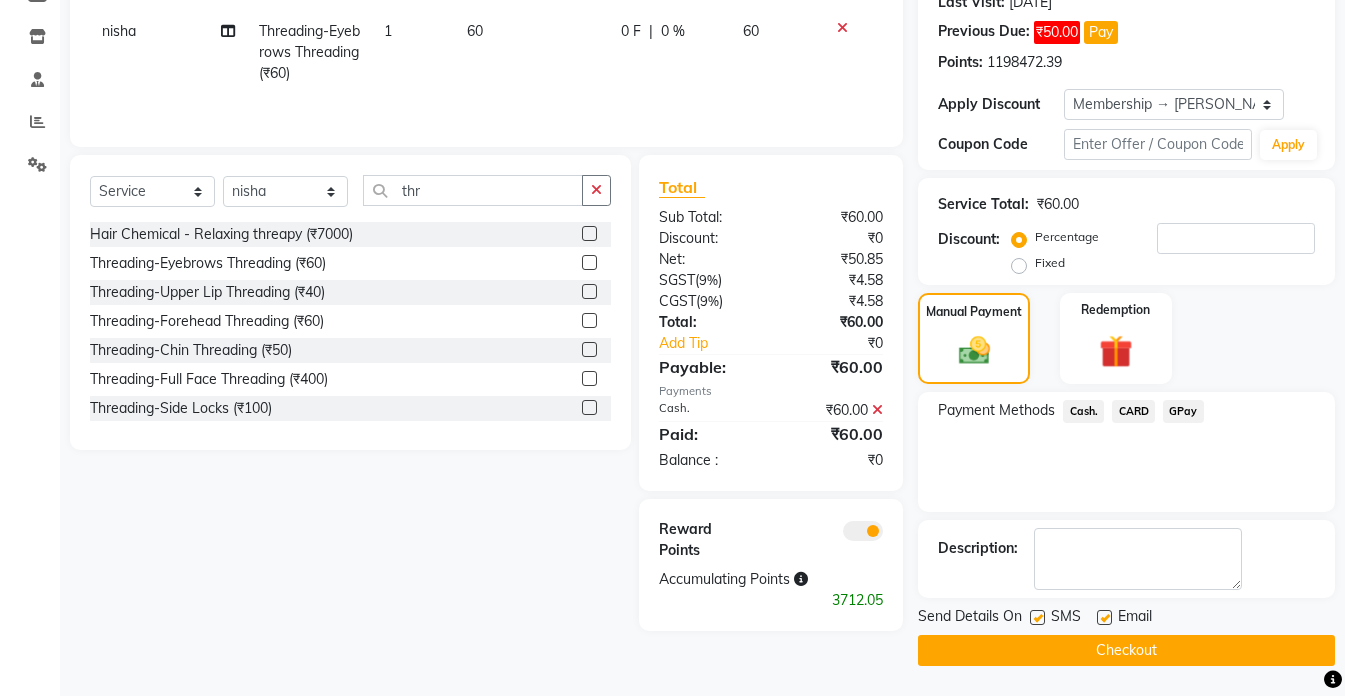 click on "Checkout" 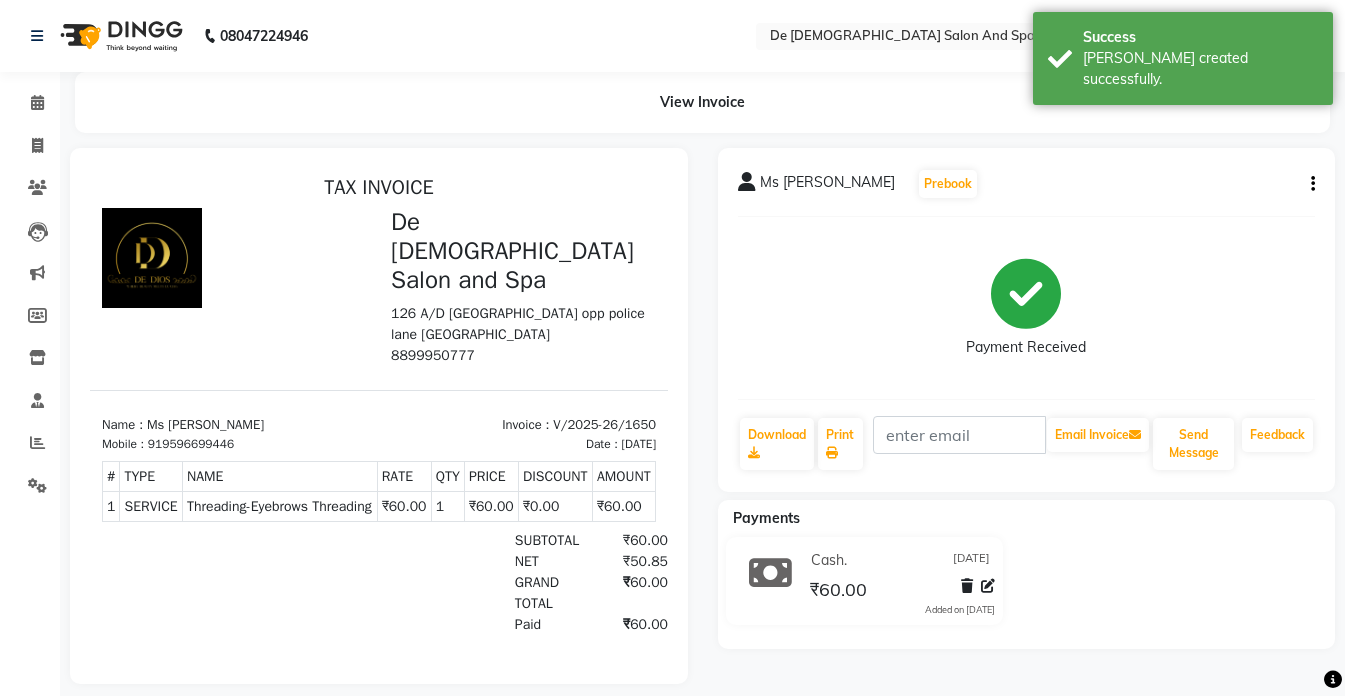 scroll, scrollTop: 0, scrollLeft: 0, axis: both 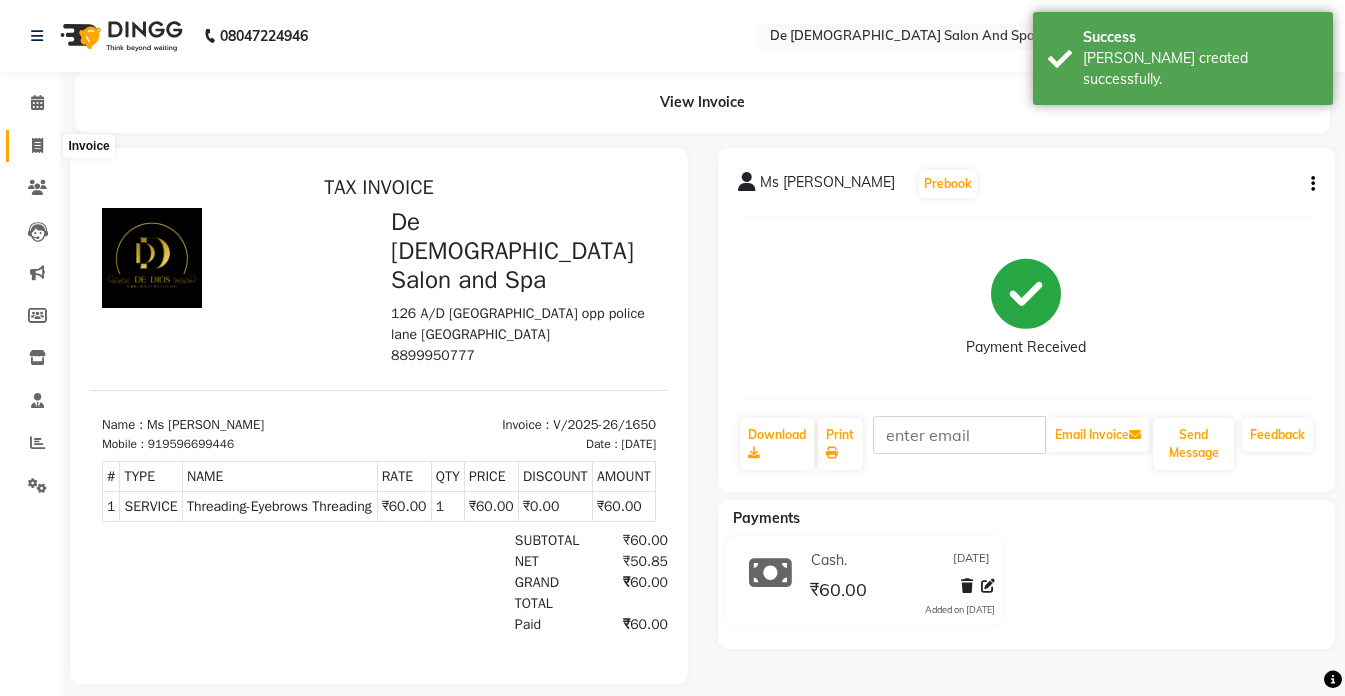 click 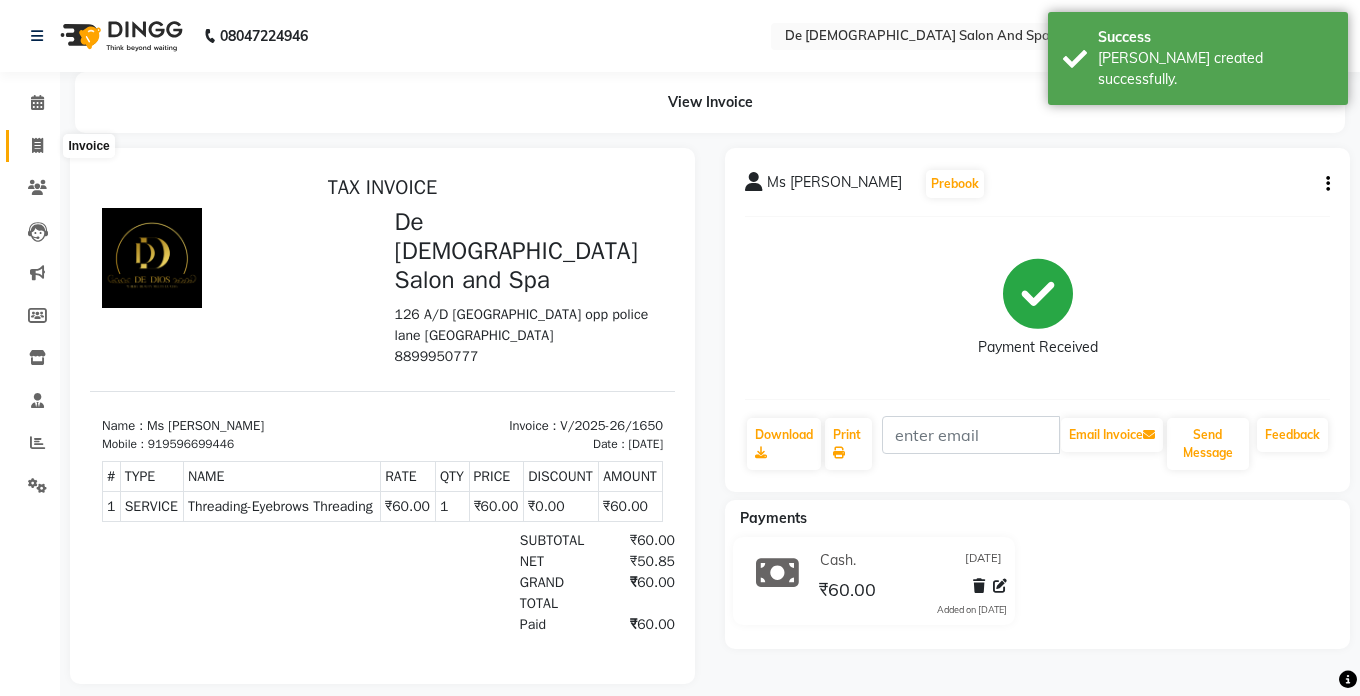 select on "service" 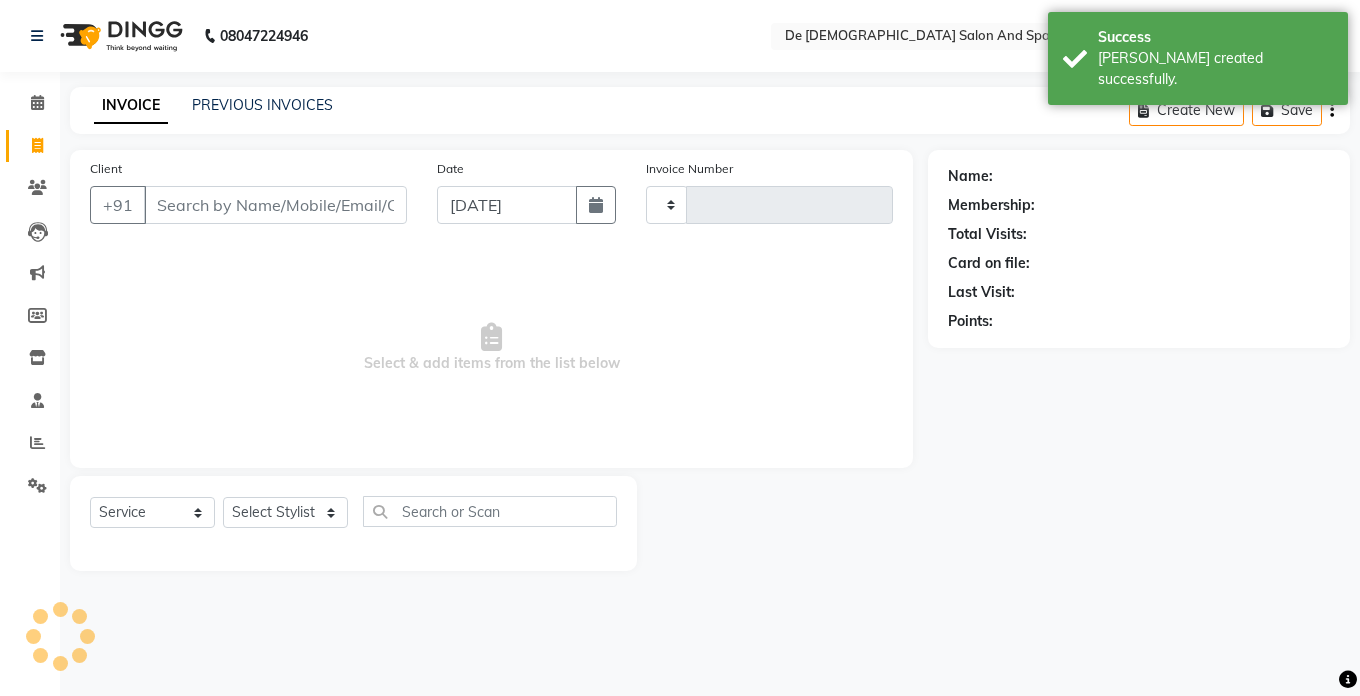 type on "1651" 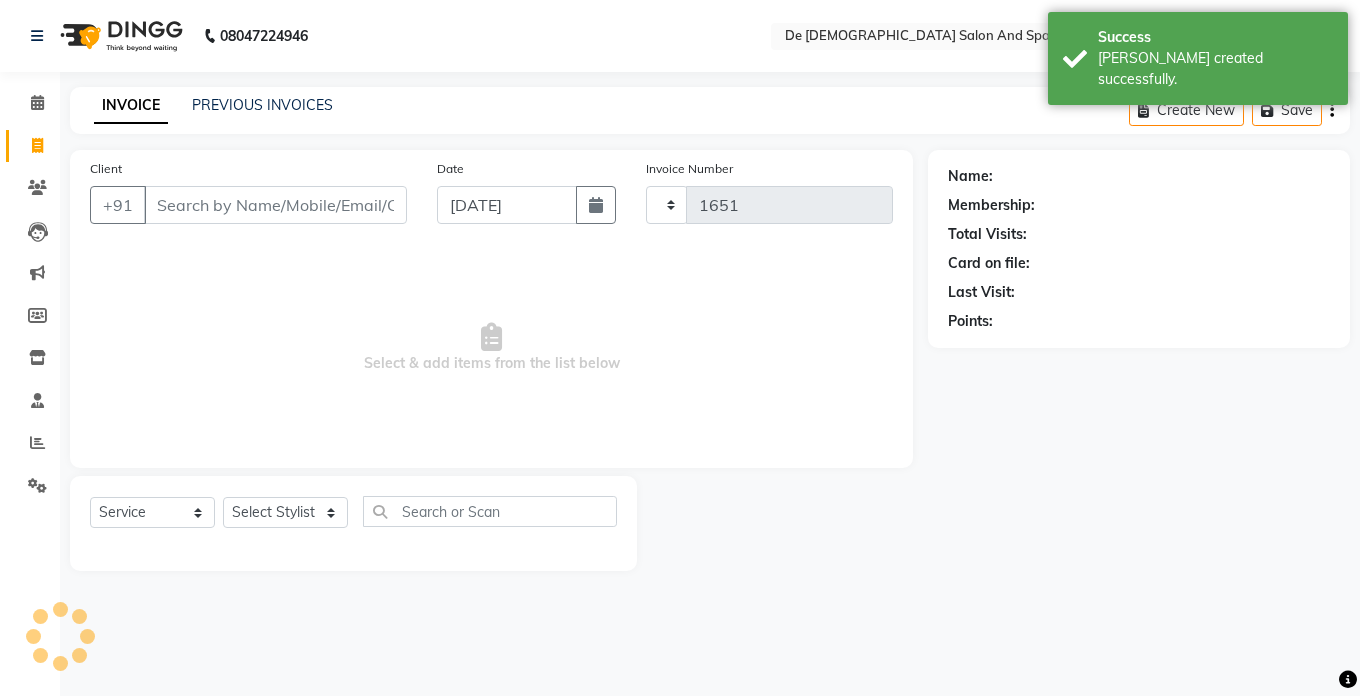 select on "6431" 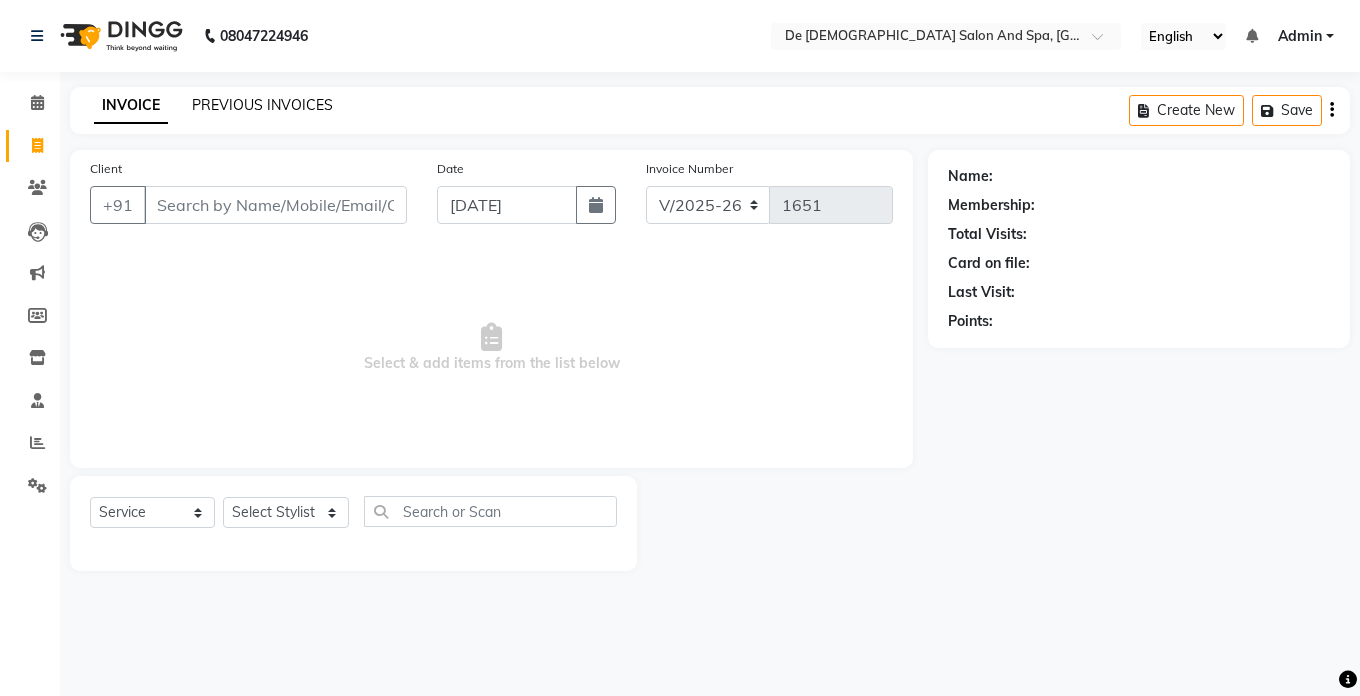click on "PREVIOUS INVOICES" 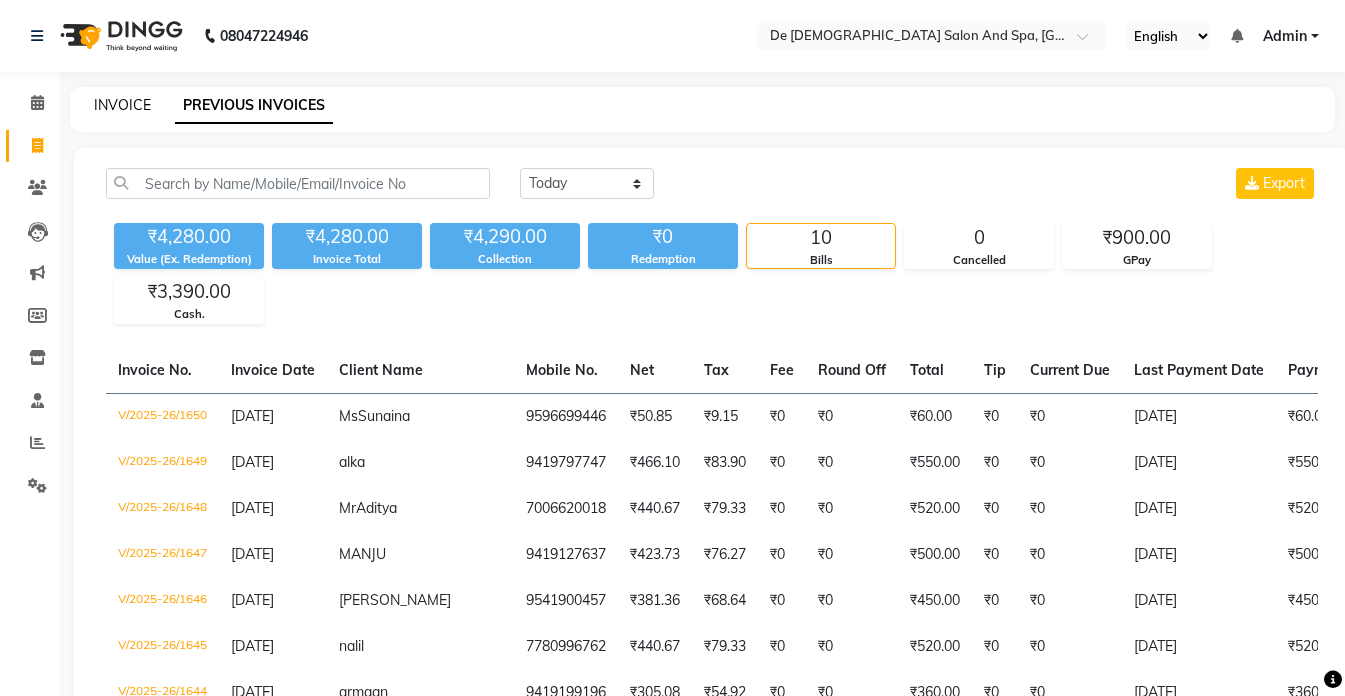 click on "INVOICE" 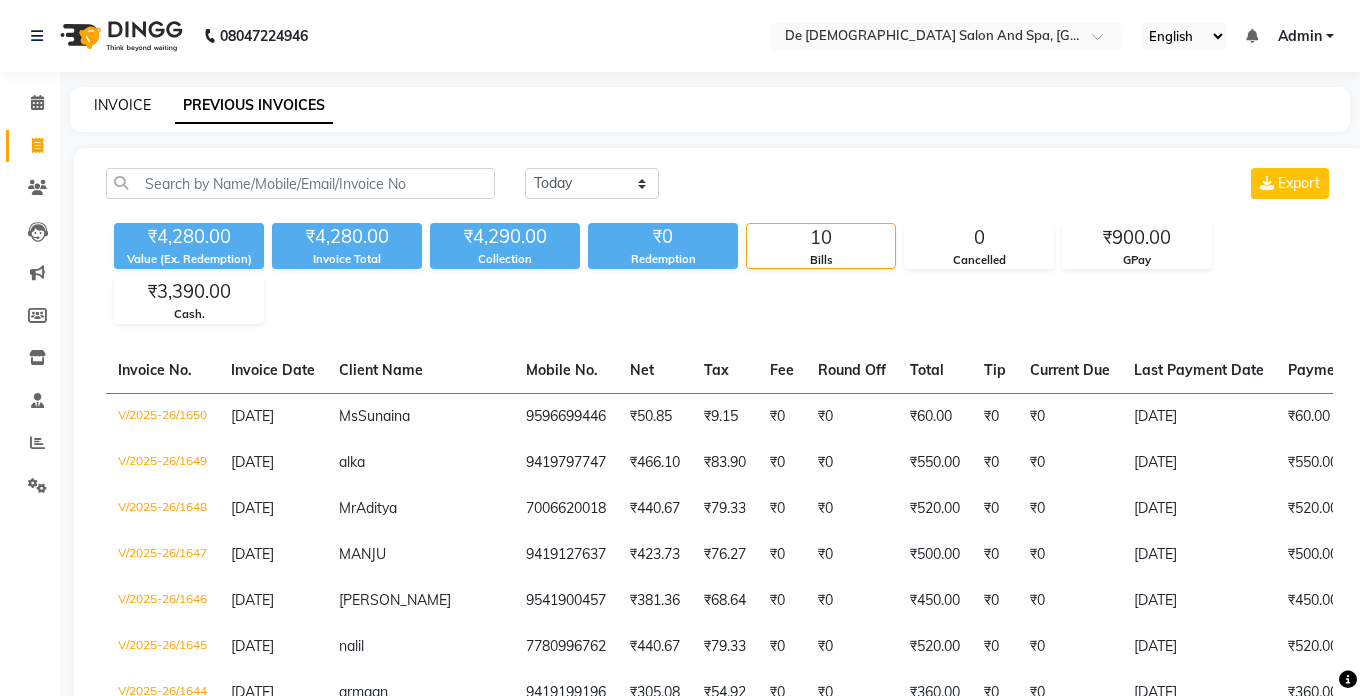 select on "service" 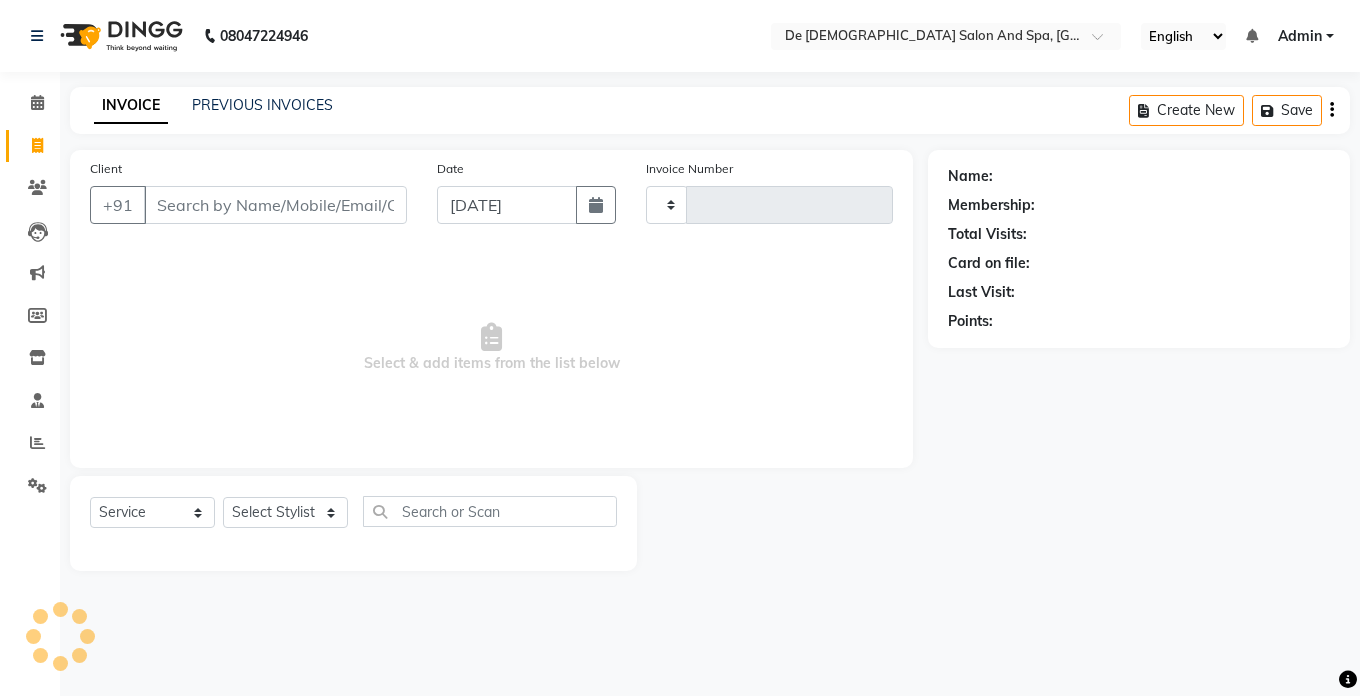 type on "1651" 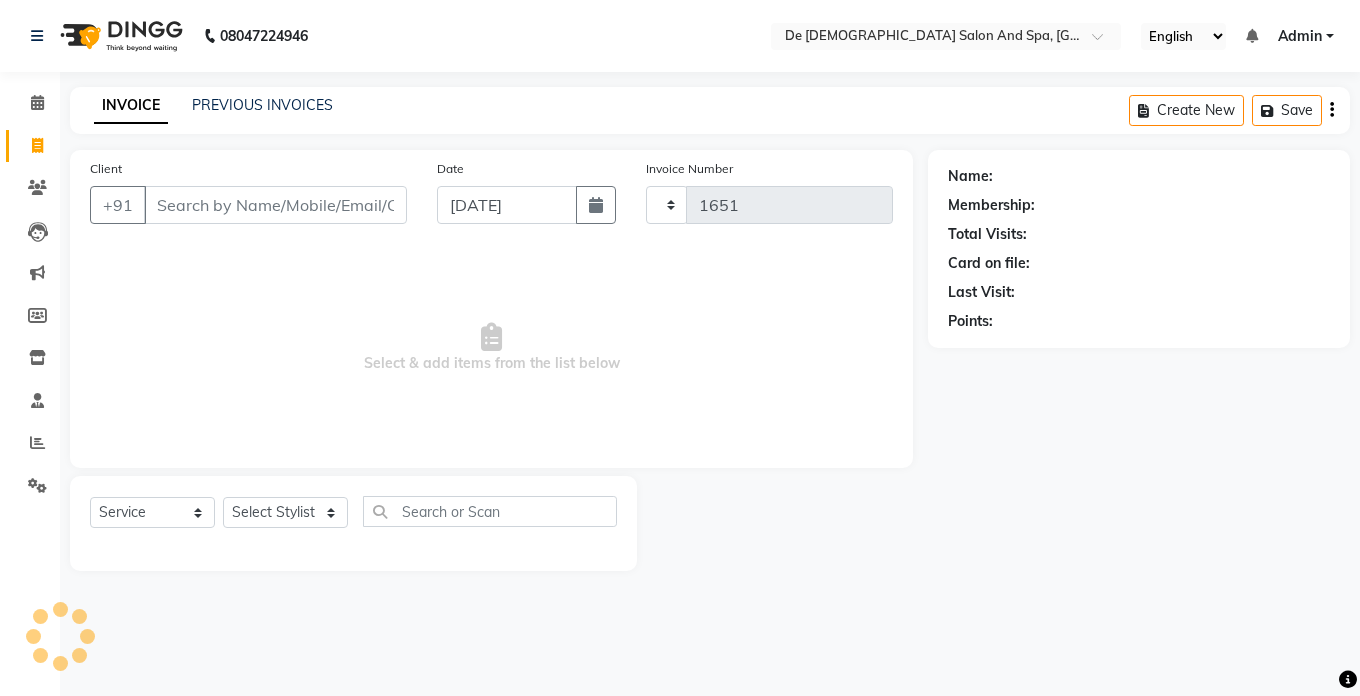 select on "6431" 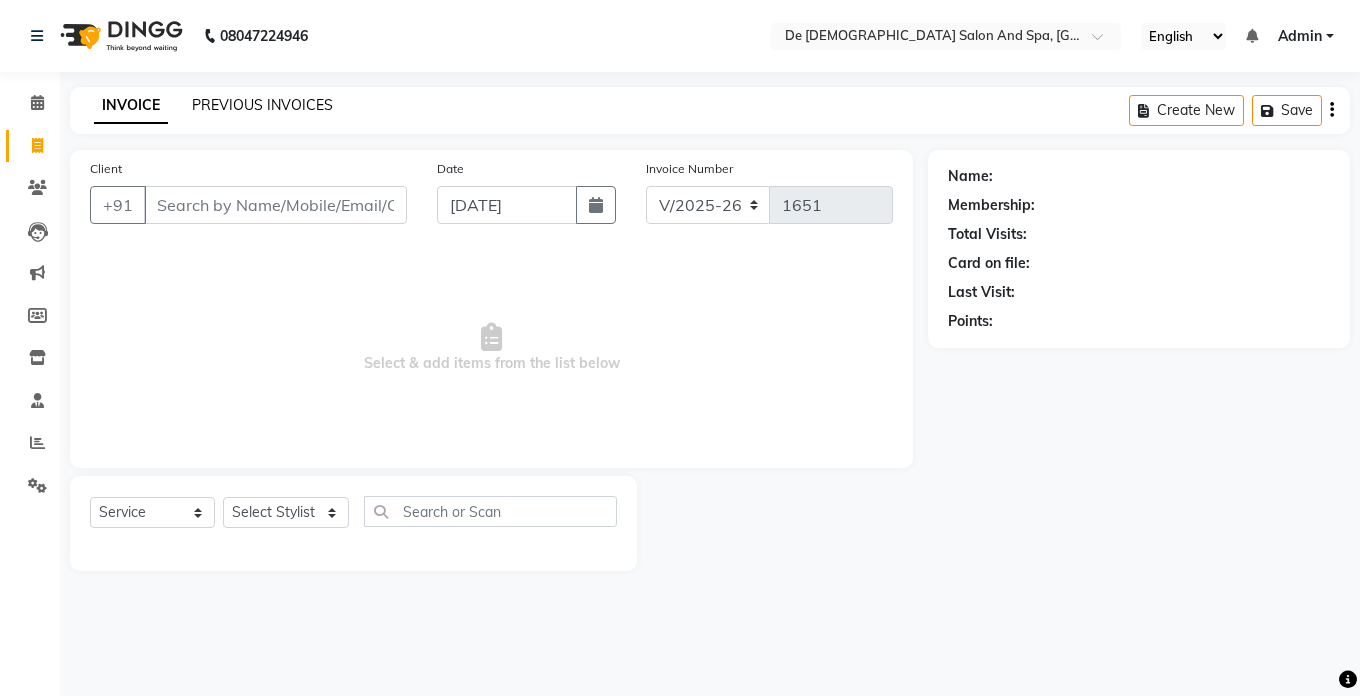 click on "PREVIOUS INVOICES" 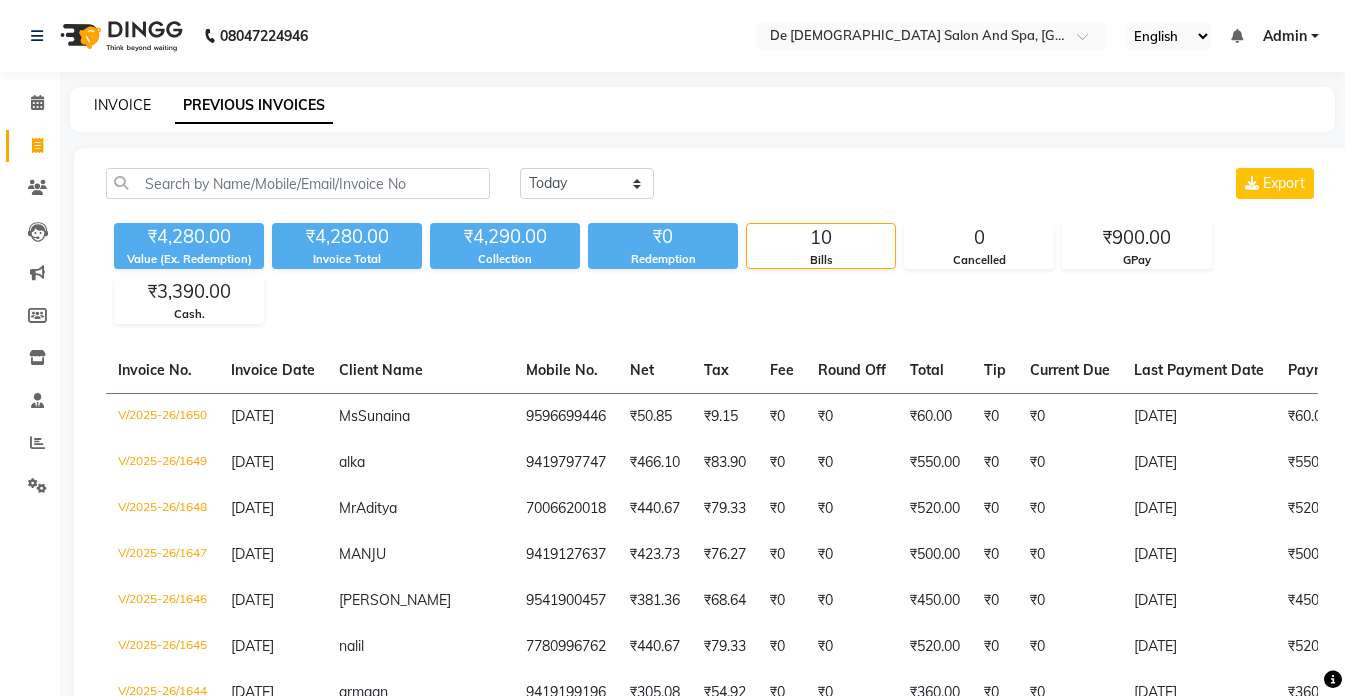 click on "INVOICE" 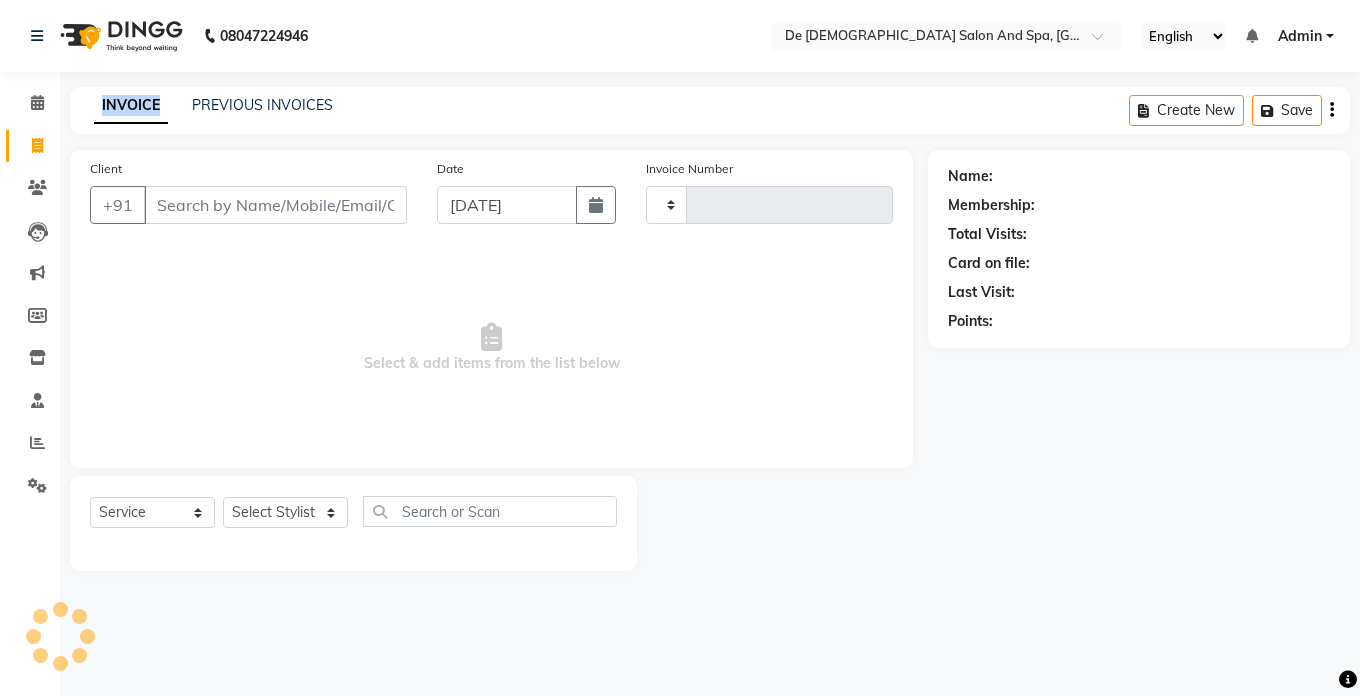 click on "INVOICE" 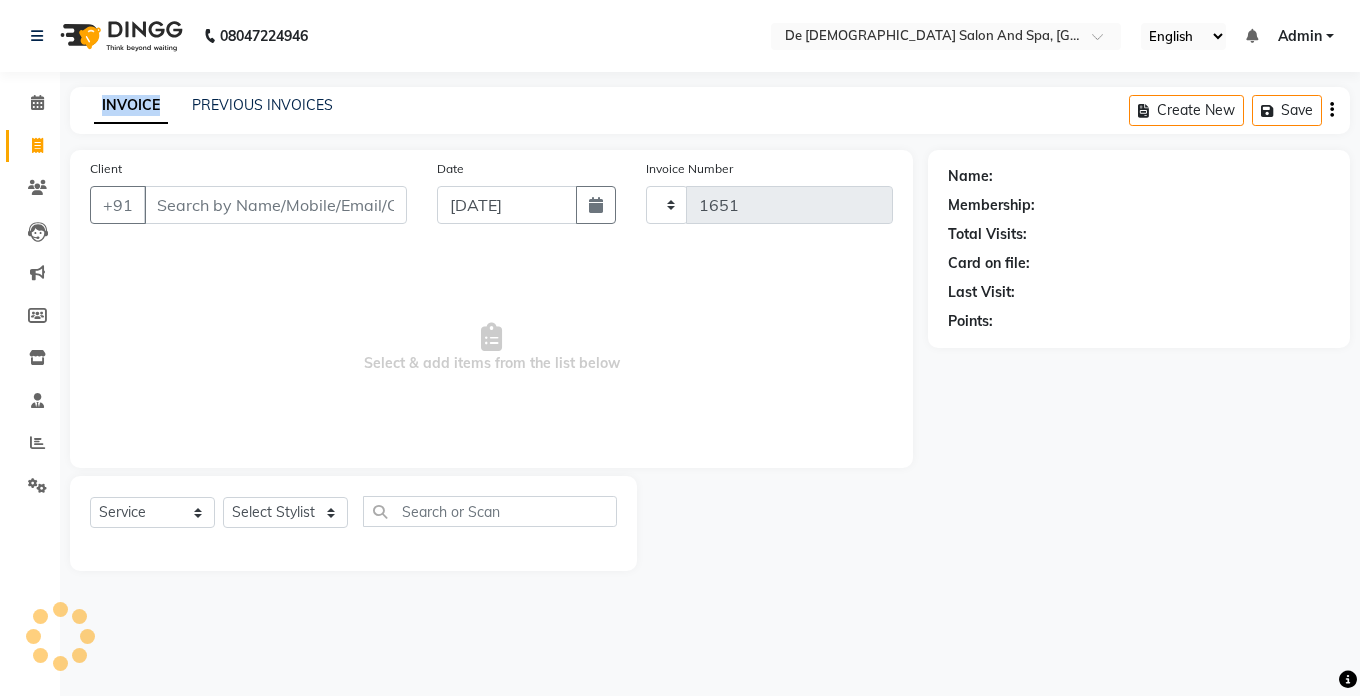 select on "6431" 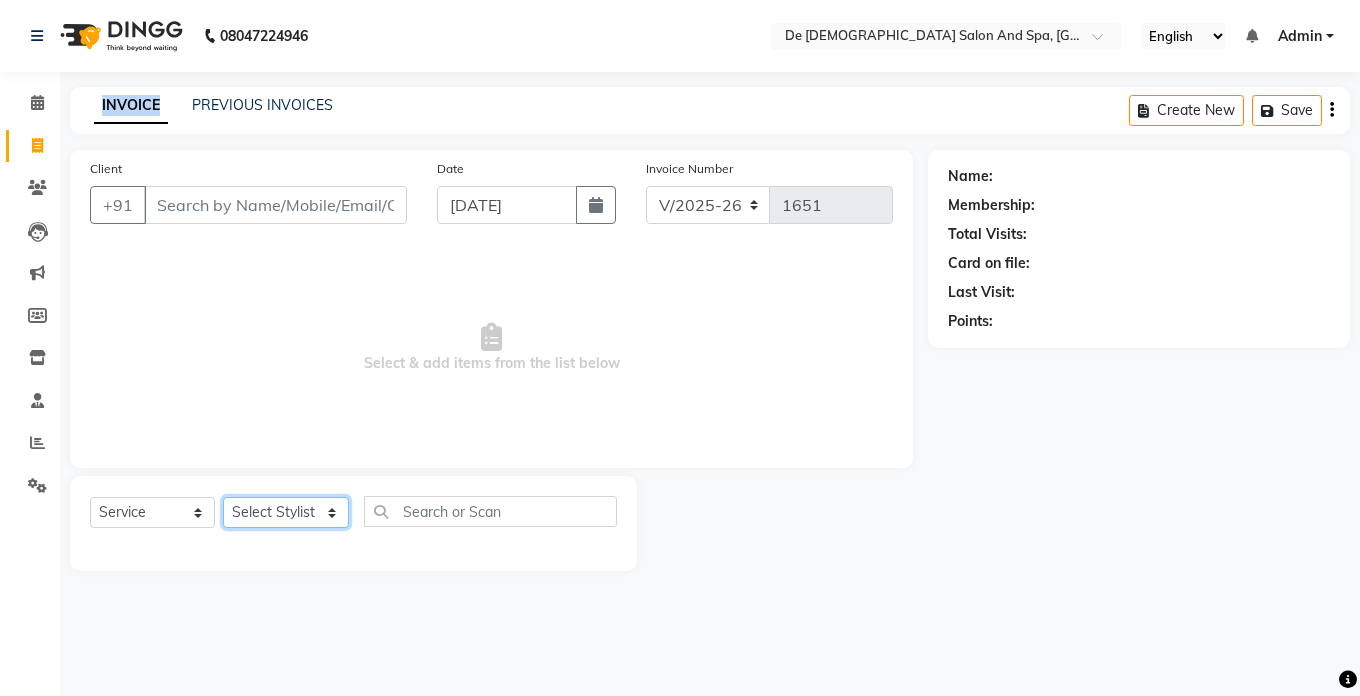 click on "Select Stylist akshay aman [PERSON_NAME] [PERSON_NAME]  [MEDICAL_DATA][PERSON_NAME] [PERSON_NAME] [DATE][PERSON_NAME]" 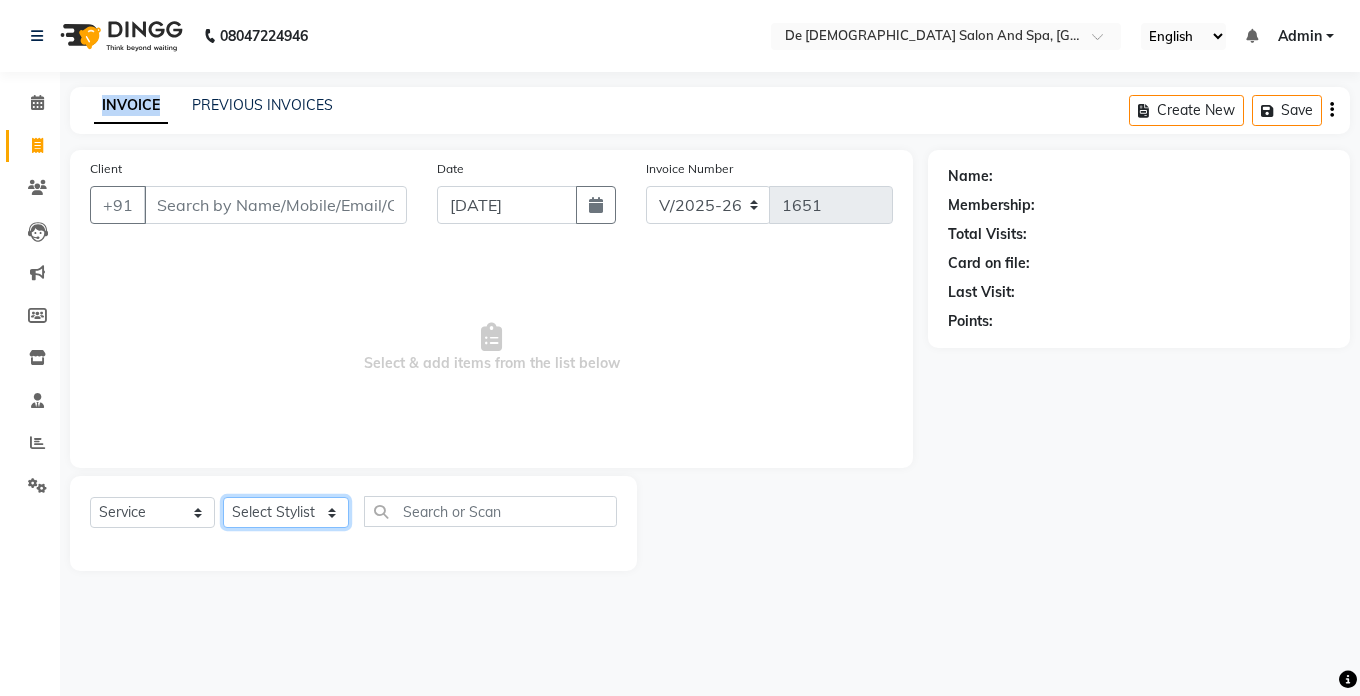 select on "51742" 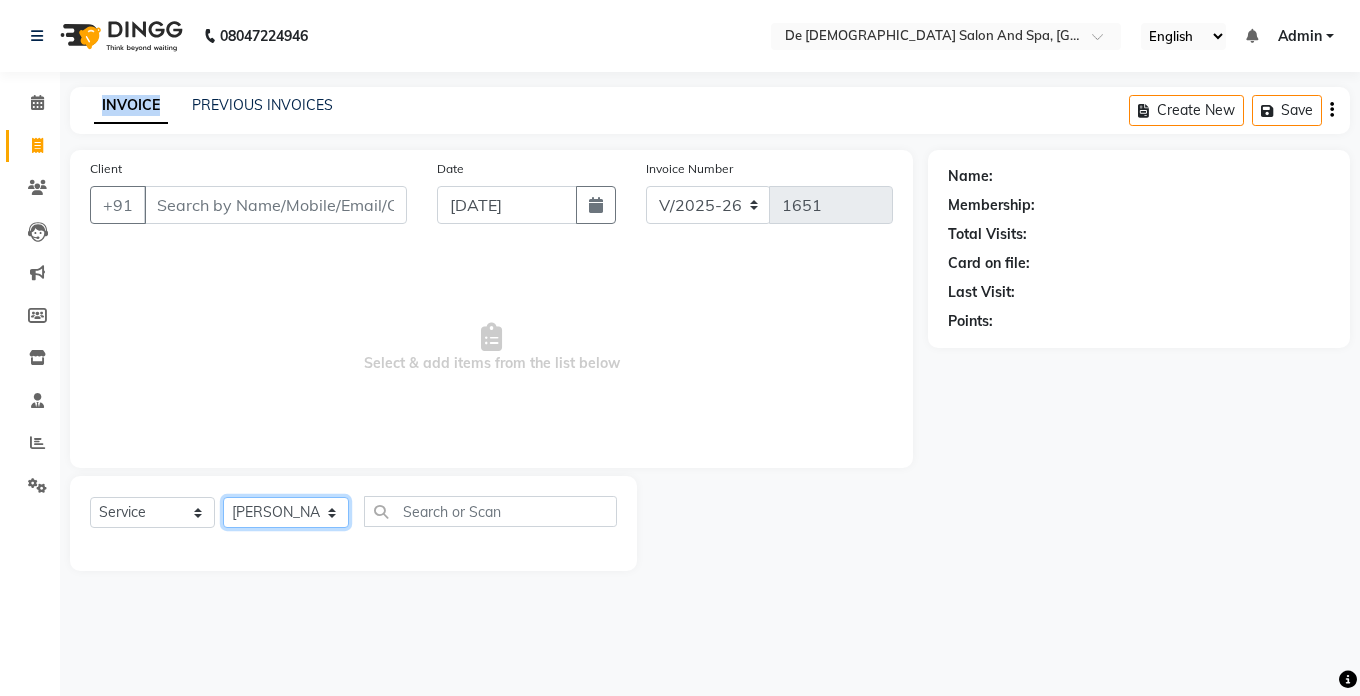 click on "Select Stylist akshay aman [PERSON_NAME] [PERSON_NAME]  [MEDICAL_DATA][PERSON_NAME] [PERSON_NAME] [DATE][PERSON_NAME]" 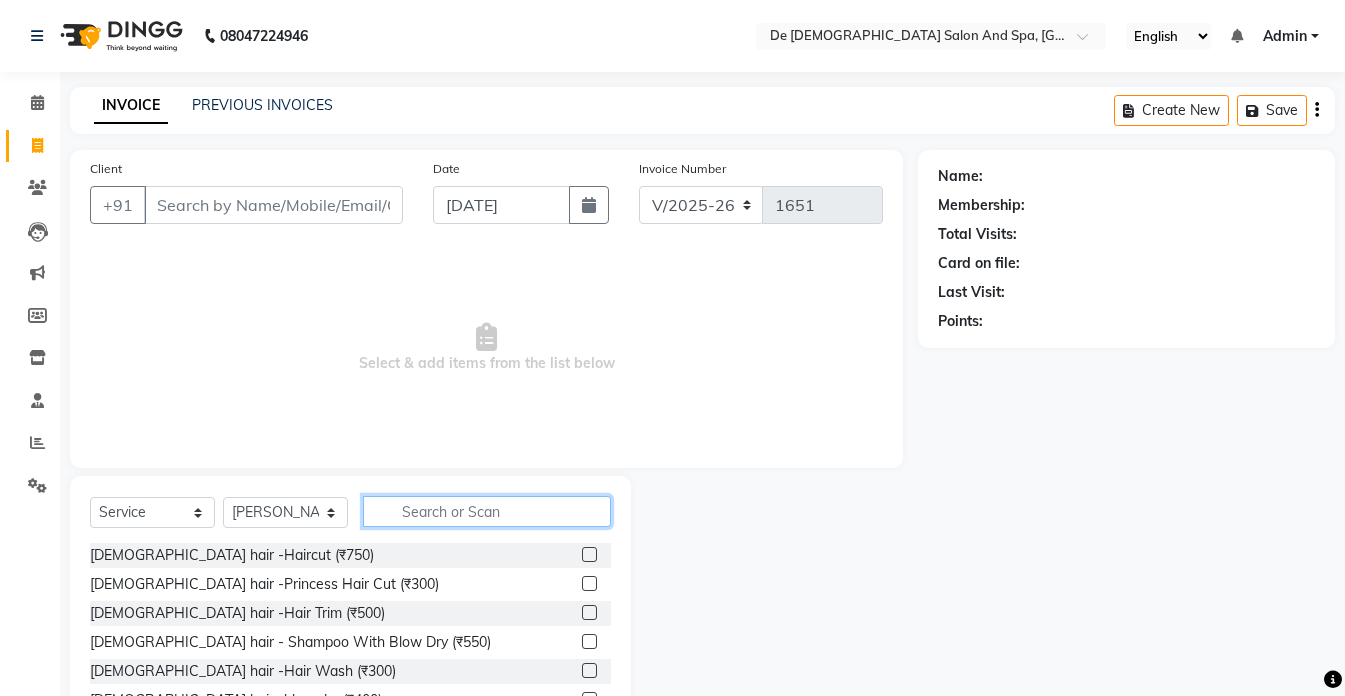 click 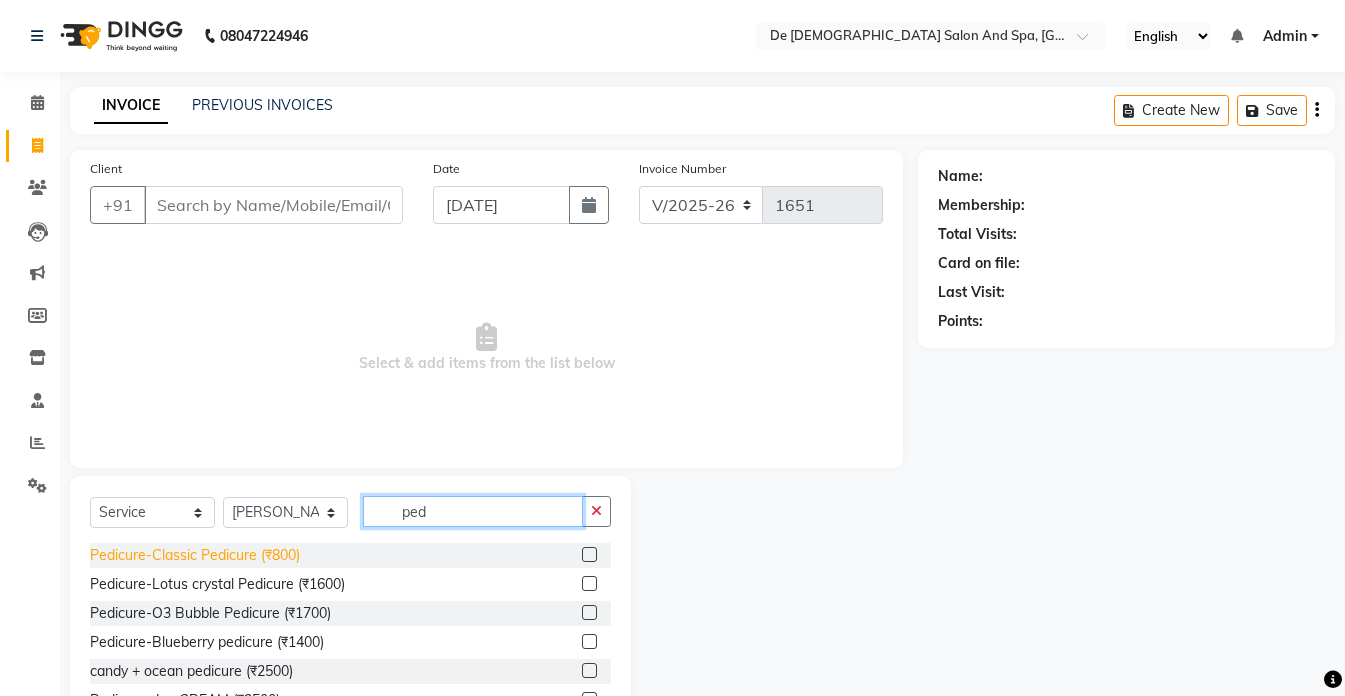 type on "ped" 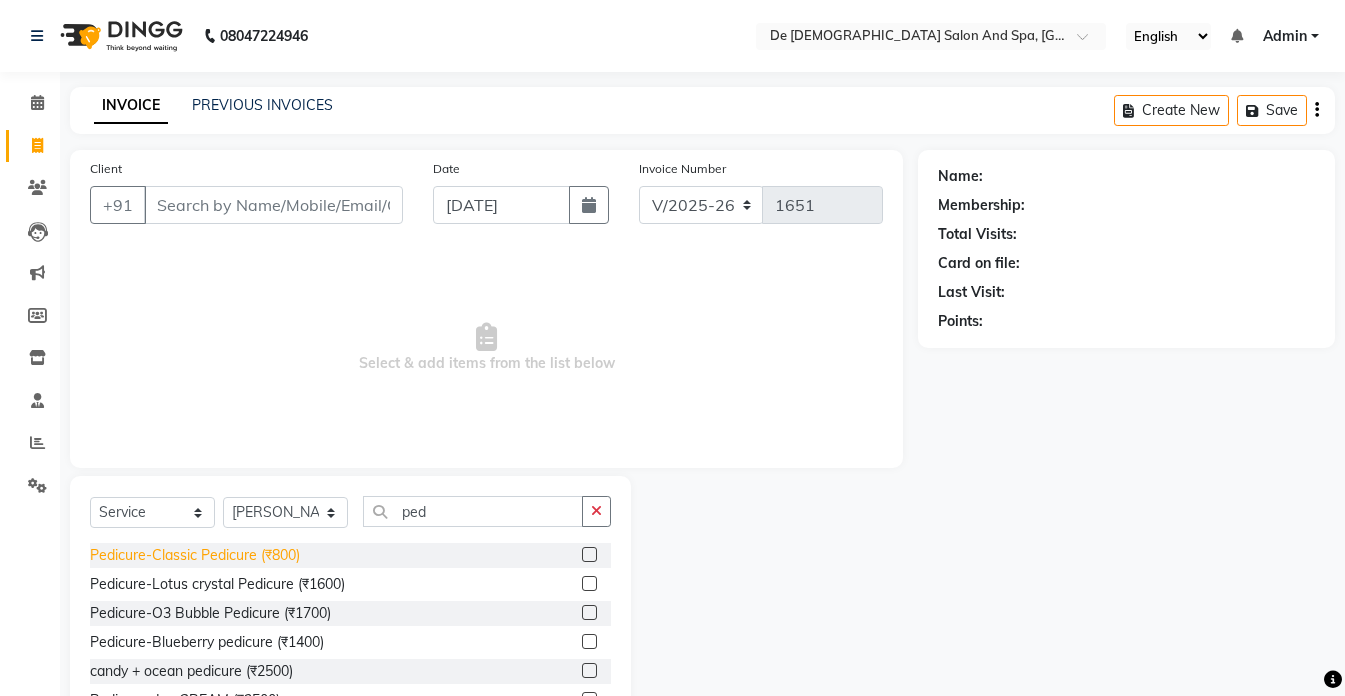 click on "Pedicure-Classic Pedicure (₹800)" 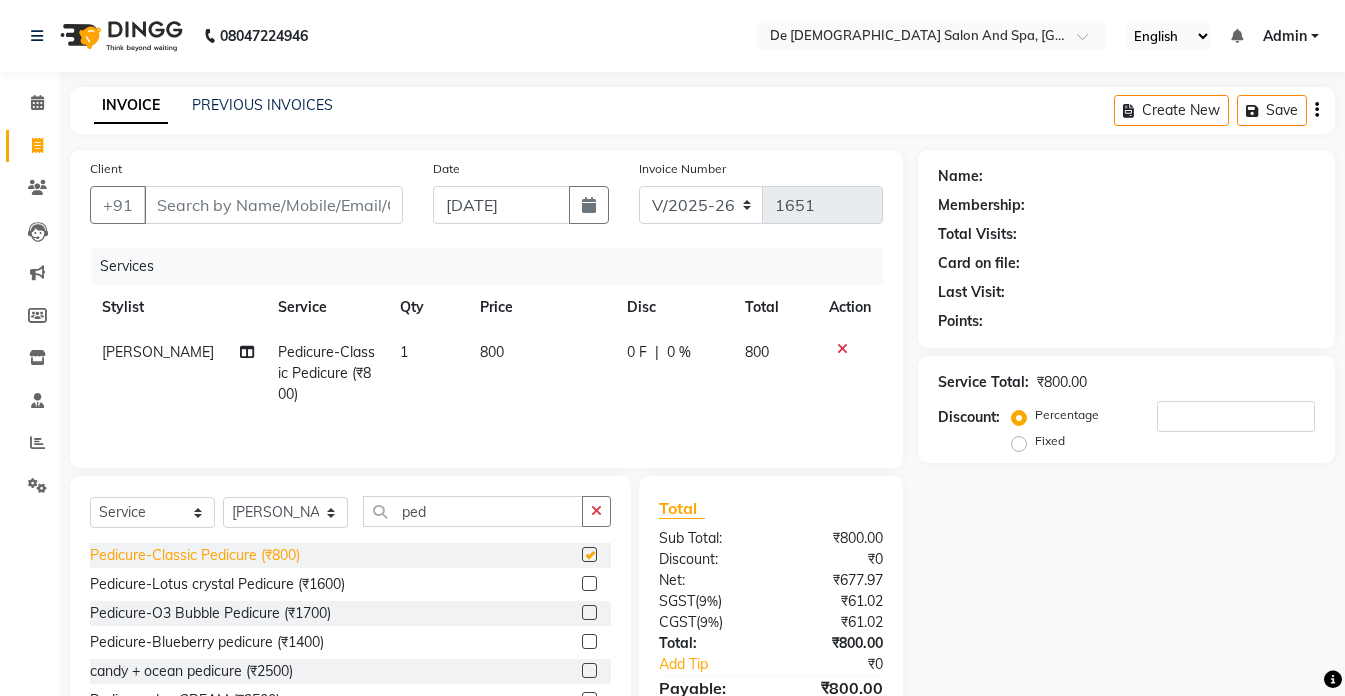 checkbox on "false" 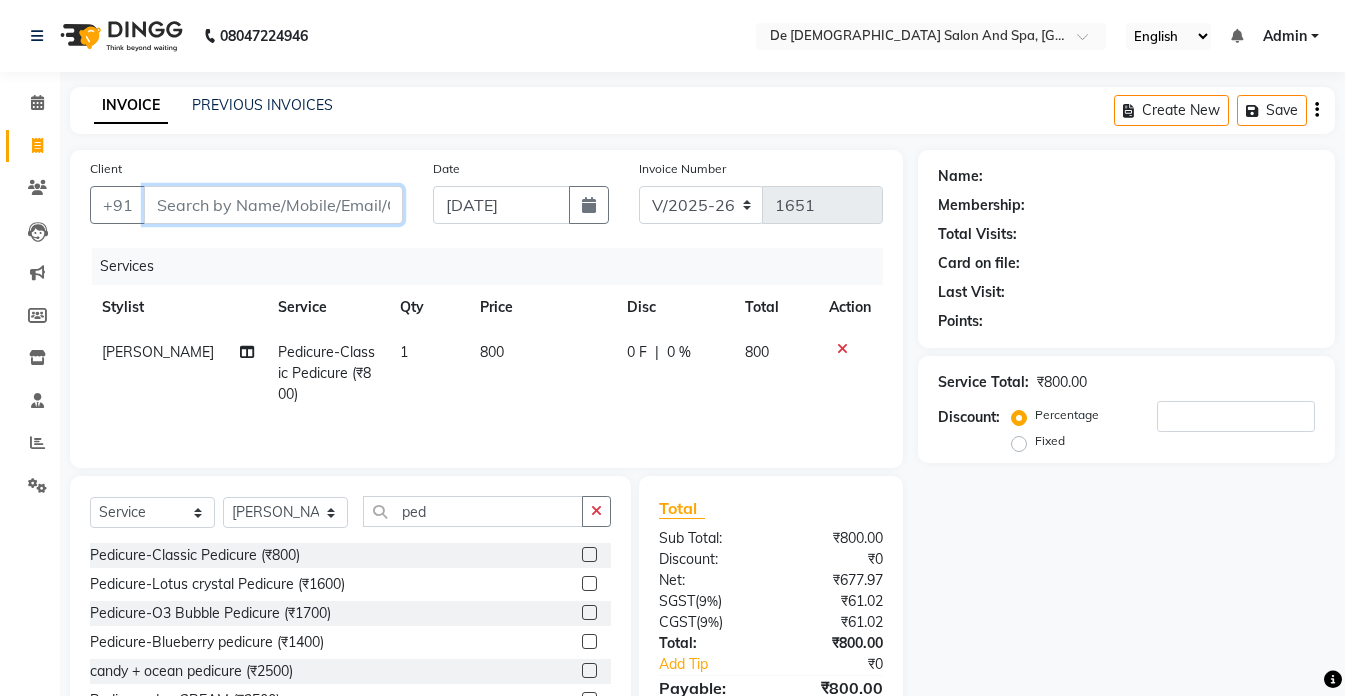 click on "Client" at bounding box center [273, 205] 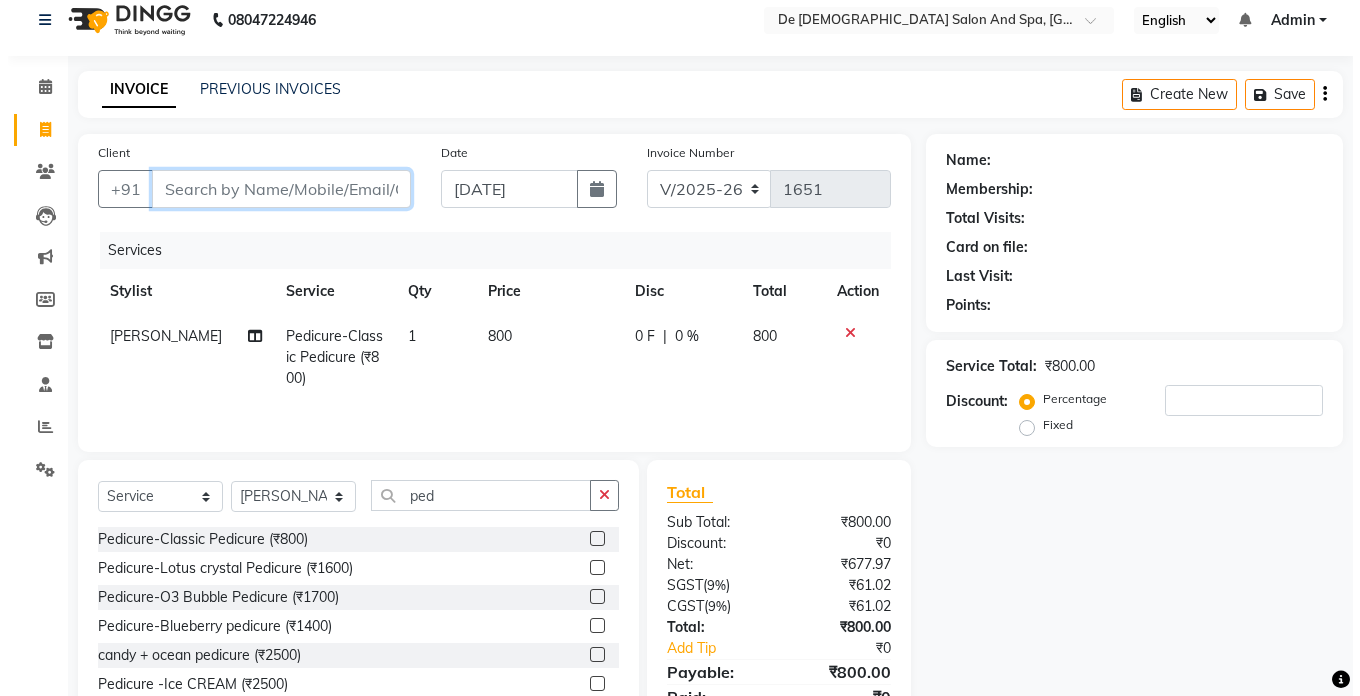 scroll, scrollTop: 0, scrollLeft: 0, axis: both 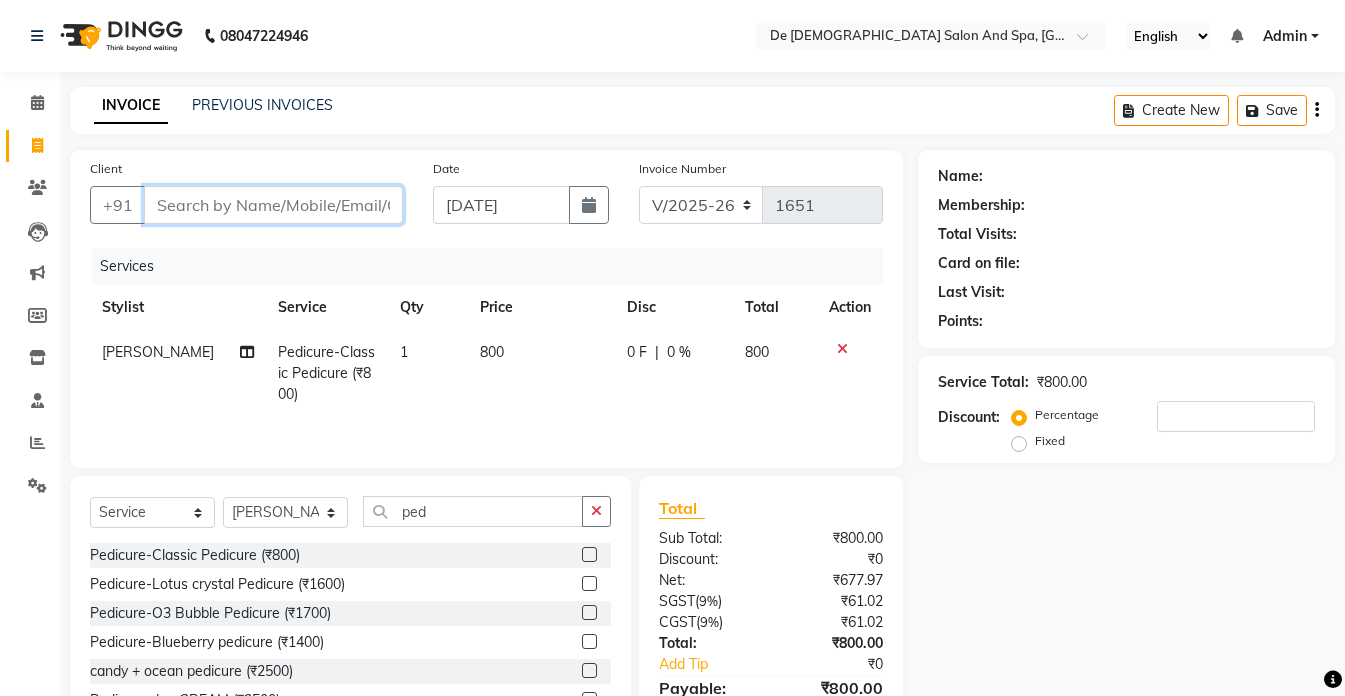 click on "Client" at bounding box center [273, 205] 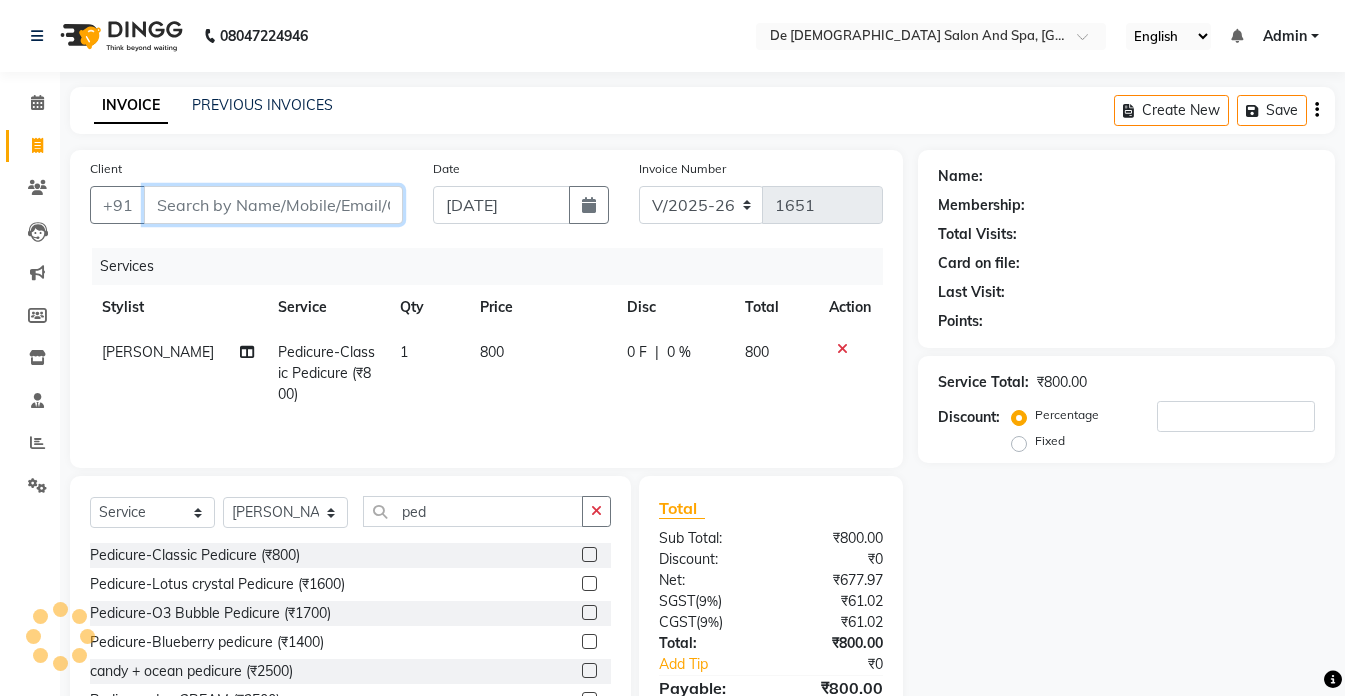 type on "9" 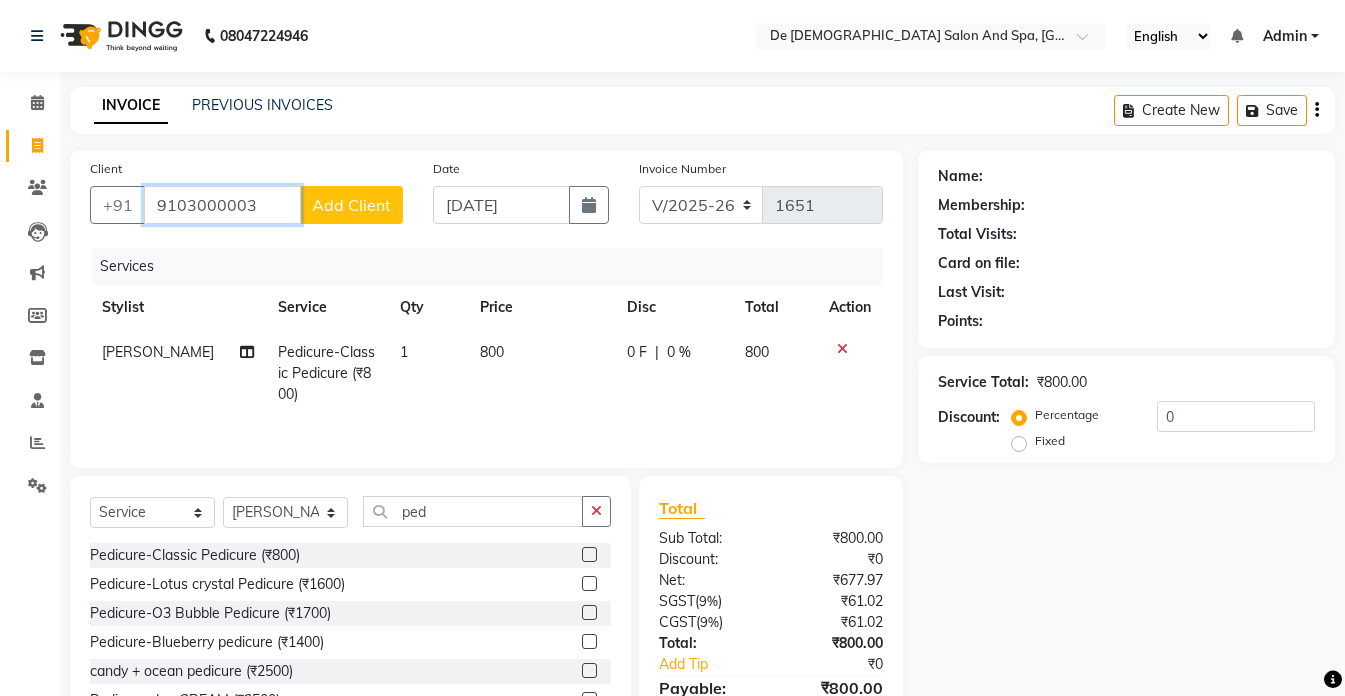 type on "9103000003" 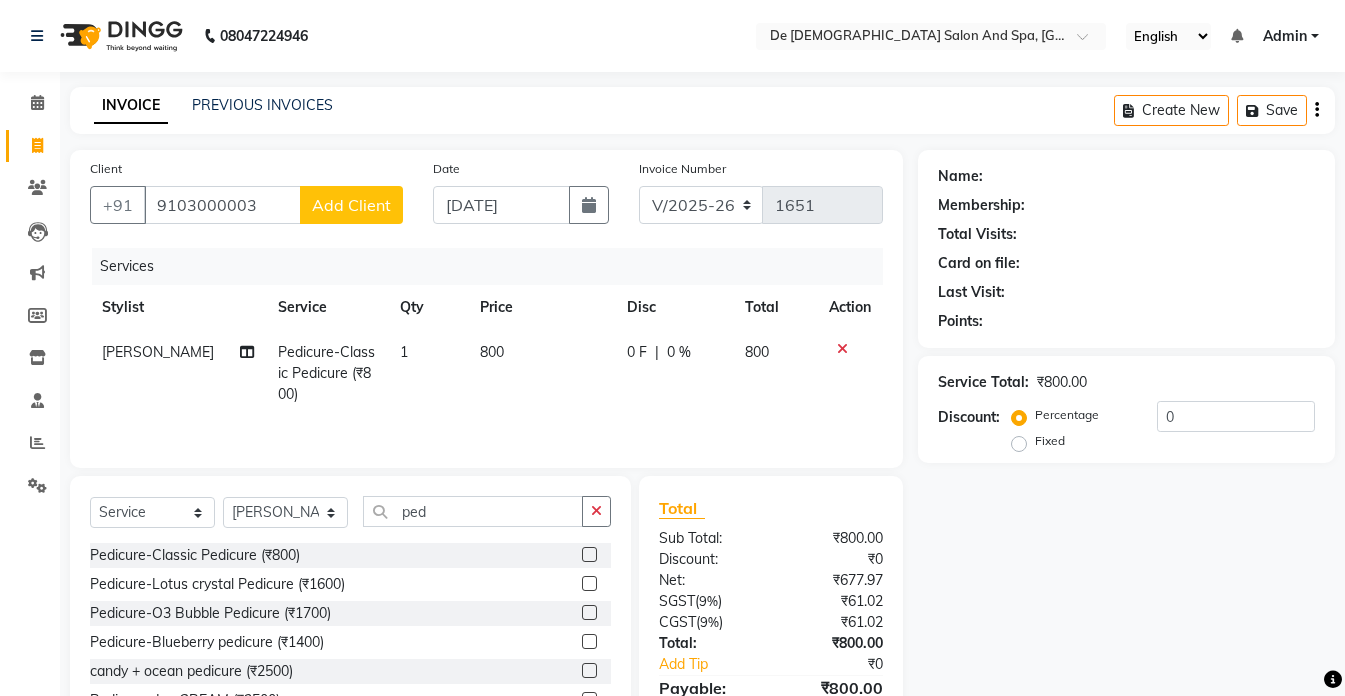 click on "Add Client" 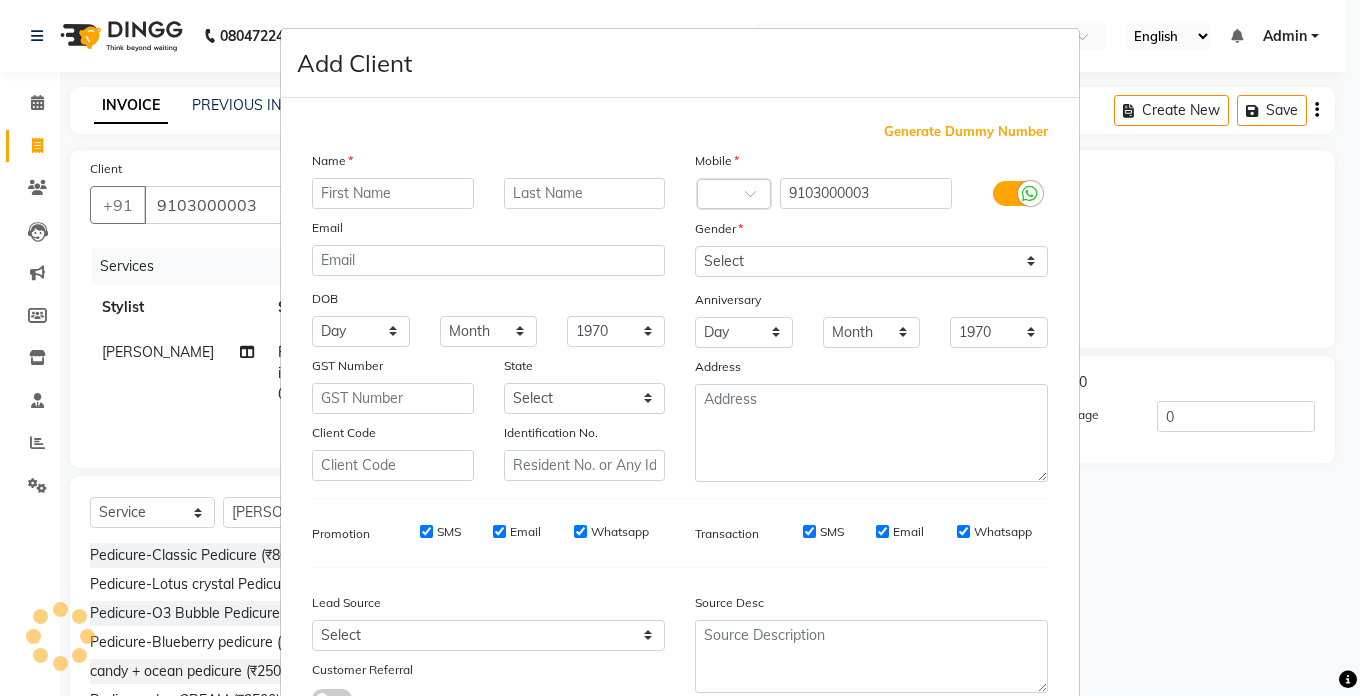 click at bounding box center (488, 260) 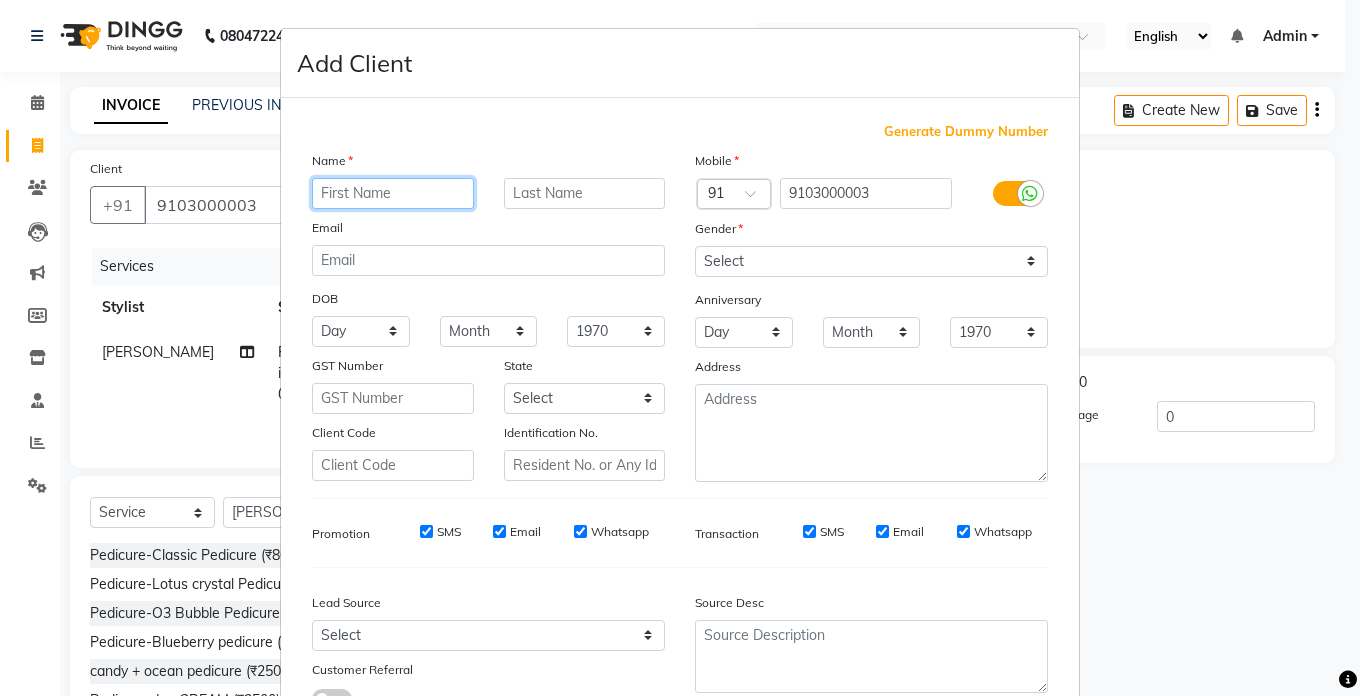 click at bounding box center (393, 193) 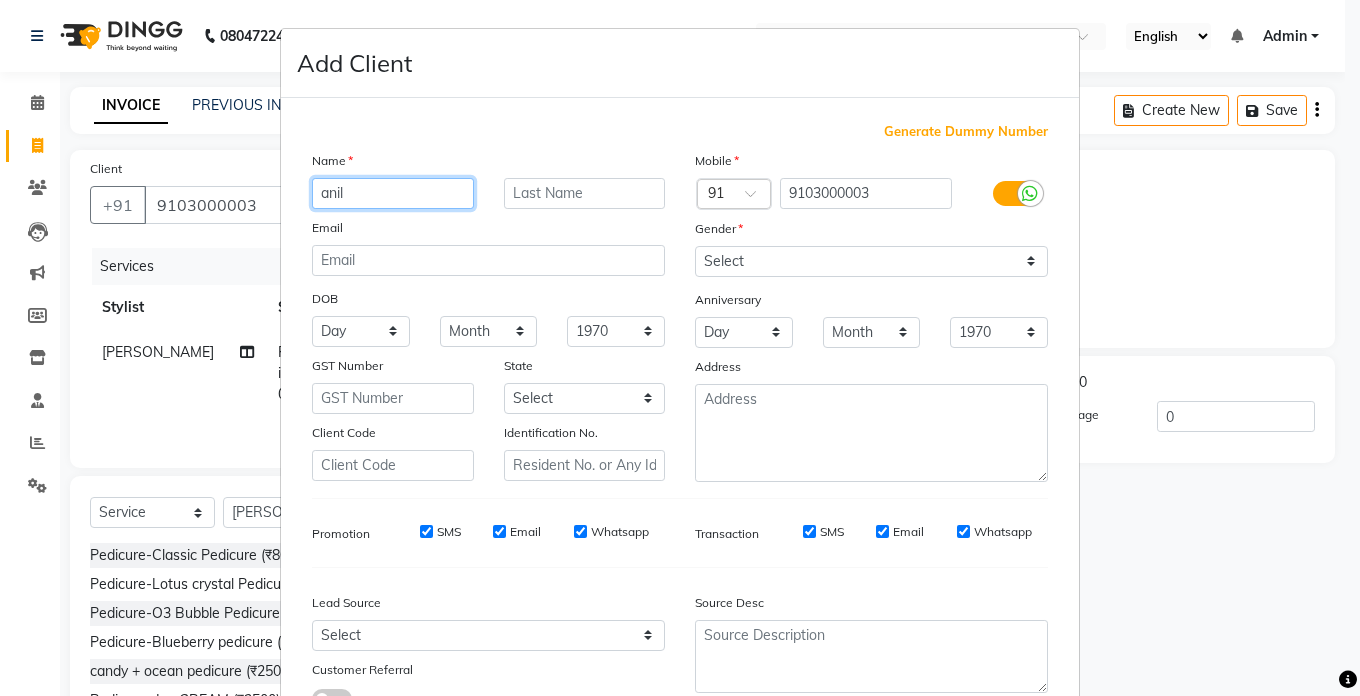 type on "anil" 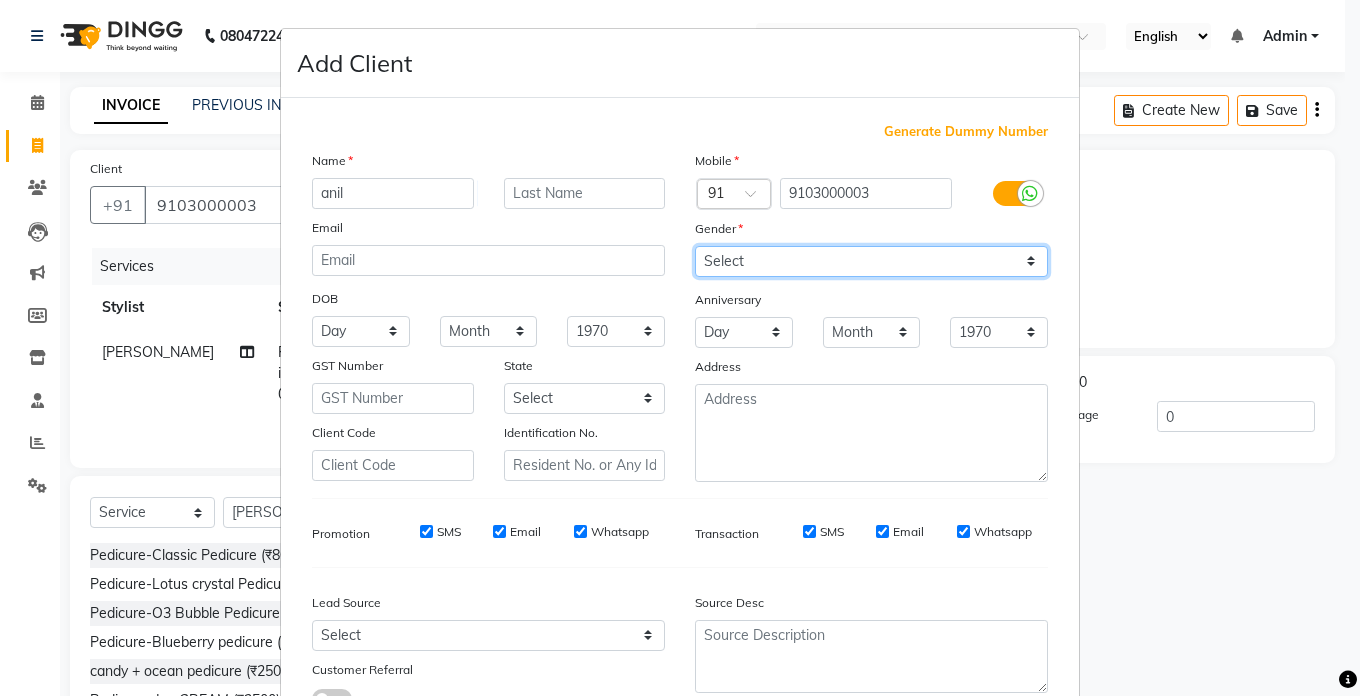 click on "Select [DEMOGRAPHIC_DATA] [DEMOGRAPHIC_DATA] Other Prefer Not To Say" at bounding box center (871, 261) 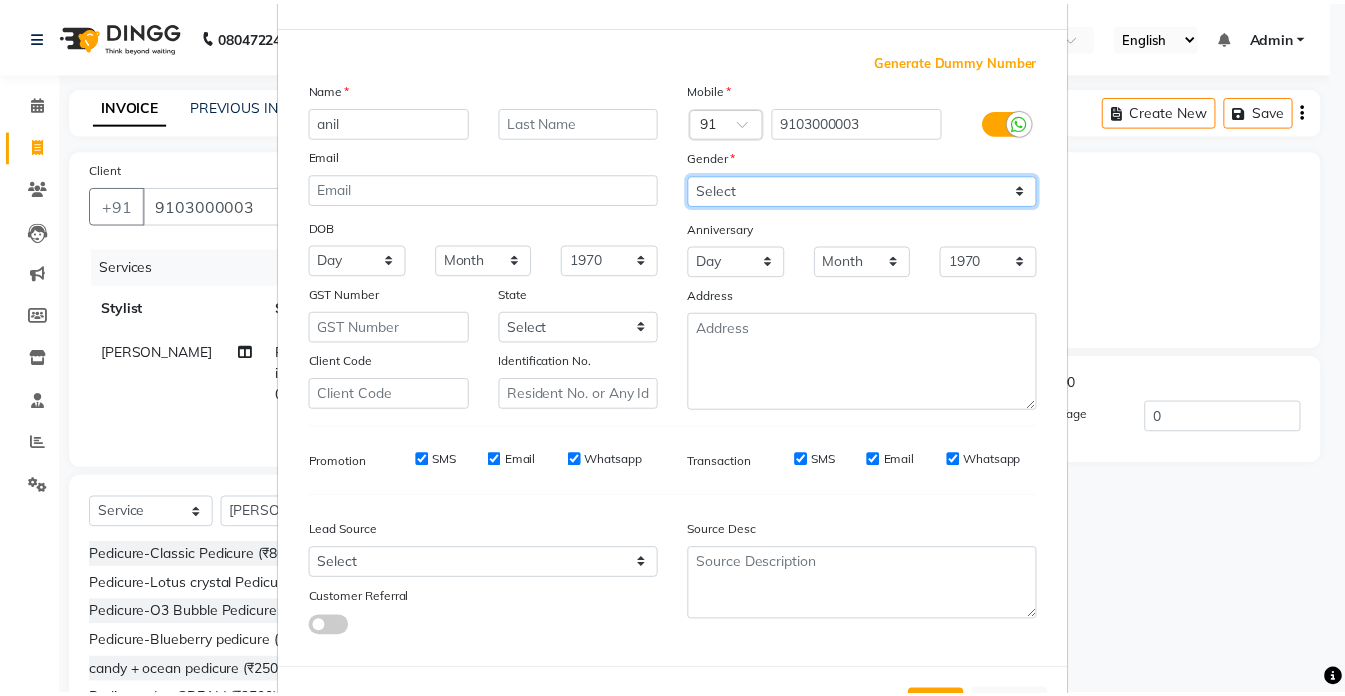scroll, scrollTop: 153, scrollLeft: 0, axis: vertical 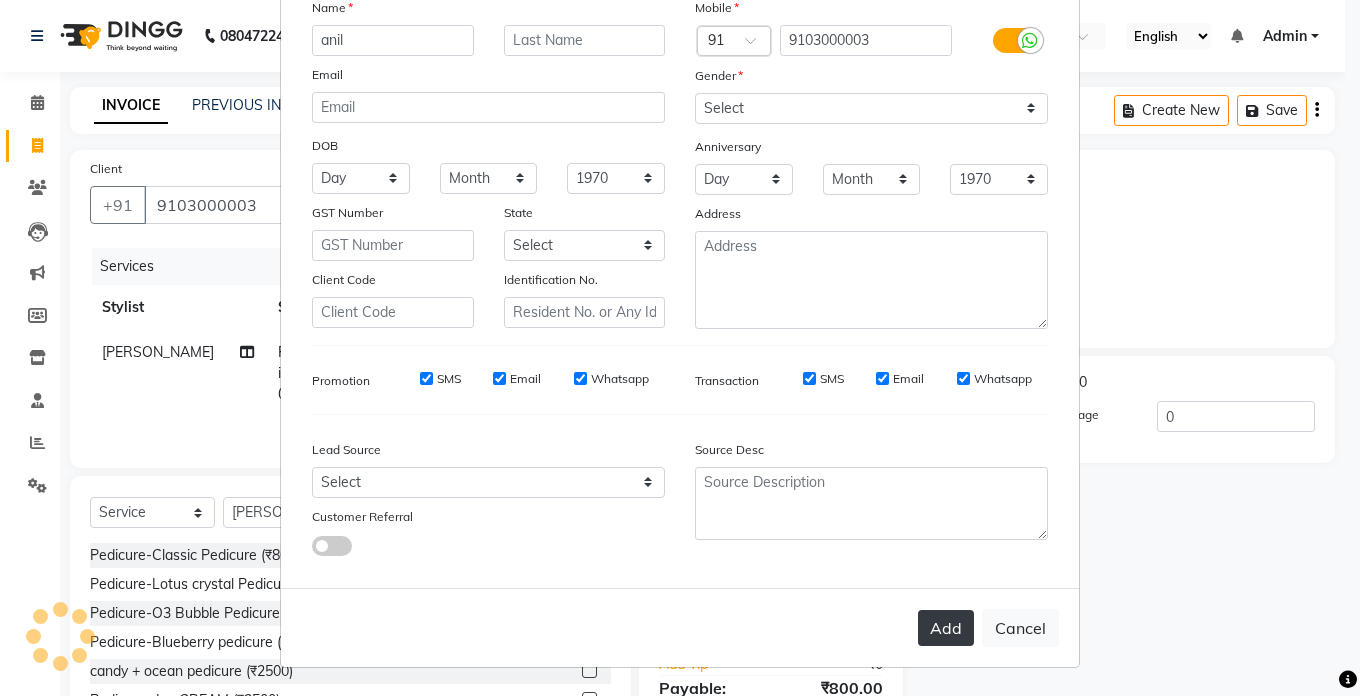 click on "Add" at bounding box center (946, 628) 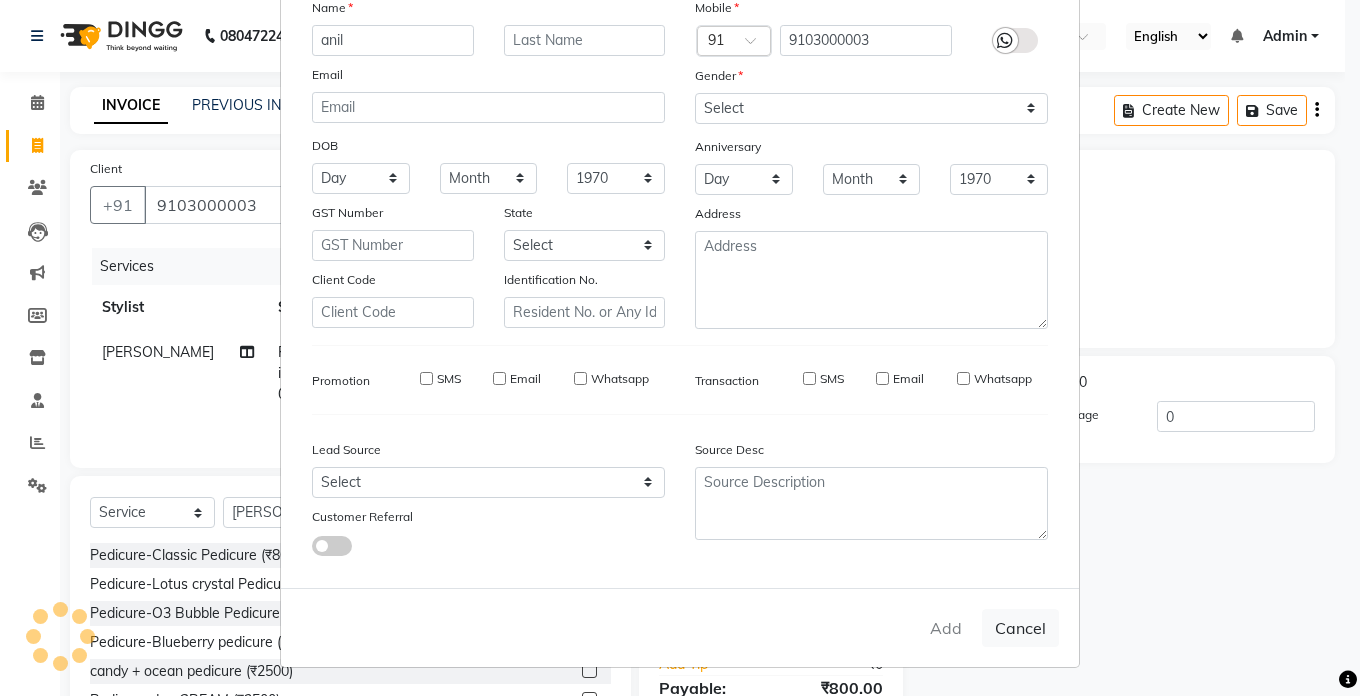type 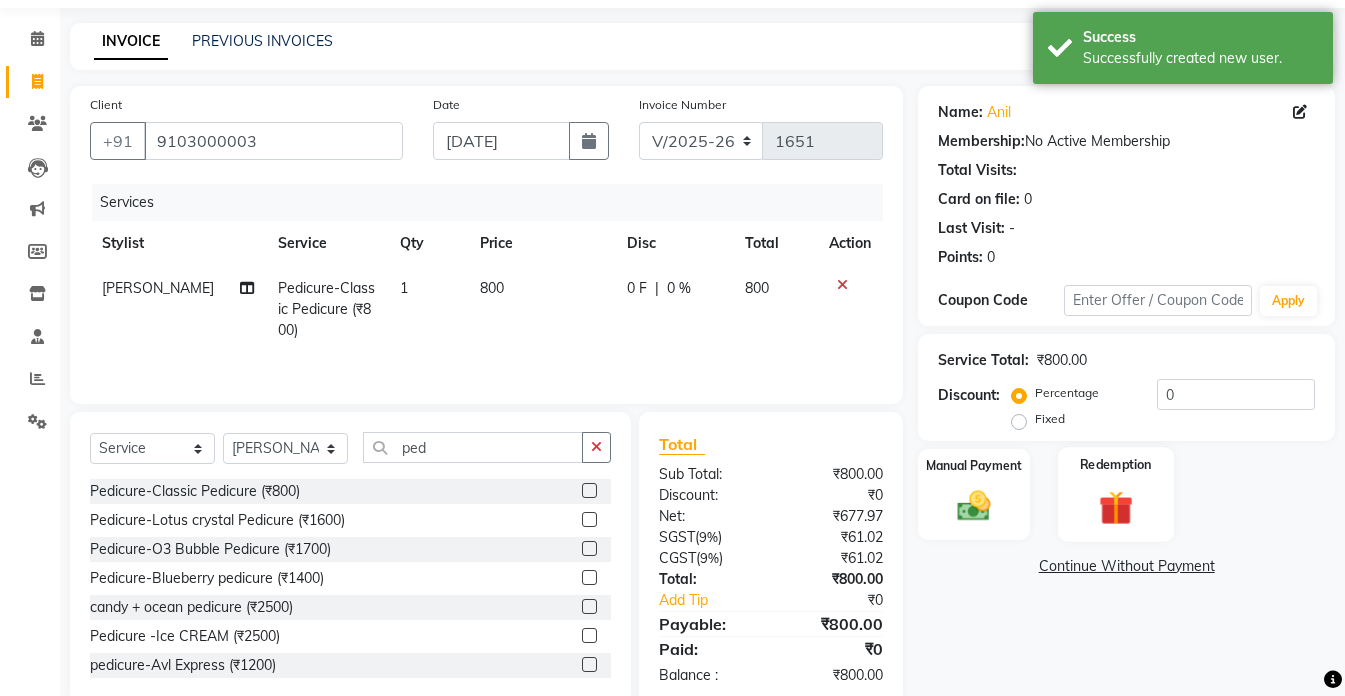 scroll, scrollTop: 100, scrollLeft: 0, axis: vertical 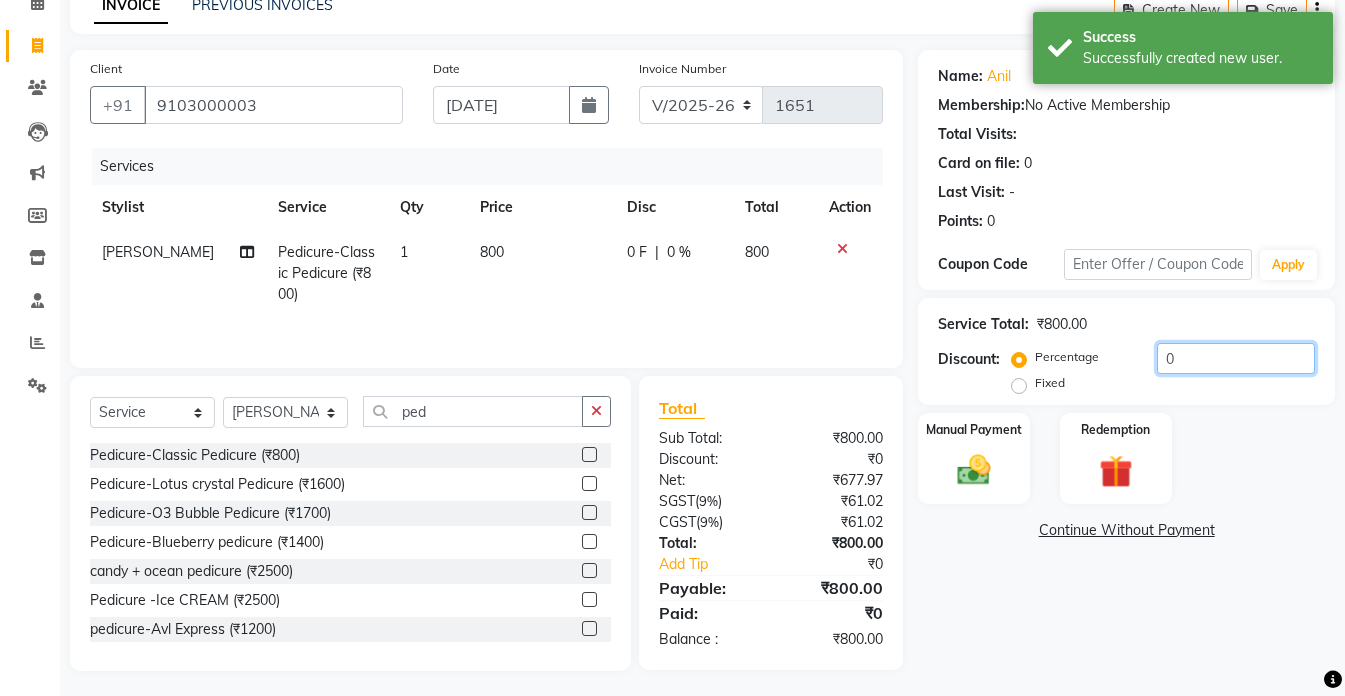 click on "0" 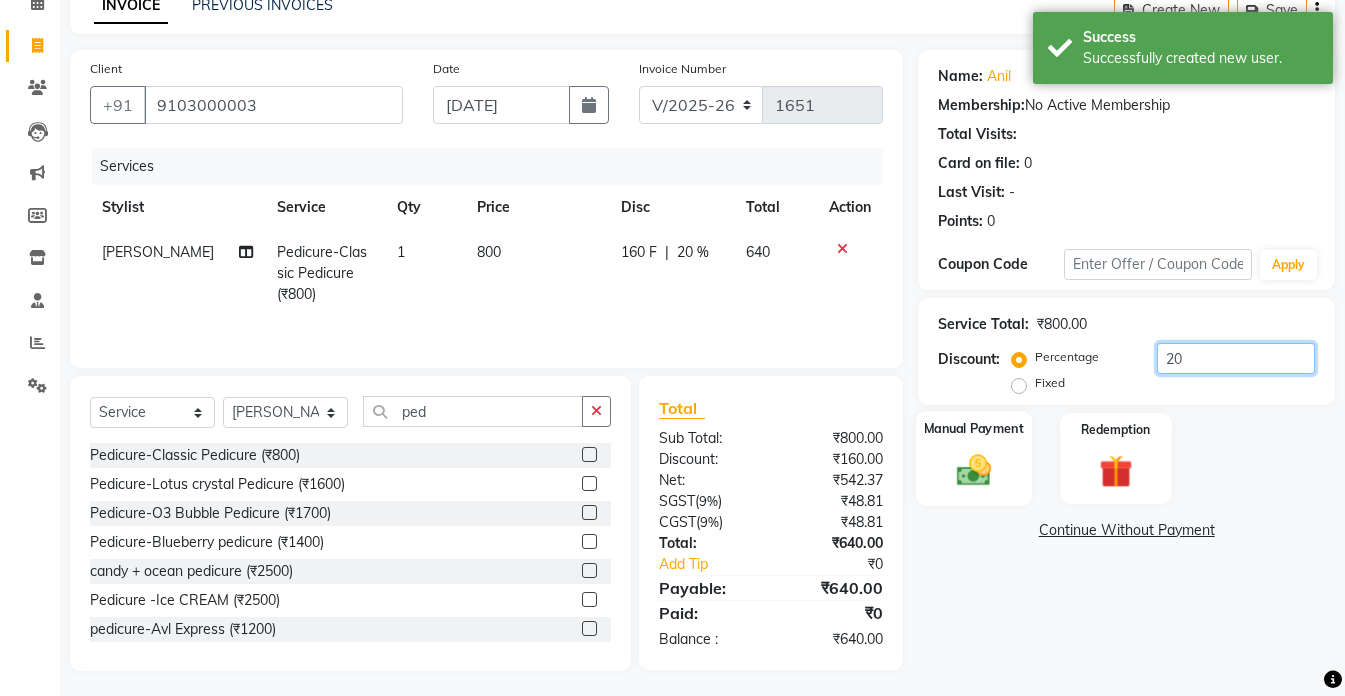 type on "20" 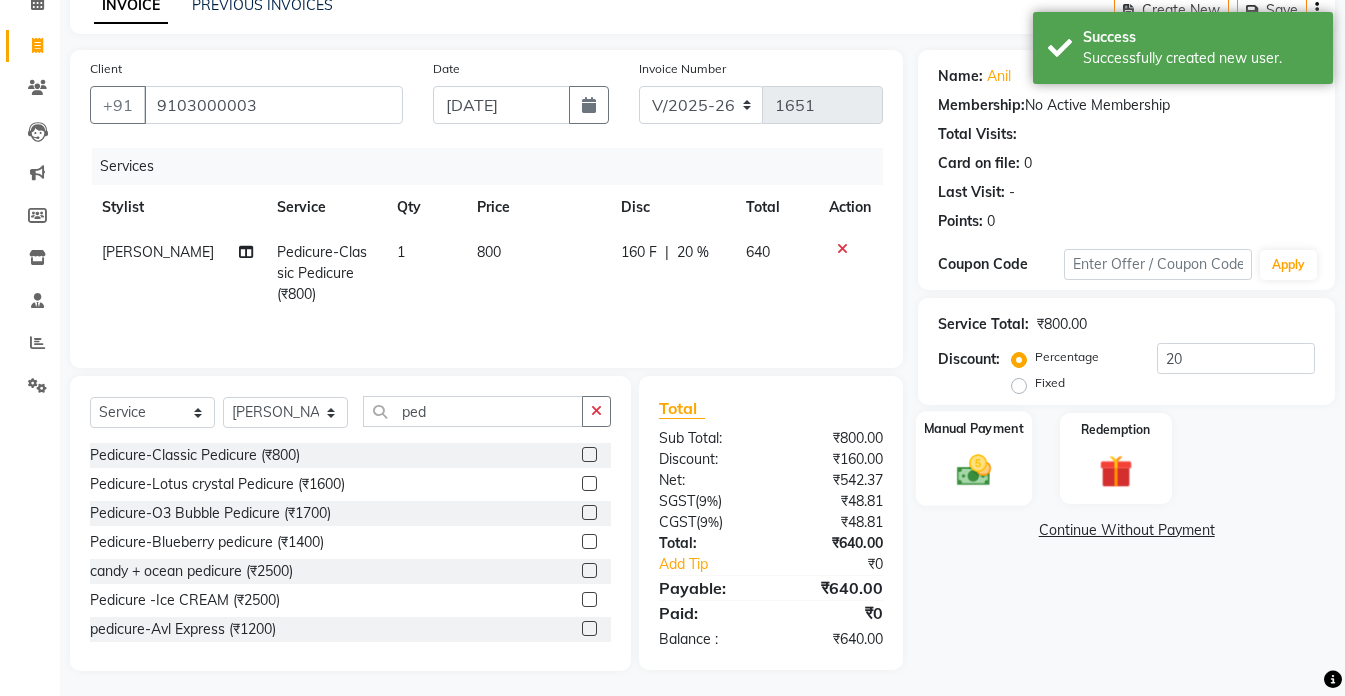 click 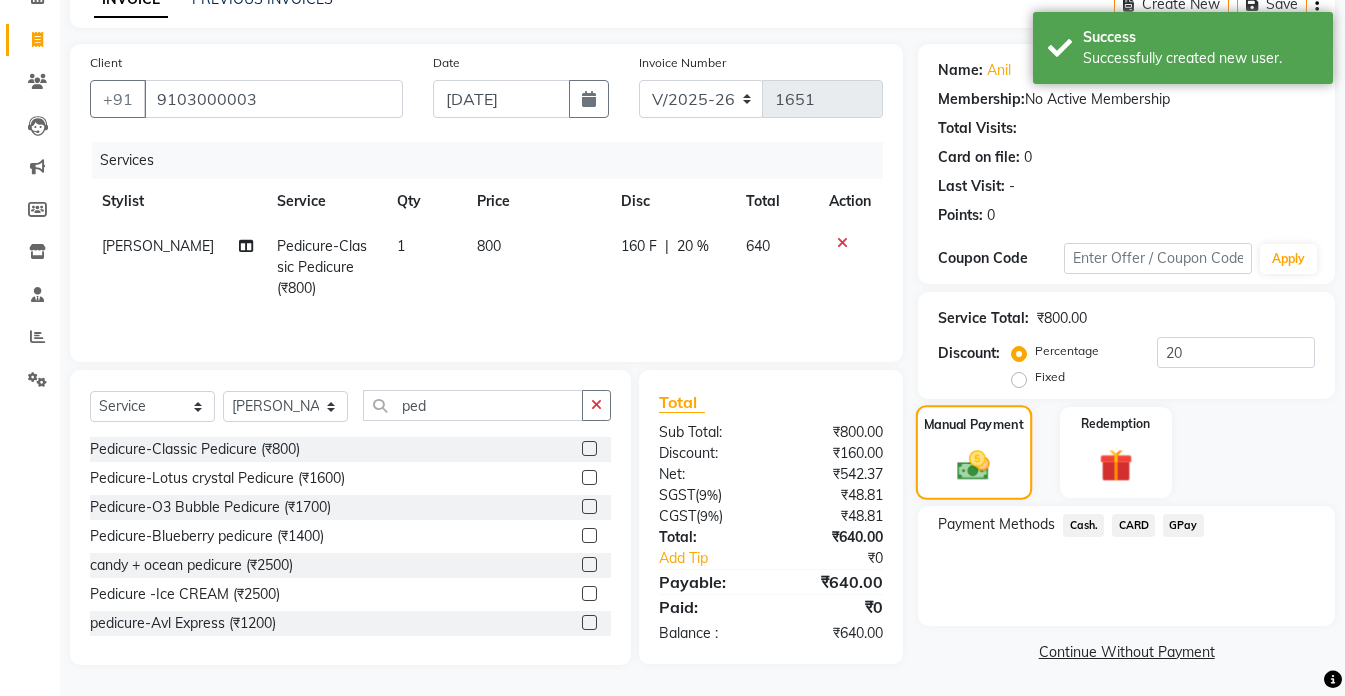 scroll, scrollTop: 107, scrollLeft: 0, axis: vertical 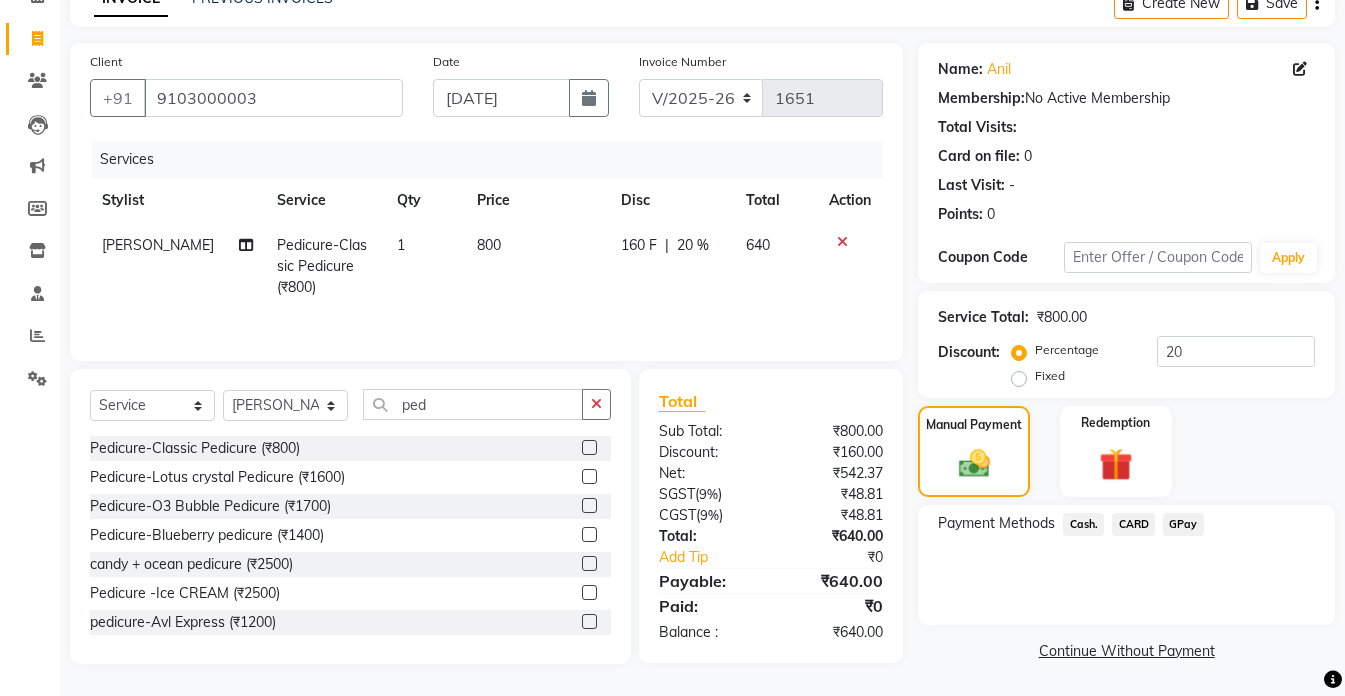 click on "GPay" 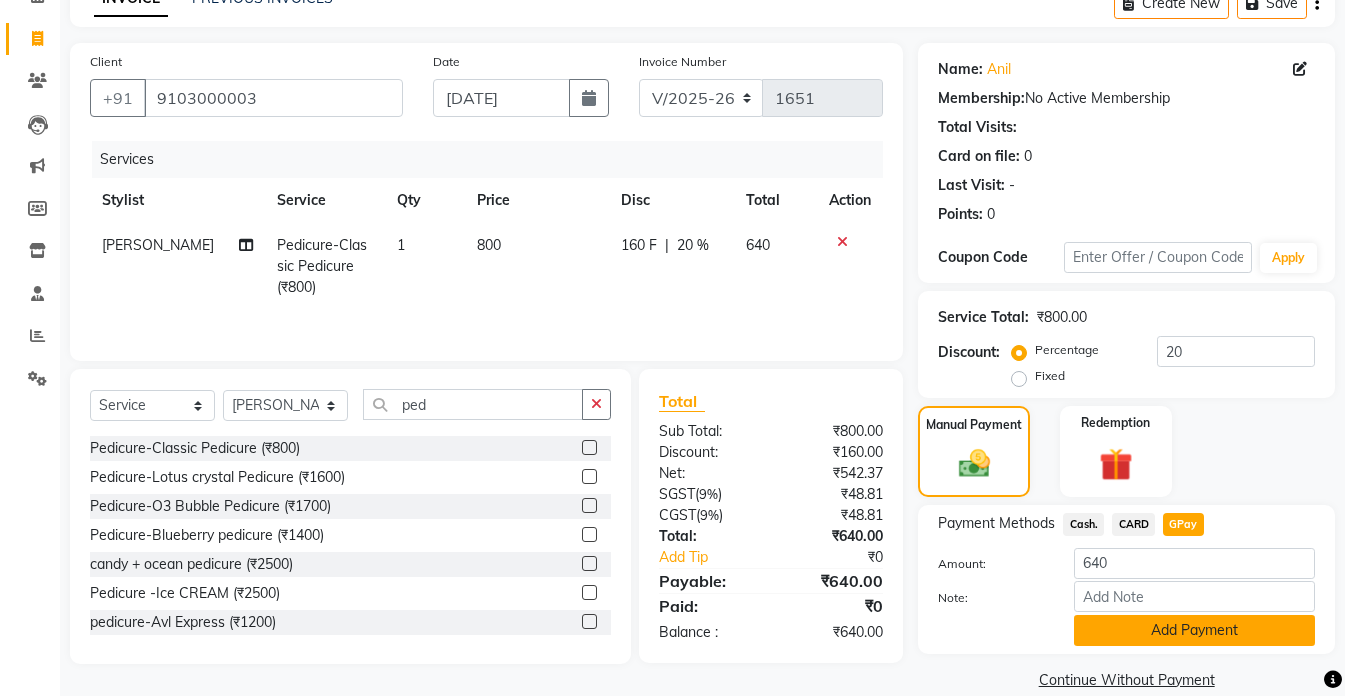 drag, startPoint x: 1174, startPoint y: 526, endPoint x: 1158, endPoint y: 626, distance: 101.27191 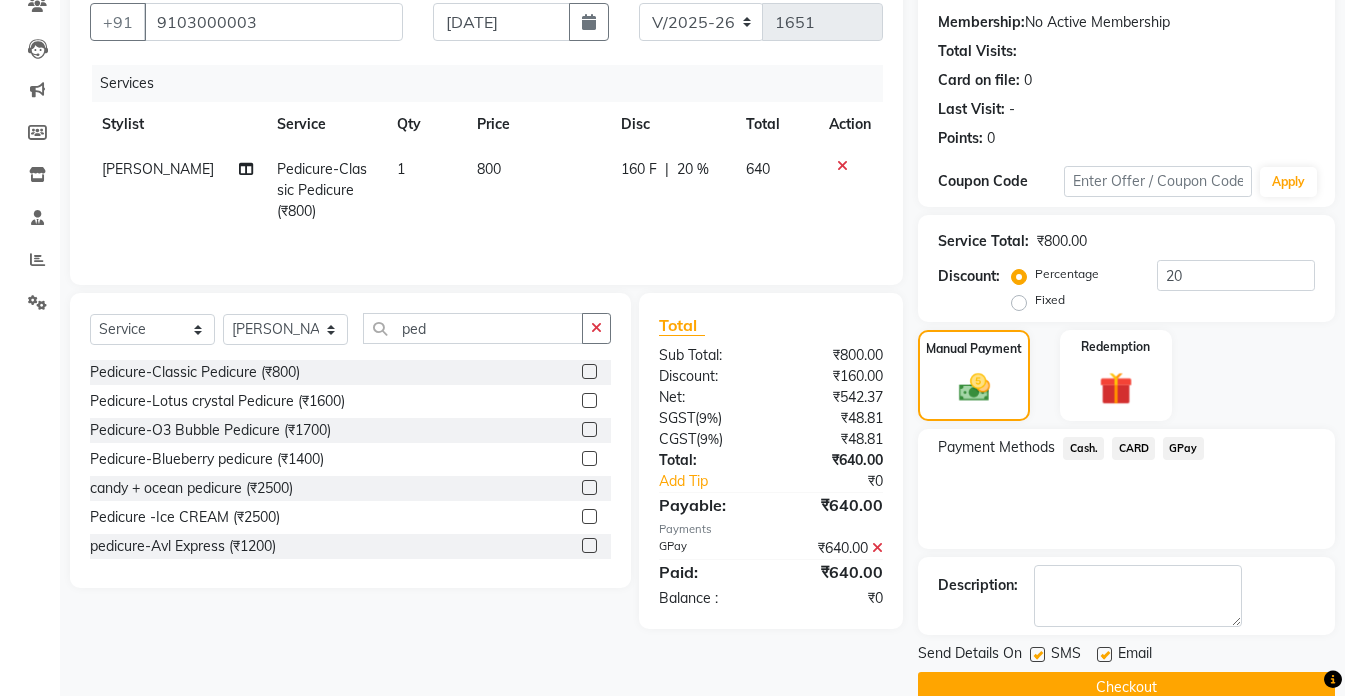 scroll, scrollTop: 220, scrollLeft: 0, axis: vertical 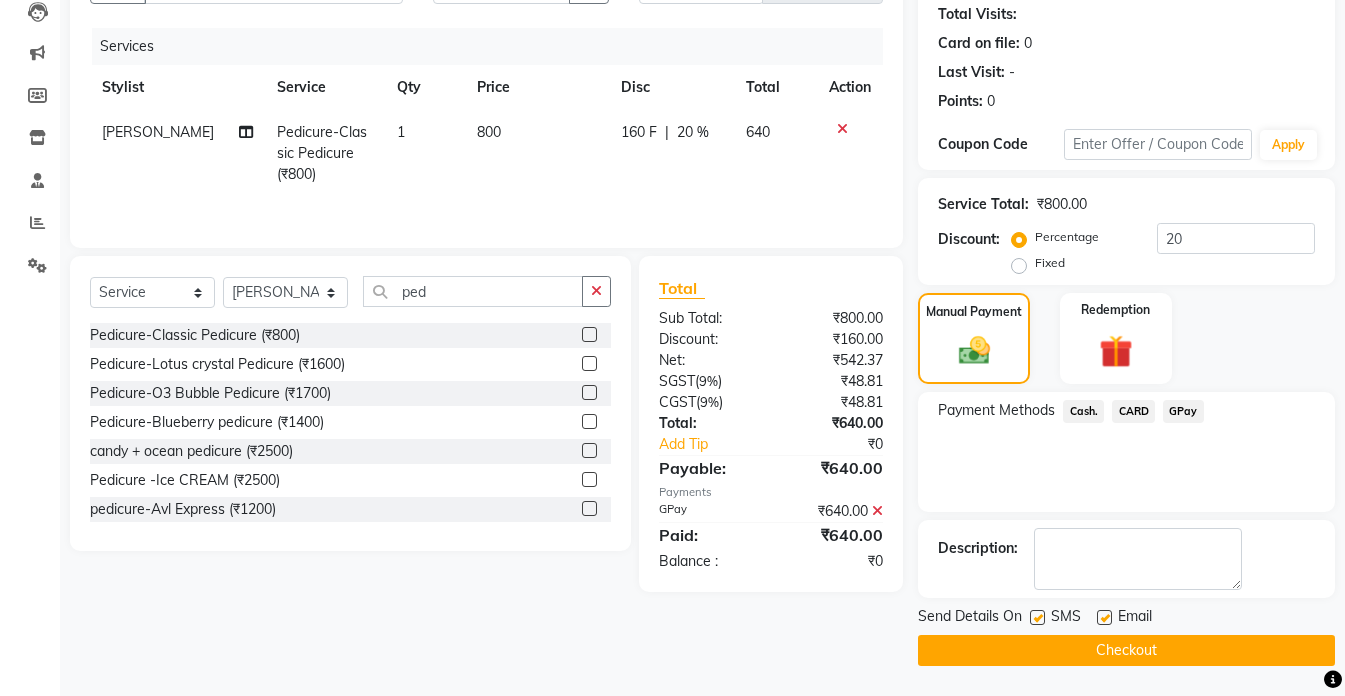 click on "Manual Payment Redemption" 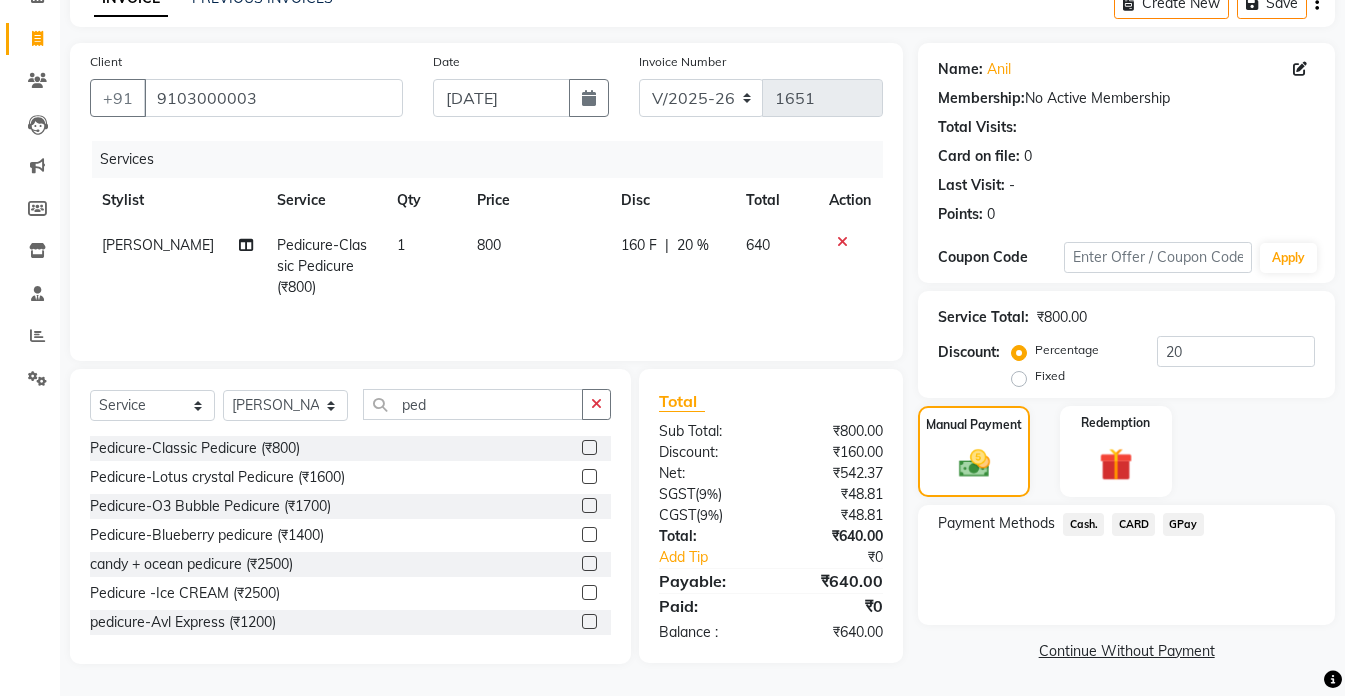 scroll, scrollTop: 107, scrollLeft: 0, axis: vertical 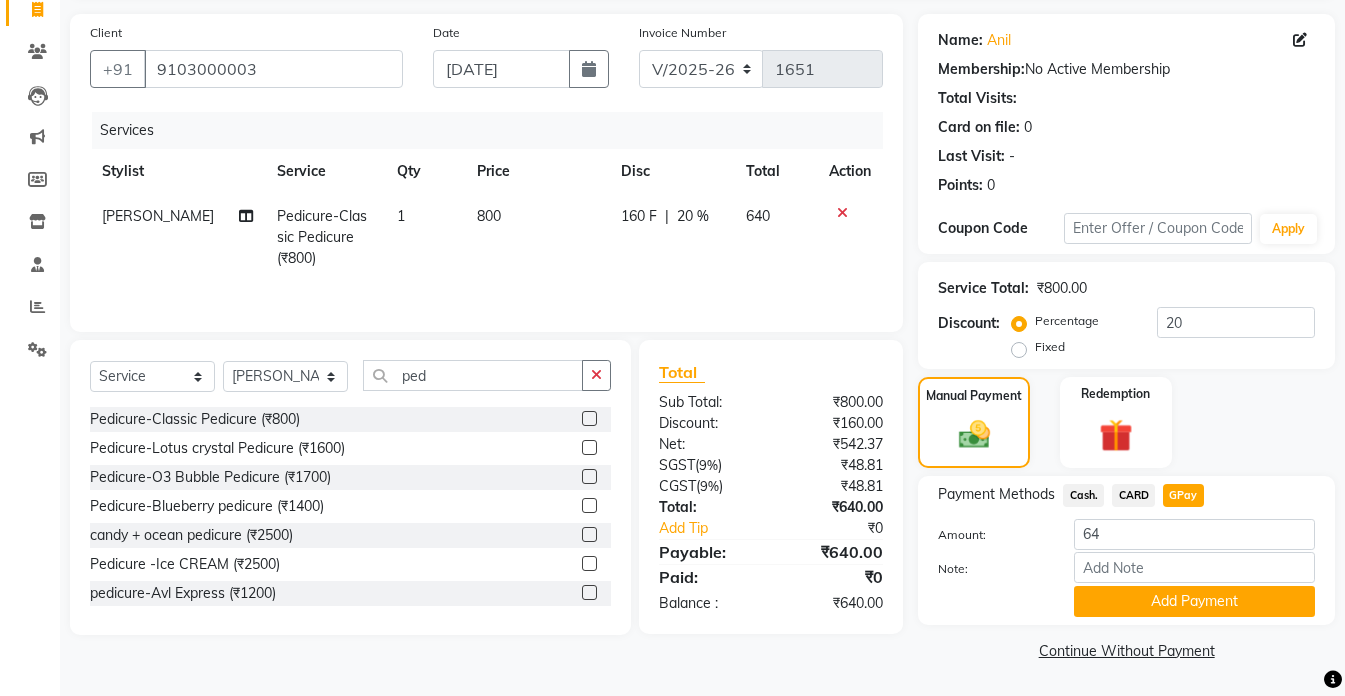 type on "6" 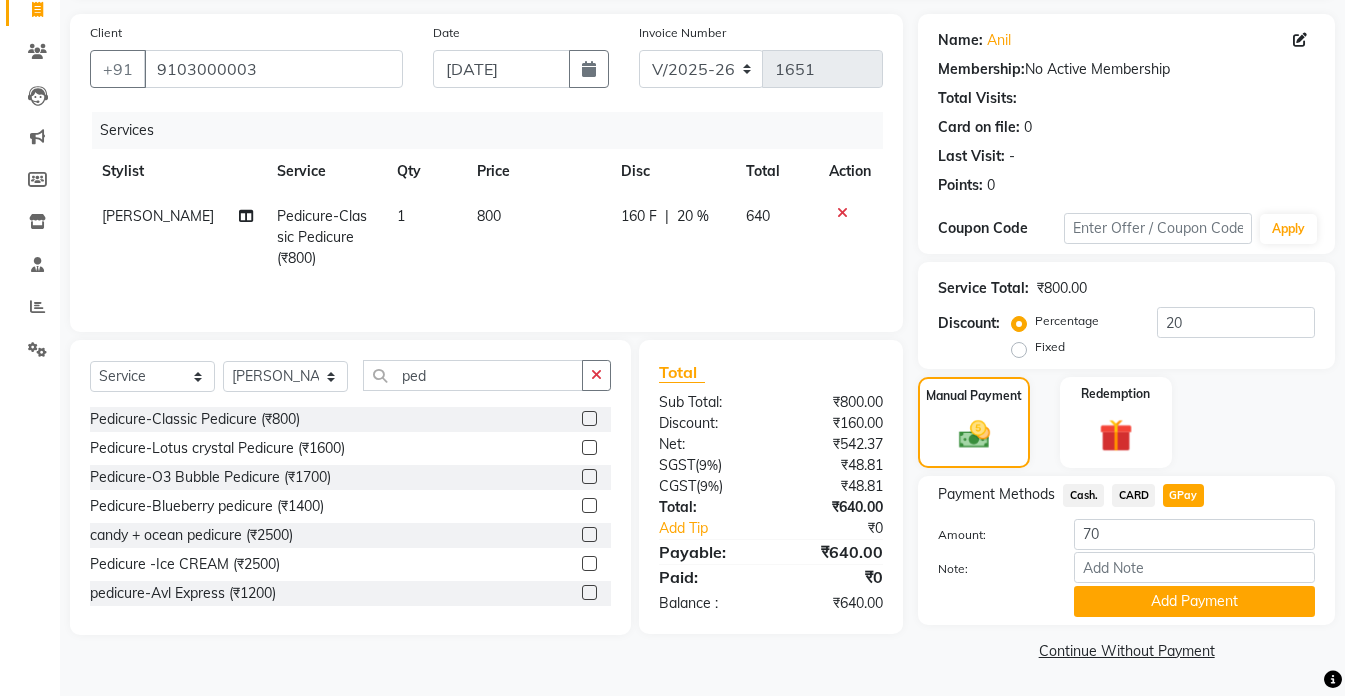 type on "700" 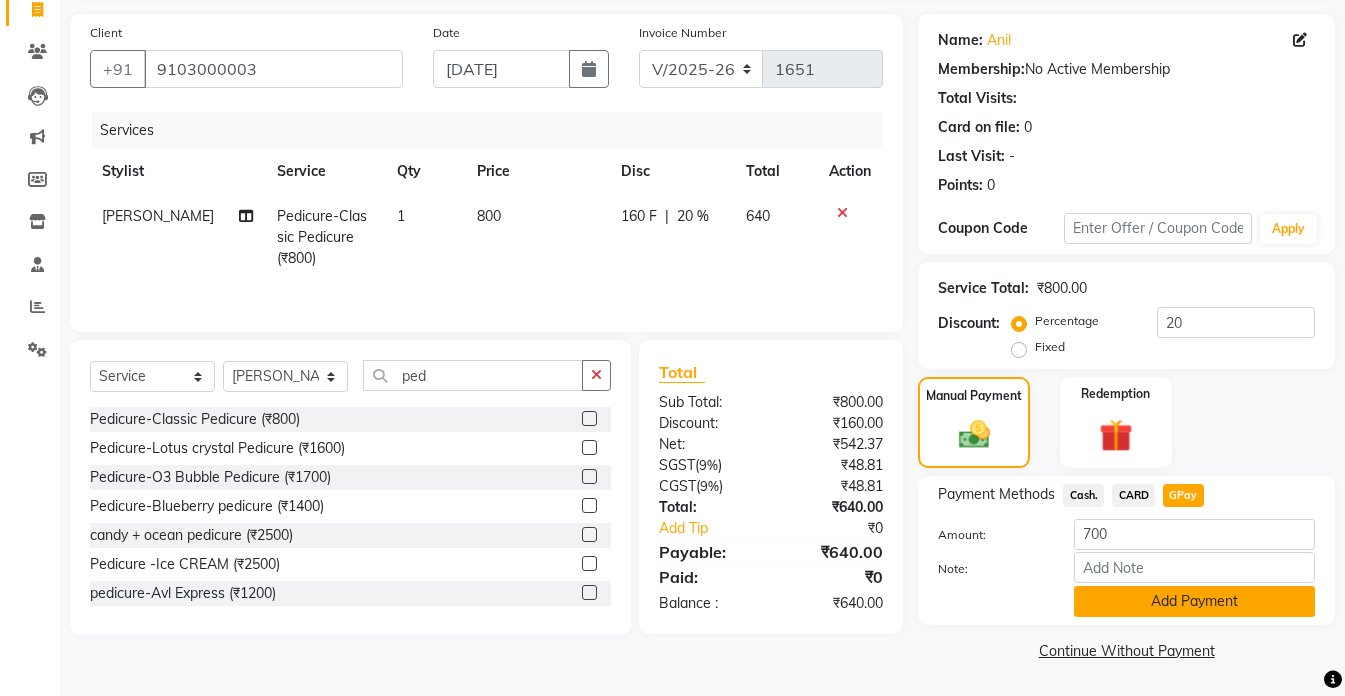 click on "Add Payment" 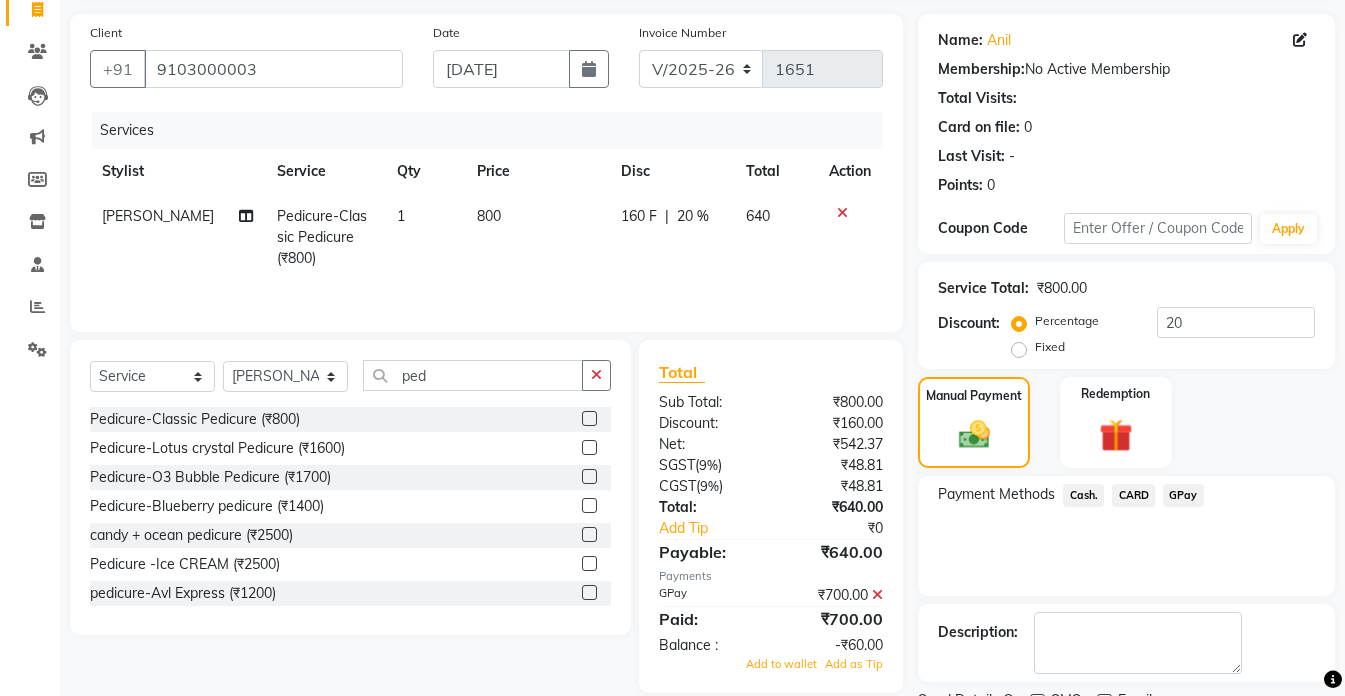 click on "Payment Methods  Cash.   CARD   GPay" 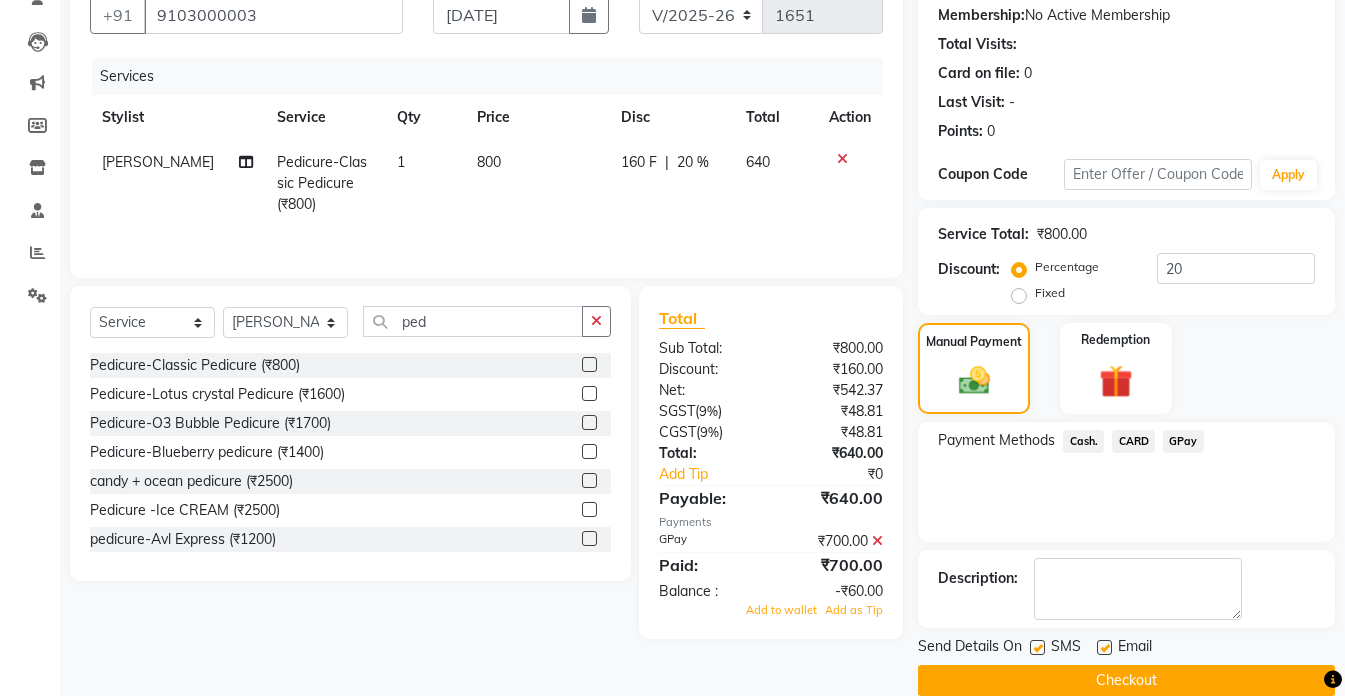 scroll, scrollTop: 220, scrollLeft: 0, axis: vertical 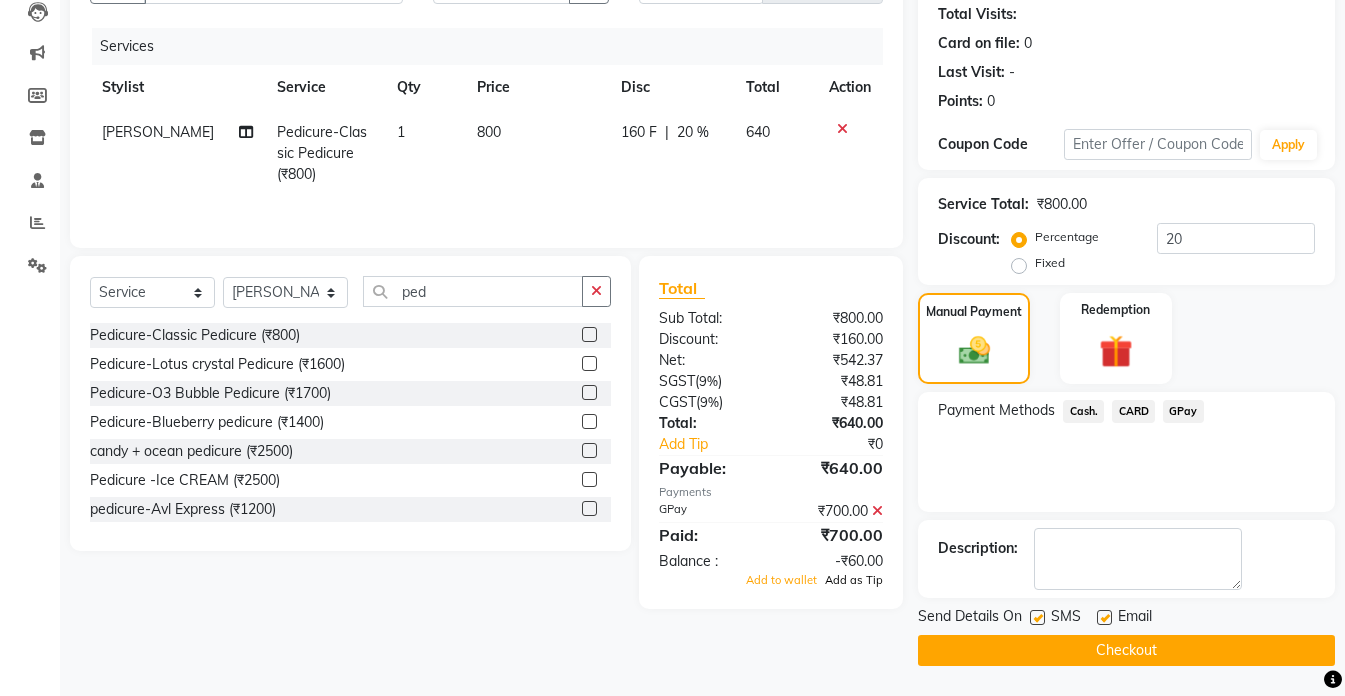 click on "Add as Tip" 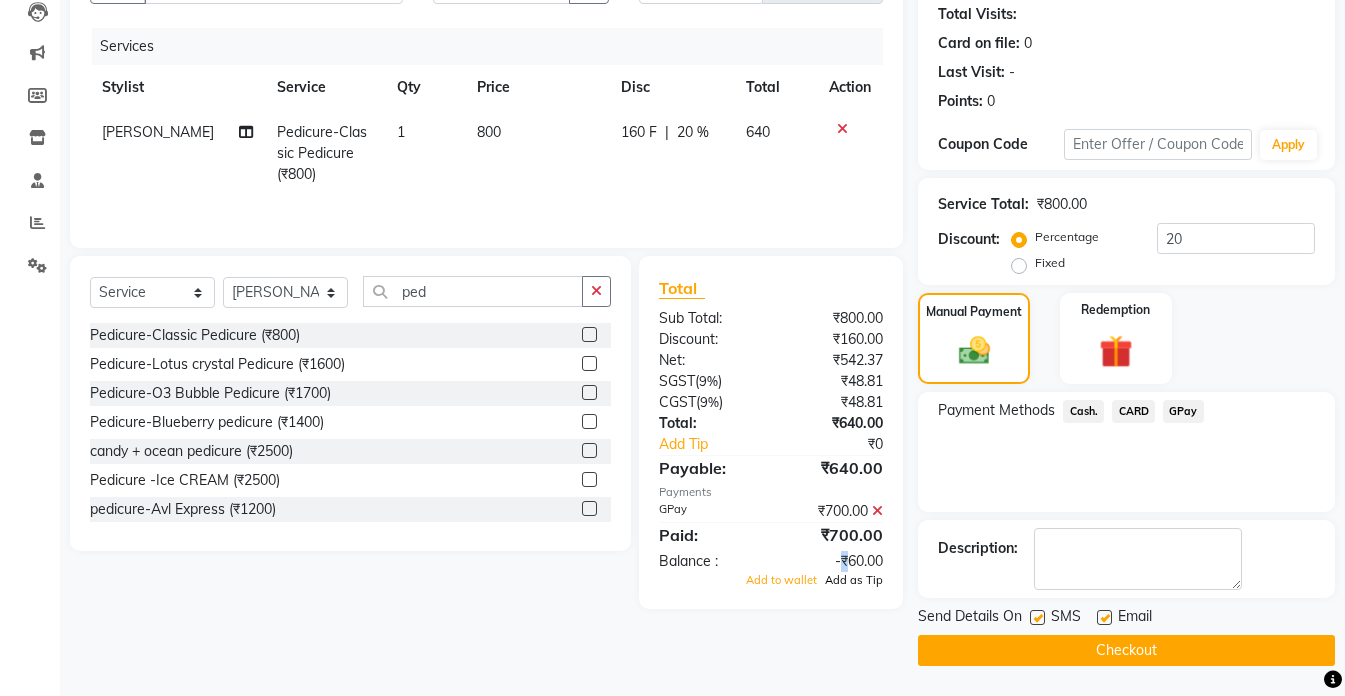 click on "-₹60.00" 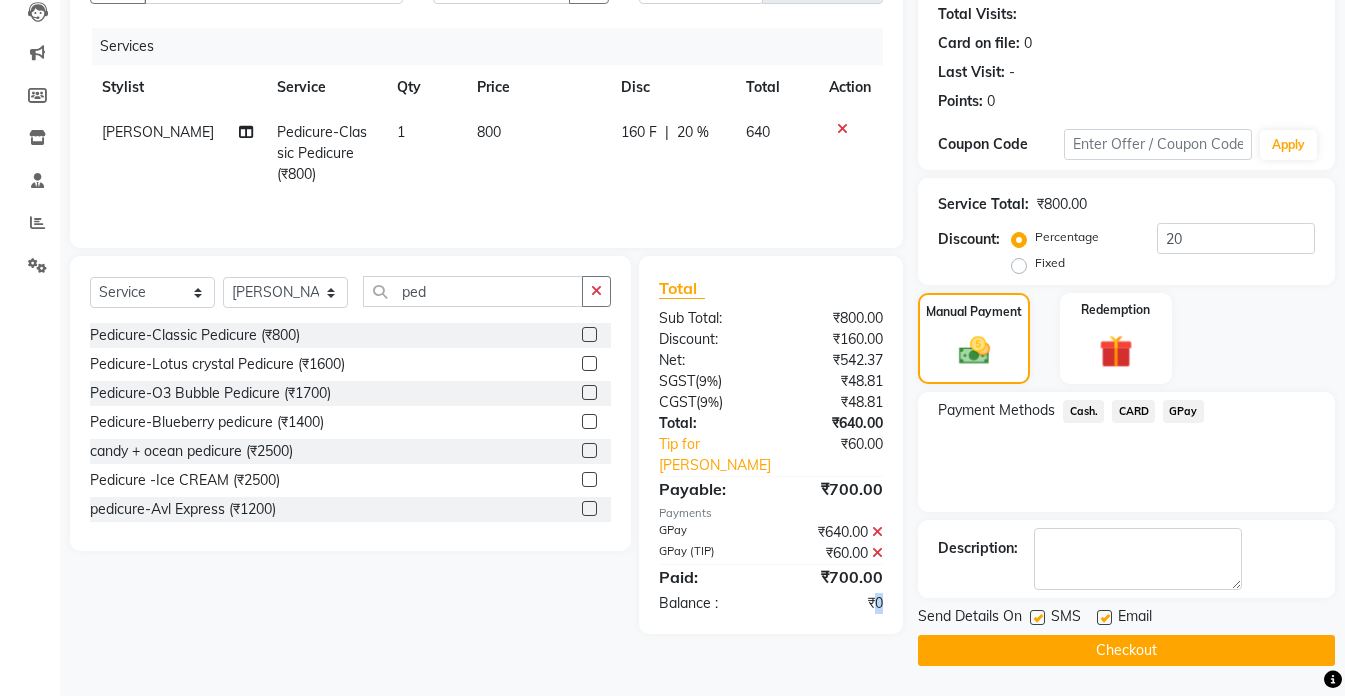click on "Checkout" 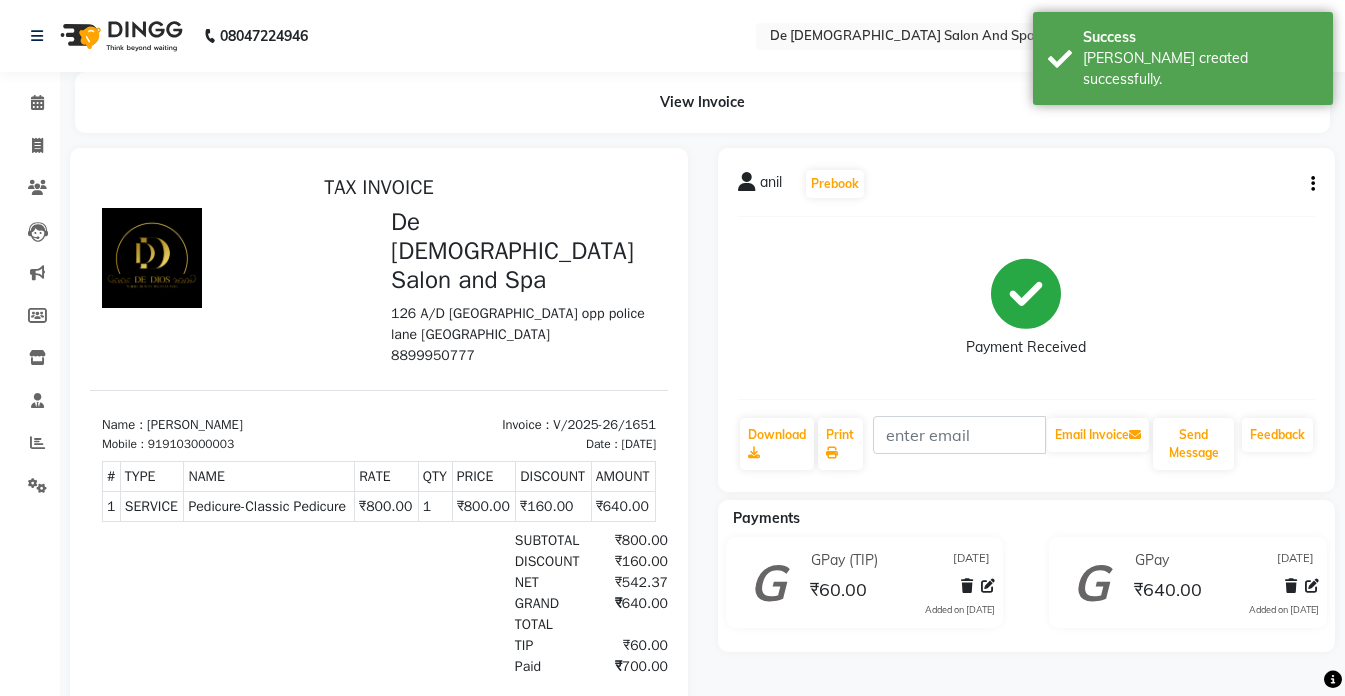 scroll, scrollTop: 0, scrollLeft: 0, axis: both 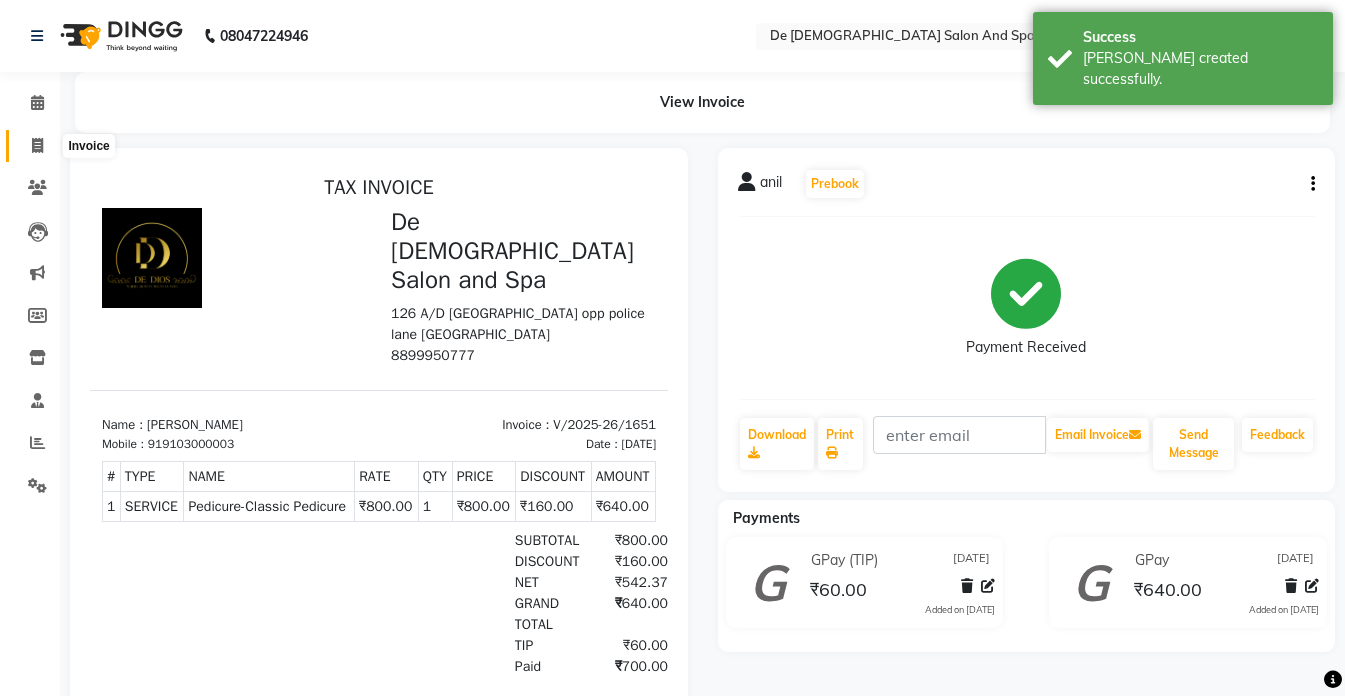 click 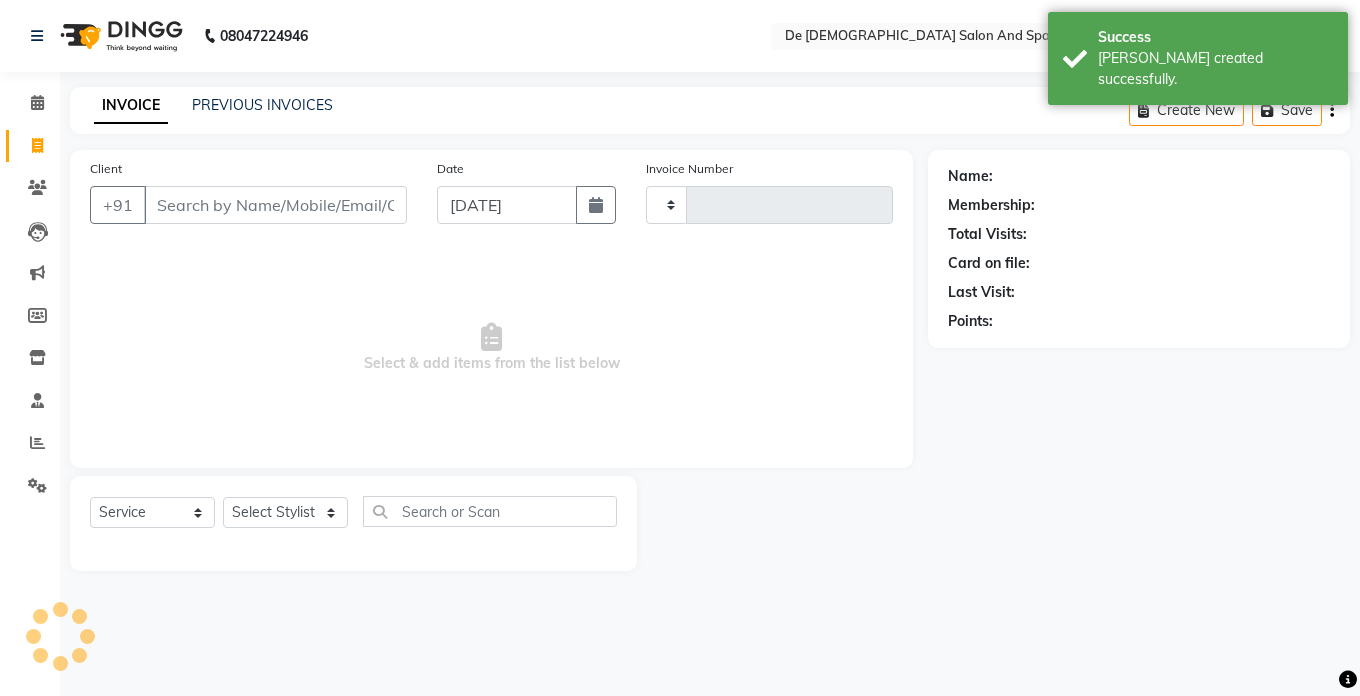 type on "1652" 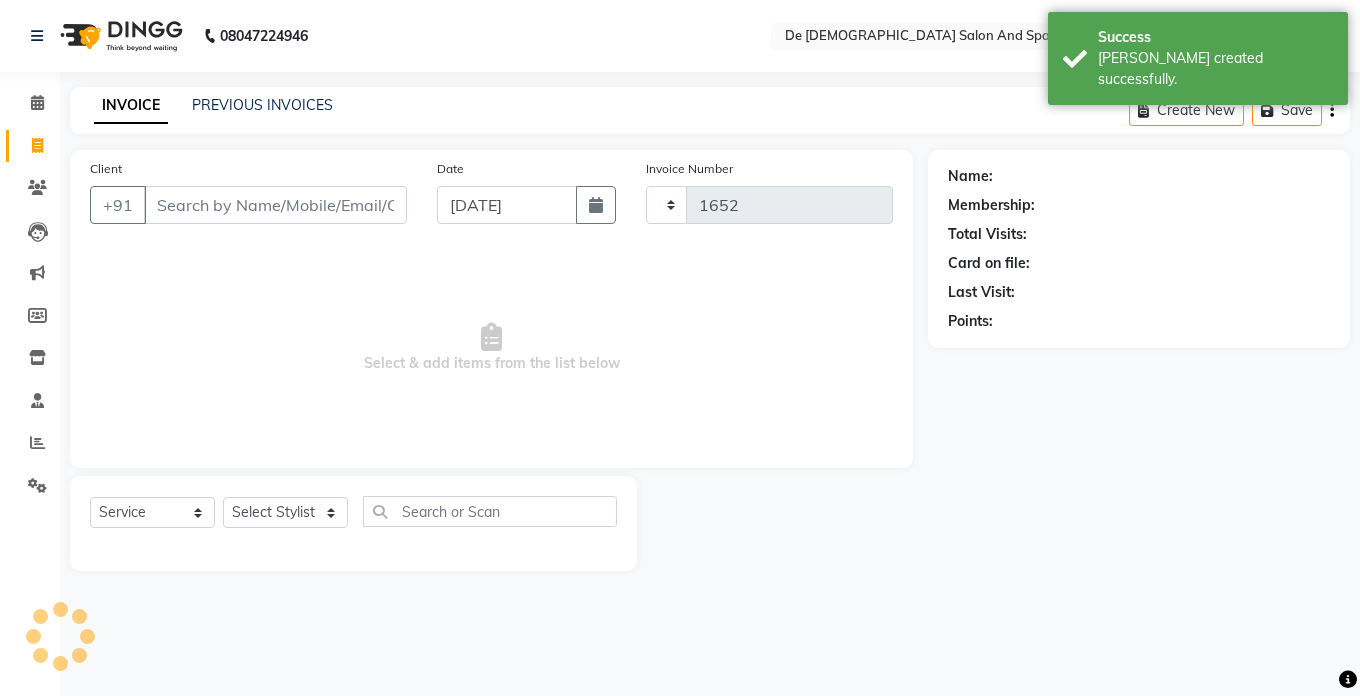 select on "6431" 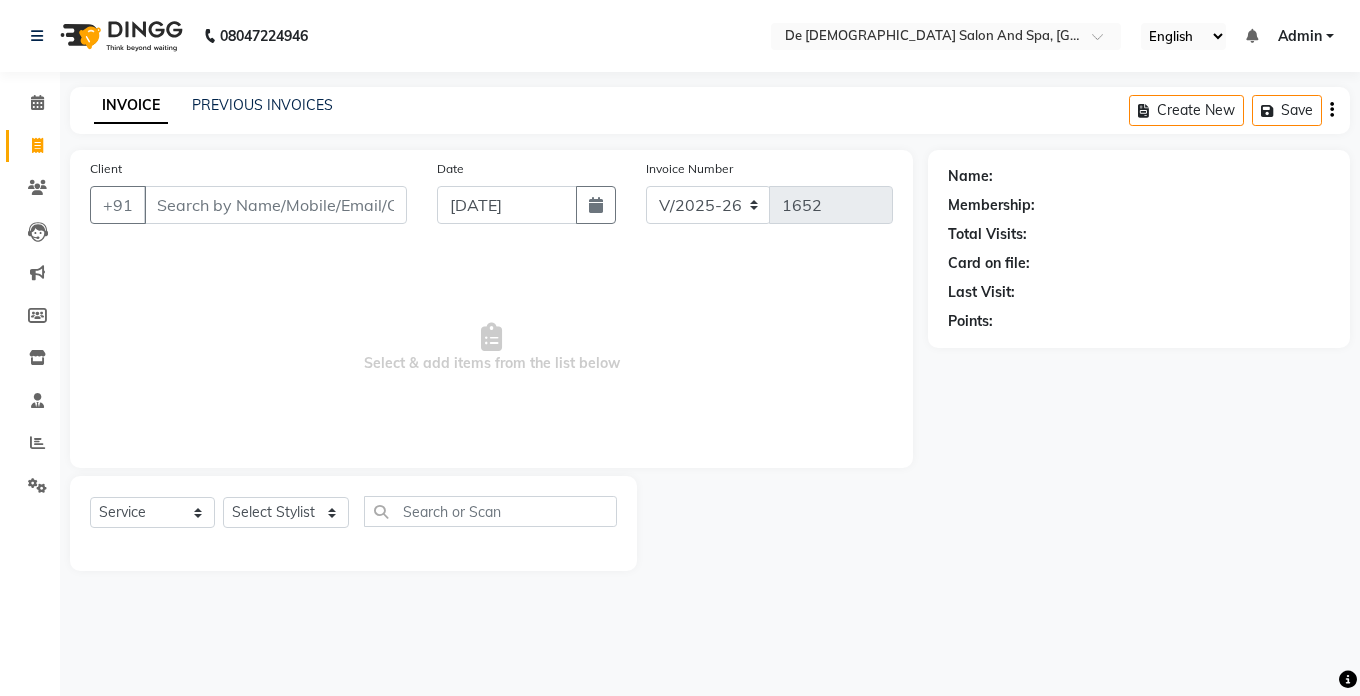 click on "Client +91" 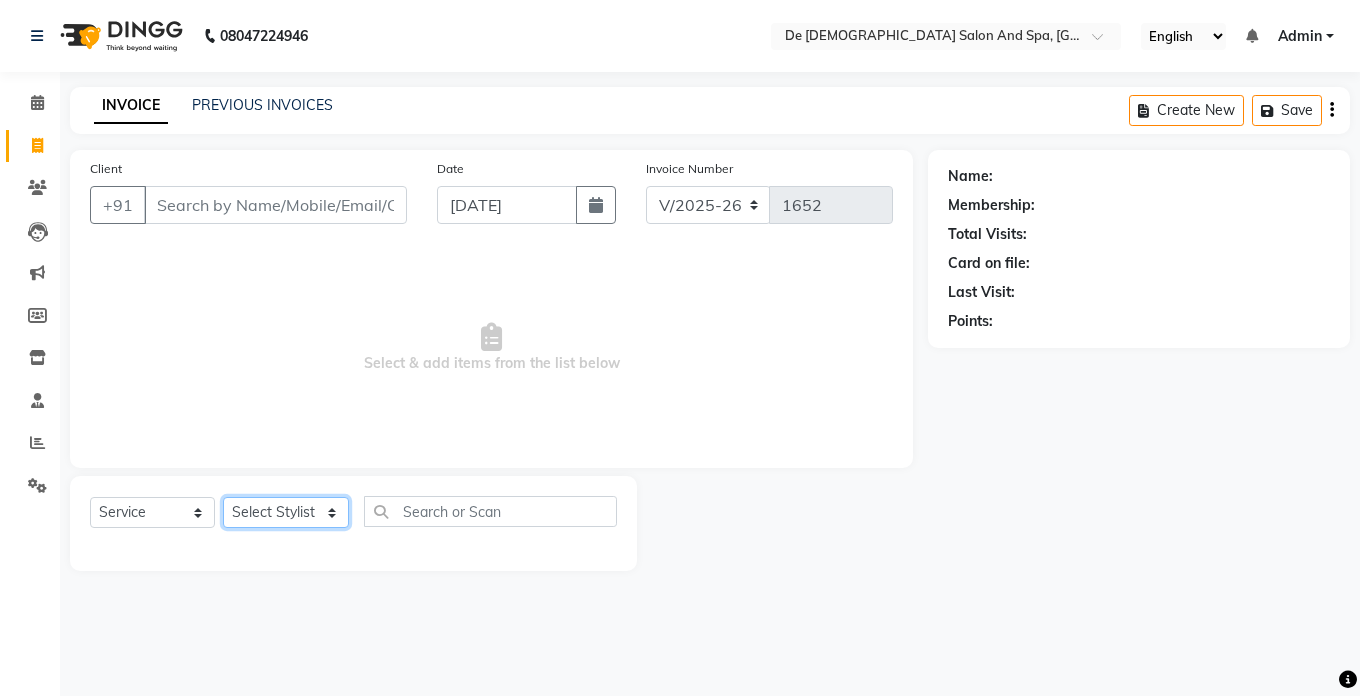 click on "Select Stylist akshay aman [PERSON_NAME] [PERSON_NAME]  [MEDICAL_DATA][PERSON_NAME] [PERSON_NAME] [DATE][PERSON_NAME]" 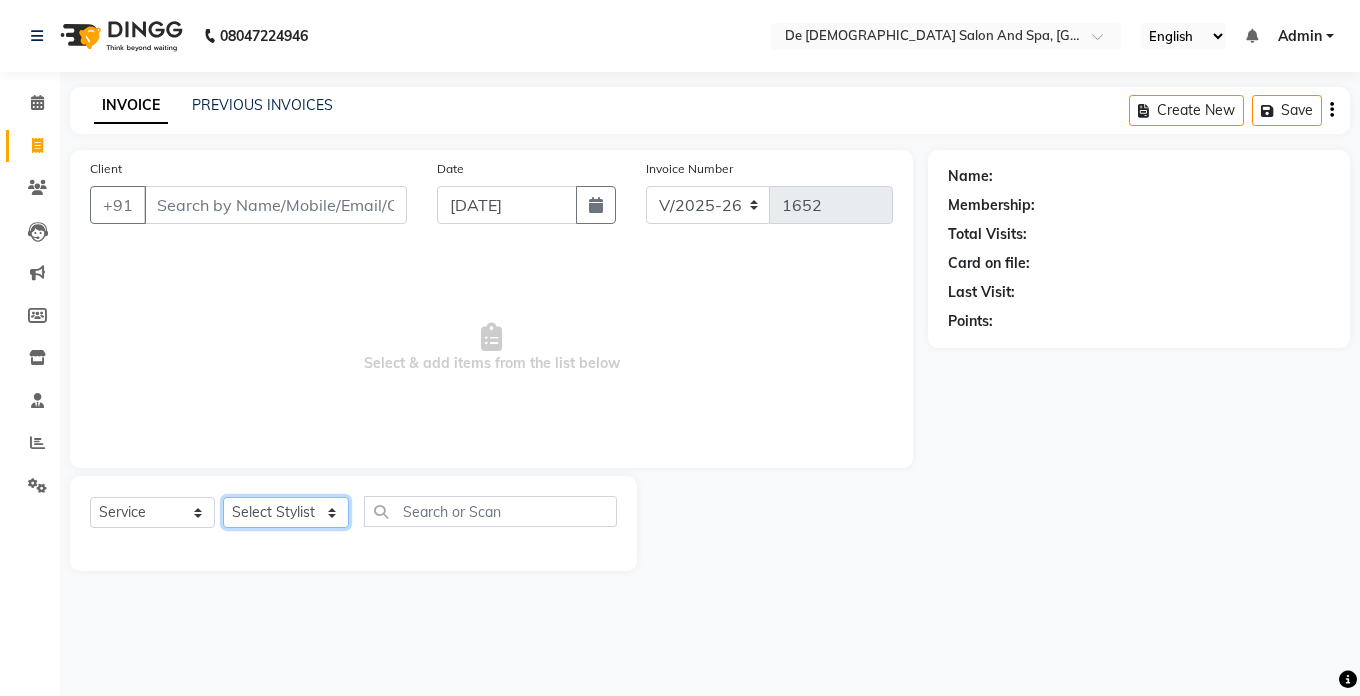 select on "49201" 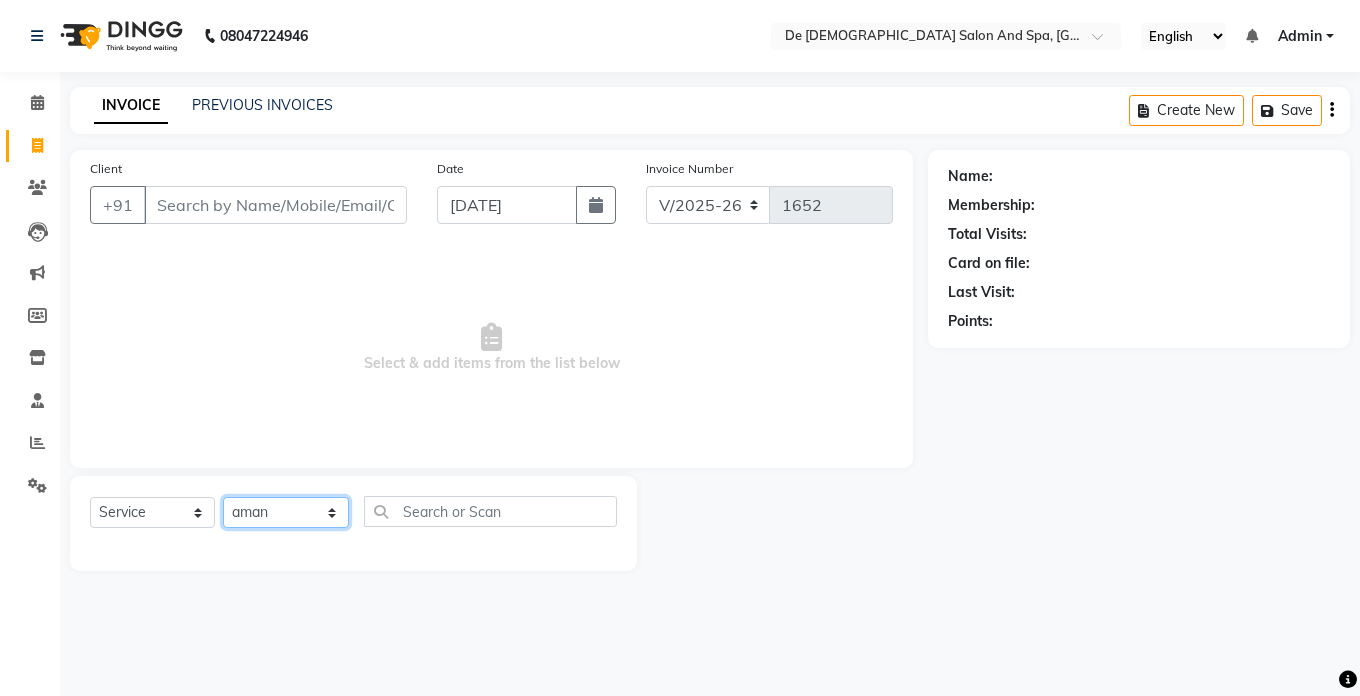 click on "Select Stylist akshay aman [PERSON_NAME] [PERSON_NAME]  [MEDICAL_DATA][PERSON_NAME] [PERSON_NAME] [DATE][PERSON_NAME]" 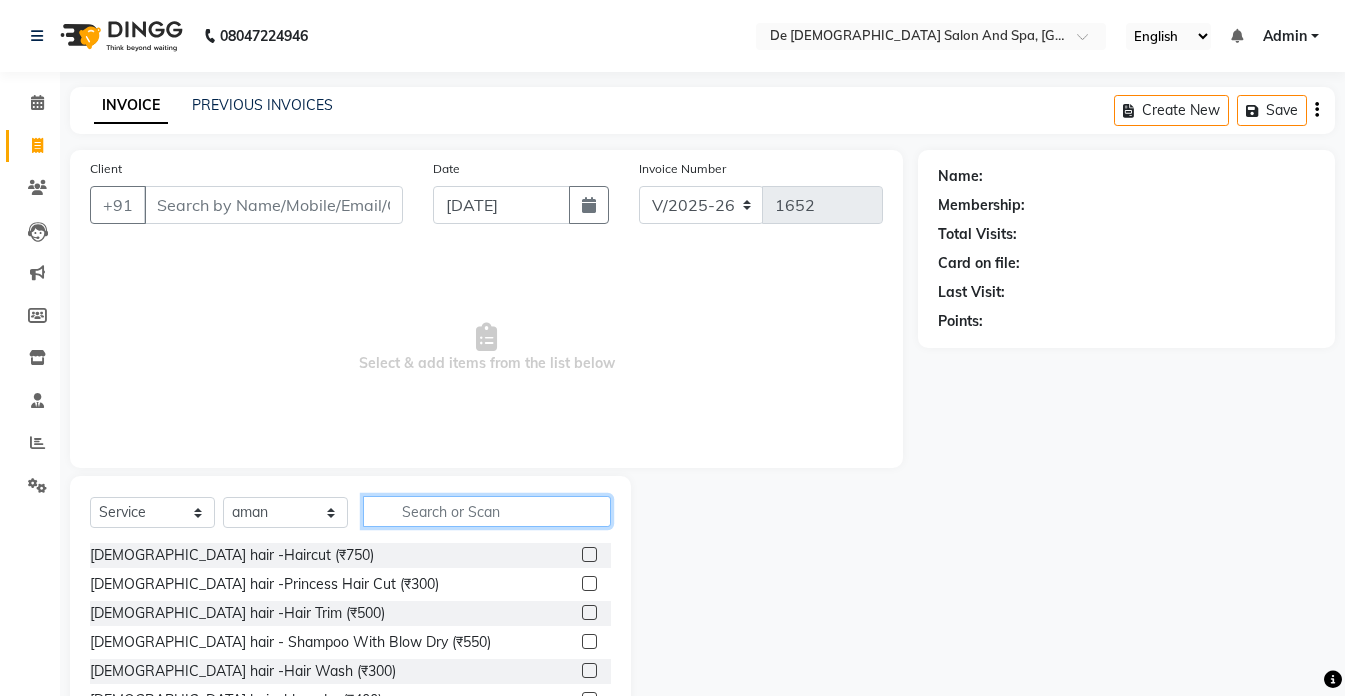click 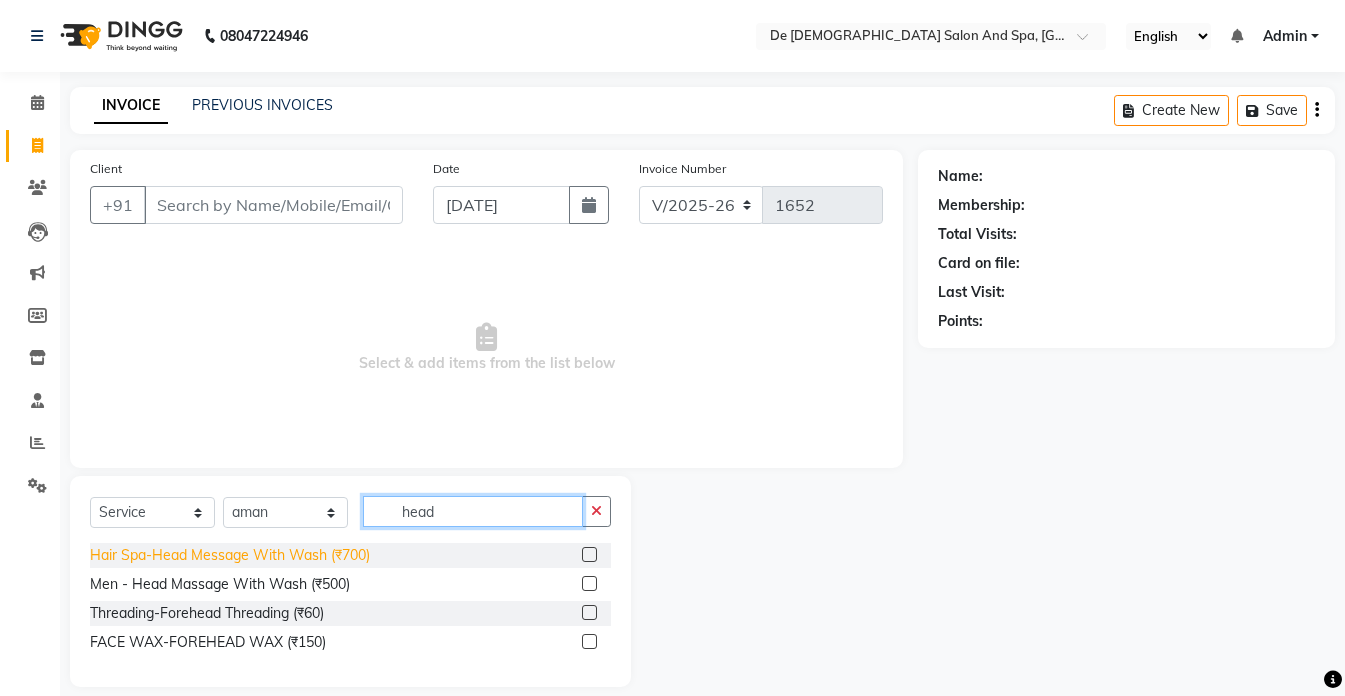 type on "head" 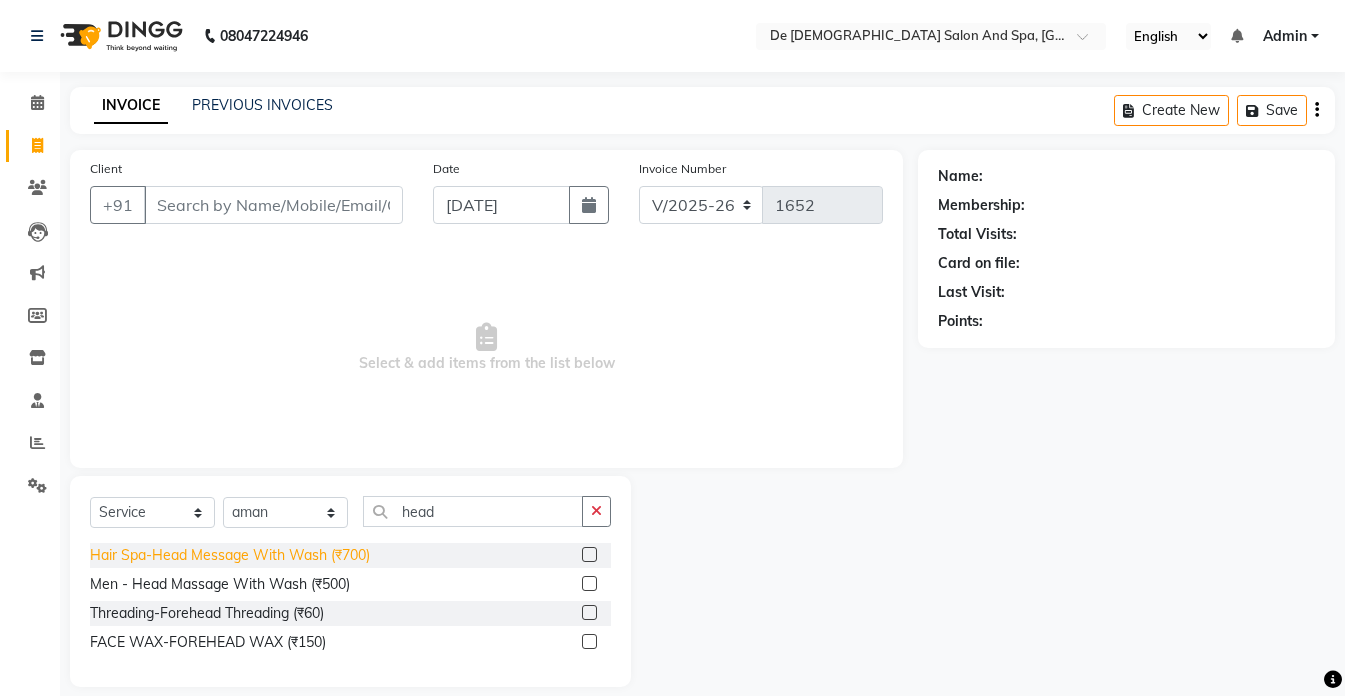 click on "Hair Spa-Head Message With Wash (₹700)" 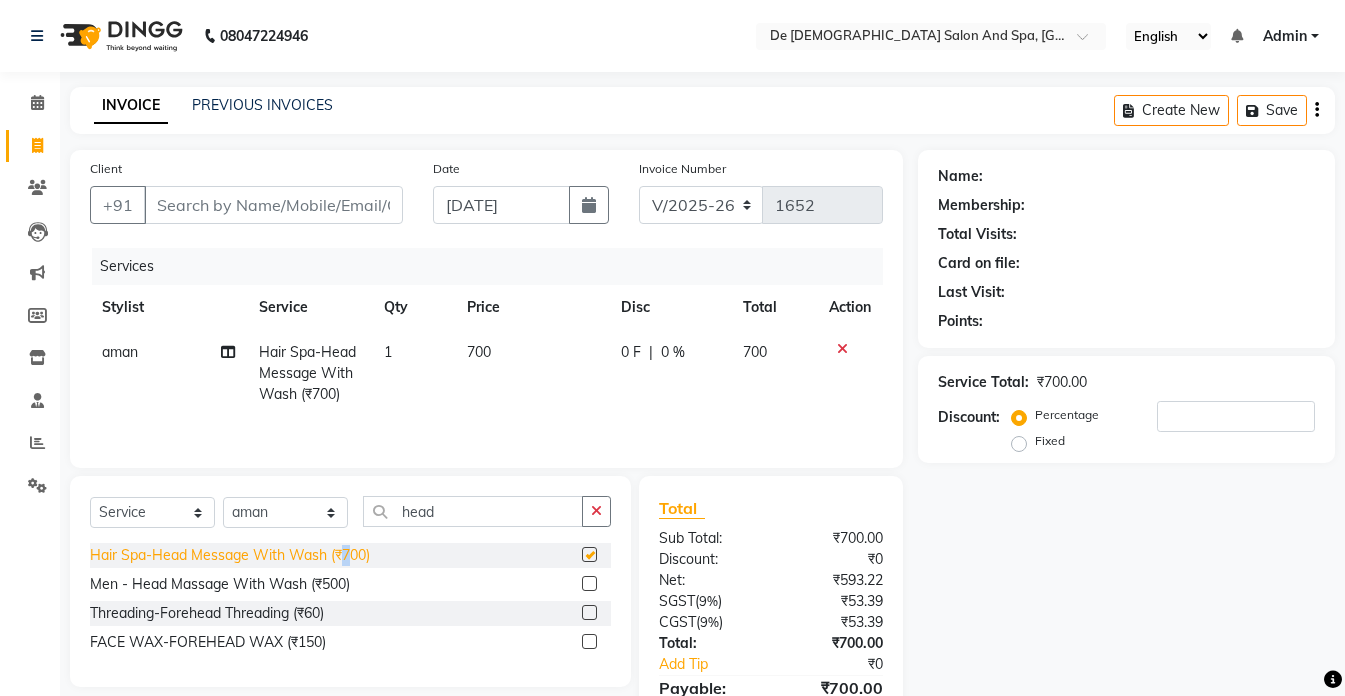 checkbox on "false" 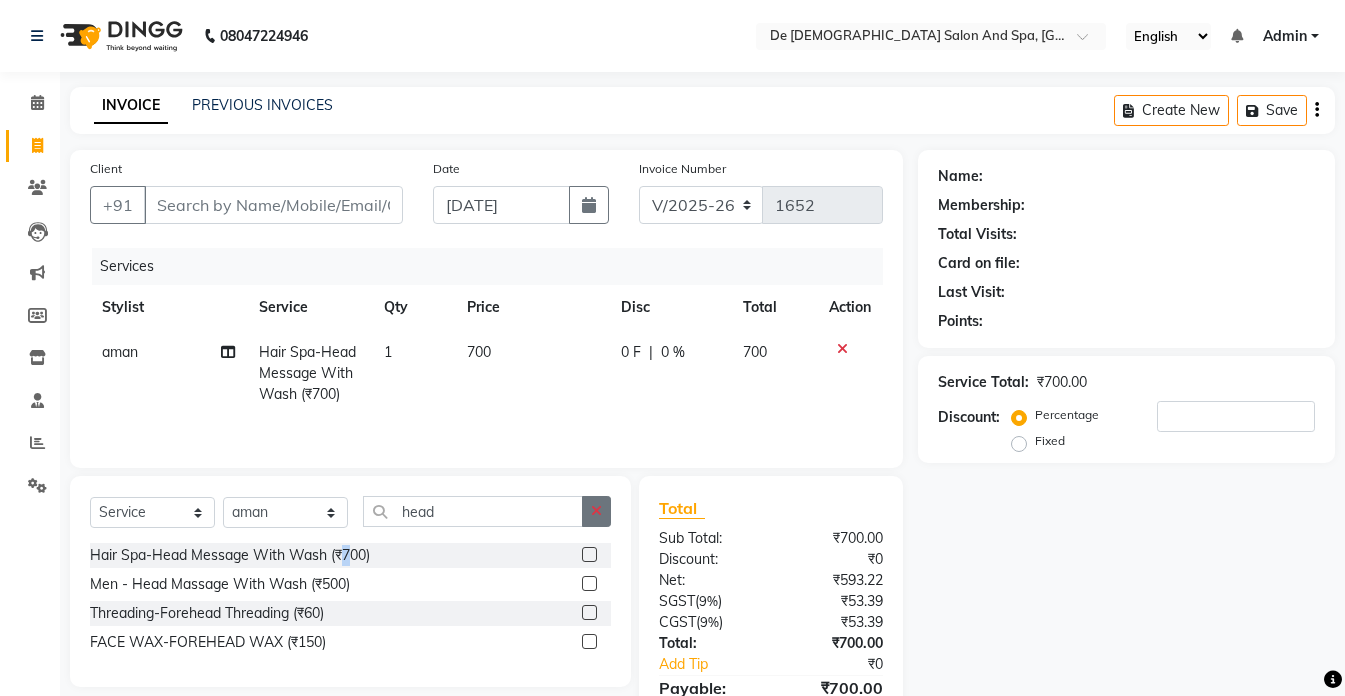 click 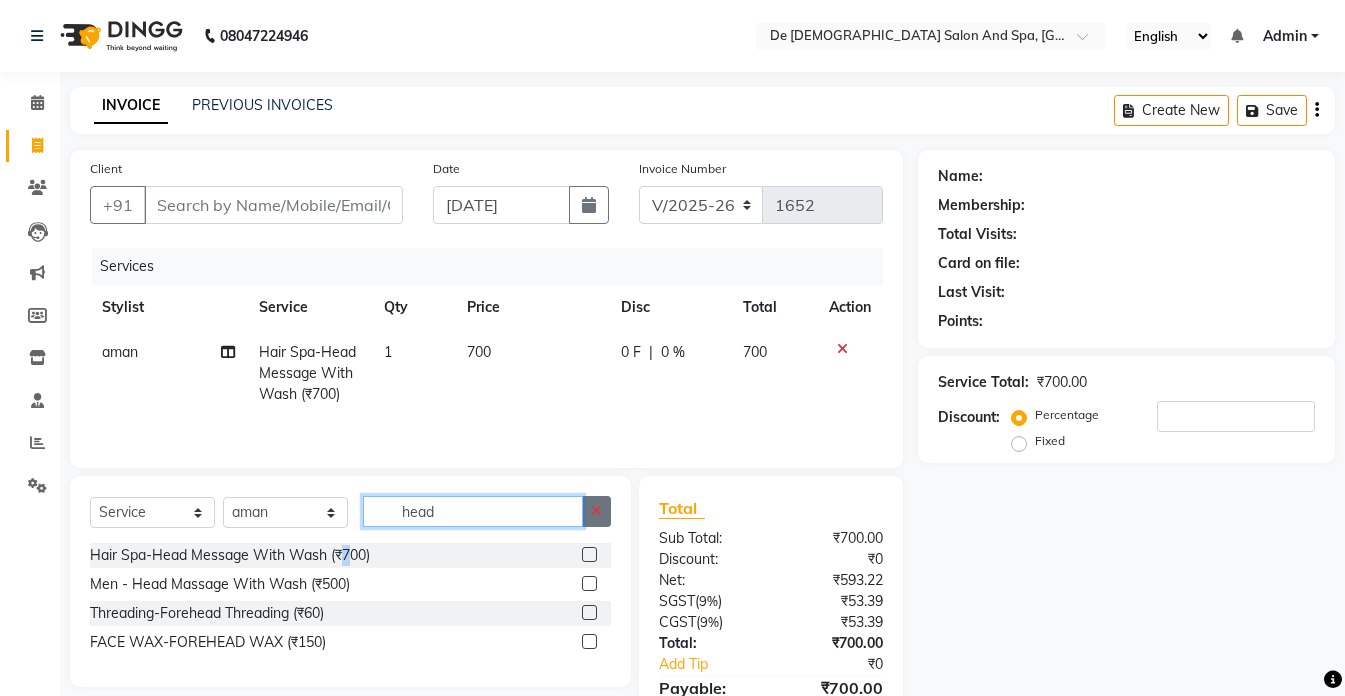 type 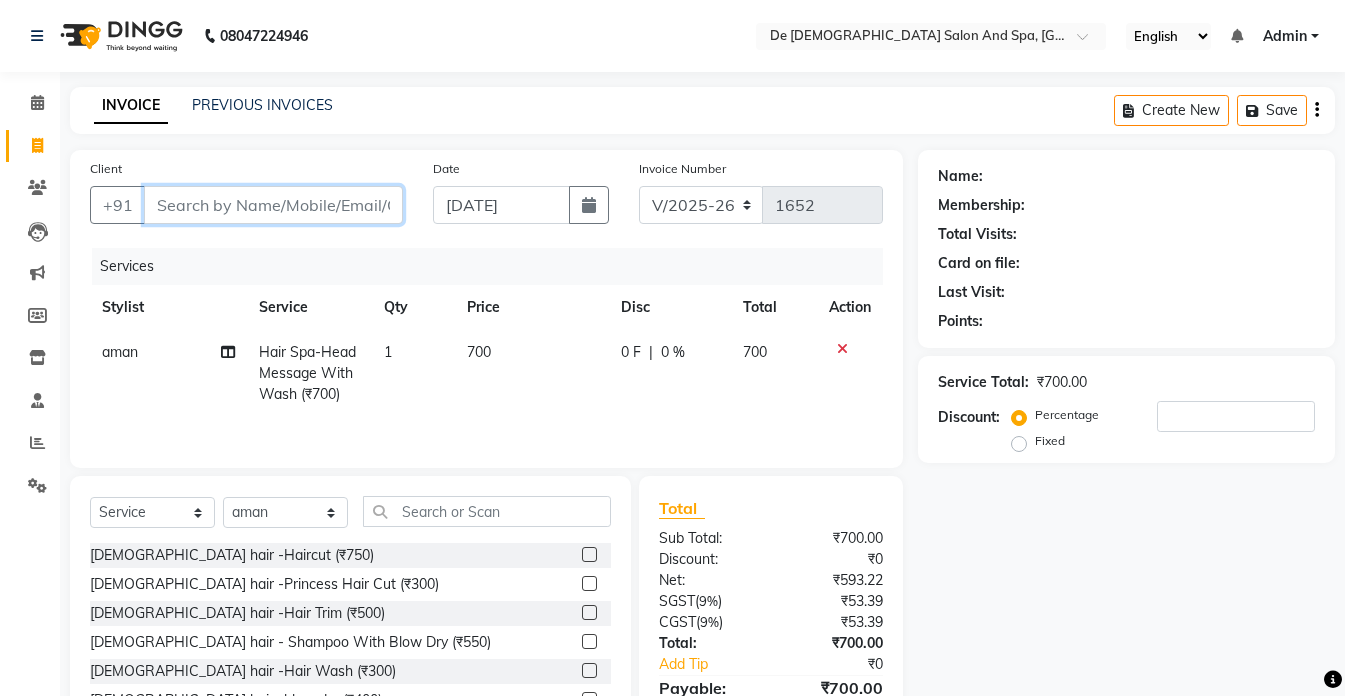 click on "Client" at bounding box center (273, 205) 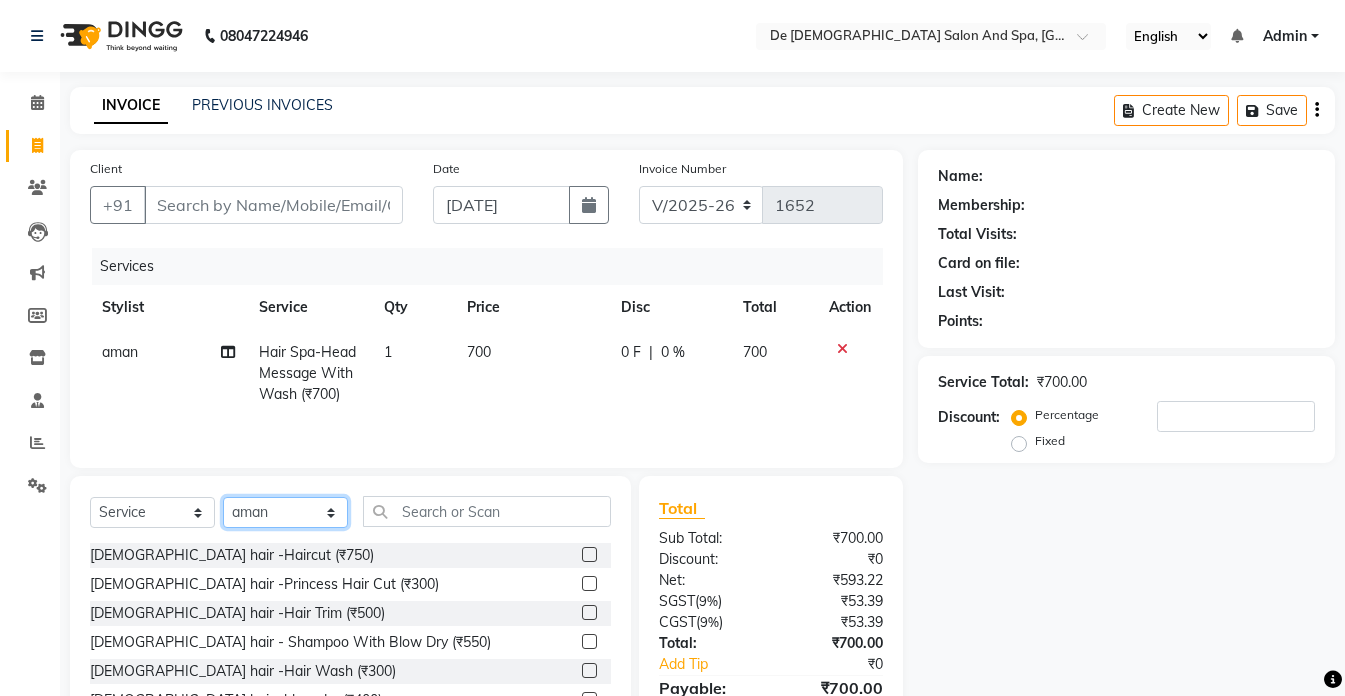 drag, startPoint x: 289, startPoint y: 507, endPoint x: 286, endPoint y: 497, distance: 10.440307 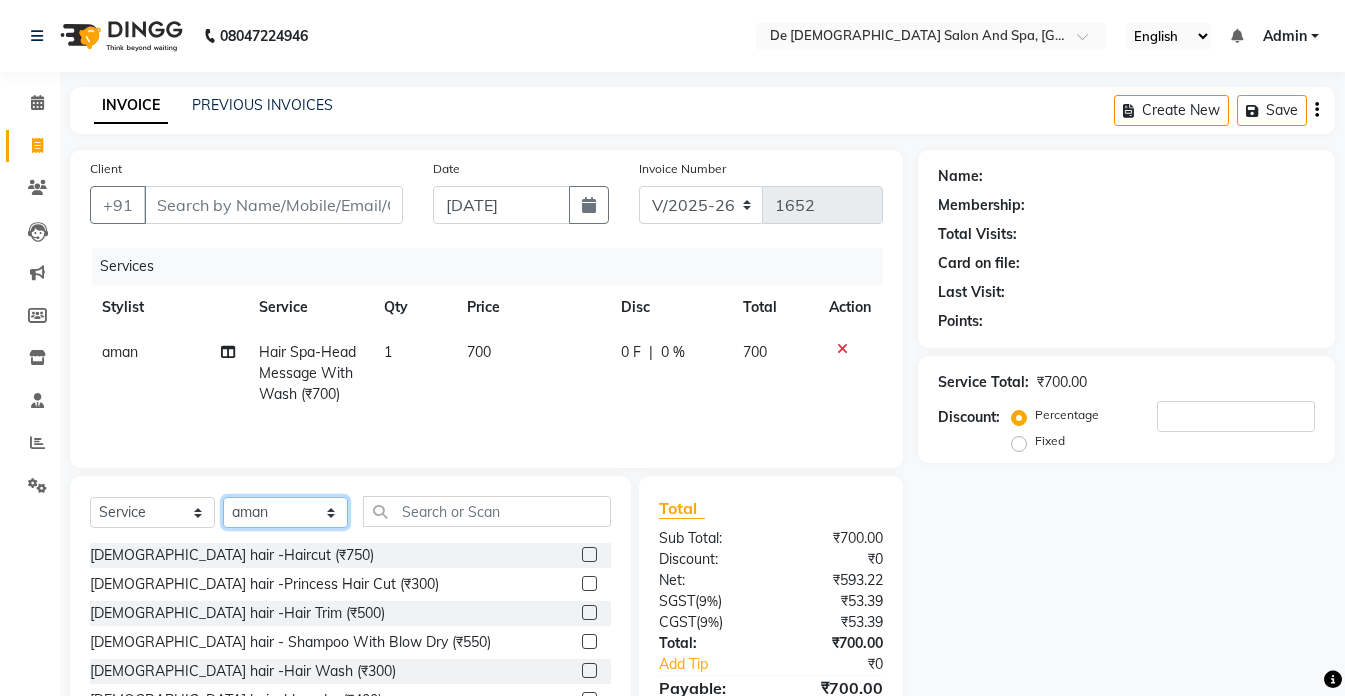 select on "61511" 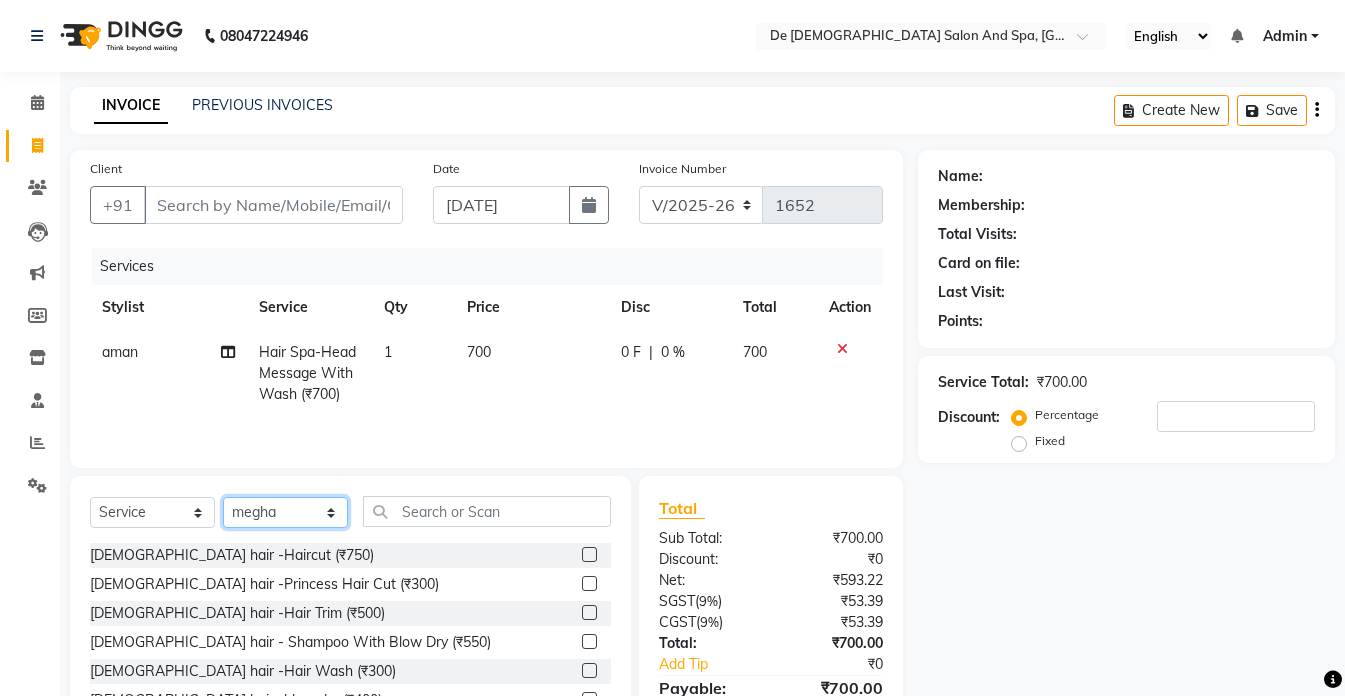 click on "Select Stylist akshay aman [PERSON_NAME] [PERSON_NAME]  [MEDICAL_DATA][PERSON_NAME] [PERSON_NAME] [DATE][PERSON_NAME]" 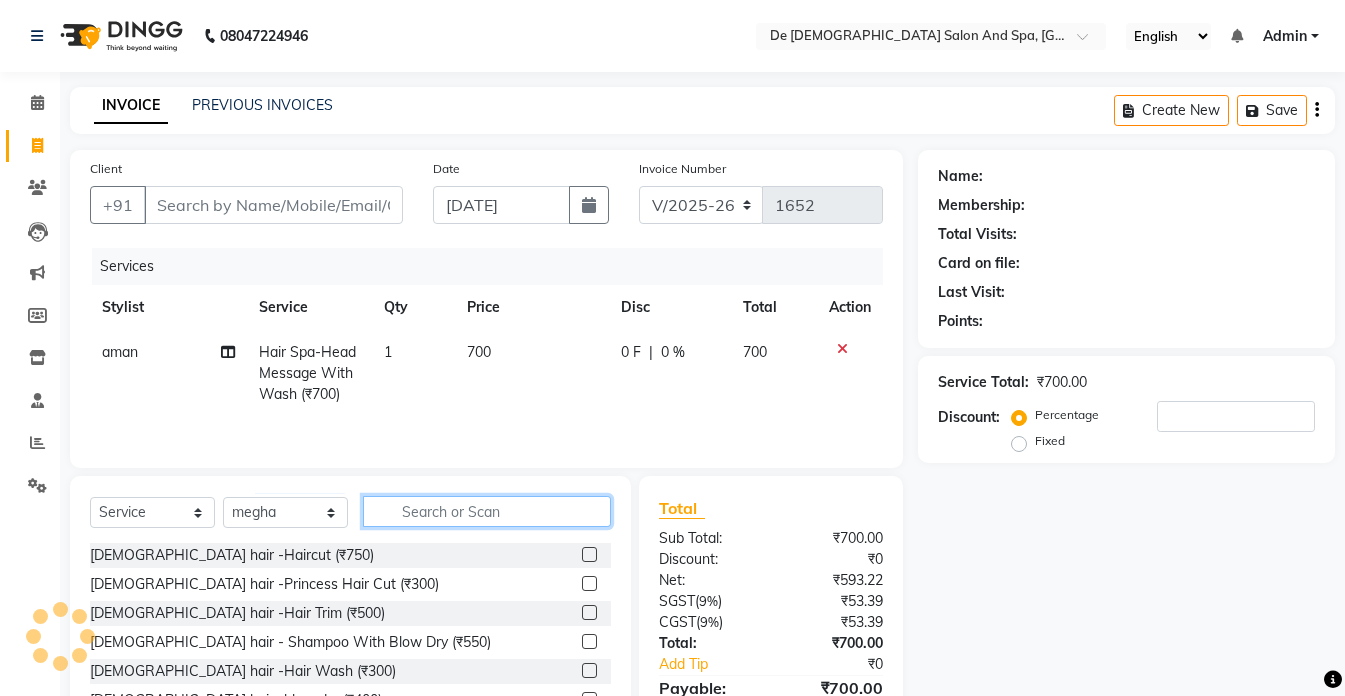 click 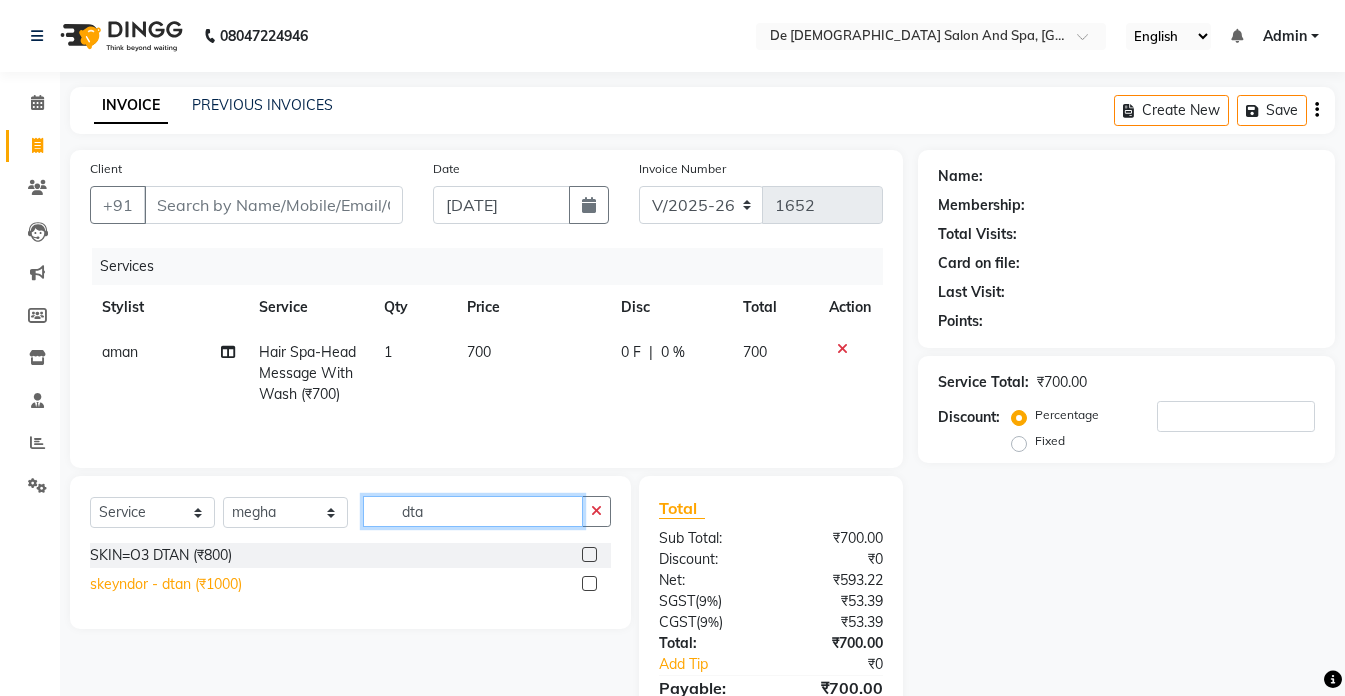 type on "dta" 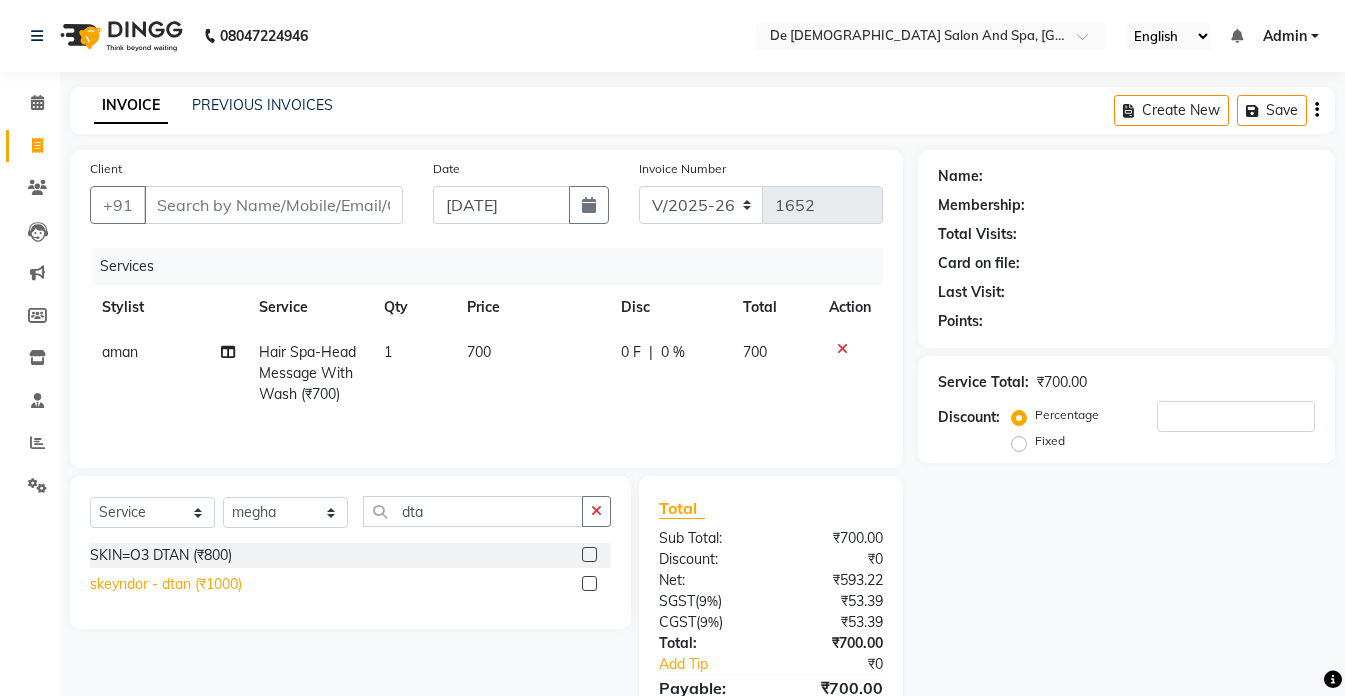 click on "skeyndor - dtan (₹1000)" 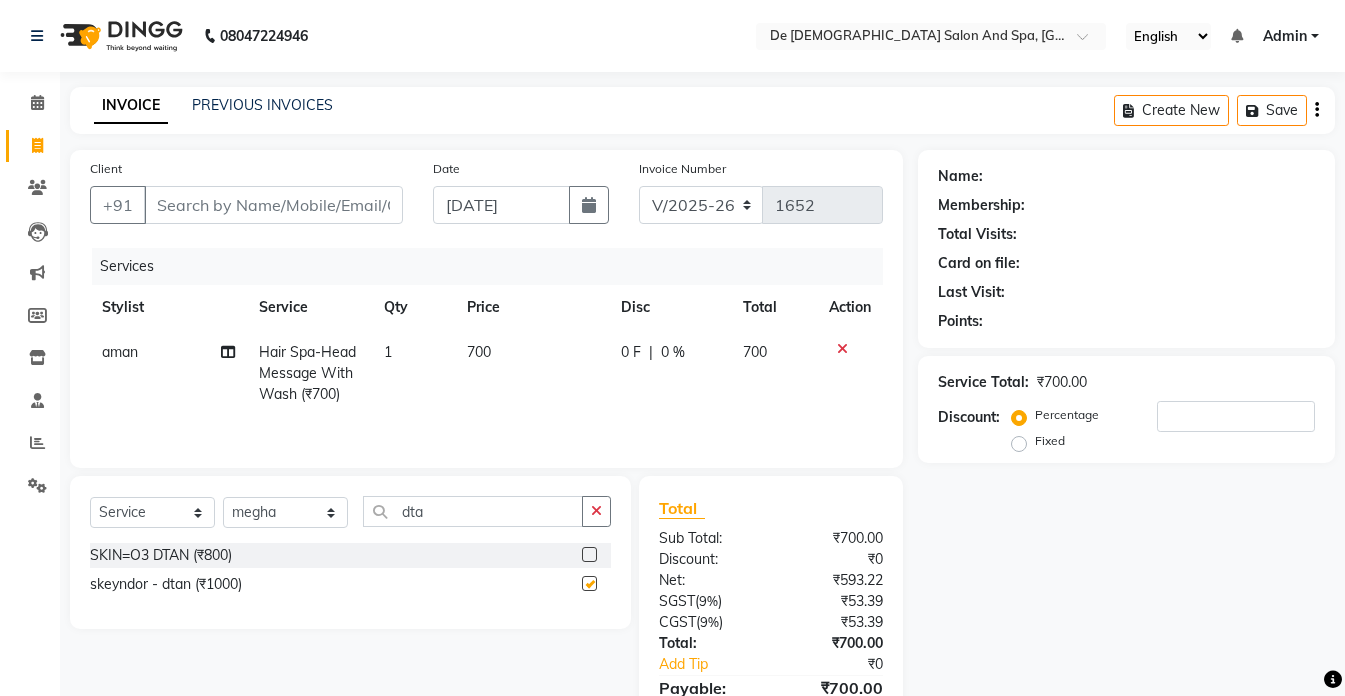 checkbox on "false" 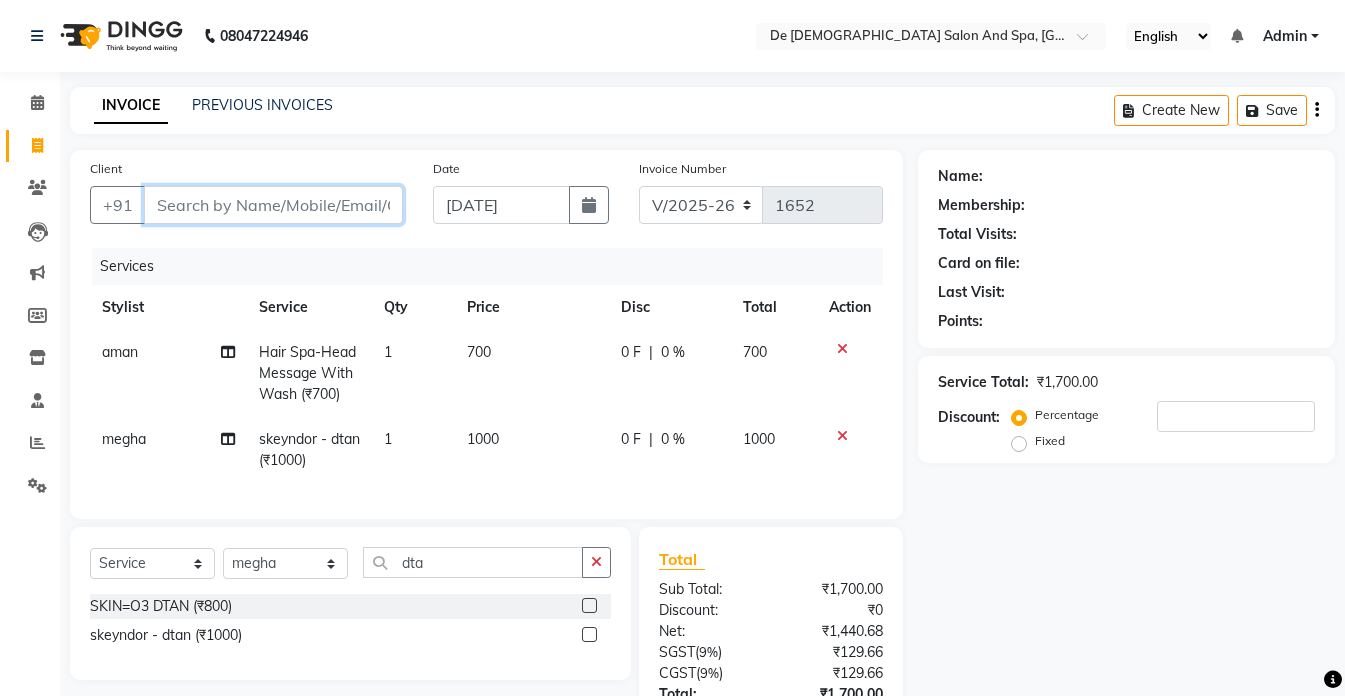 click on "Client" at bounding box center (273, 205) 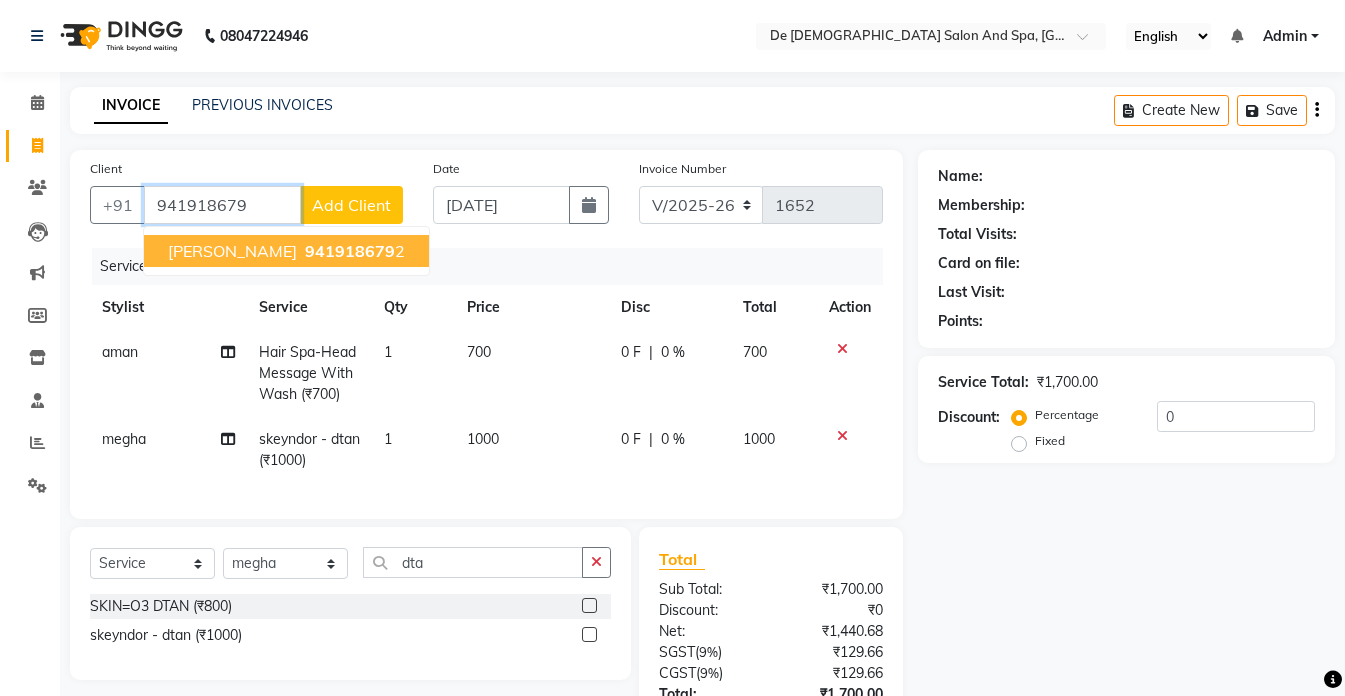 click on "941918679" at bounding box center [350, 251] 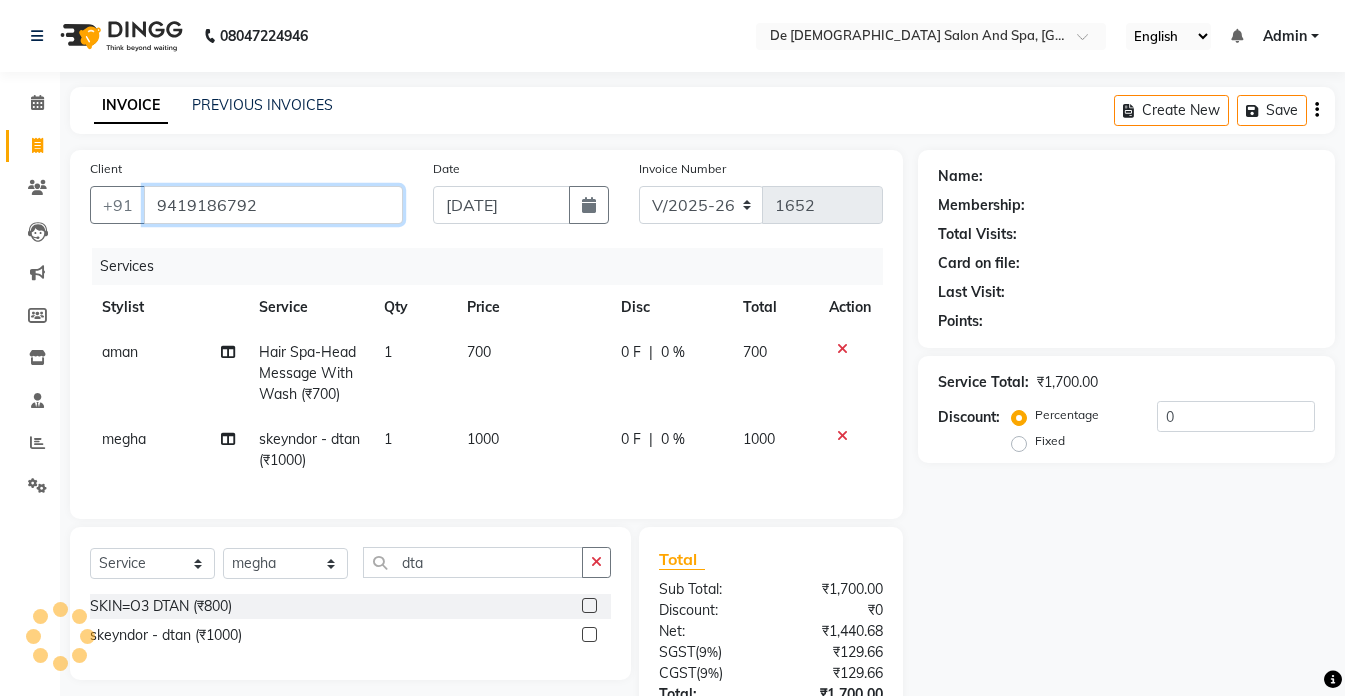 type on "9419186792" 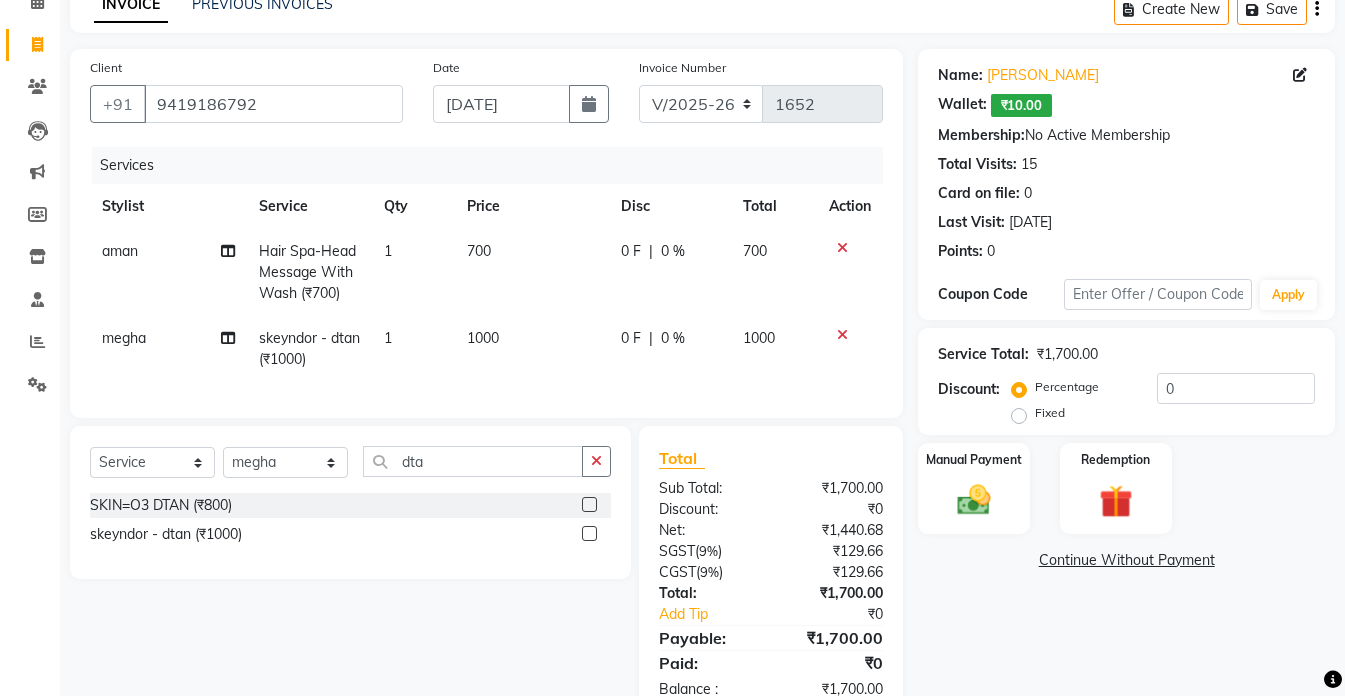 scroll, scrollTop: 170, scrollLeft: 0, axis: vertical 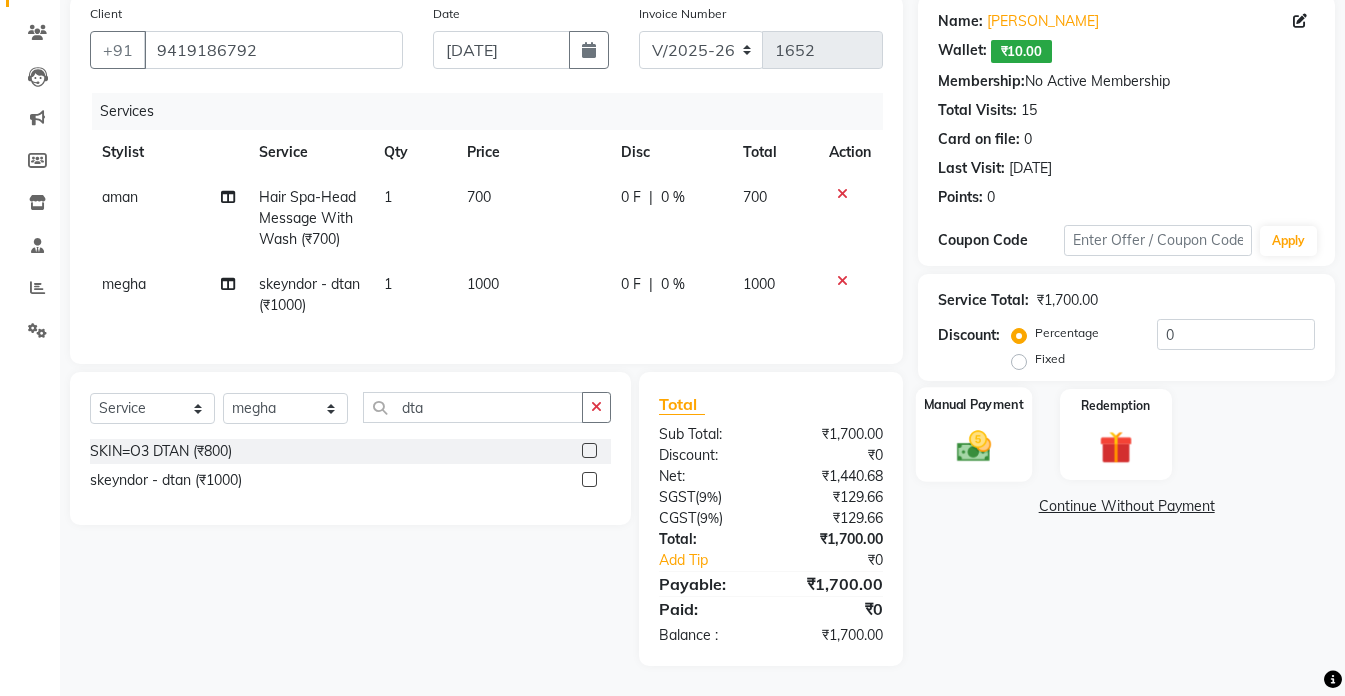 click 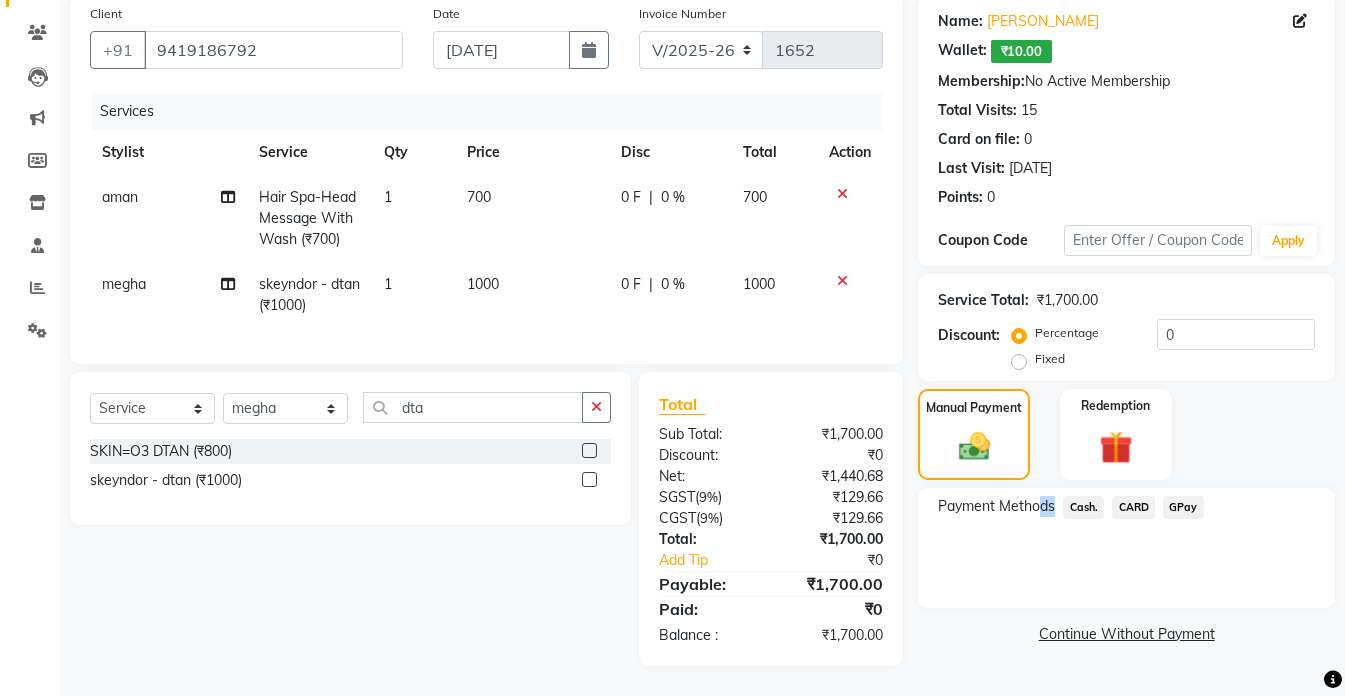drag, startPoint x: 1055, startPoint y: 491, endPoint x: 1063, endPoint y: 500, distance: 12.0415945 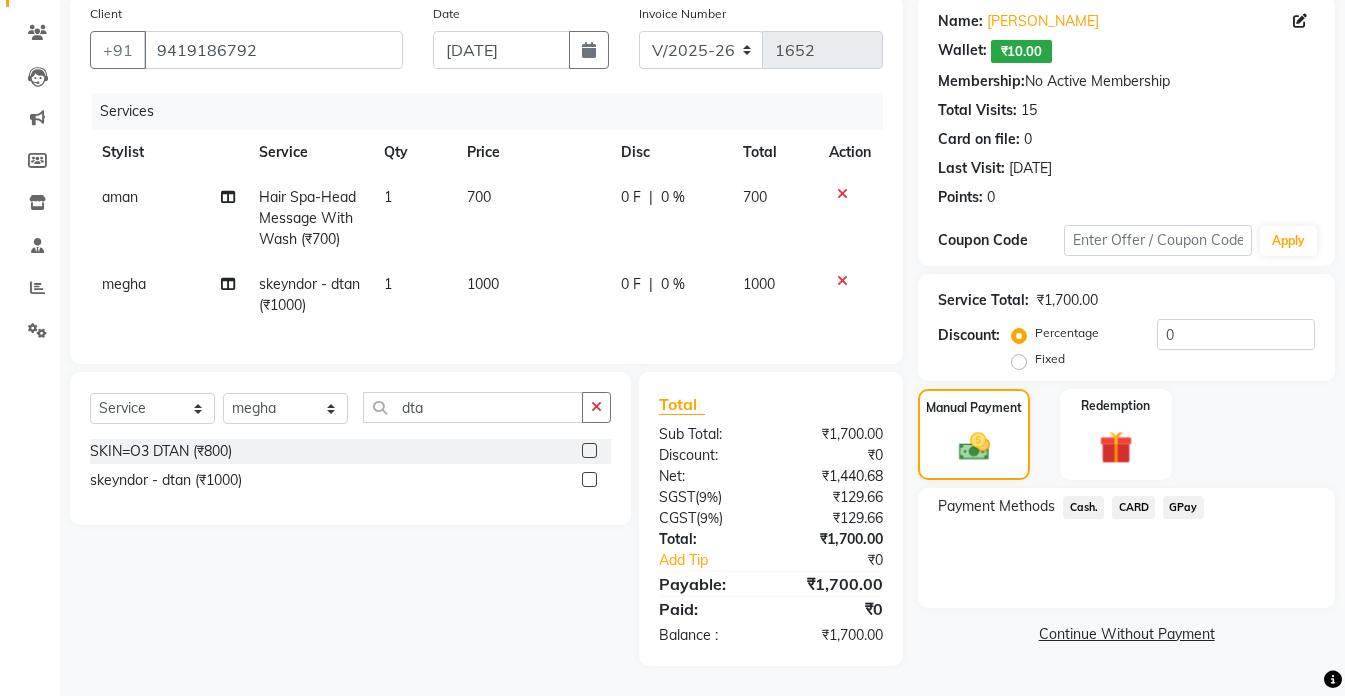 click on "Cash." 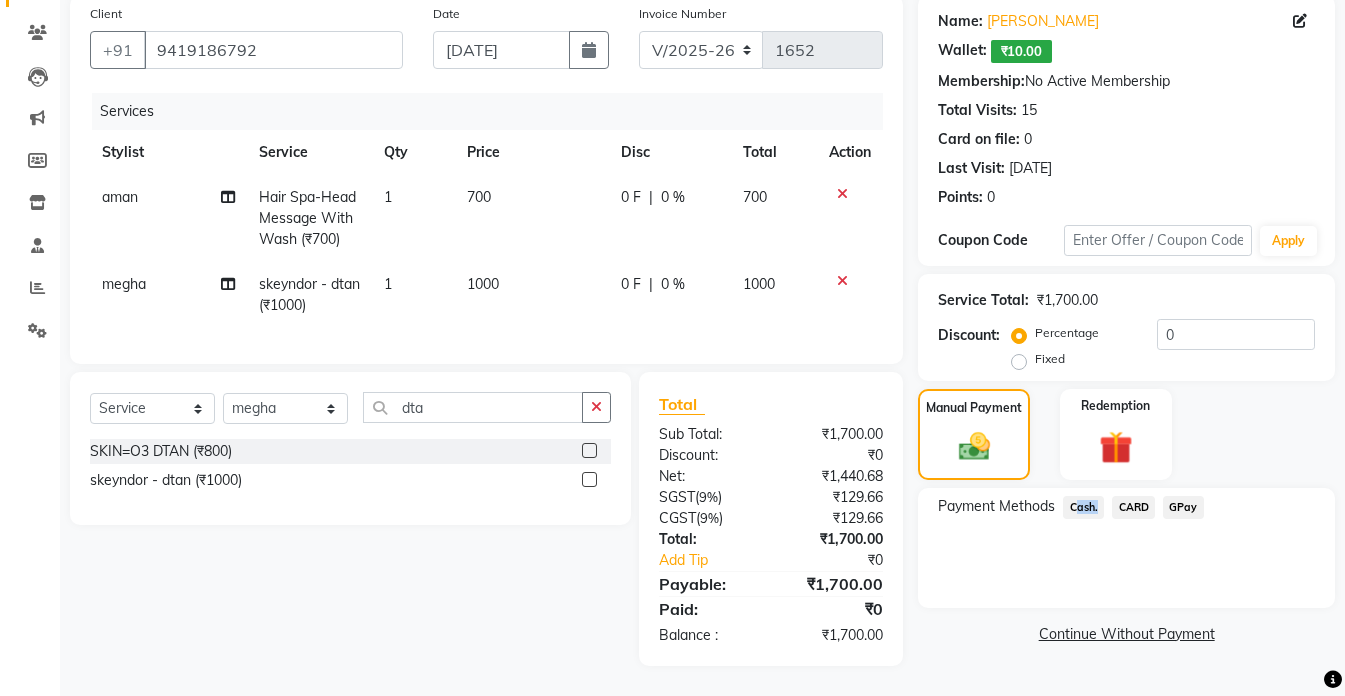 click on "Cash." 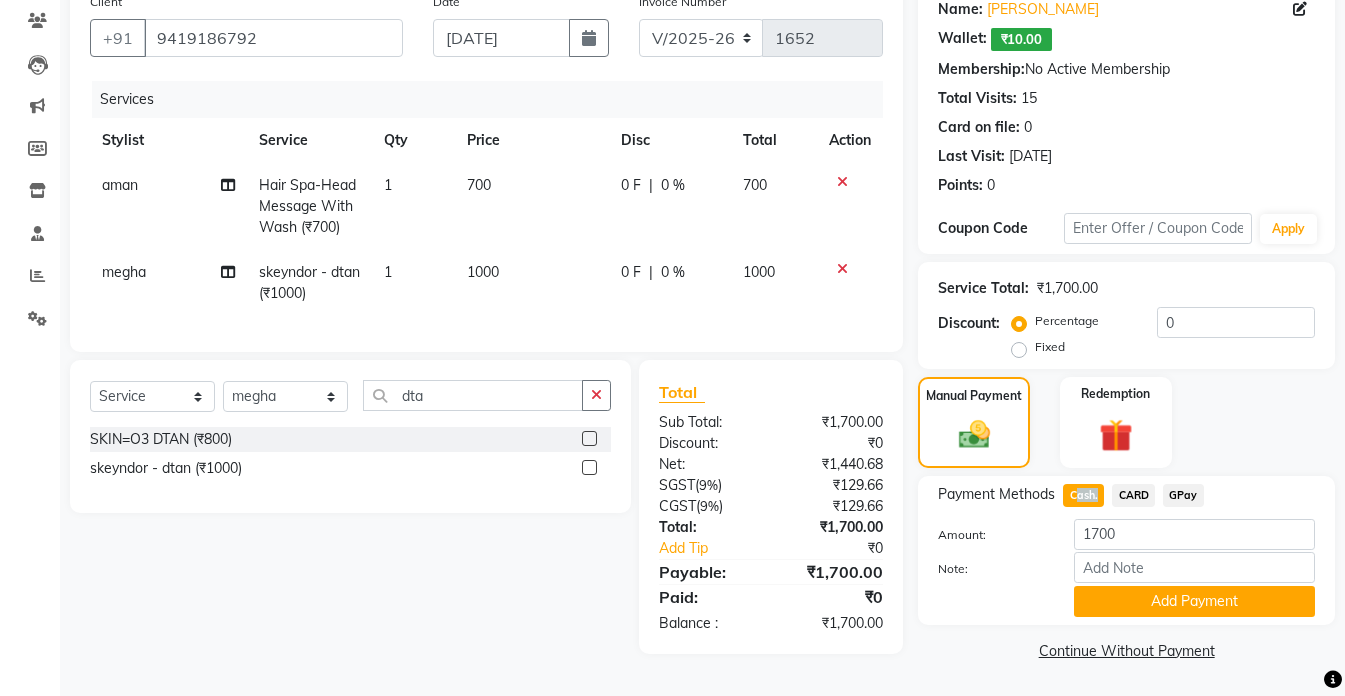 drag, startPoint x: 1081, startPoint y: 495, endPoint x: 1135, endPoint y: 589, distance: 108.40664 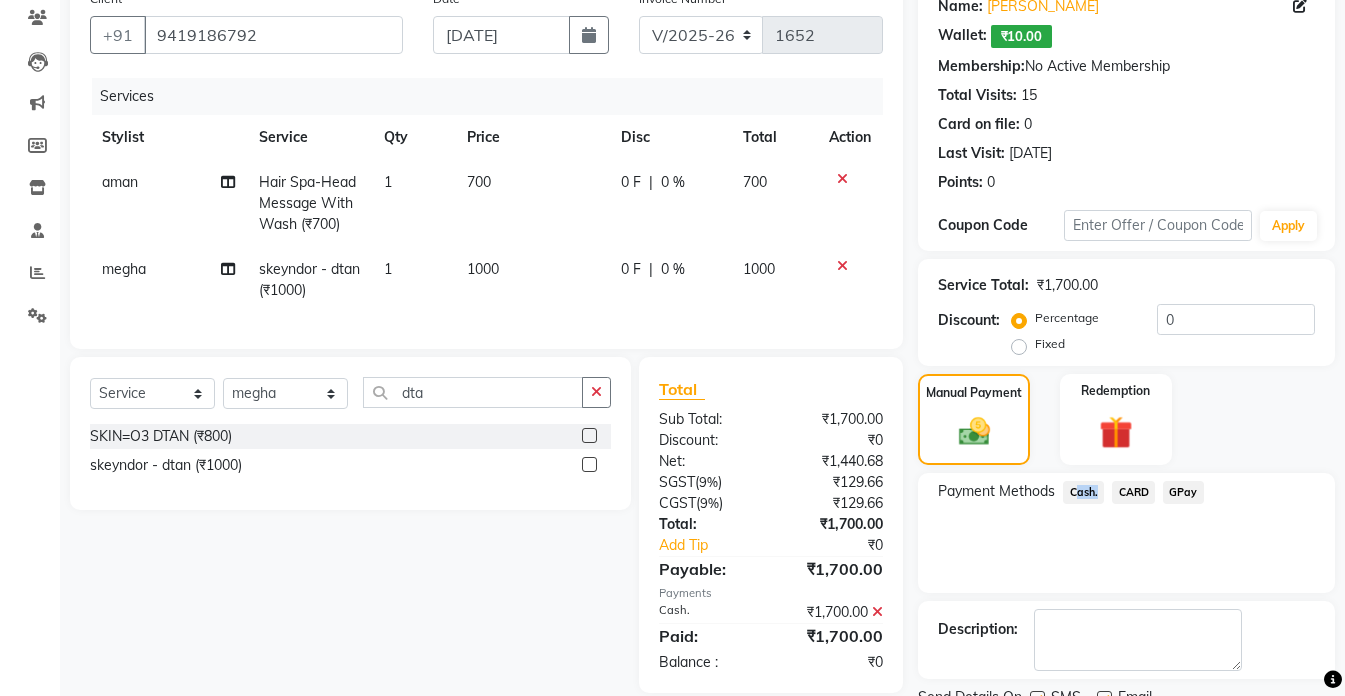 scroll, scrollTop: 251, scrollLeft: 0, axis: vertical 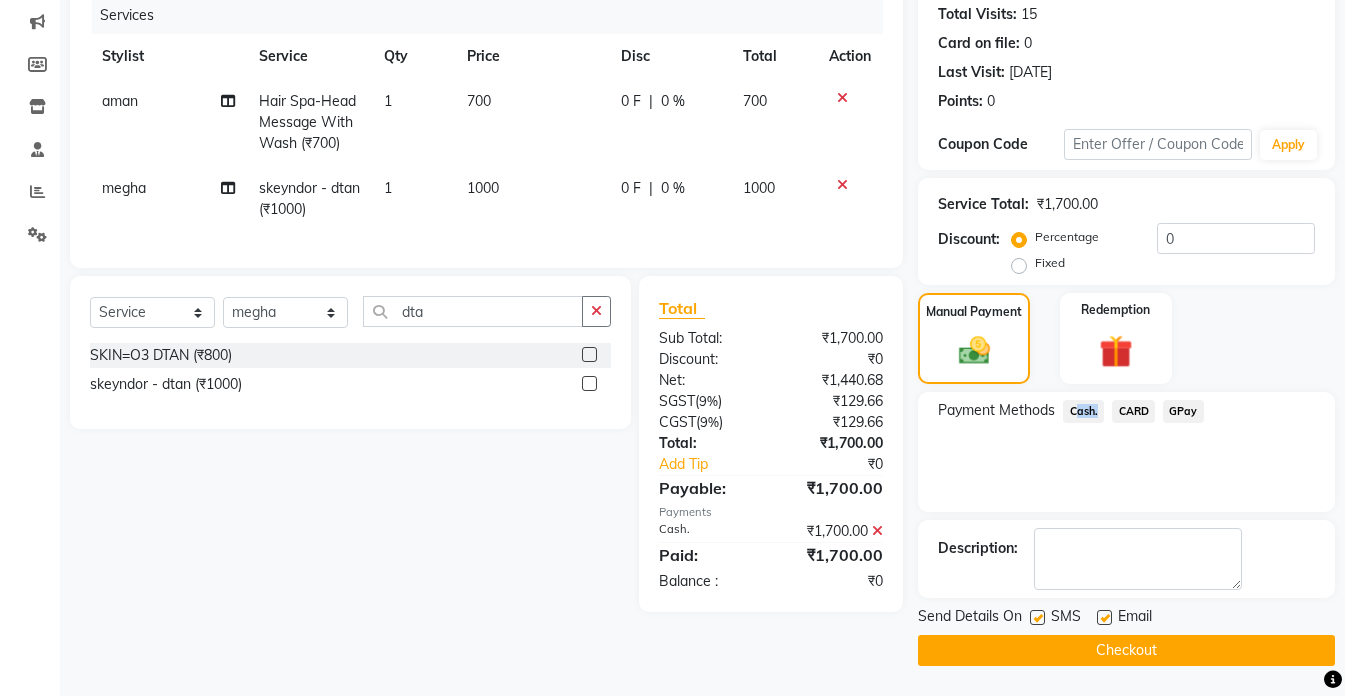 click on "Checkout" 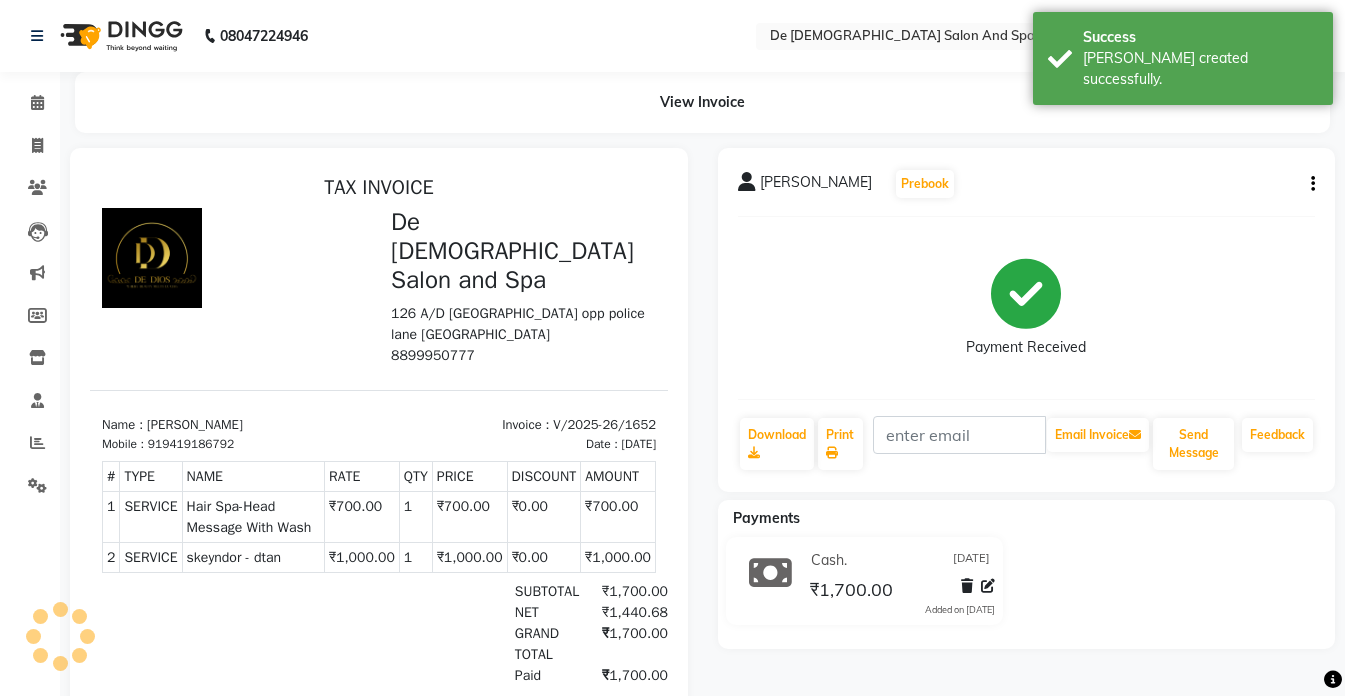 scroll, scrollTop: 0, scrollLeft: 0, axis: both 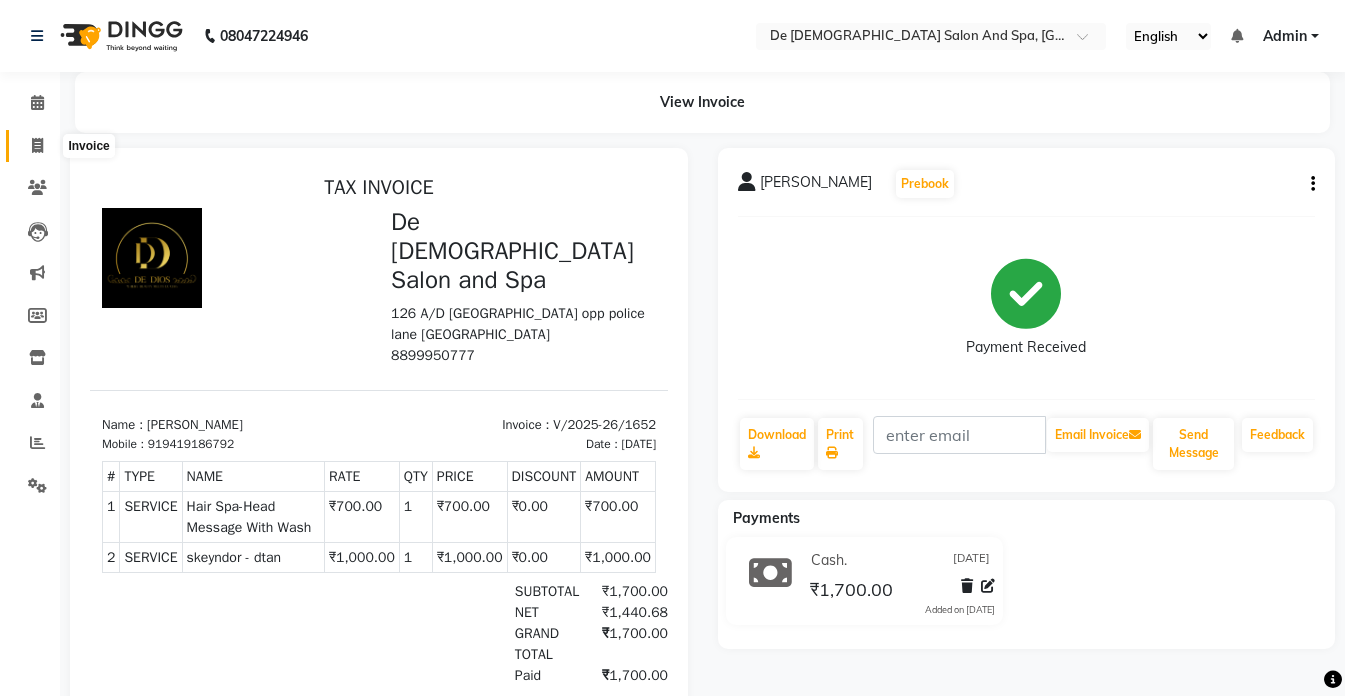 click 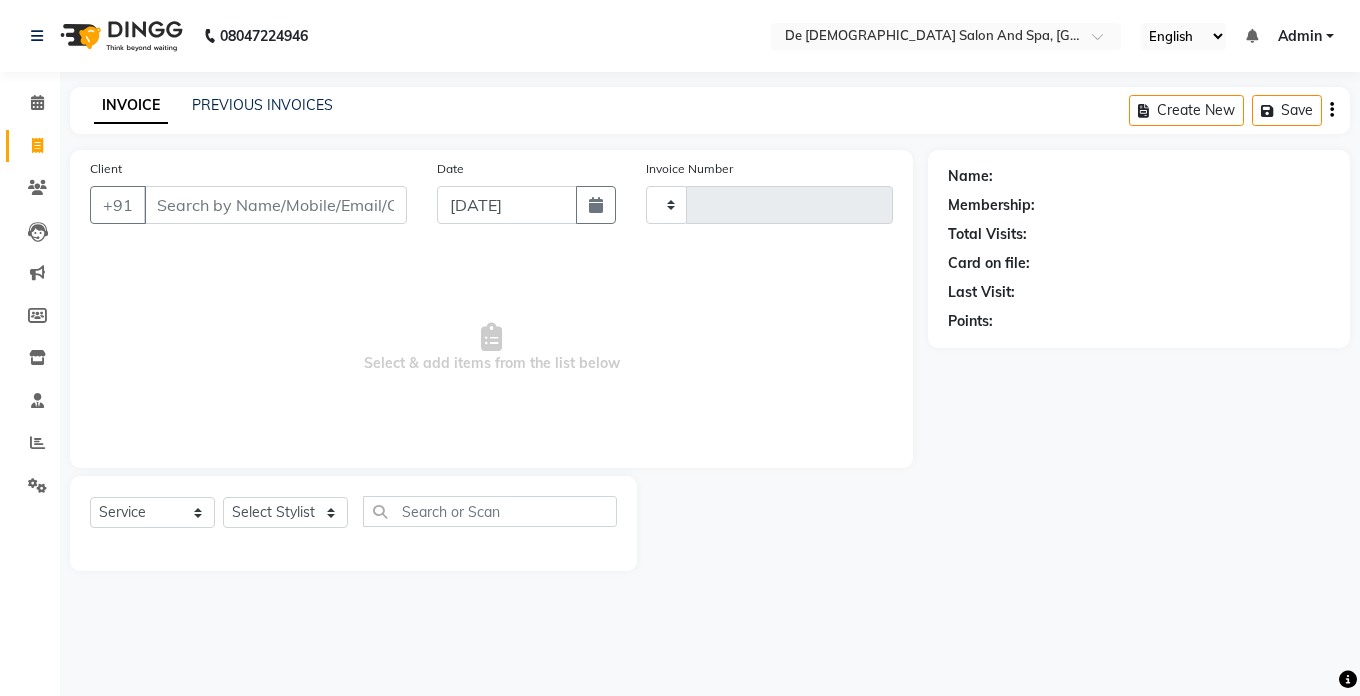 type on "1653" 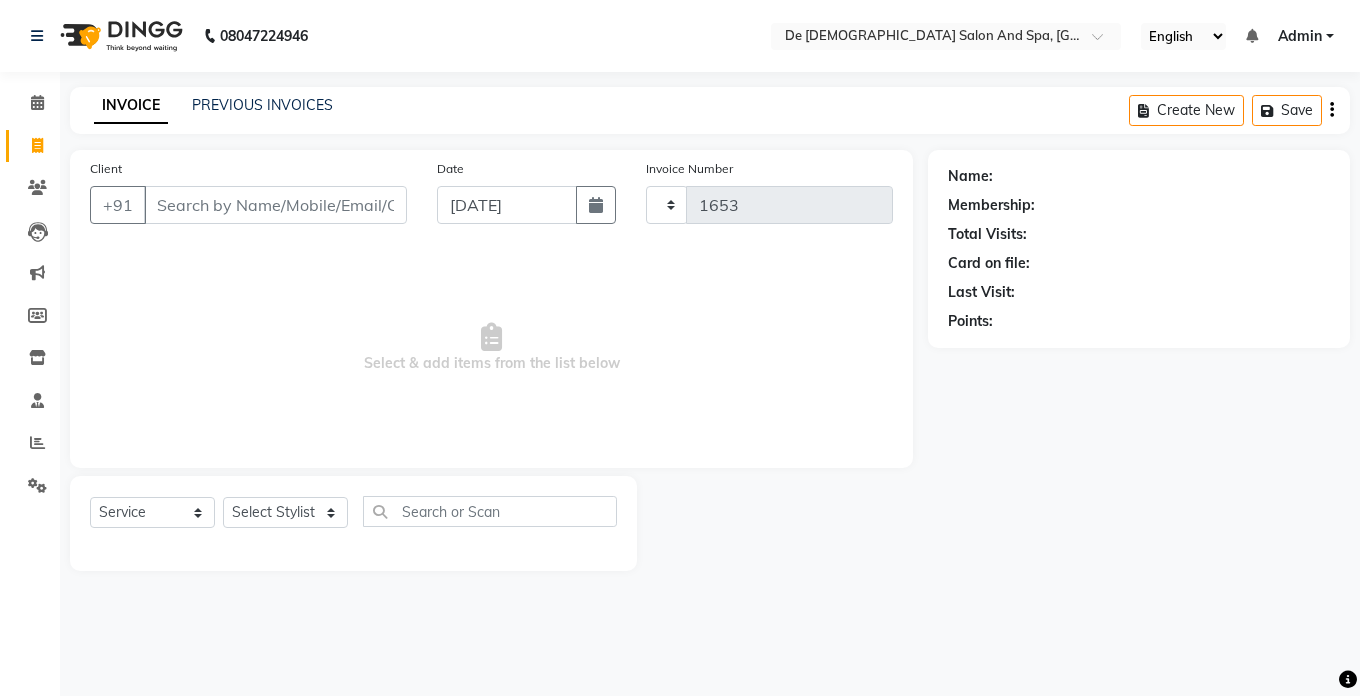 select on "6431" 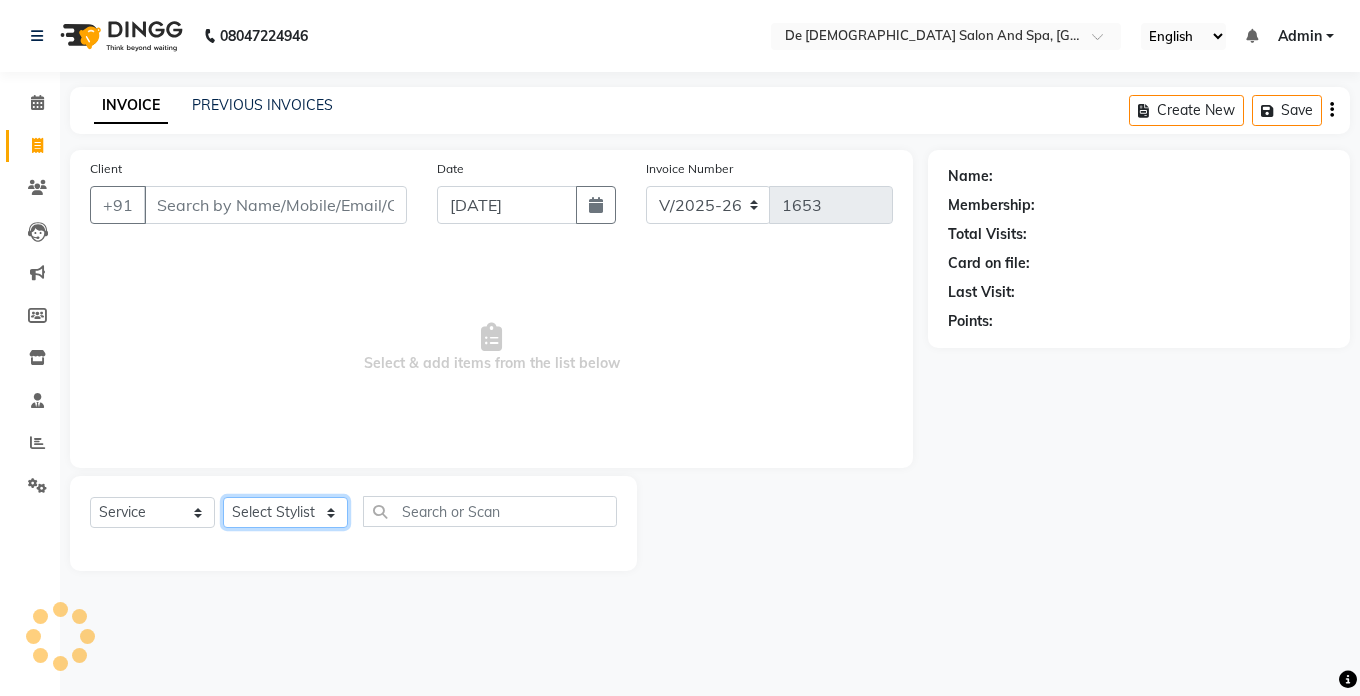 click on "Select Stylist" 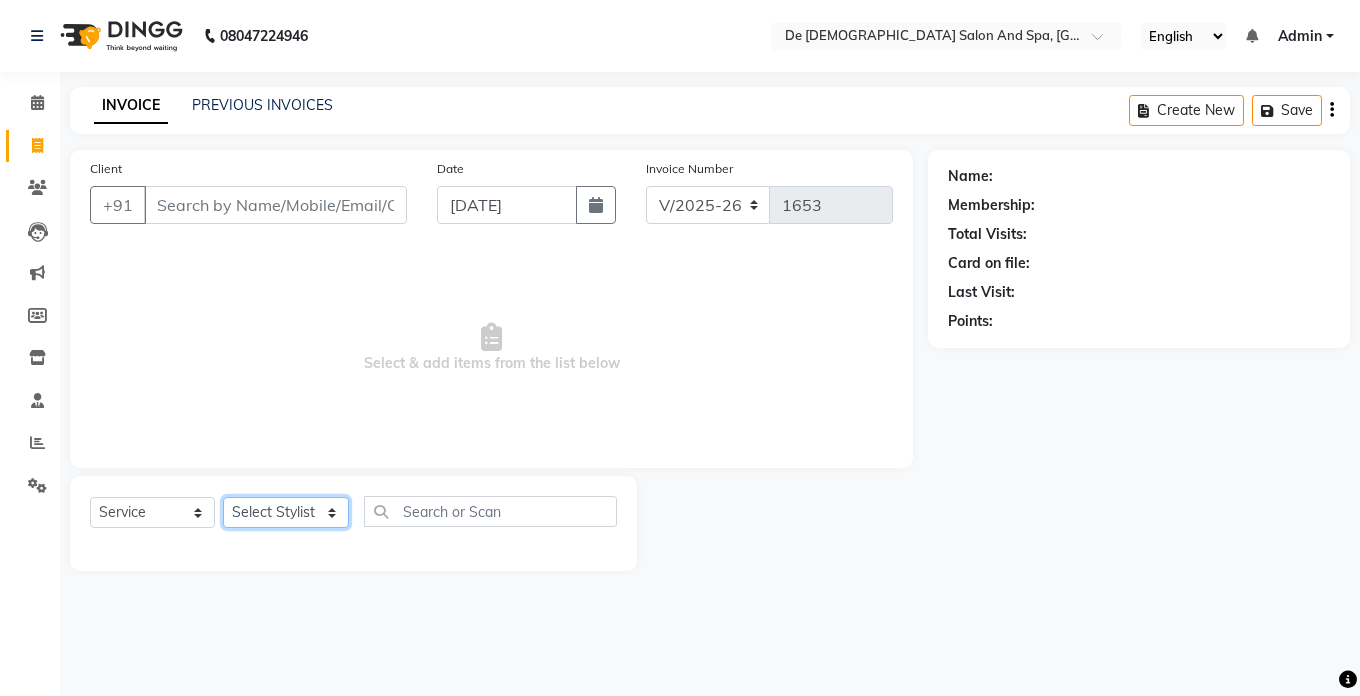 click on "Select Stylist akshay aman [PERSON_NAME] [PERSON_NAME]  [MEDICAL_DATA][PERSON_NAME] [PERSON_NAME] [DATE][PERSON_NAME]" 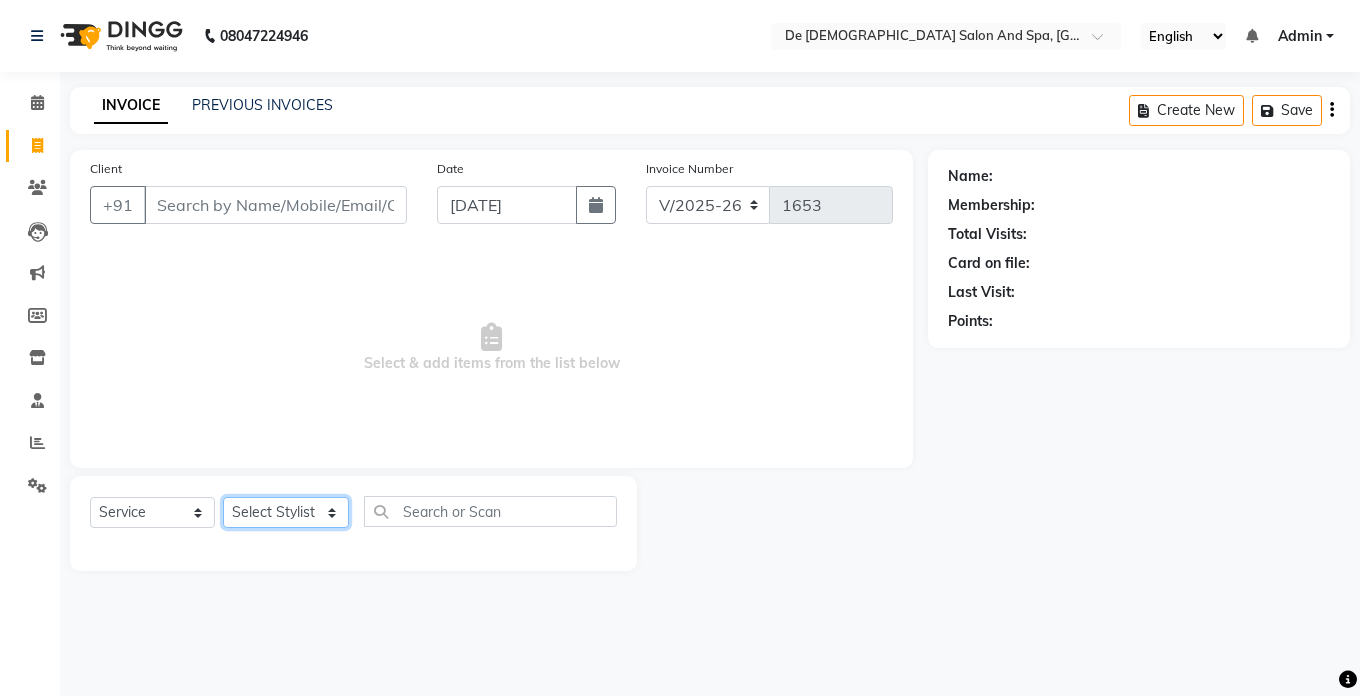 select on "79126" 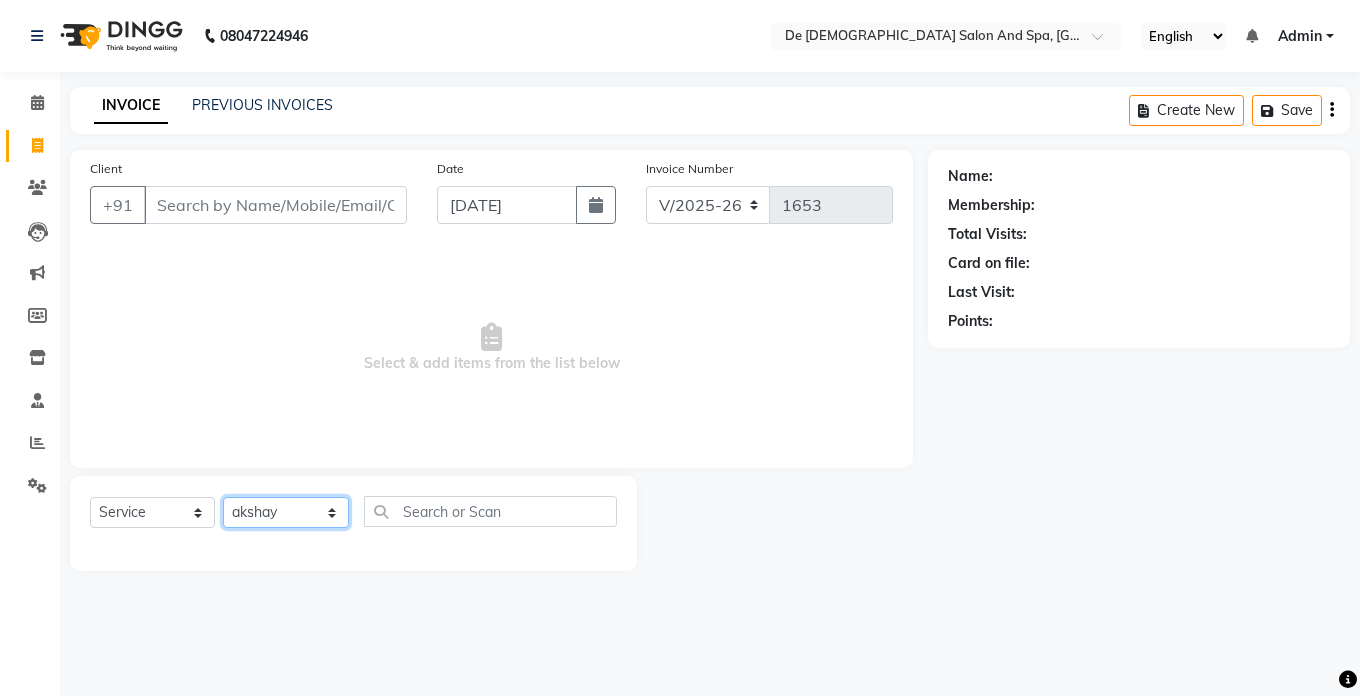 click on "Select Stylist akshay aman [PERSON_NAME] [PERSON_NAME]  [MEDICAL_DATA][PERSON_NAME] [PERSON_NAME] [DATE][PERSON_NAME]" 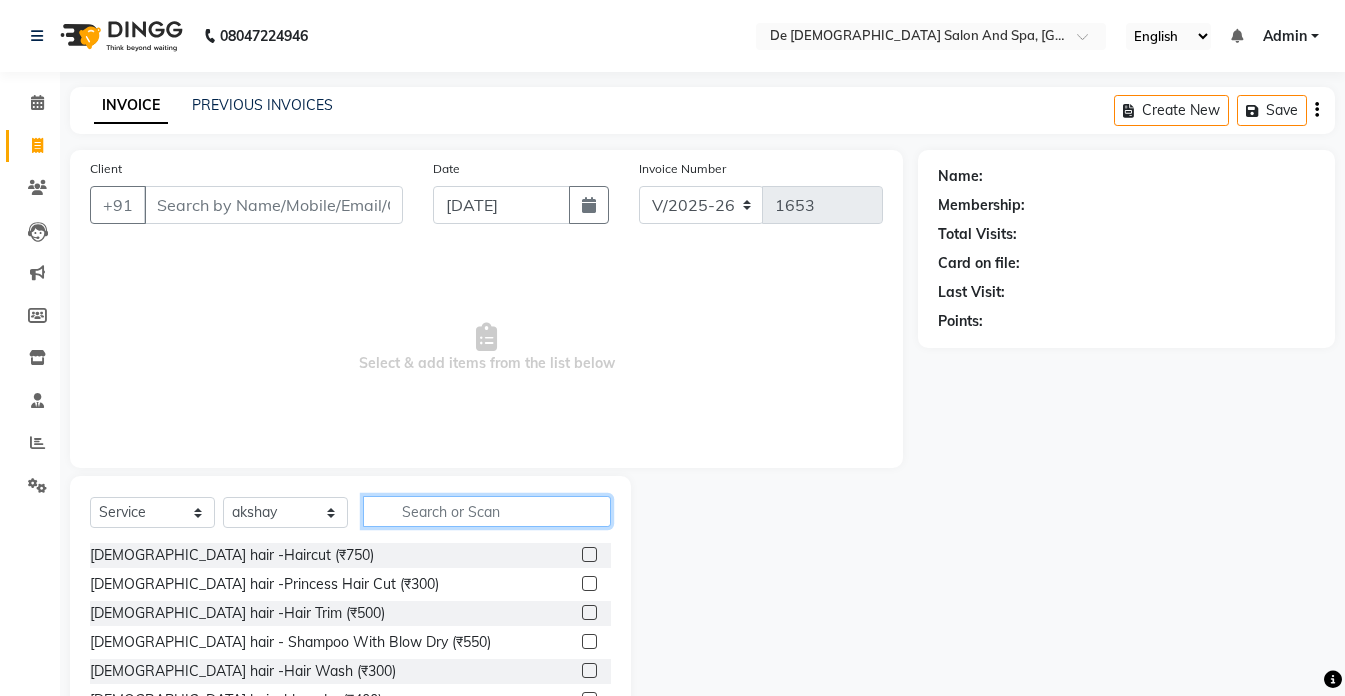click 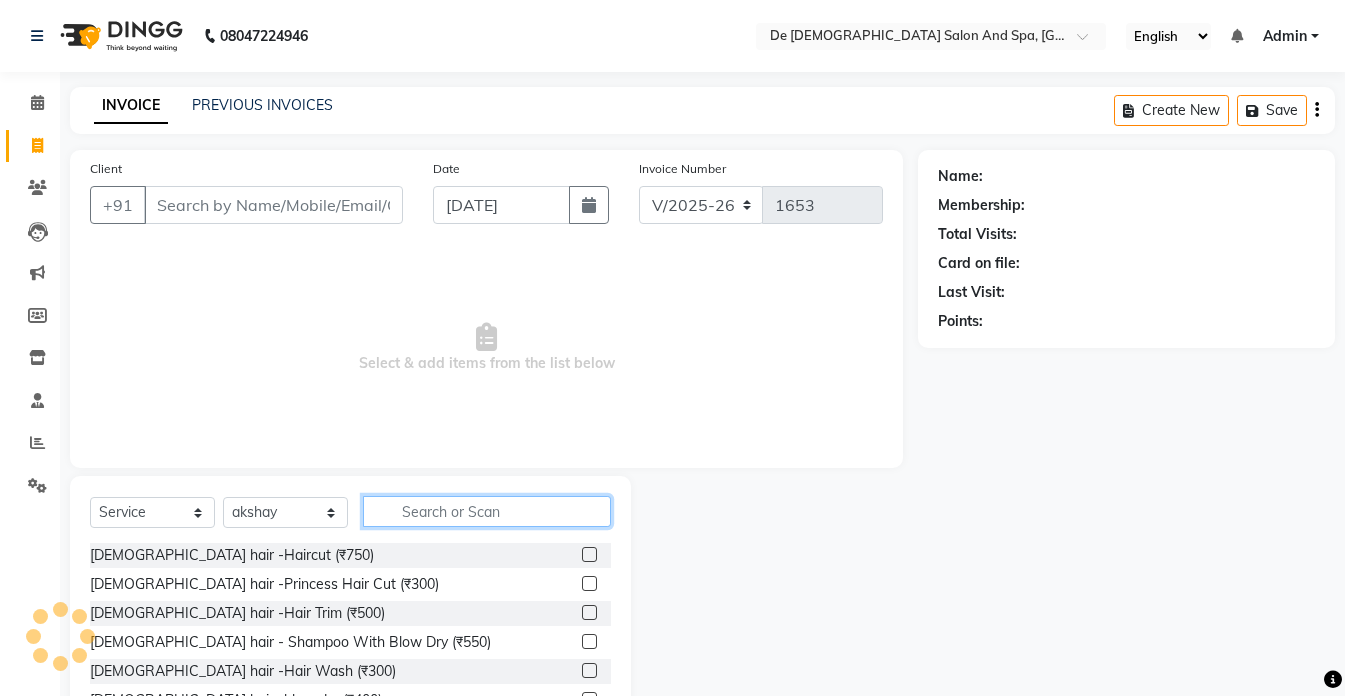 click 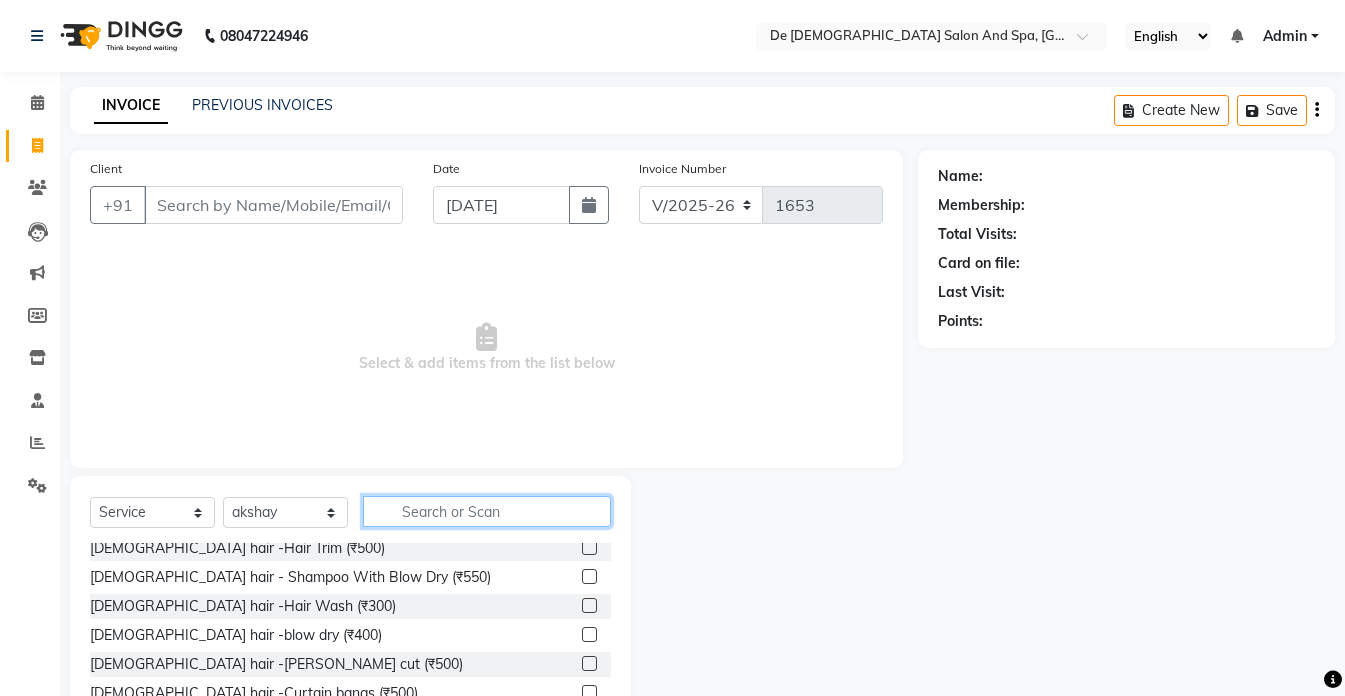 scroll, scrollTop: 100, scrollLeft: 0, axis: vertical 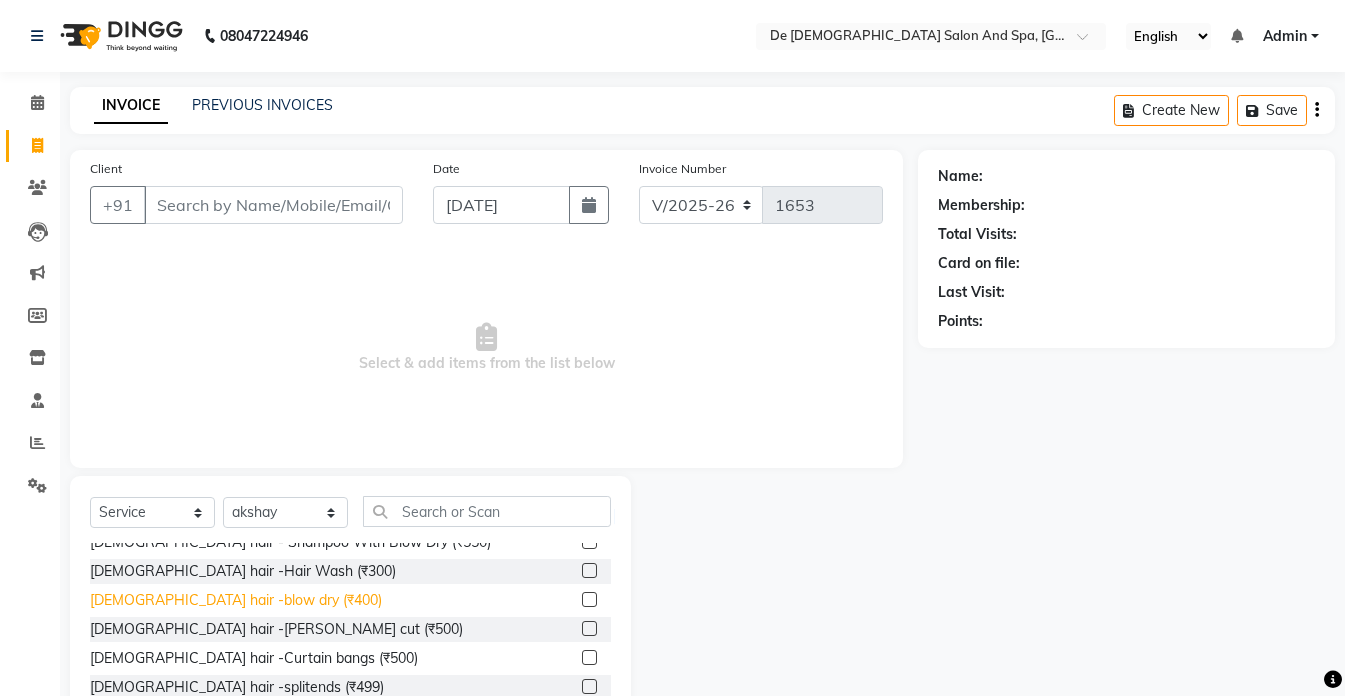 click on "[DEMOGRAPHIC_DATA] hair -blow dry (₹400)" 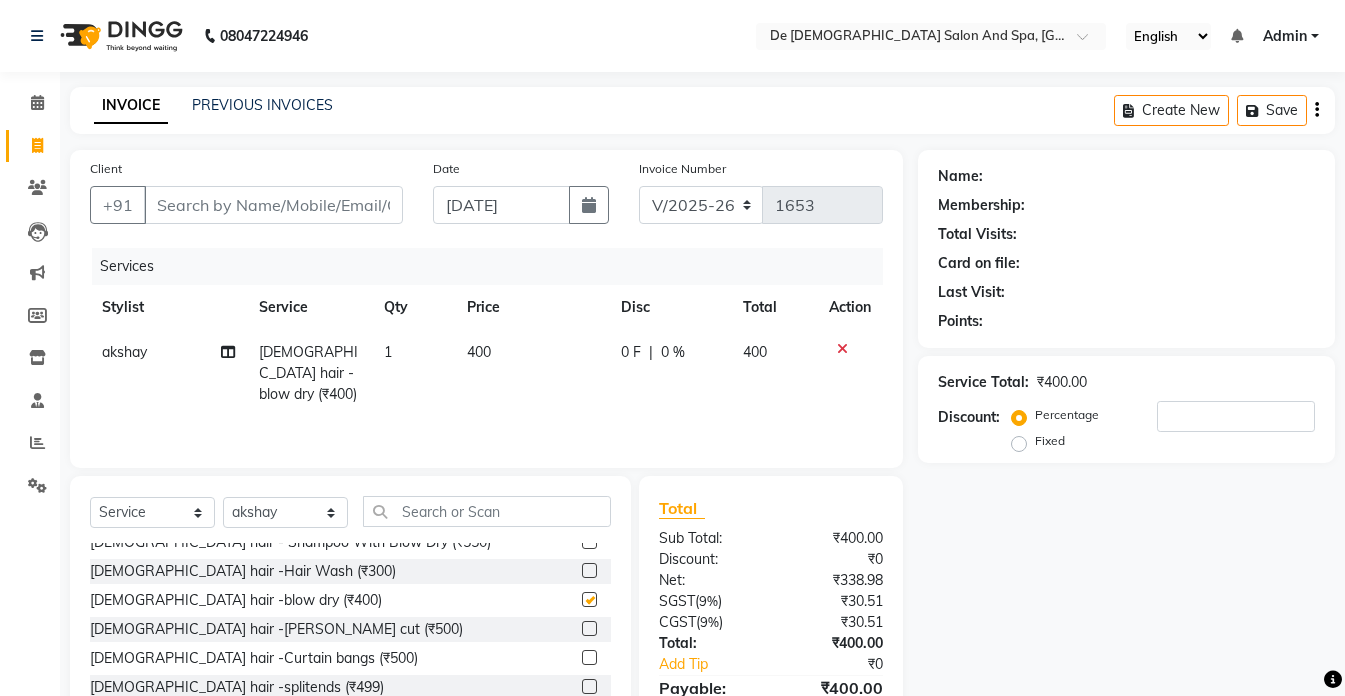 checkbox on "false" 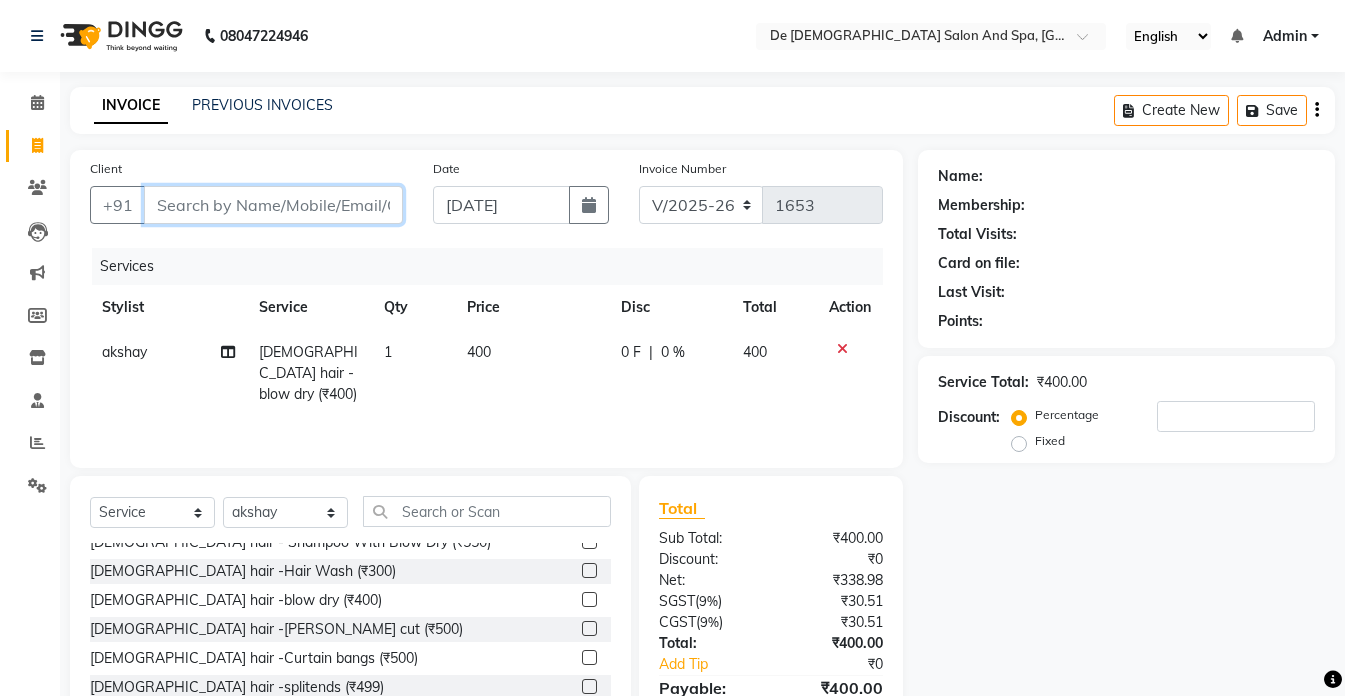 type on "9" 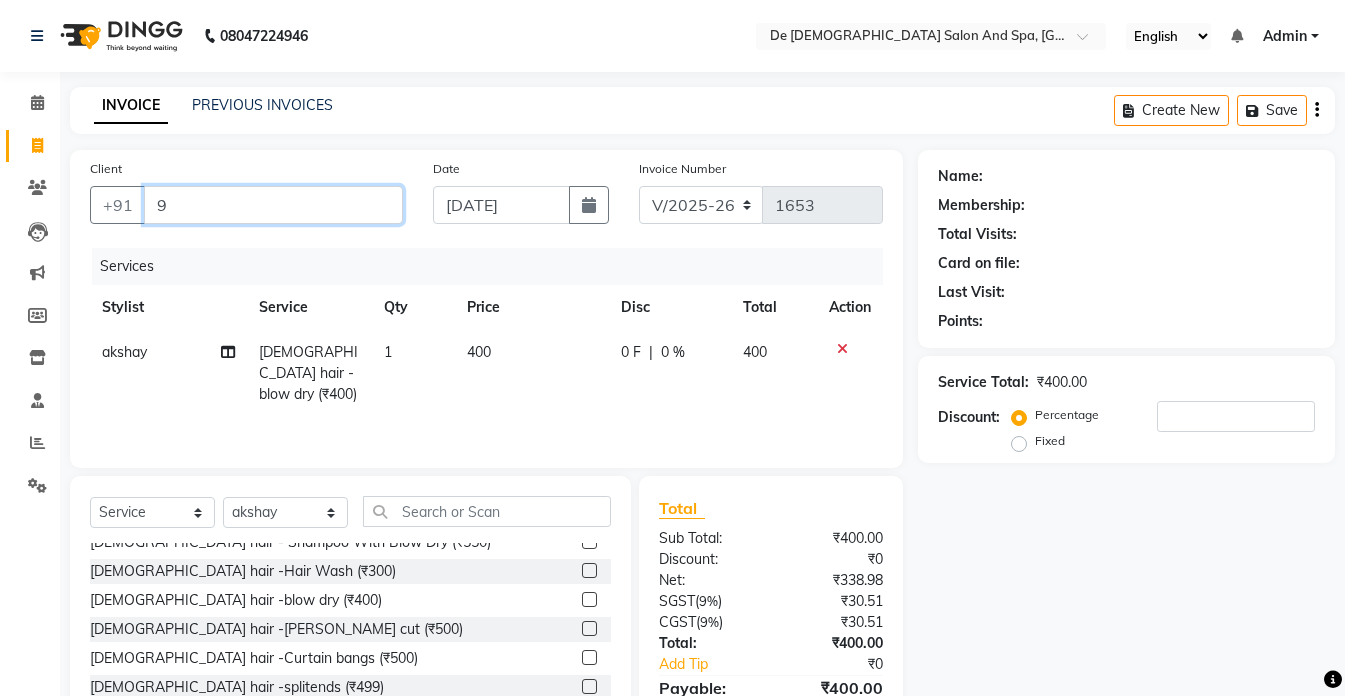 type on "0" 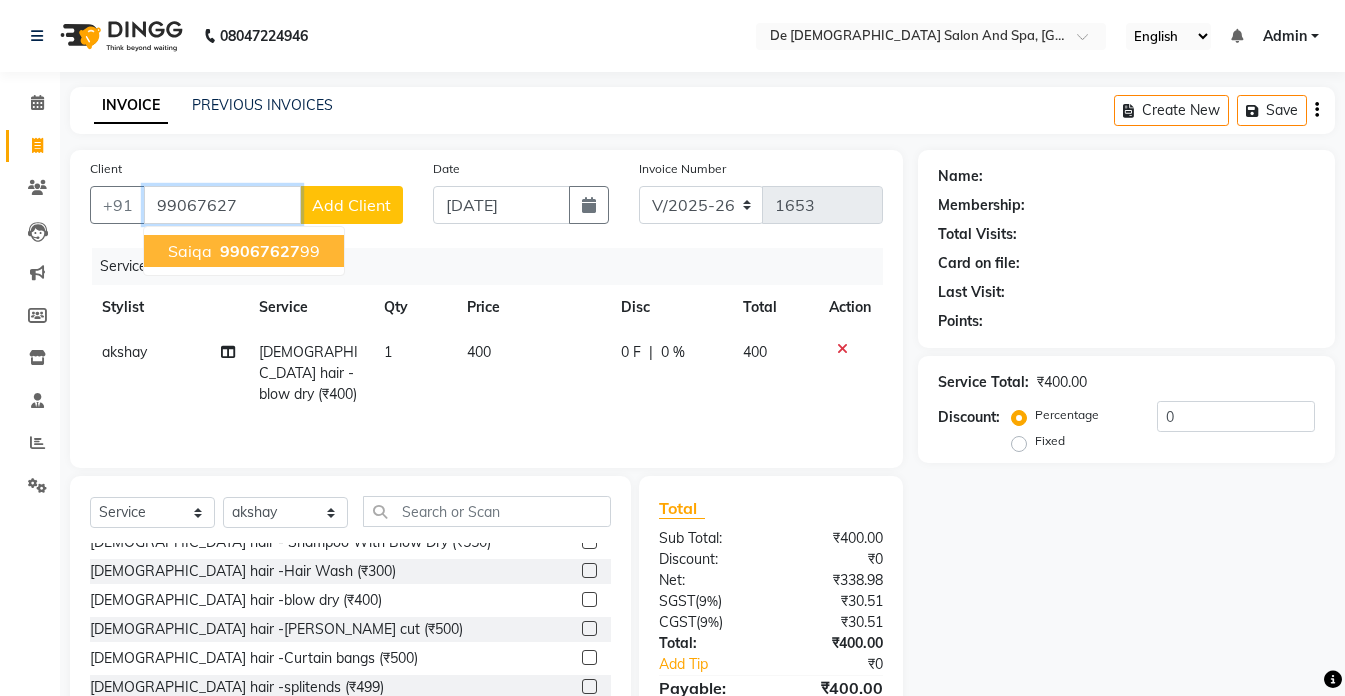 drag, startPoint x: 258, startPoint y: 209, endPoint x: 251, endPoint y: 226, distance: 18.384777 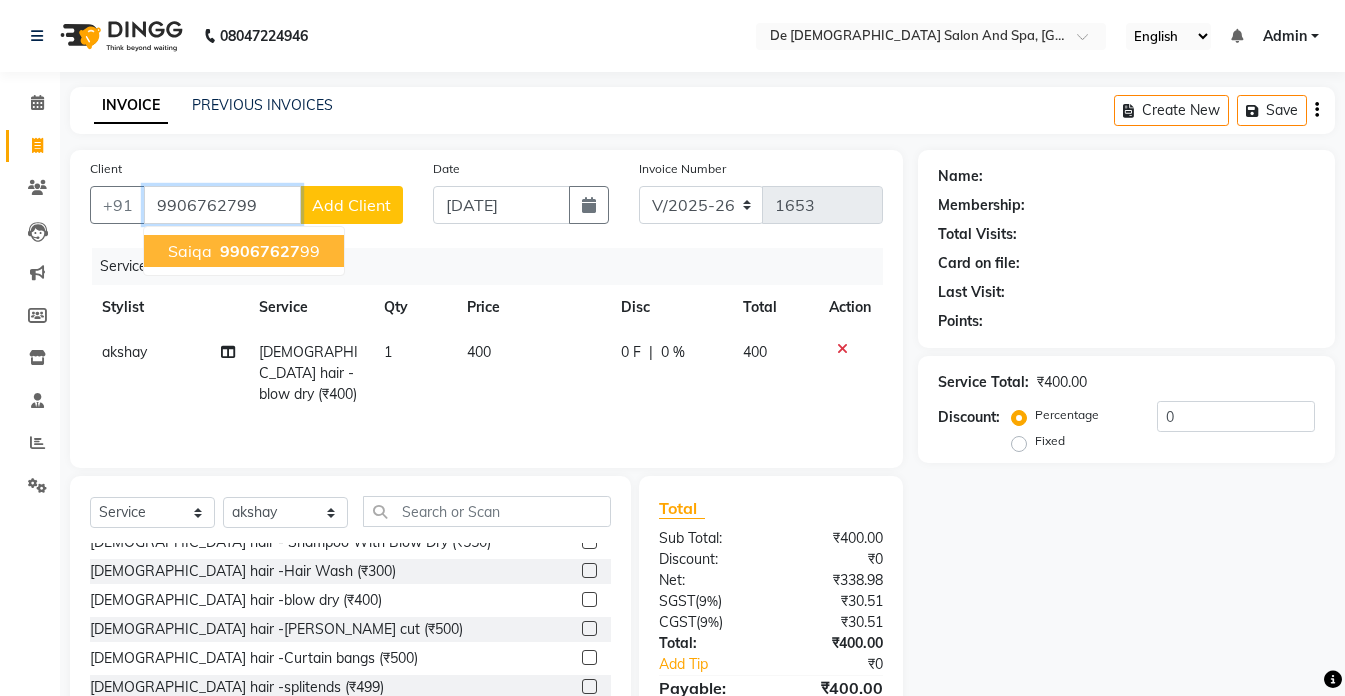 type on "9906762799" 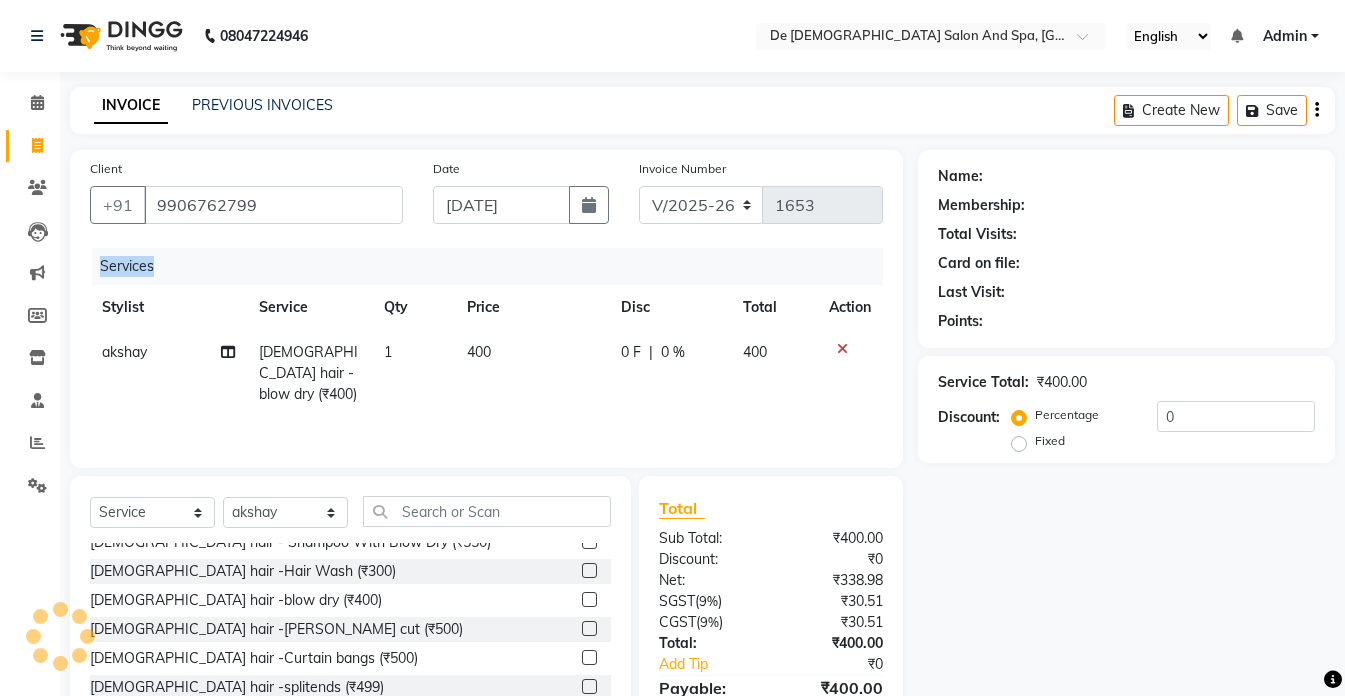 click on "Client [PHONE_NUMBER] Date [DATE] Invoice Number V/2025 V/[PHONE_NUMBER] Services Stylist Service Qty Price Disc Total Action akshay [DEMOGRAPHIC_DATA] hair -blow dry (₹400) 1 400 0 F | 0 % 400" 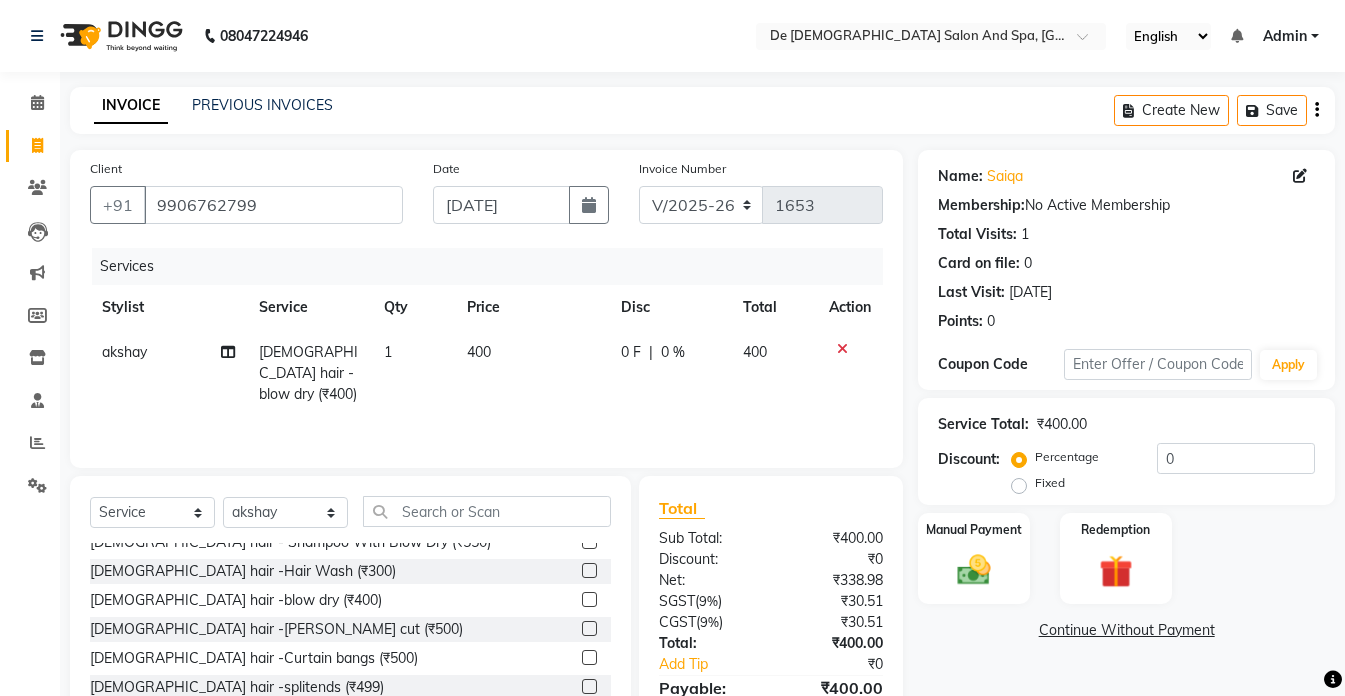 drag, startPoint x: 235, startPoint y: 278, endPoint x: 734, endPoint y: 284, distance: 499.03607 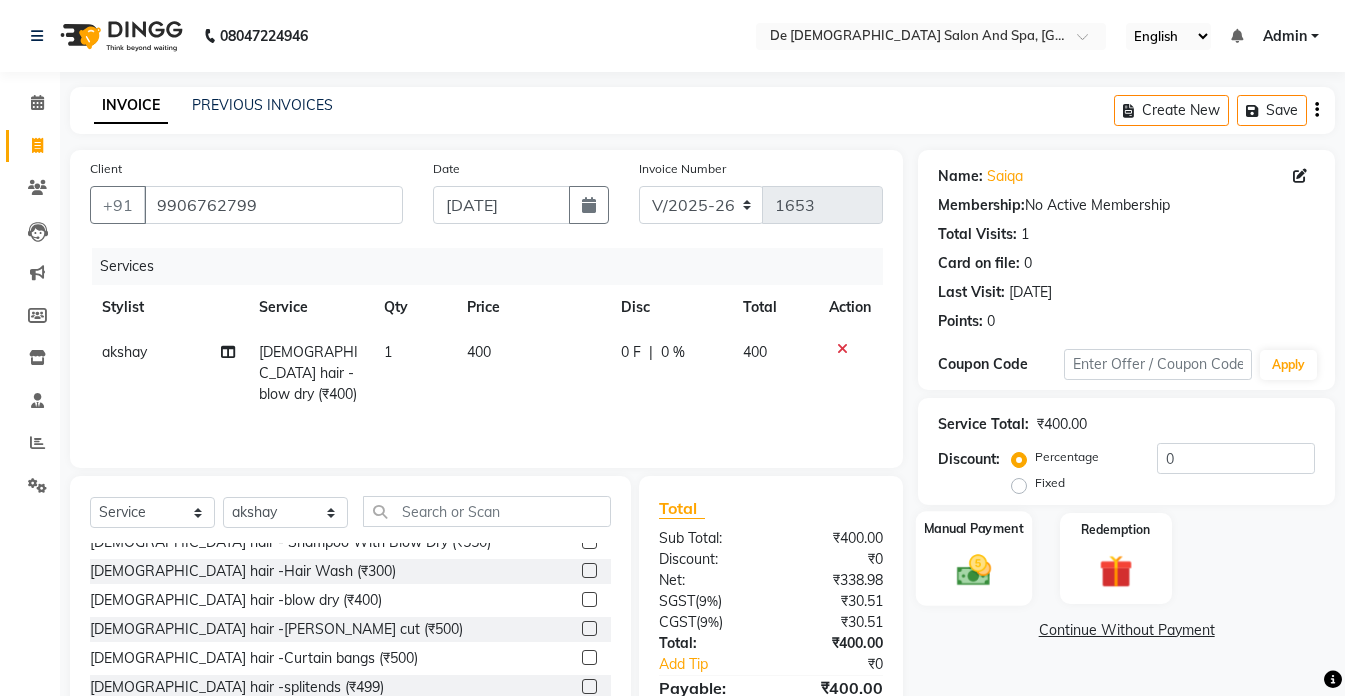 click 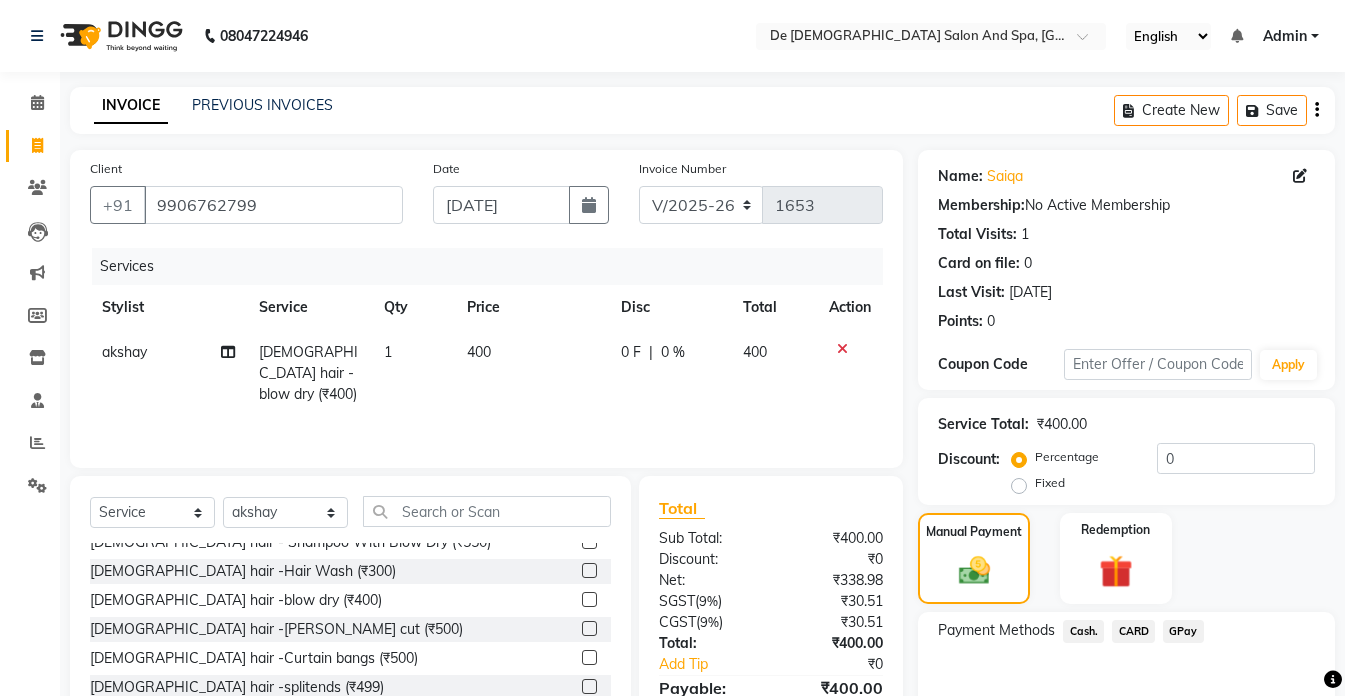 click on "Cash." 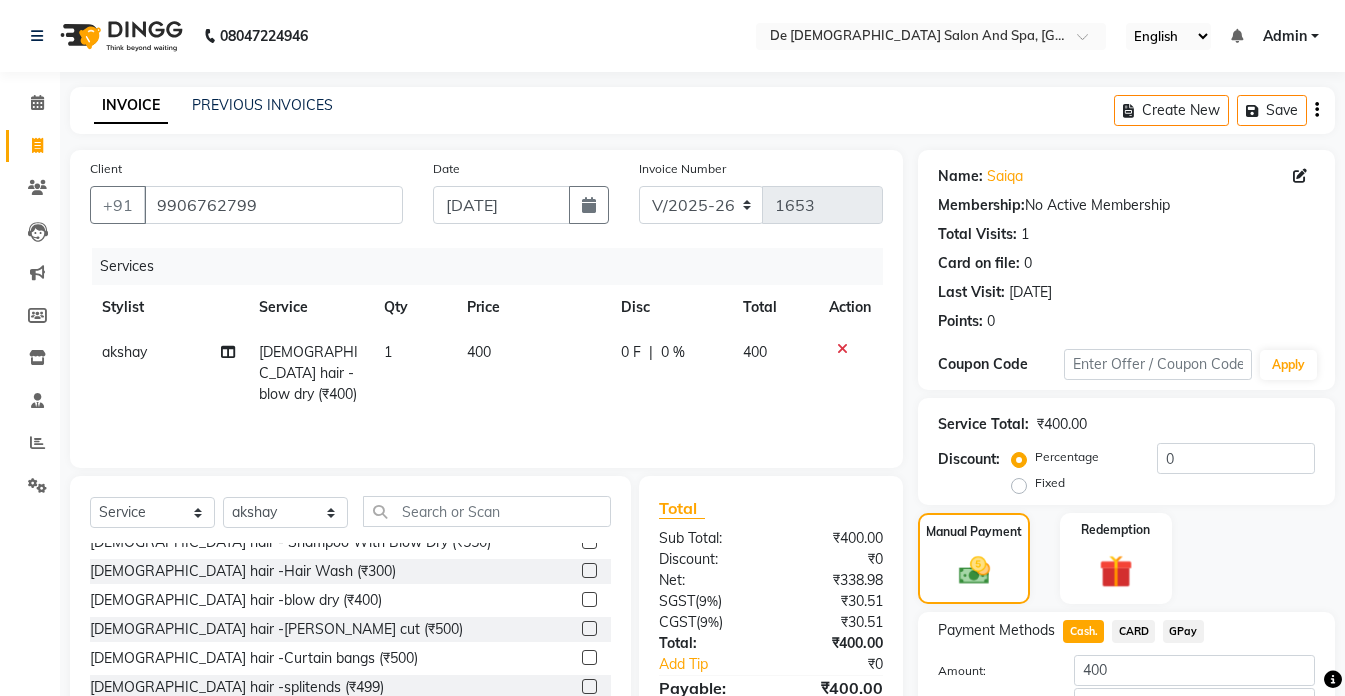 scroll, scrollTop: 136, scrollLeft: 0, axis: vertical 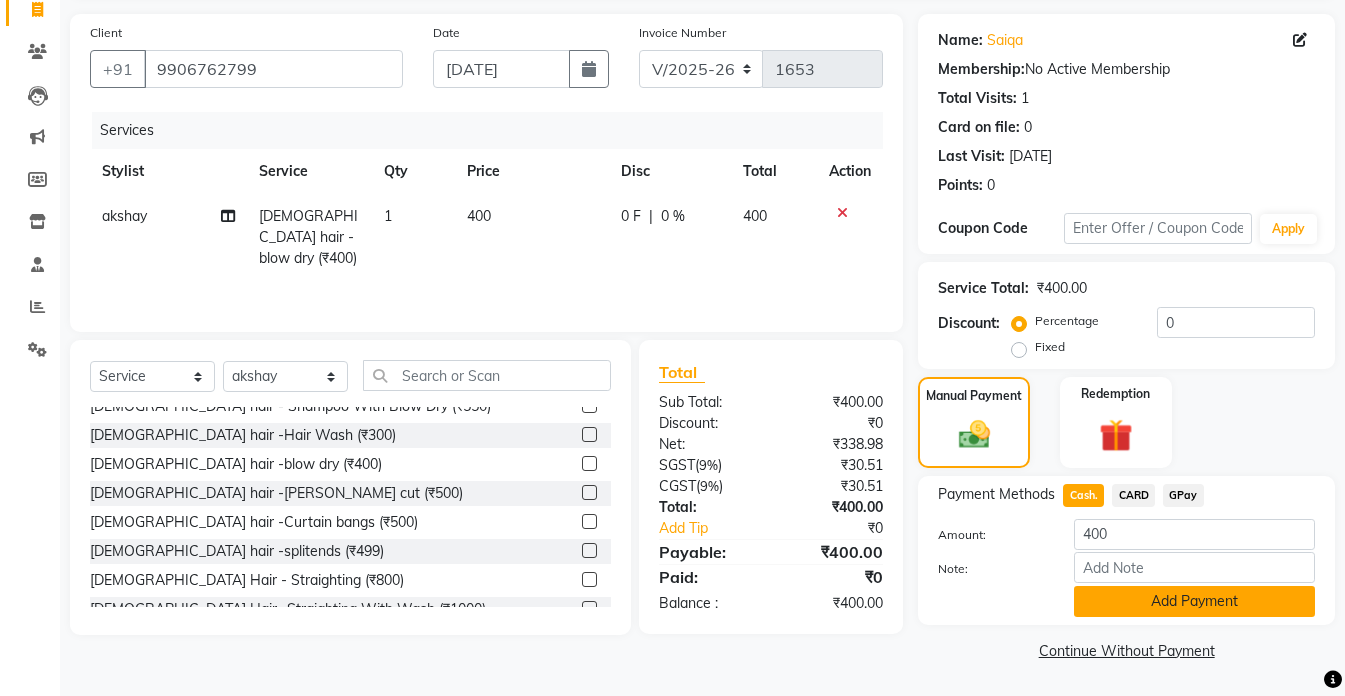 click on "Add Payment" 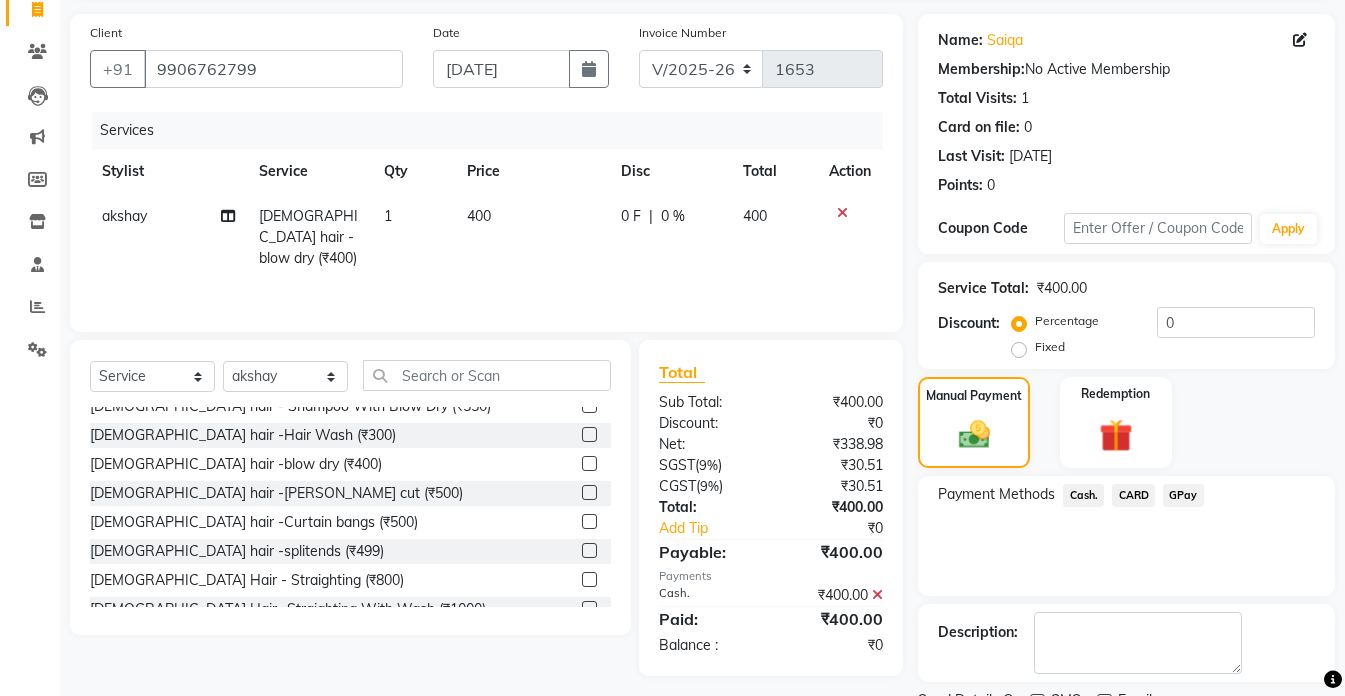 scroll, scrollTop: 220, scrollLeft: 0, axis: vertical 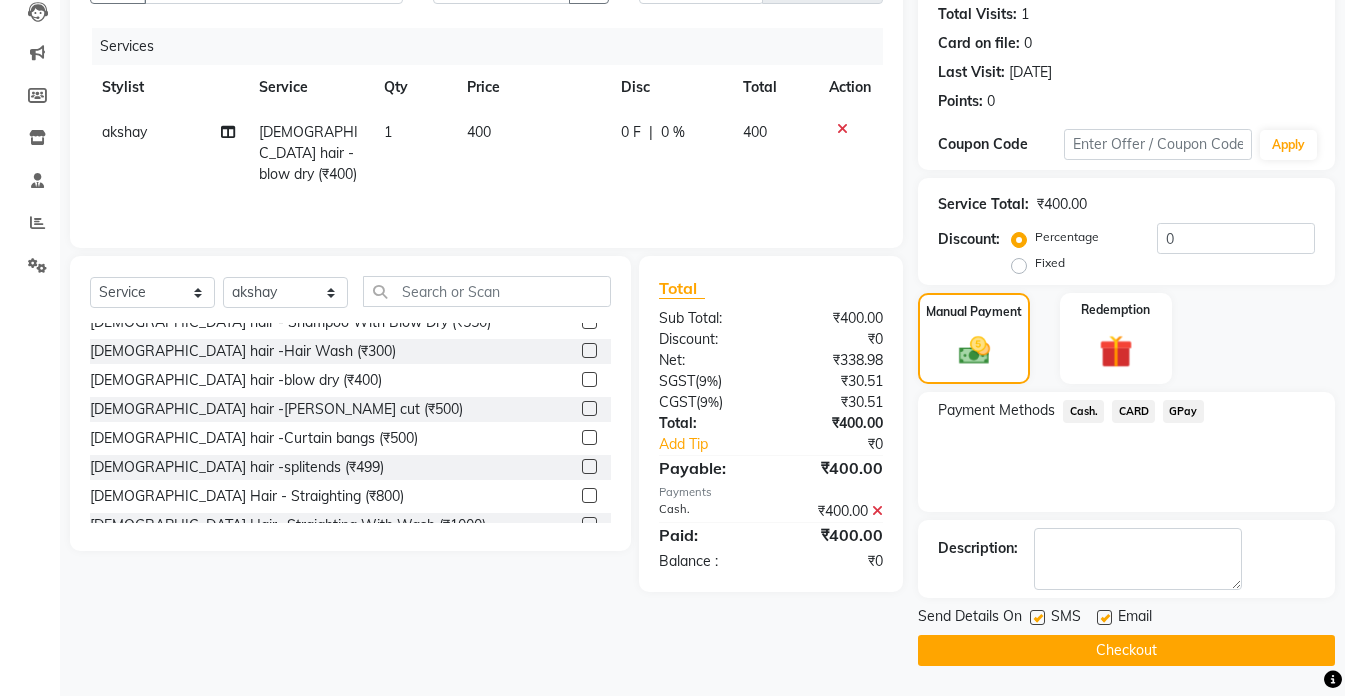 click on "Checkout" 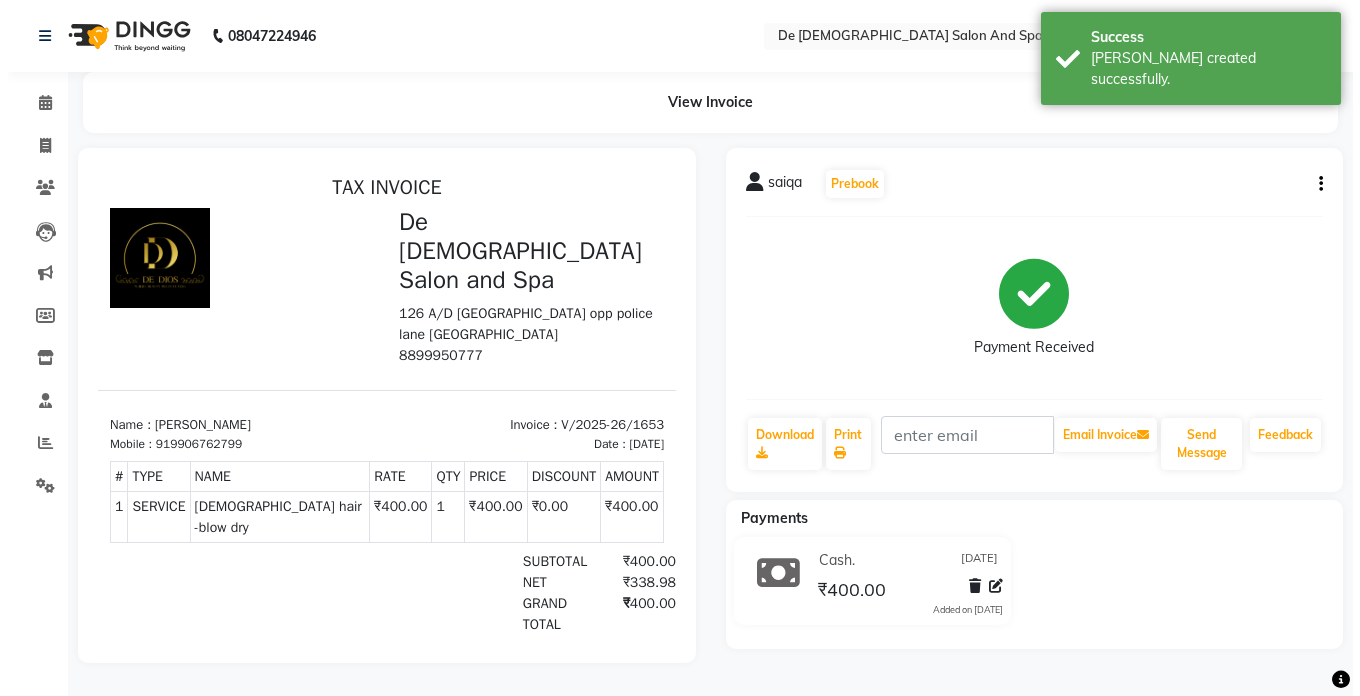scroll, scrollTop: 0, scrollLeft: 0, axis: both 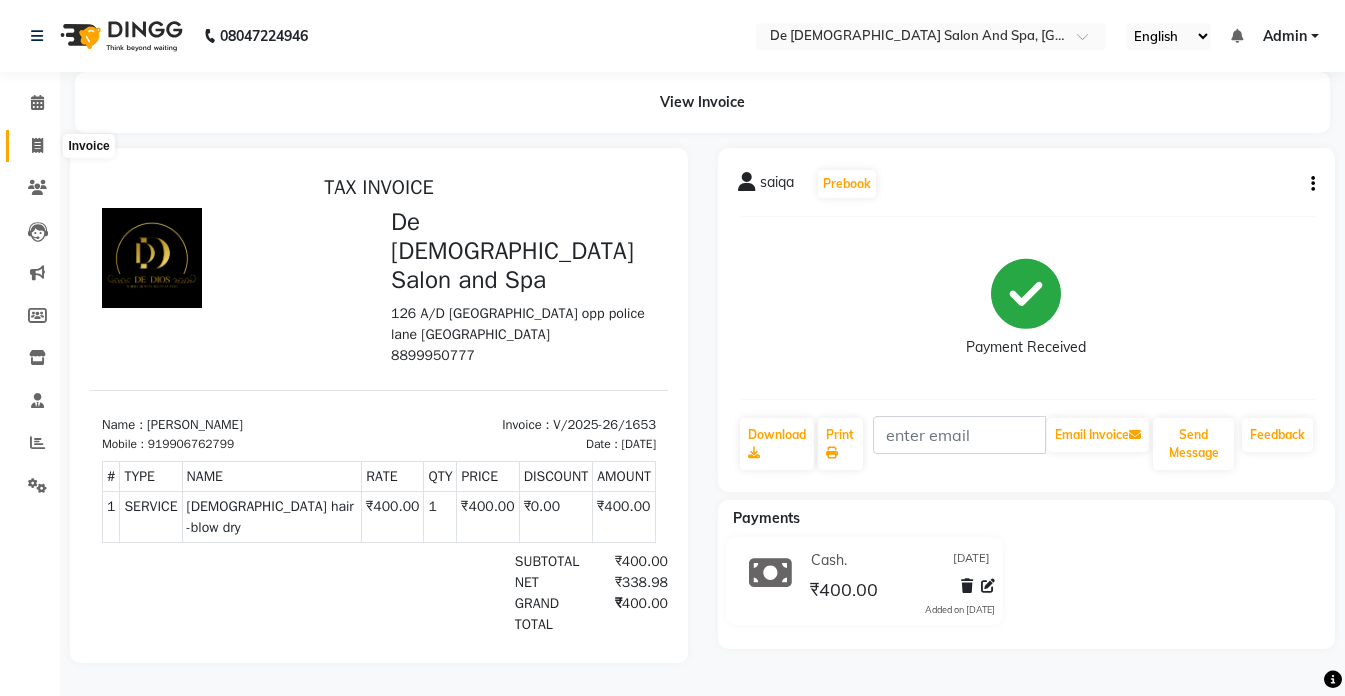 click 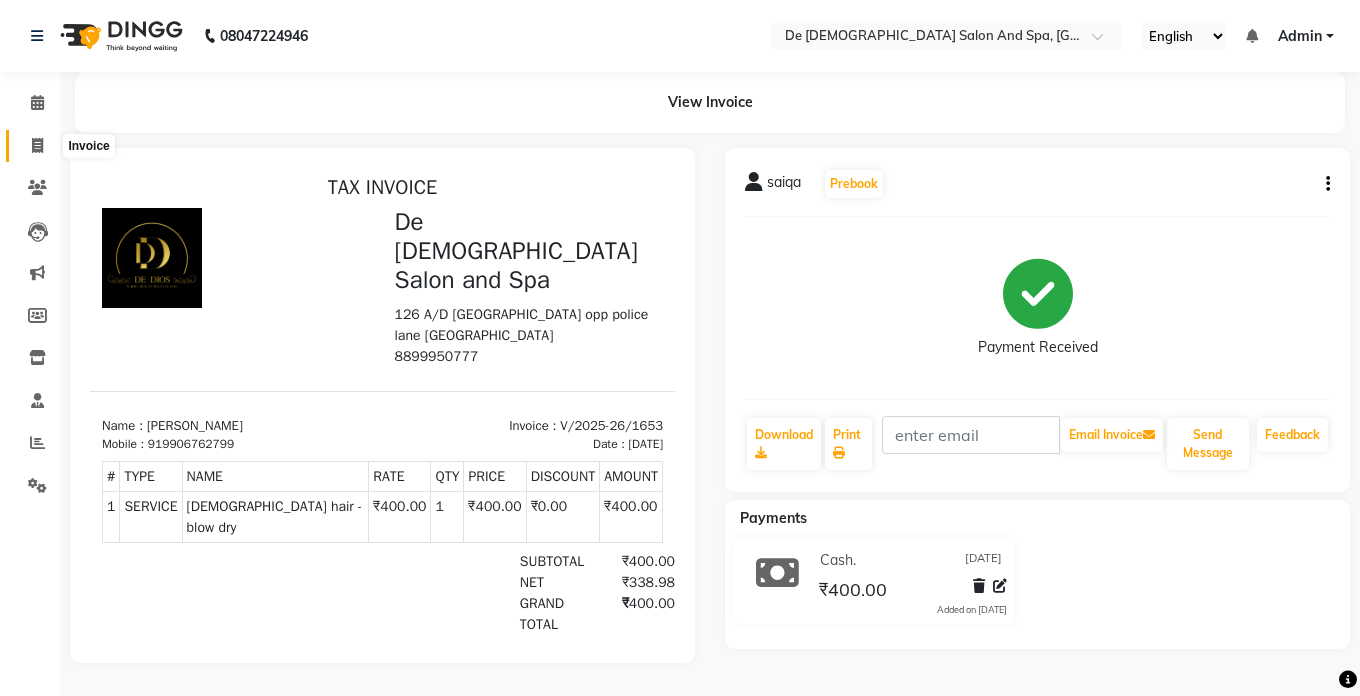 select on "service" 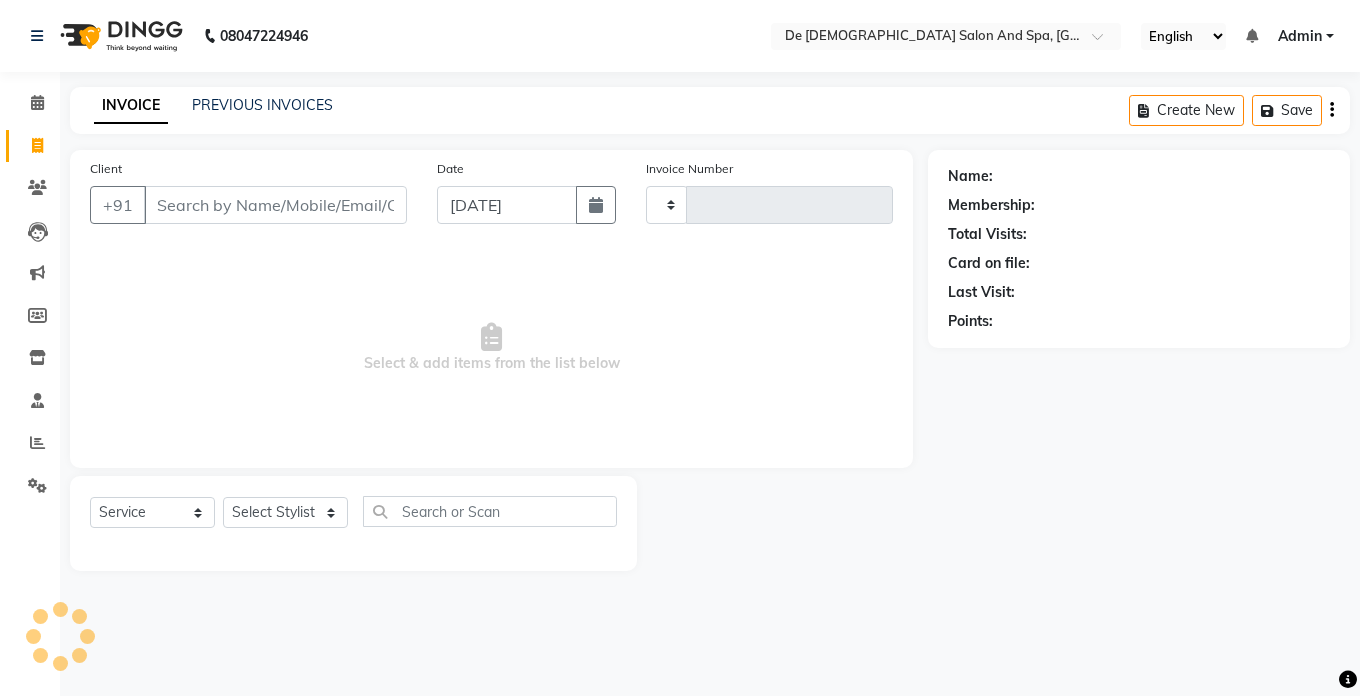 type on "1654" 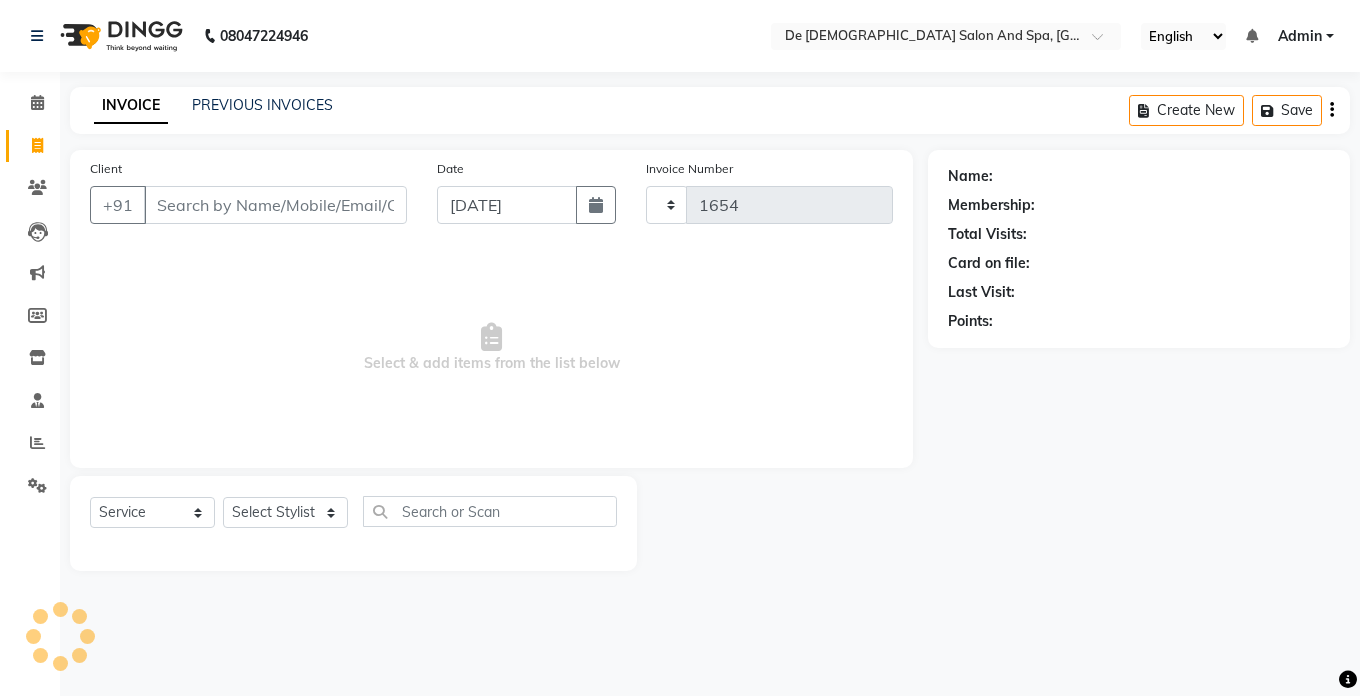 select on "6431" 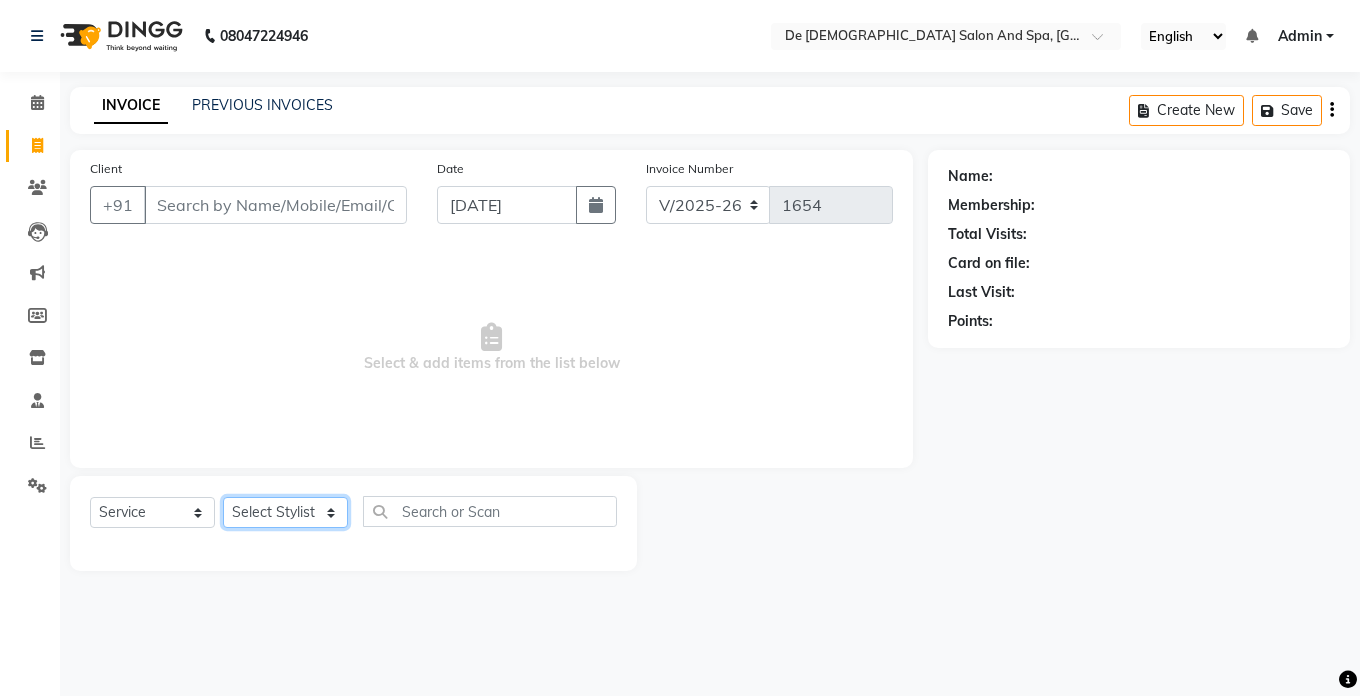 click on "Select Stylist" 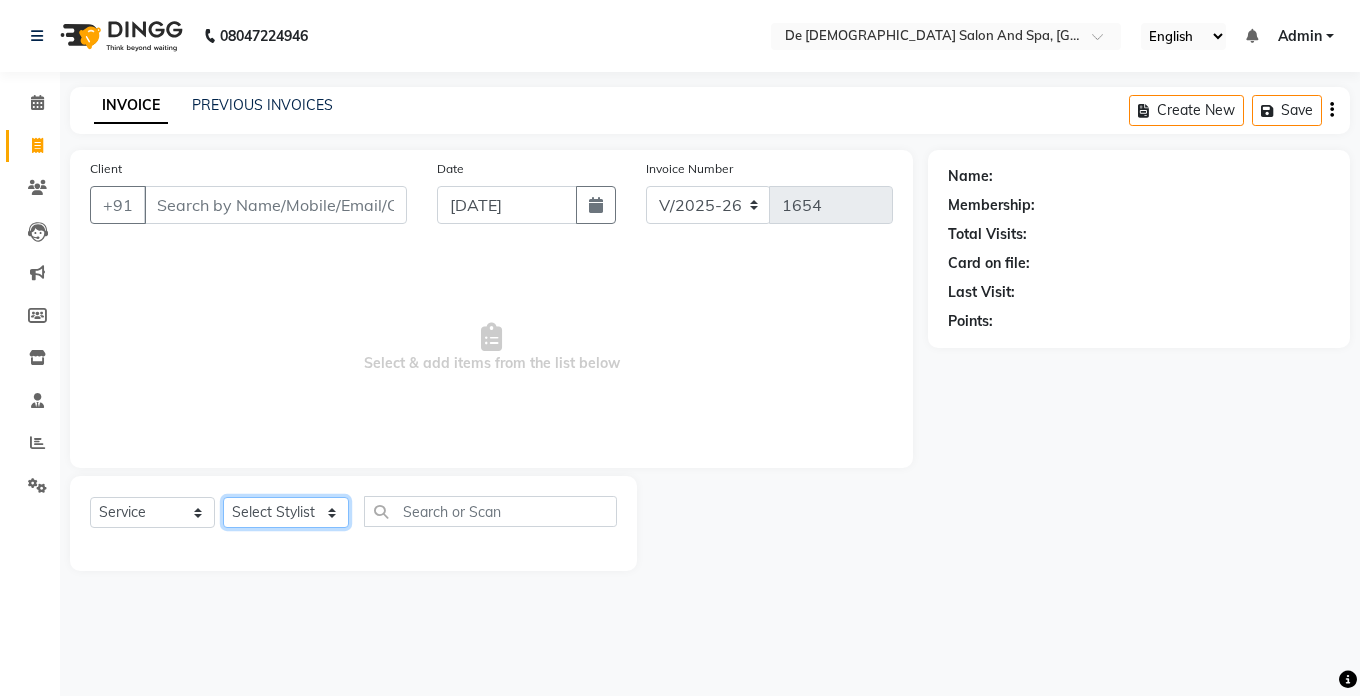 click on "Select Stylist akshay aman [PERSON_NAME] [PERSON_NAME]  [MEDICAL_DATA][PERSON_NAME] [PERSON_NAME] [DATE][PERSON_NAME]" 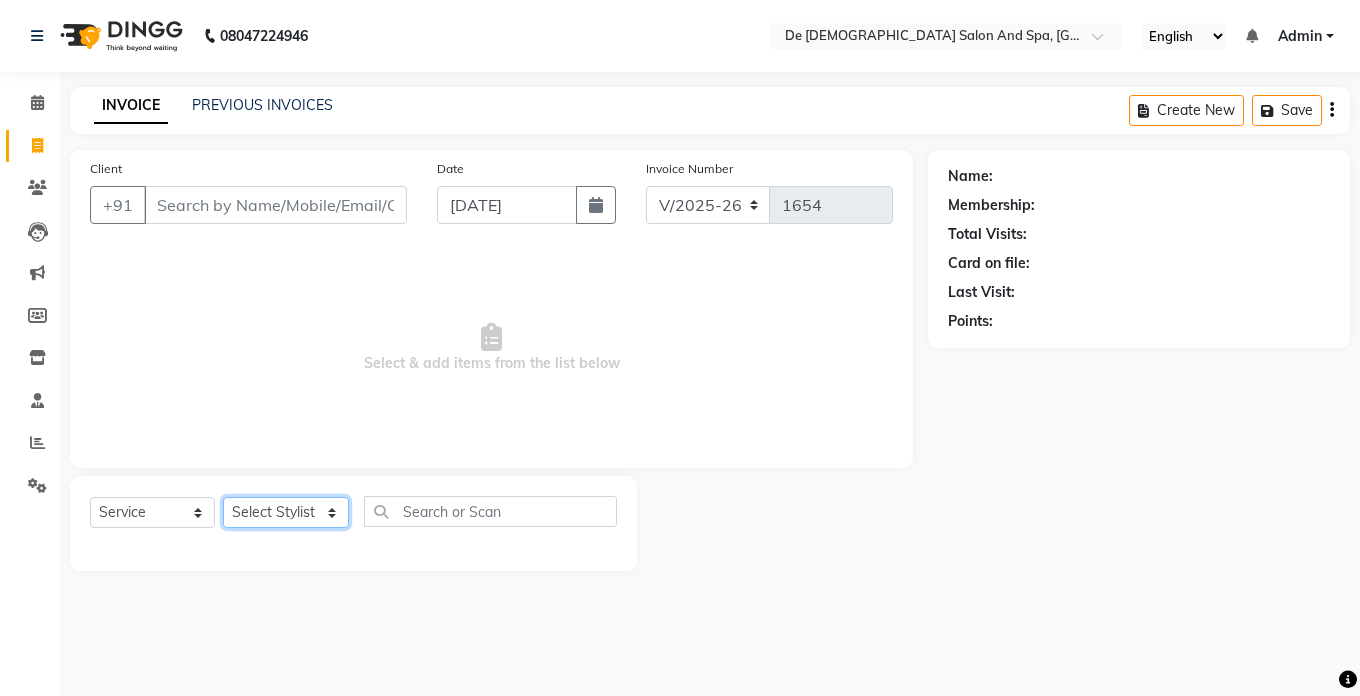 select on "49201" 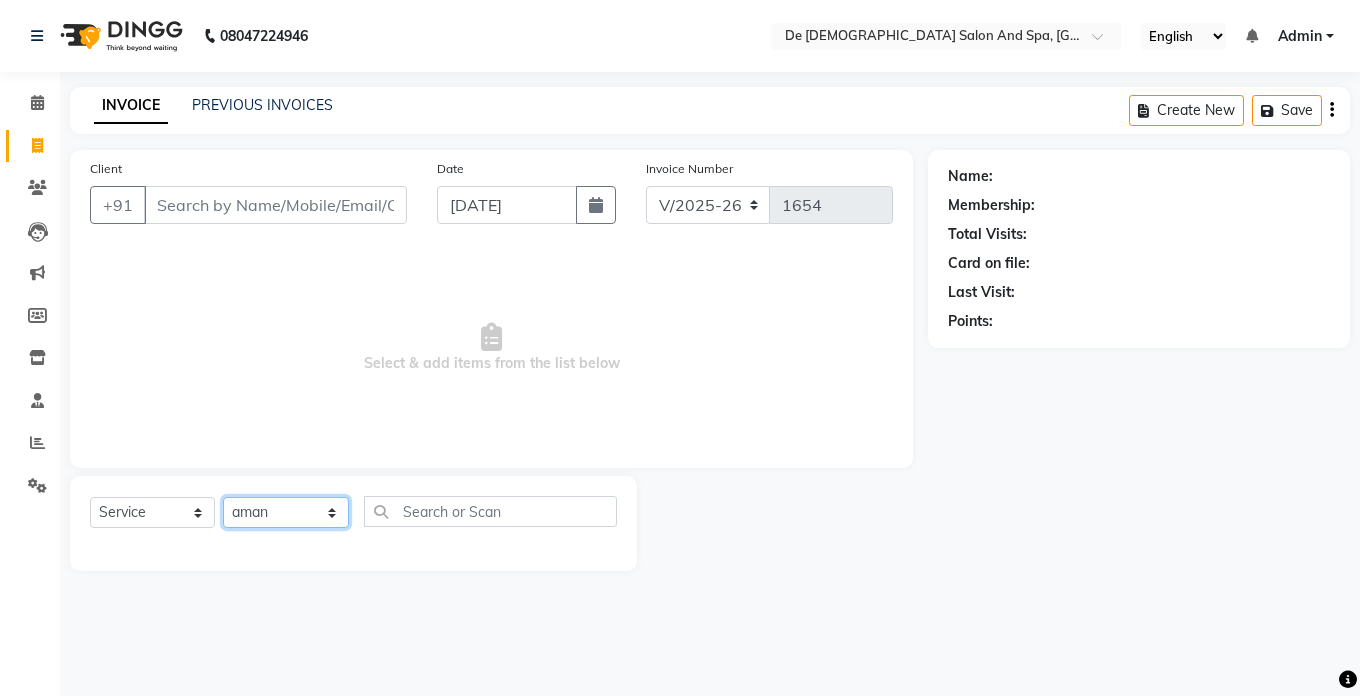 click on "Select Stylist akshay aman [PERSON_NAME] [PERSON_NAME]  [MEDICAL_DATA][PERSON_NAME] [PERSON_NAME] [DATE][PERSON_NAME]" 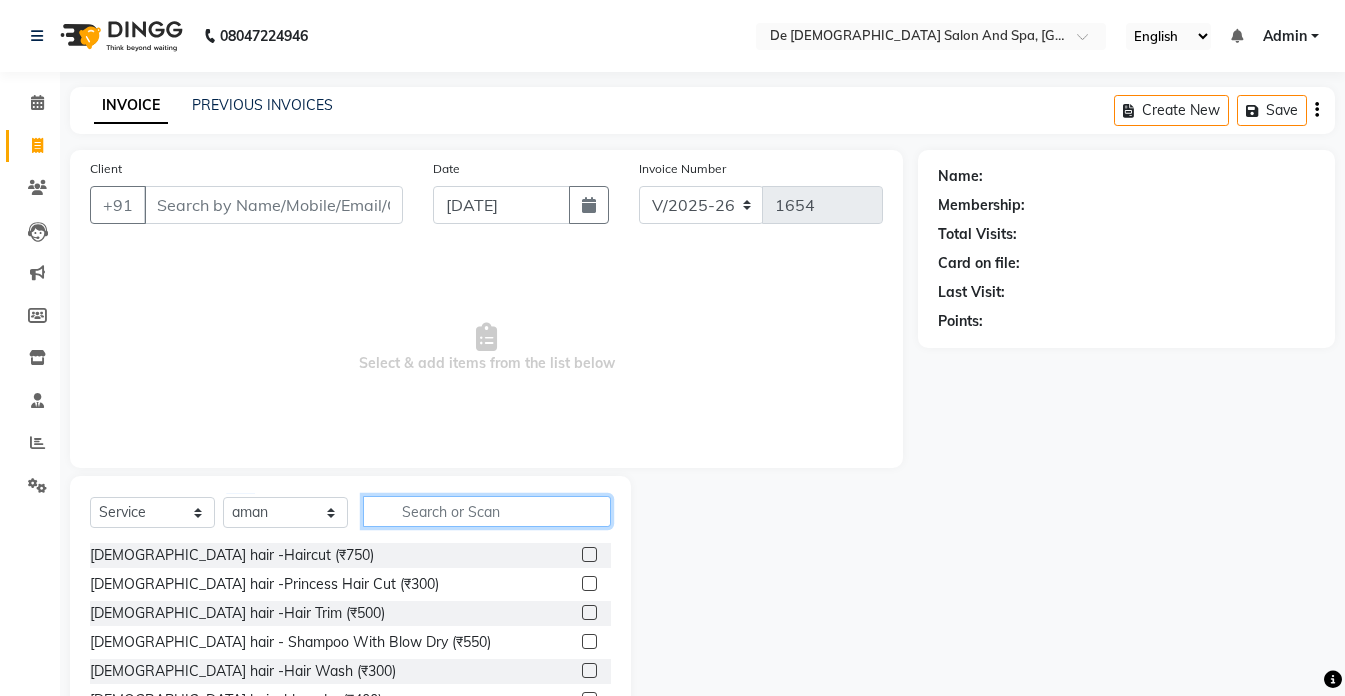 click 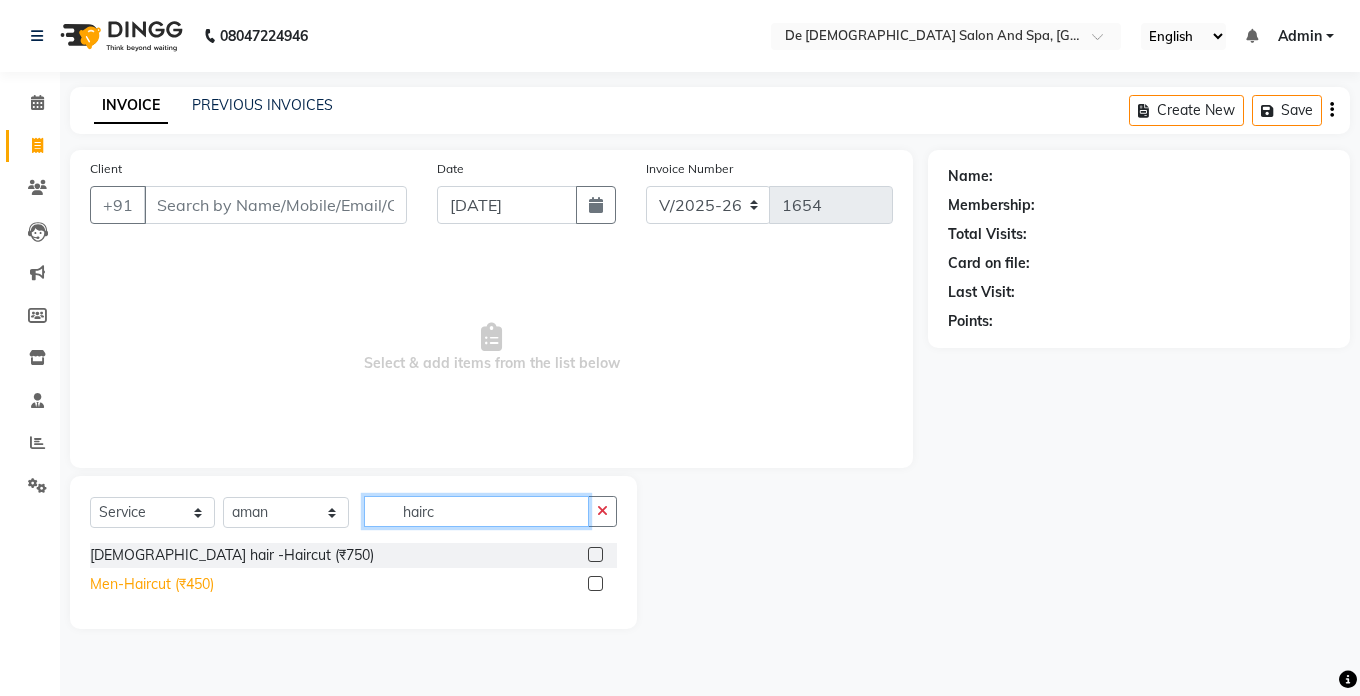type on "hairc" 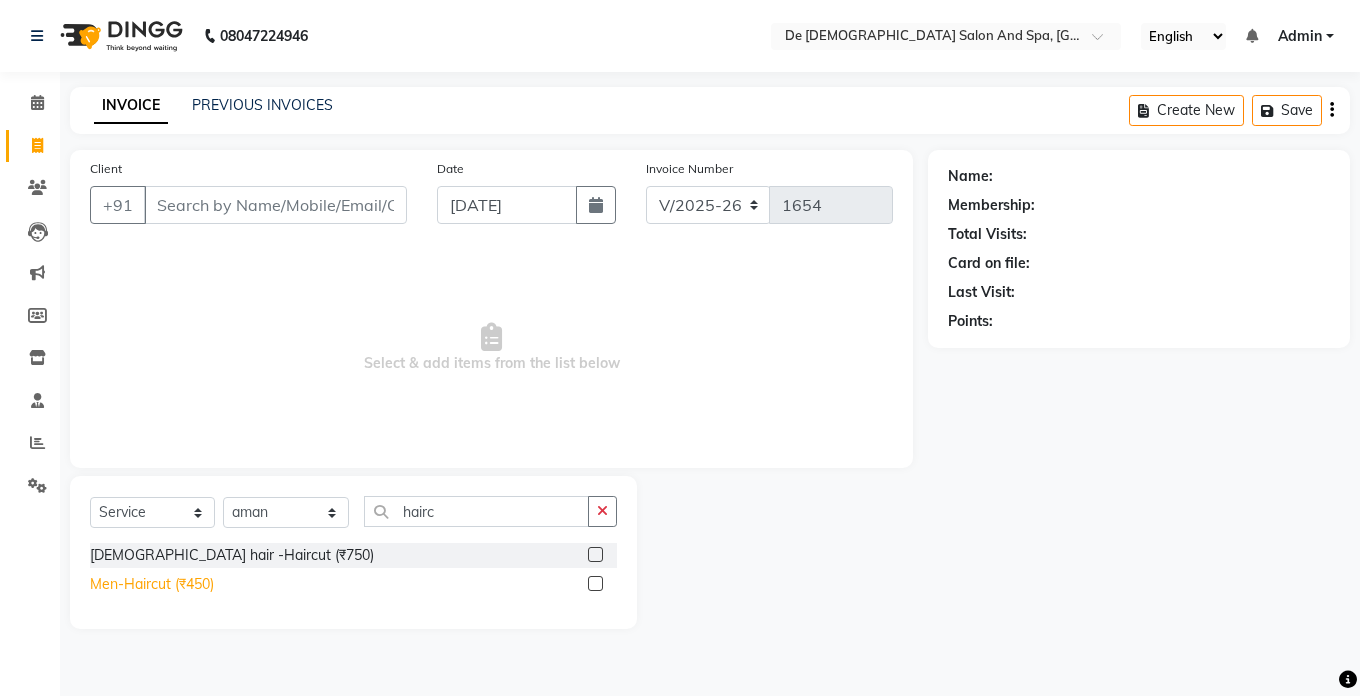 click on "Men-Haircut (₹450)" 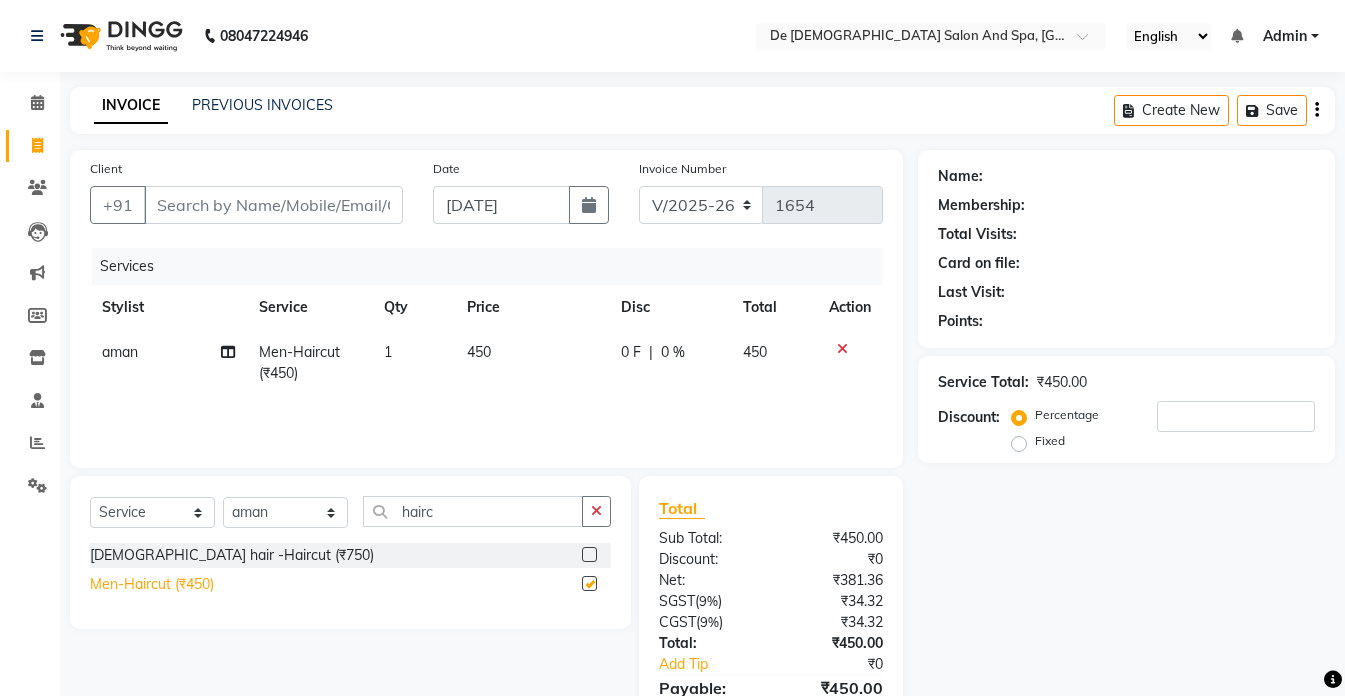 checkbox on "false" 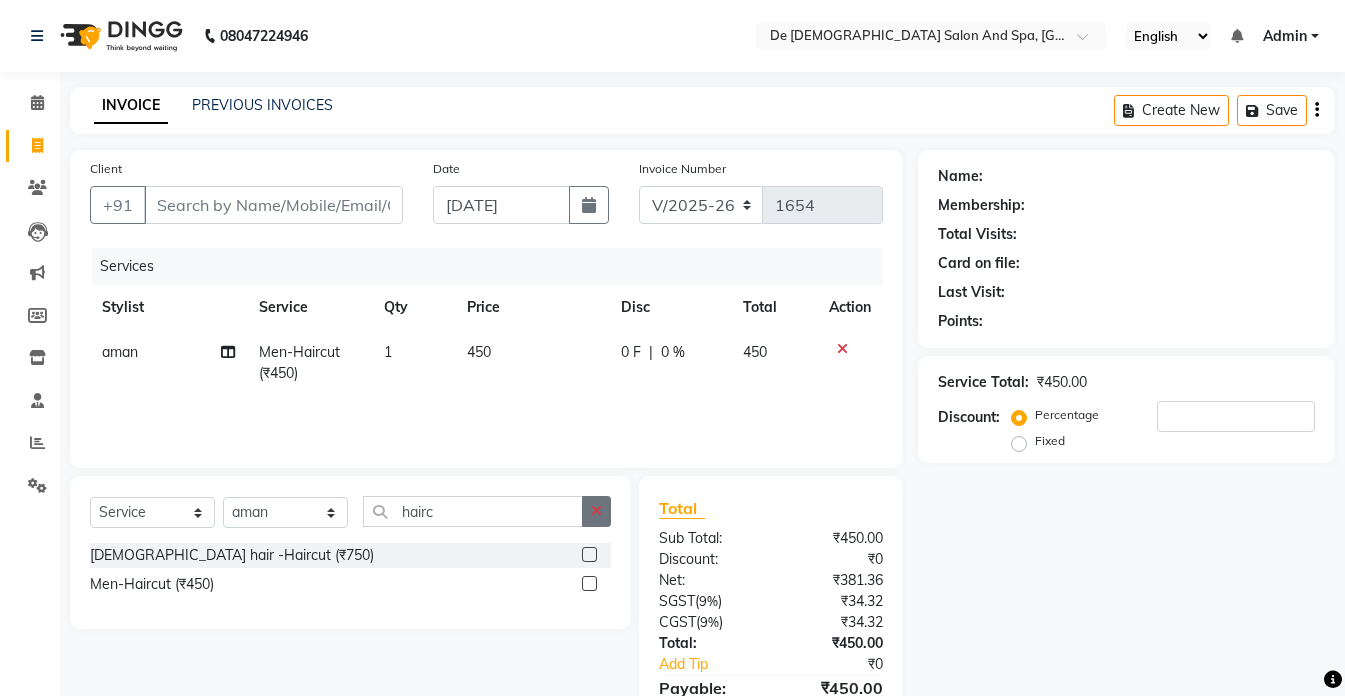 click 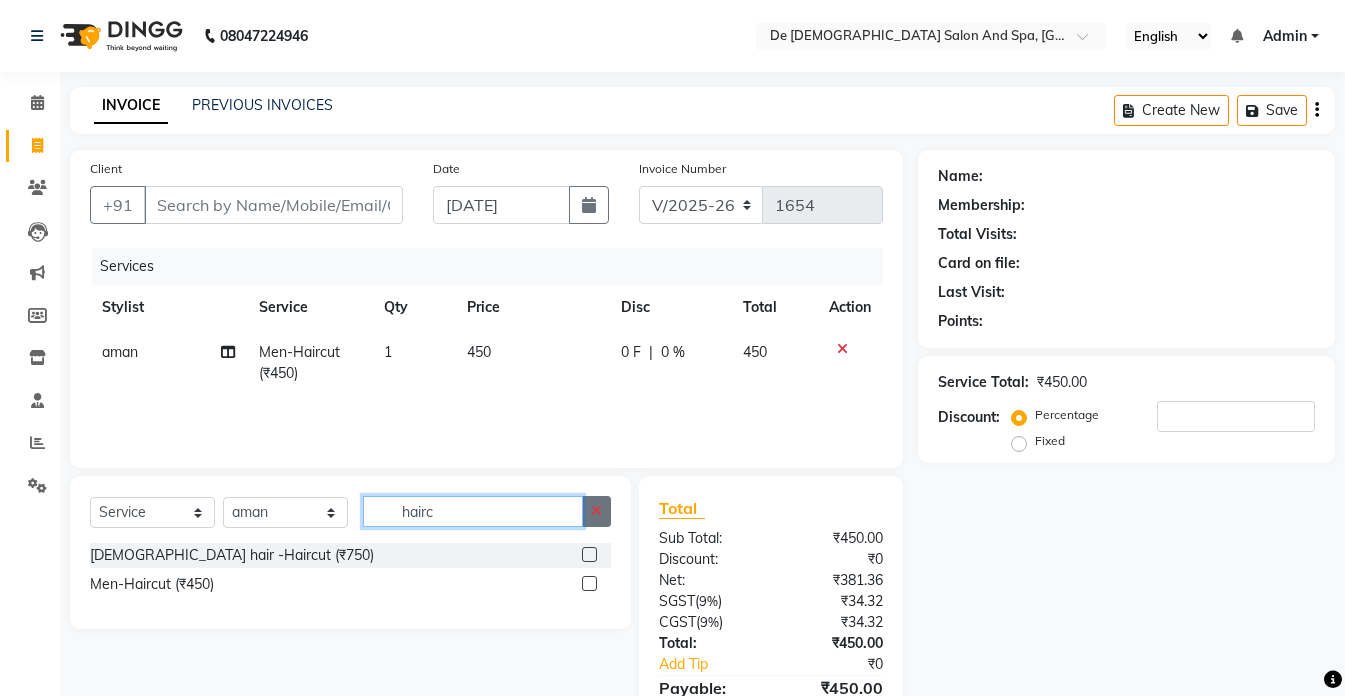 type 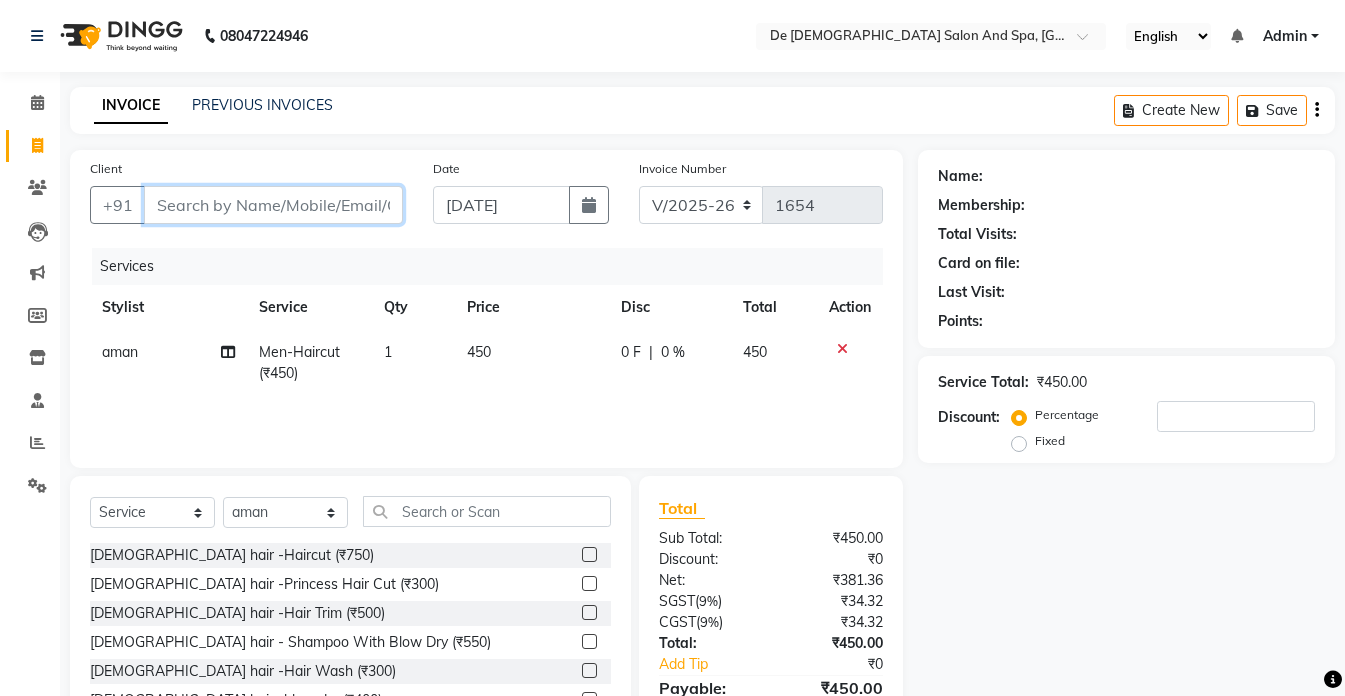 click on "Client" at bounding box center (273, 205) 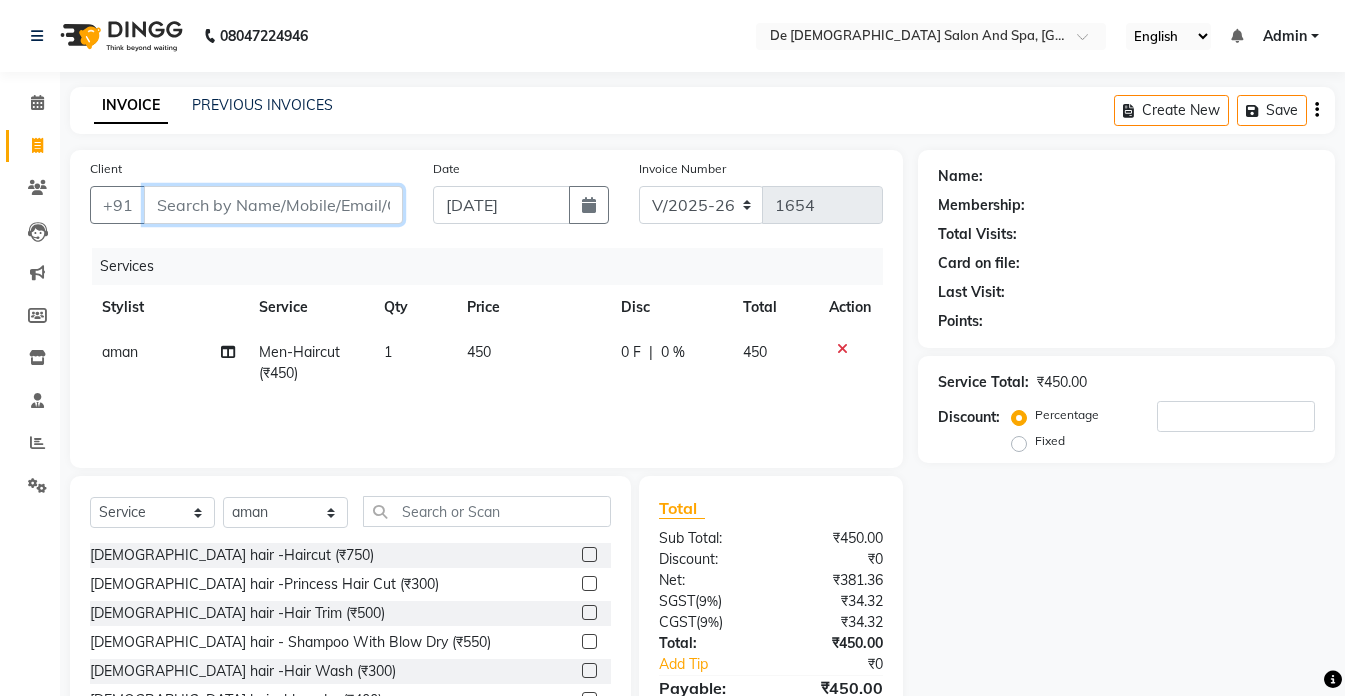 type on "7" 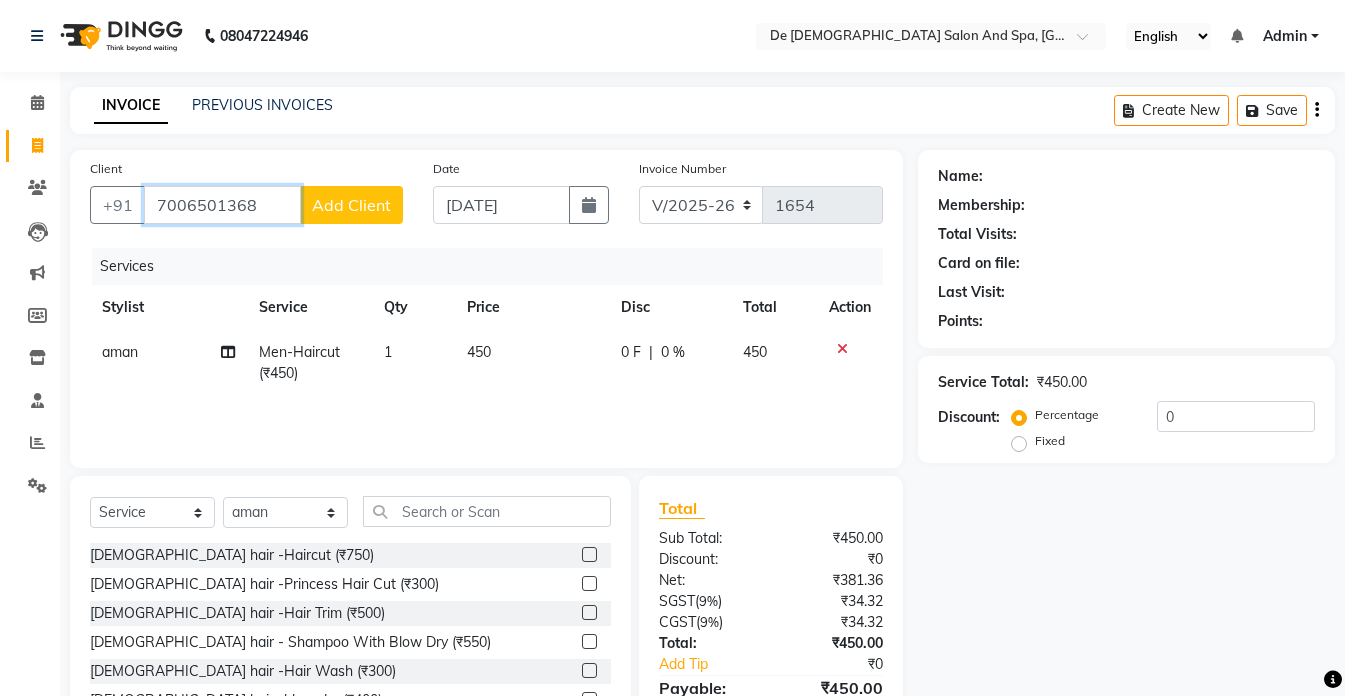 type on "7006501368" 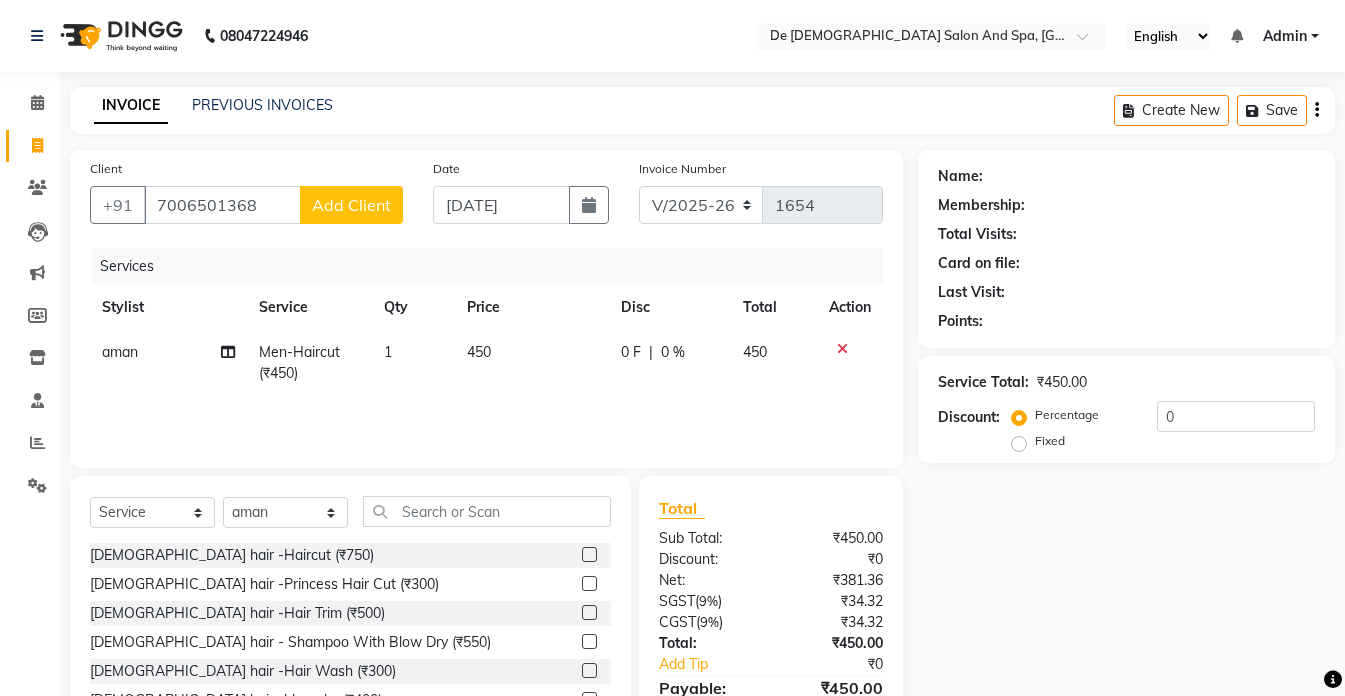 click on "Add Client" 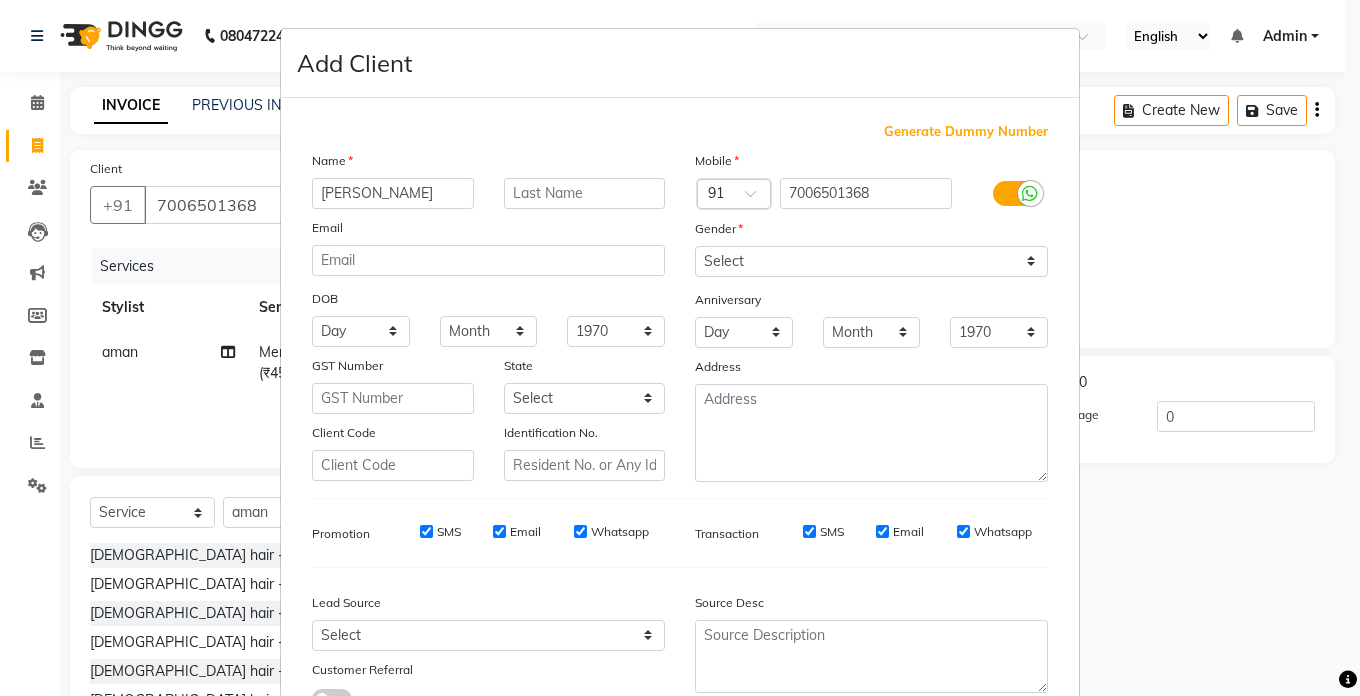 type on "[PERSON_NAME]" 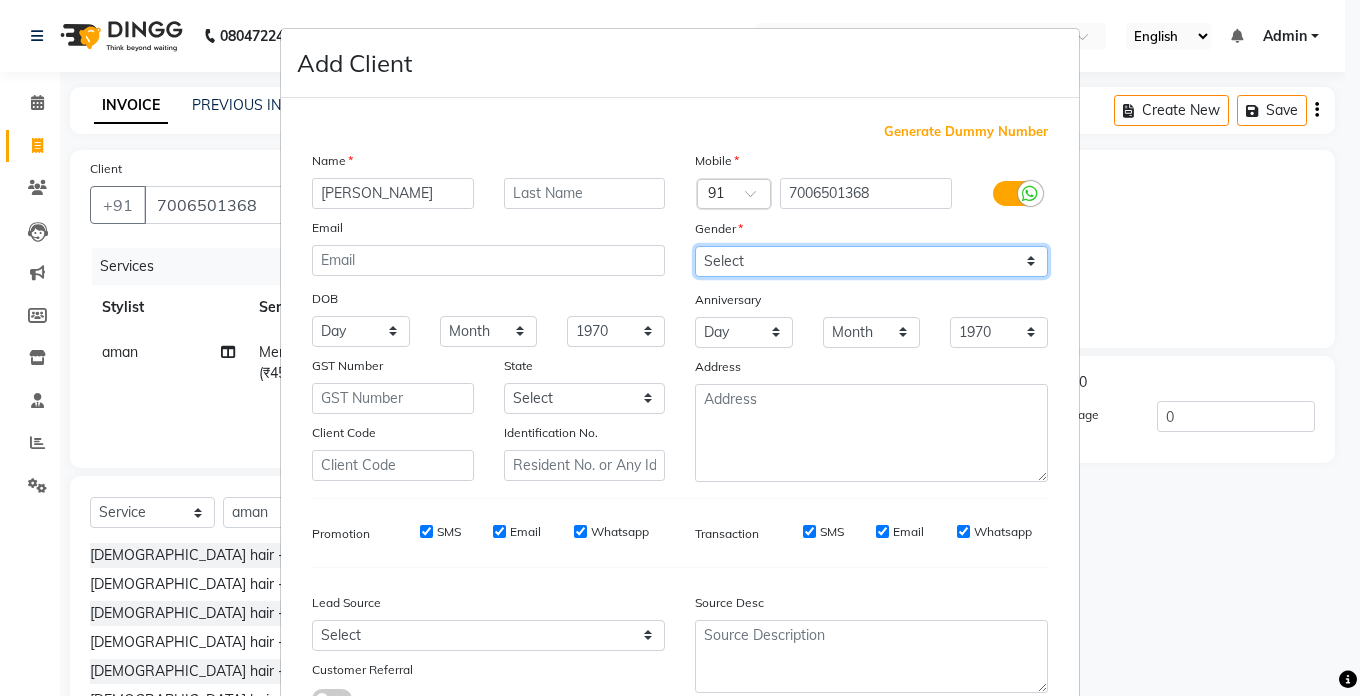 click on "Select [DEMOGRAPHIC_DATA] [DEMOGRAPHIC_DATA] Other Prefer Not To Say" at bounding box center [871, 261] 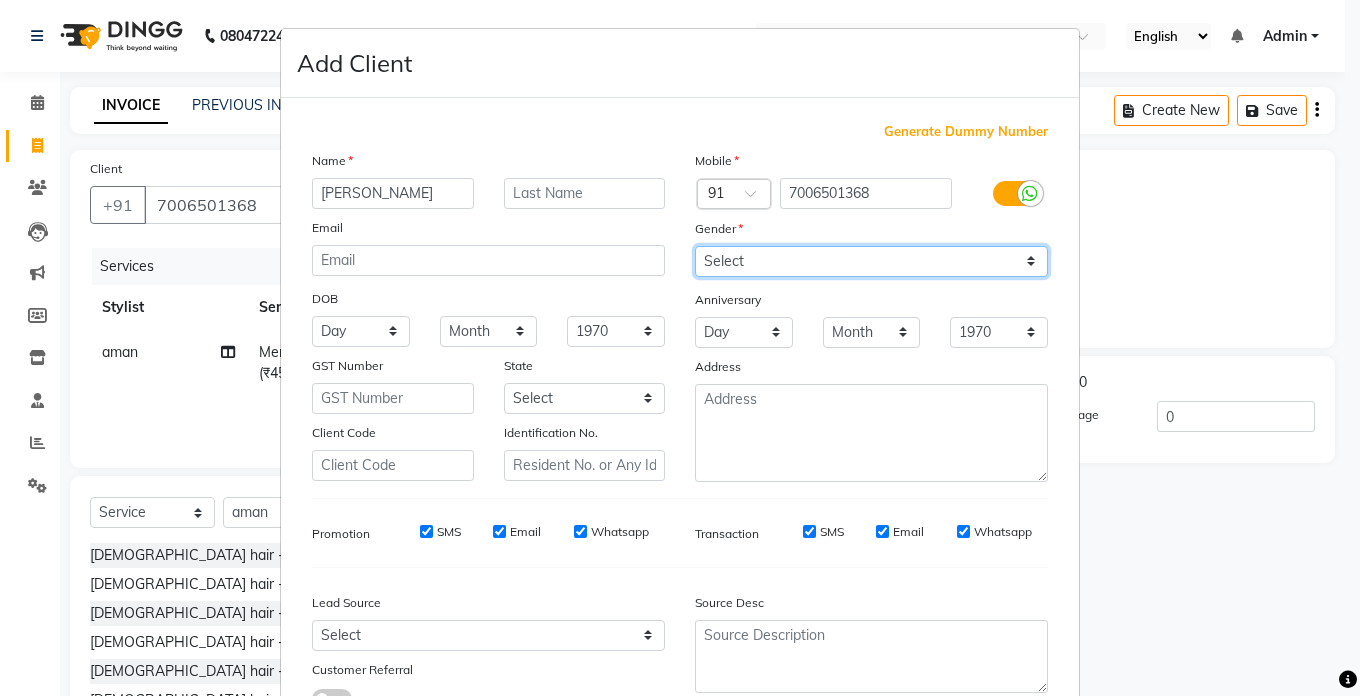 select on "[DEMOGRAPHIC_DATA]" 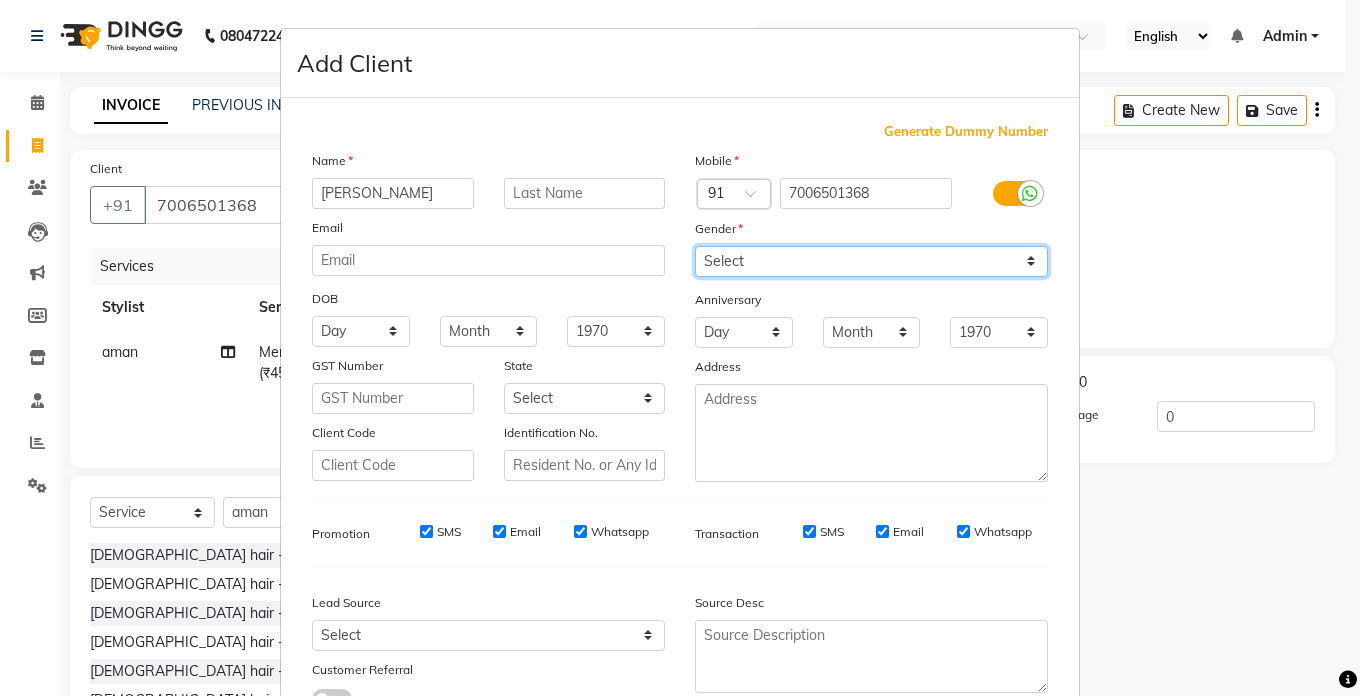 click on "Select [DEMOGRAPHIC_DATA] [DEMOGRAPHIC_DATA] Other Prefer Not To Say" at bounding box center [871, 261] 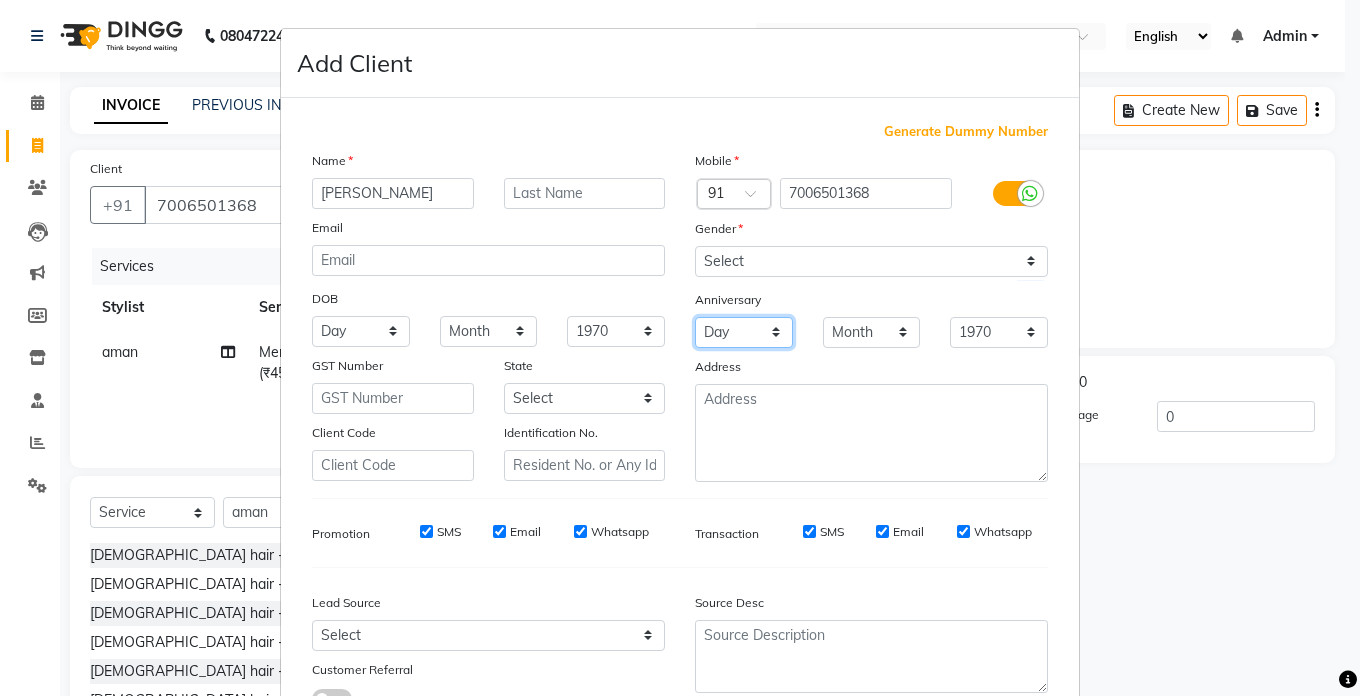 click on "Day 01 02 03 04 05 06 07 08 09 10 11 12 13 14 15 16 17 18 19 20 21 22 23 24 25 26 27 28 29 30 31" at bounding box center (744, 332) 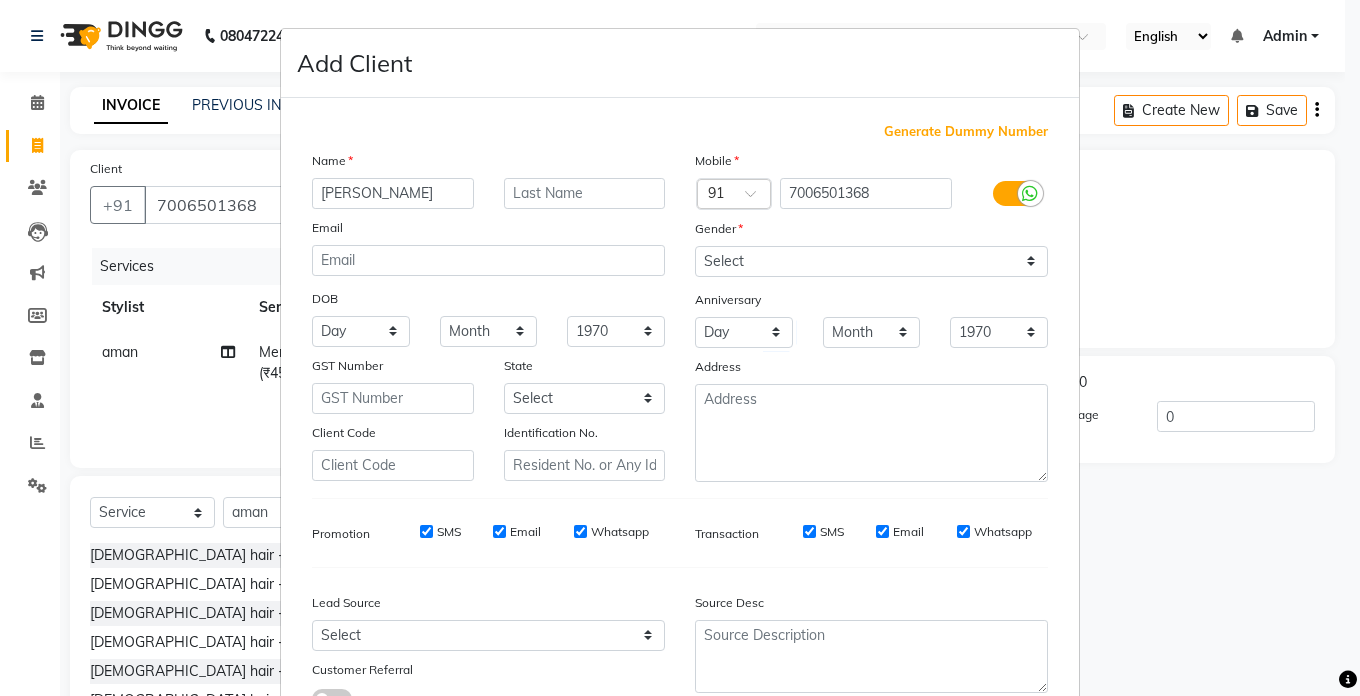 click on "Add Client Generate Dummy Number Name [PERSON_NAME] Email DOB Day 01 02 03 04 05 06 07 08 09 10 11 12 13 14 15 16 17 18 19 20 21 22 23 24 25 26 27 28 29 30 31 Month January February March April May June July August September October November [DATE] 1941 1942 1943 1944 1945 1946 1947 1948 1949 1950 1951 1952 1953 1954 1955 1956 1957 1958 1959 1960 1961 1962 1963 1964 1965 1966 1967 1968 1969 1970 1971 1972 1973 1974 1975 1976 1977 1978 1979 1980 1981 1982 1983 1984 1985 1986 1987 1988 1989 1990 1991 1992 1993 1994 1995 1996 1997 1998 1999 2000 2001 2002 2003 2004 2005 2006 2007 2008 2009 2010 2011 2012 2013 2014 2015 2016 2017 2018 2019 2020 2021 2022 2023 2024 GST Number State Select [GEOGRAPHIC_DATA] [GEOGRAPHIC_DATA] [GEOGRAPHIC_DATA] [GEOGRAPHIC_DATA] [GEOGRAPHIC_DATA] [GEOGRAPHIC_DATA] [GEOGRAPHIC_DATA] [GEOGRAPHIC_DATA] and [GEOGRAPHIC_DATA] [GEOGRAPHIC_DATA] [GEOGRAPHIC_DATA] [GEOGRAPHIC_DATA] [GEOGRAPHIC_DATA] [GEOGRAPHIC_DATA] [GEOGRAPHIC_DATA] [GEOGRAPHIC_DATA] [GEOGRAPHIC_DATA] [GEOGRAPHIC_DATA] [GEOGRAPHIC_DATA] [GEOGRAPHIC_DATA] [GEOGRAPHIC_DATA] [GEOGRAPHIC_DATA] [GEOGRAPHIC_DATA] [GEOGRAPHIC_DATA] [GEOGRAPHIC_DATA] [GEOGRAPHIC_DATA] [GEOGRAPHIC_DATA] [GEOGRAPHIC_DATA] [GEOGRAPHIC_DATA] [GEOGRAPHIC_DATA]" at bounding box center (680, 348) 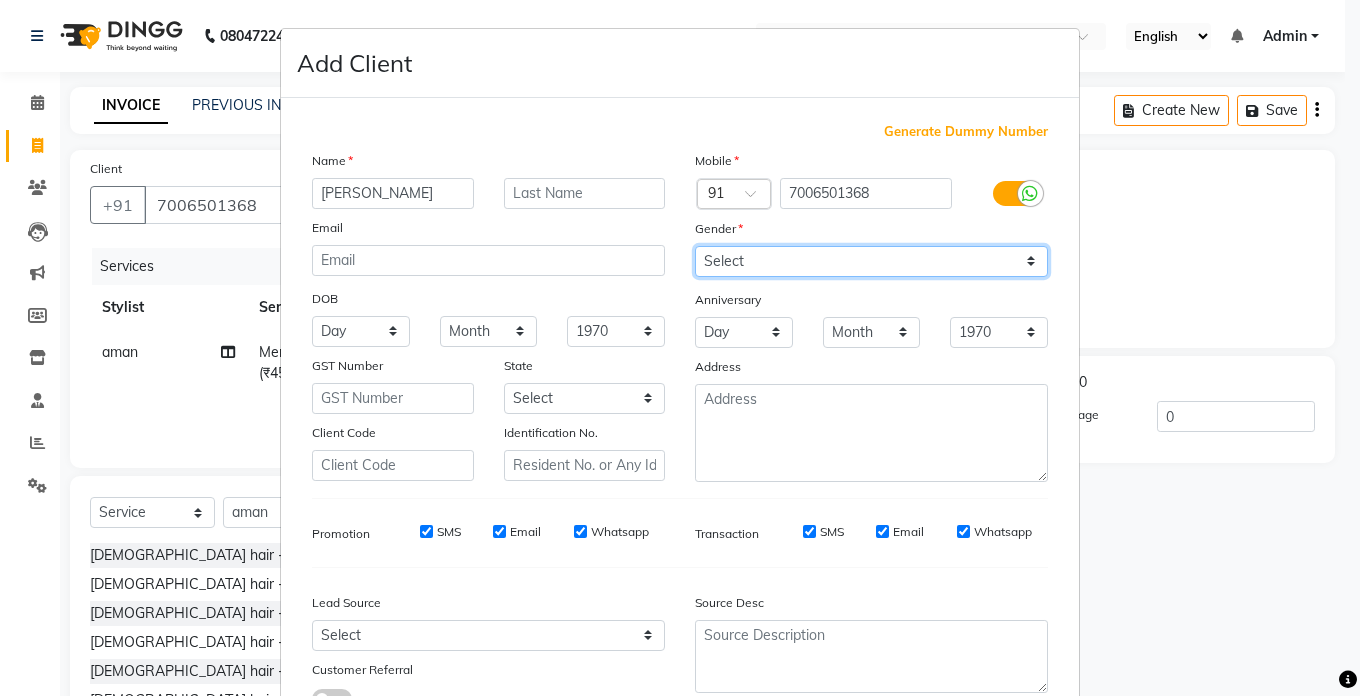 click on "Select [DEMOGRAPHIC_DATA] [DEMOGRAPHIC_DATA] Other Prefer Not To Say" at bounding box center (871, 261) 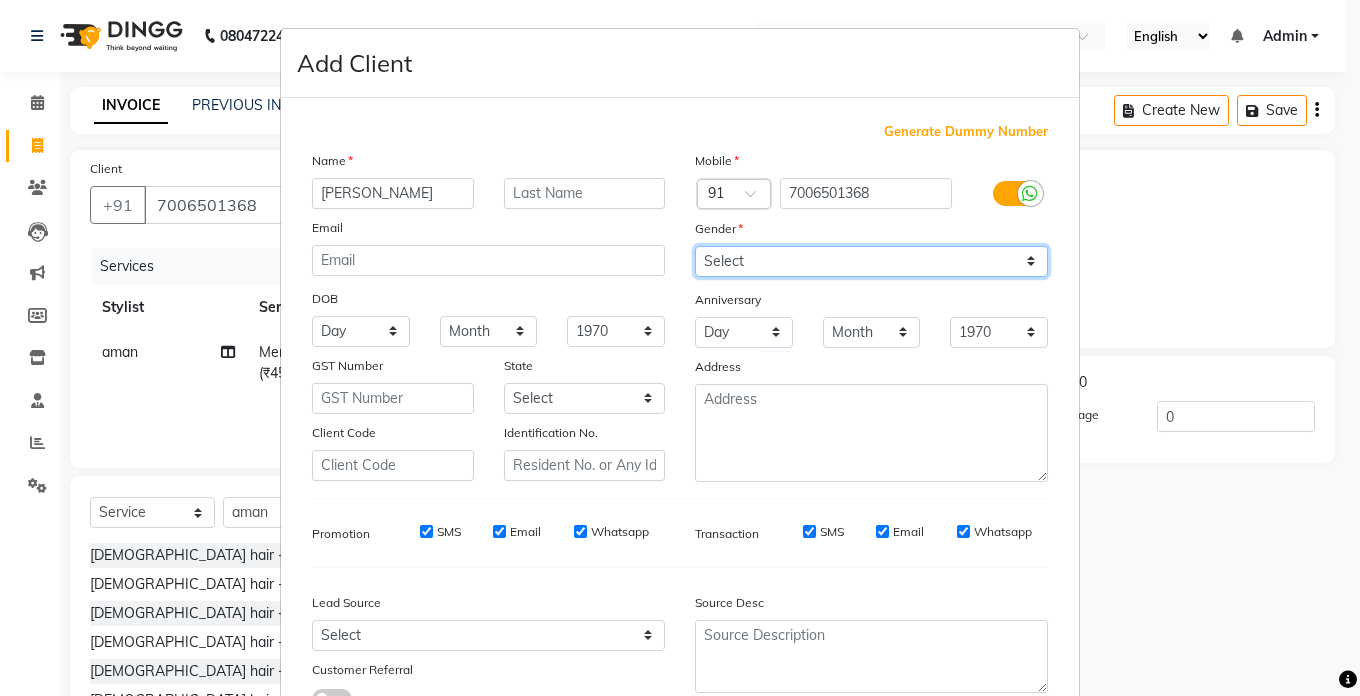 click on "Select [DEMOGRAPHIC_DATA] [DEMOGRAPHIC_DATA] Other Prefer Not To Say" at bounding box center (871, 261) 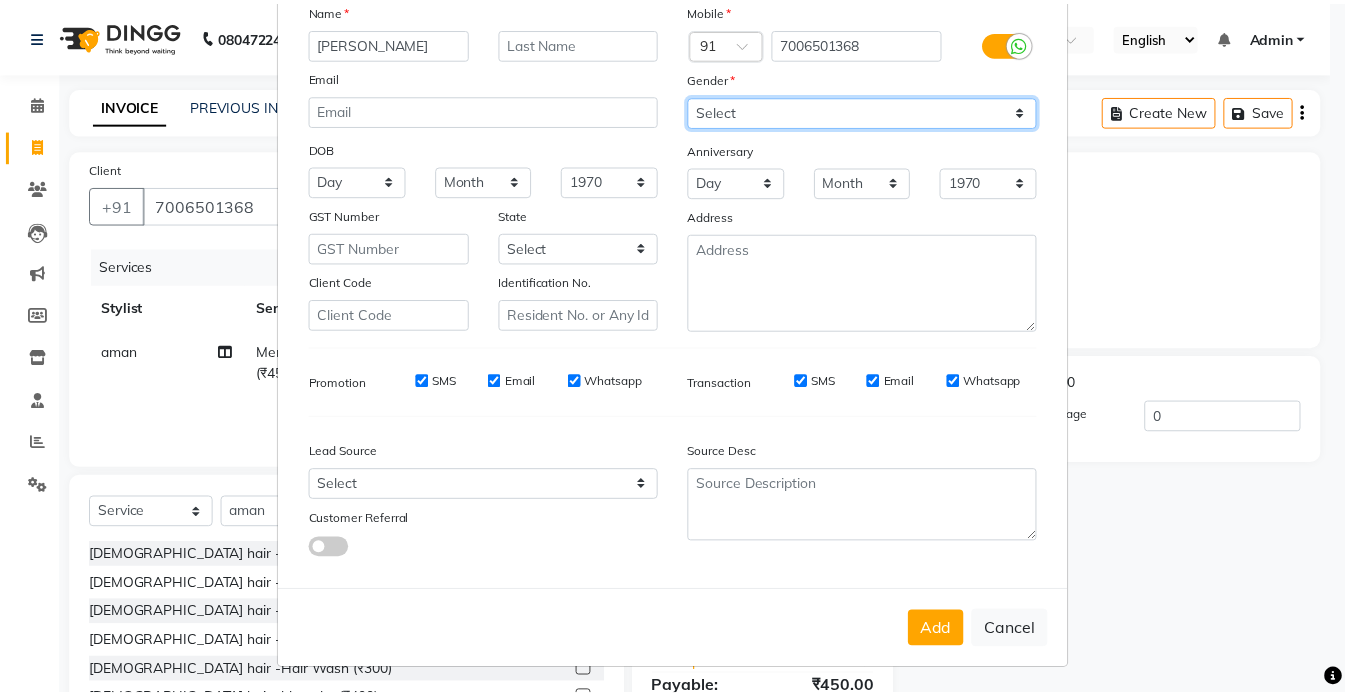 scroll, scrollTop: 153, scrollLeft: 0, axis: vertical 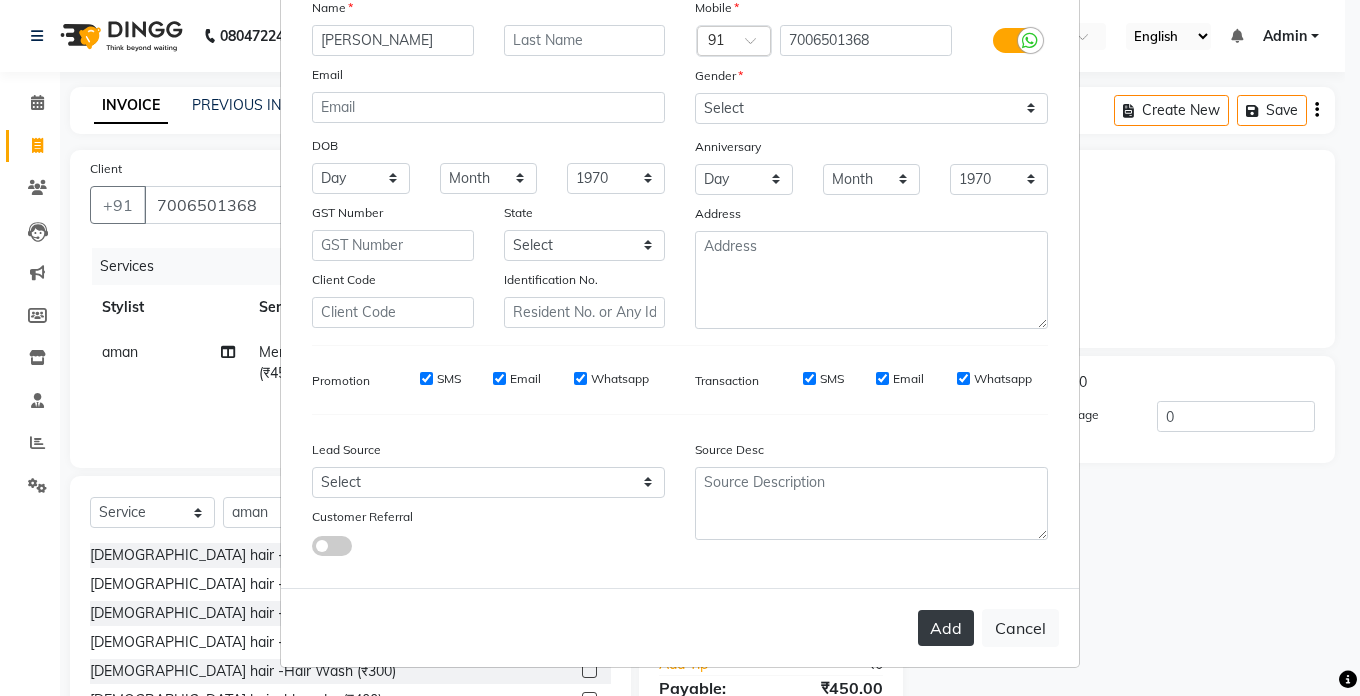 click on "Add" at bounding box center (946, 628) 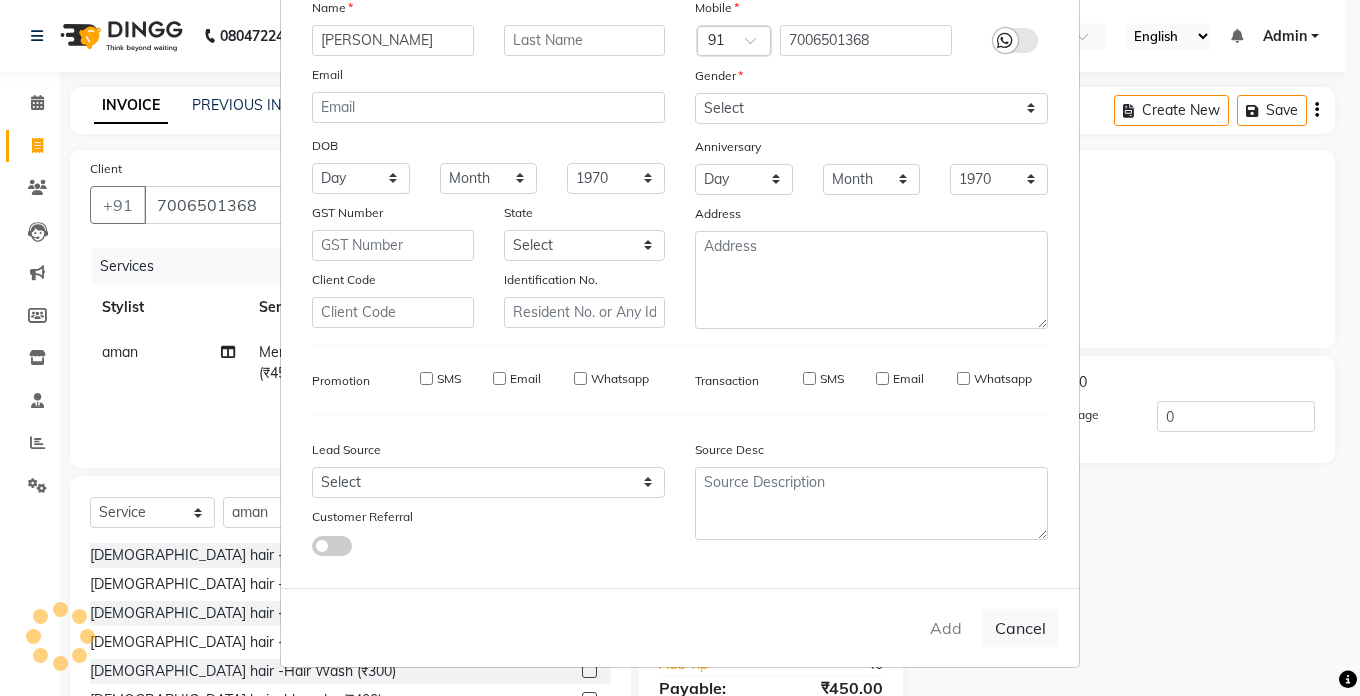 type 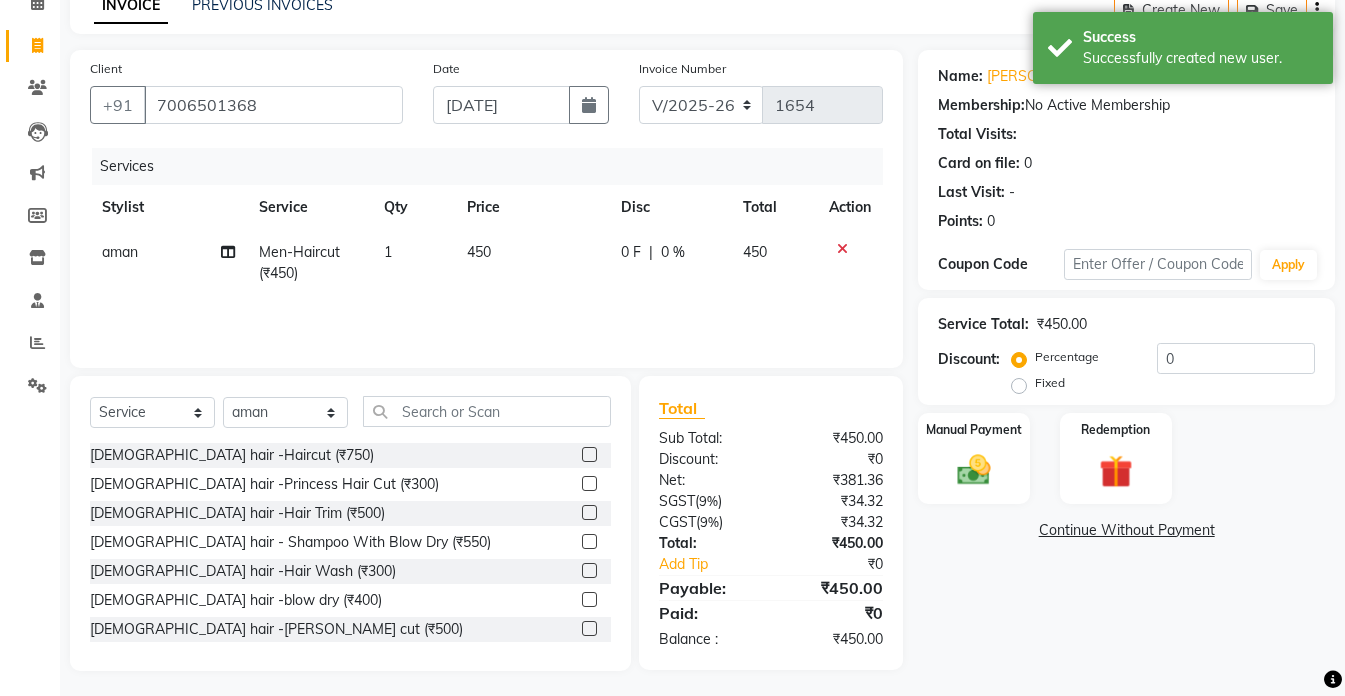 scroll, scrollTop: 105, scrollLeft: 0, axis: vertical 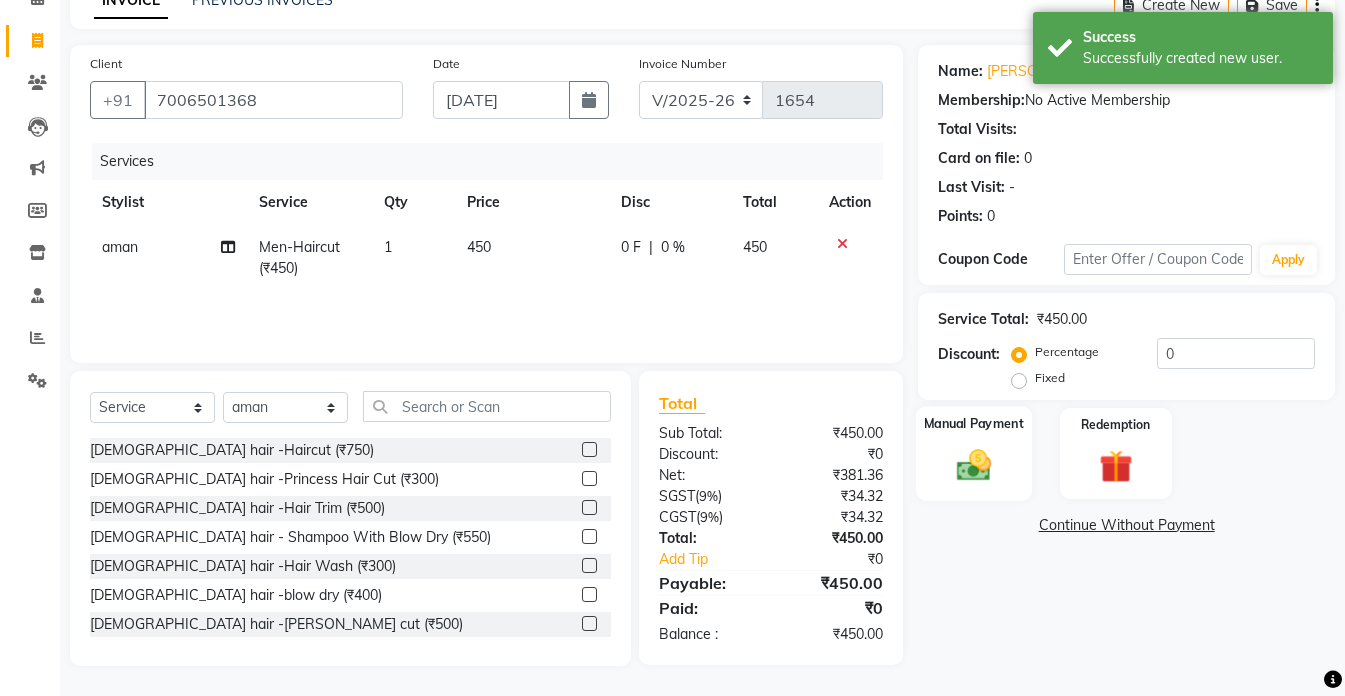 click 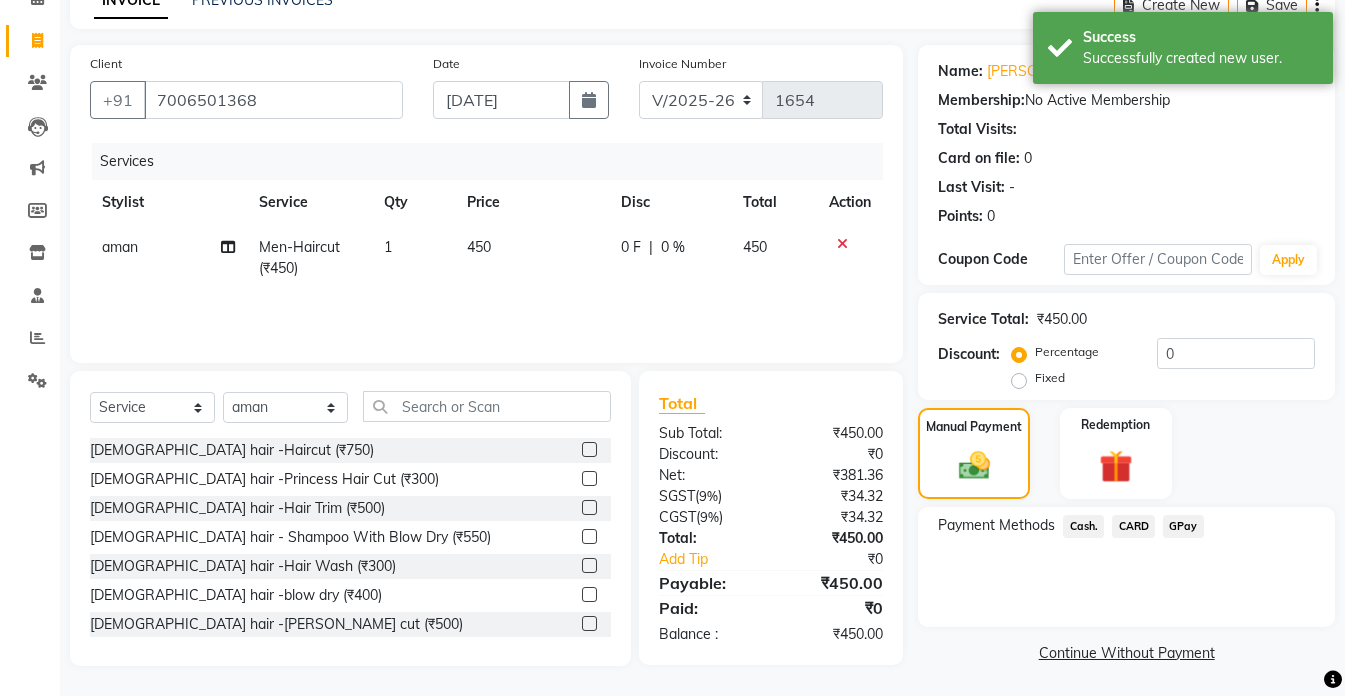 click on "GPay" 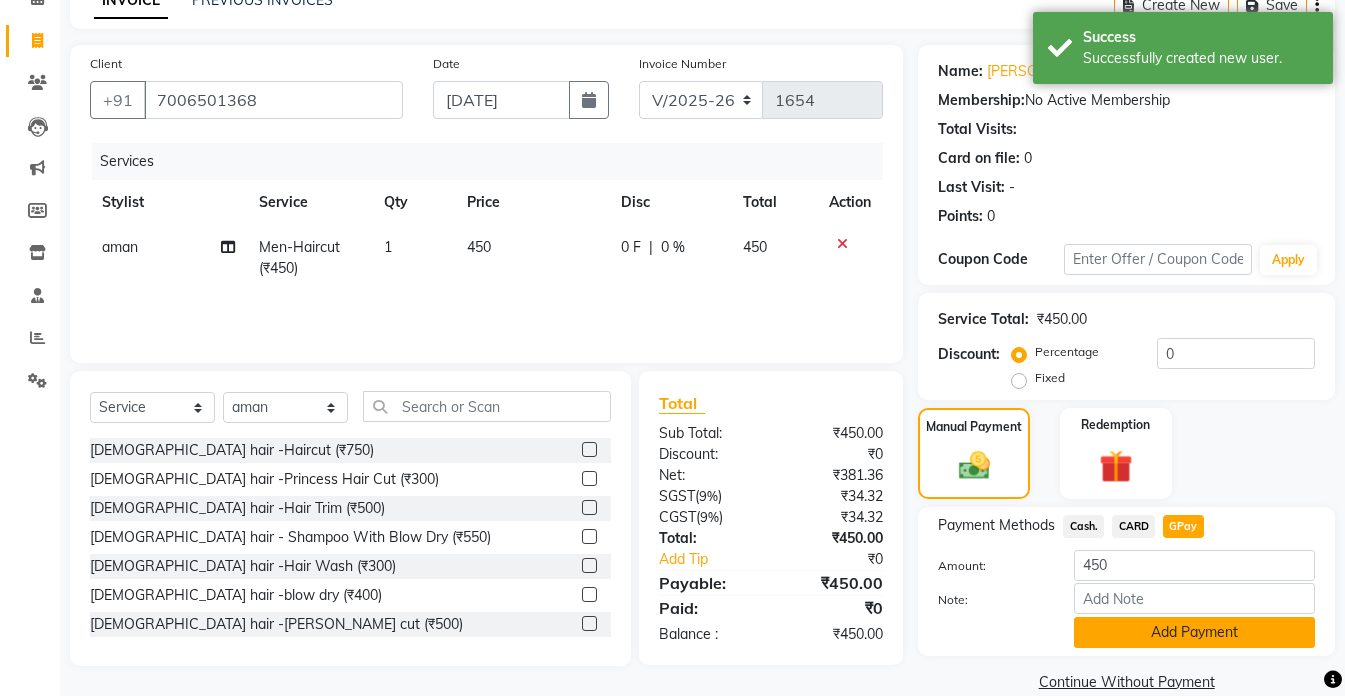 click on "Add Payment" 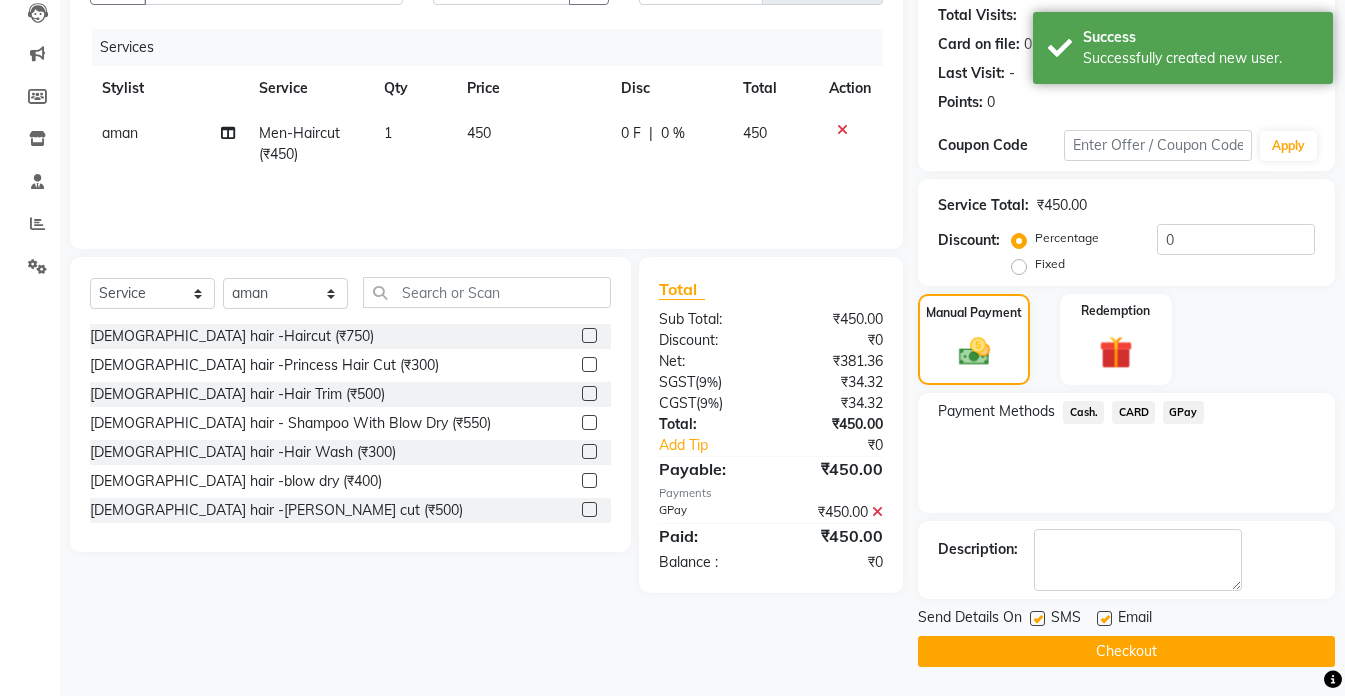 scroll, scrollTop: 220, scrollLeft: 0, axis: vertical 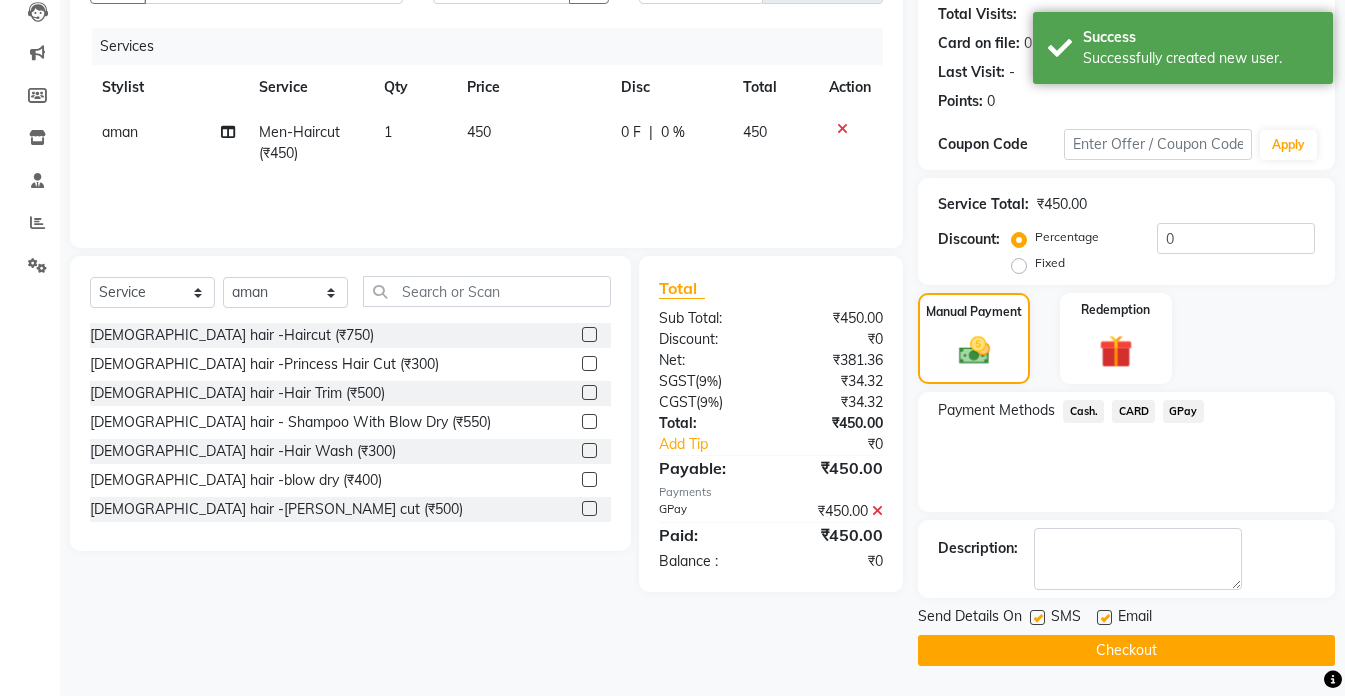 click on "Checkout" 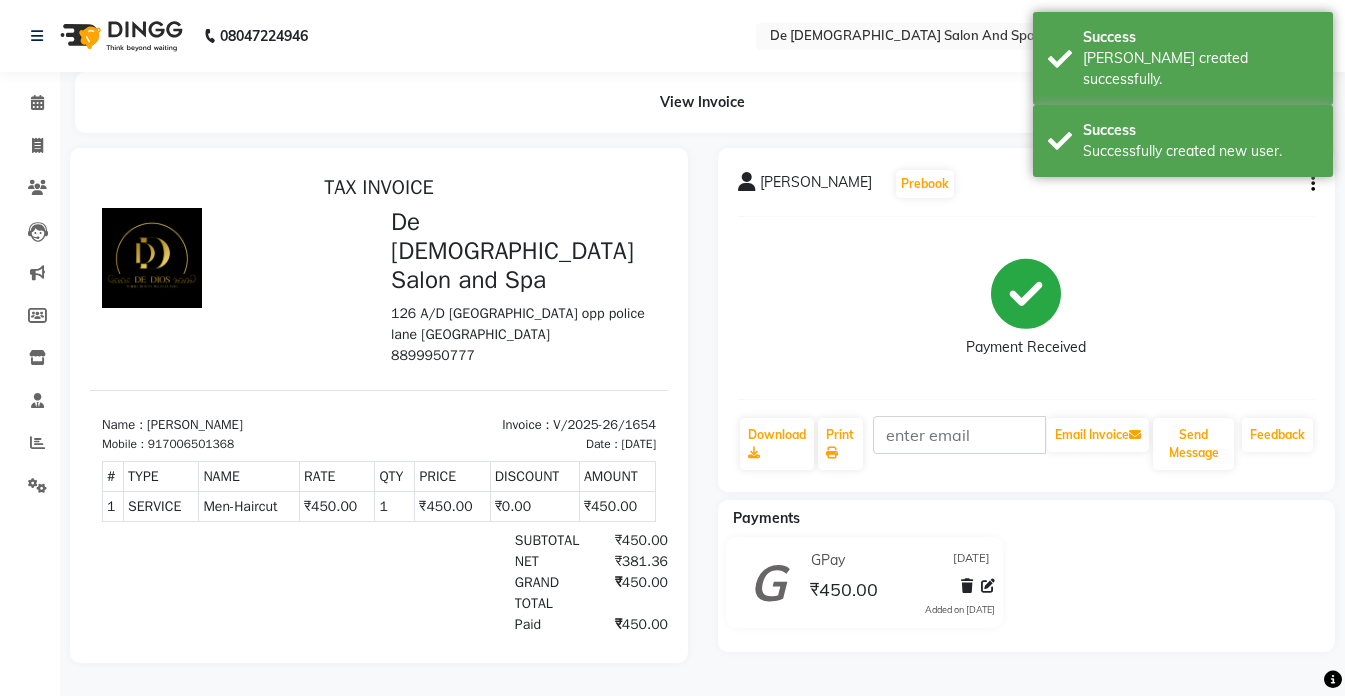 scroll, scrollTop: 0, scrollLeft: 0, axis: both 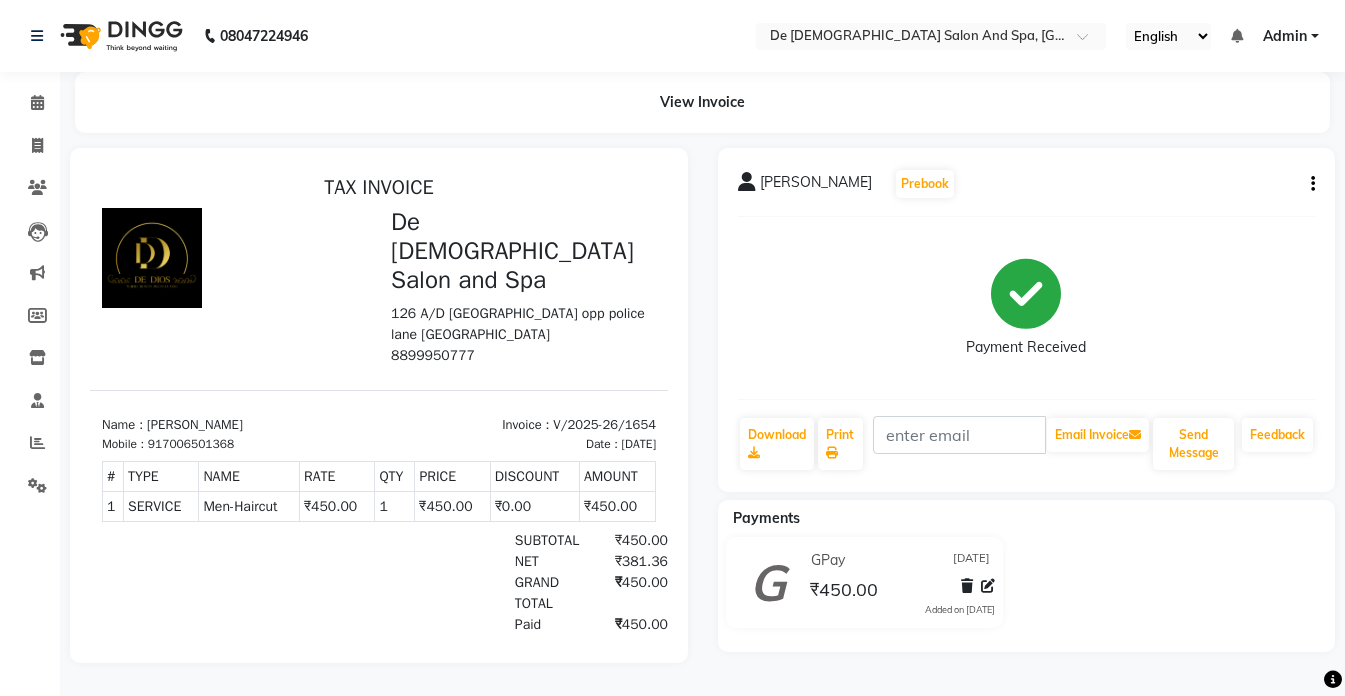 click on "Generated By :  Admin  at [DATE]" at bounding box center [379, 694] 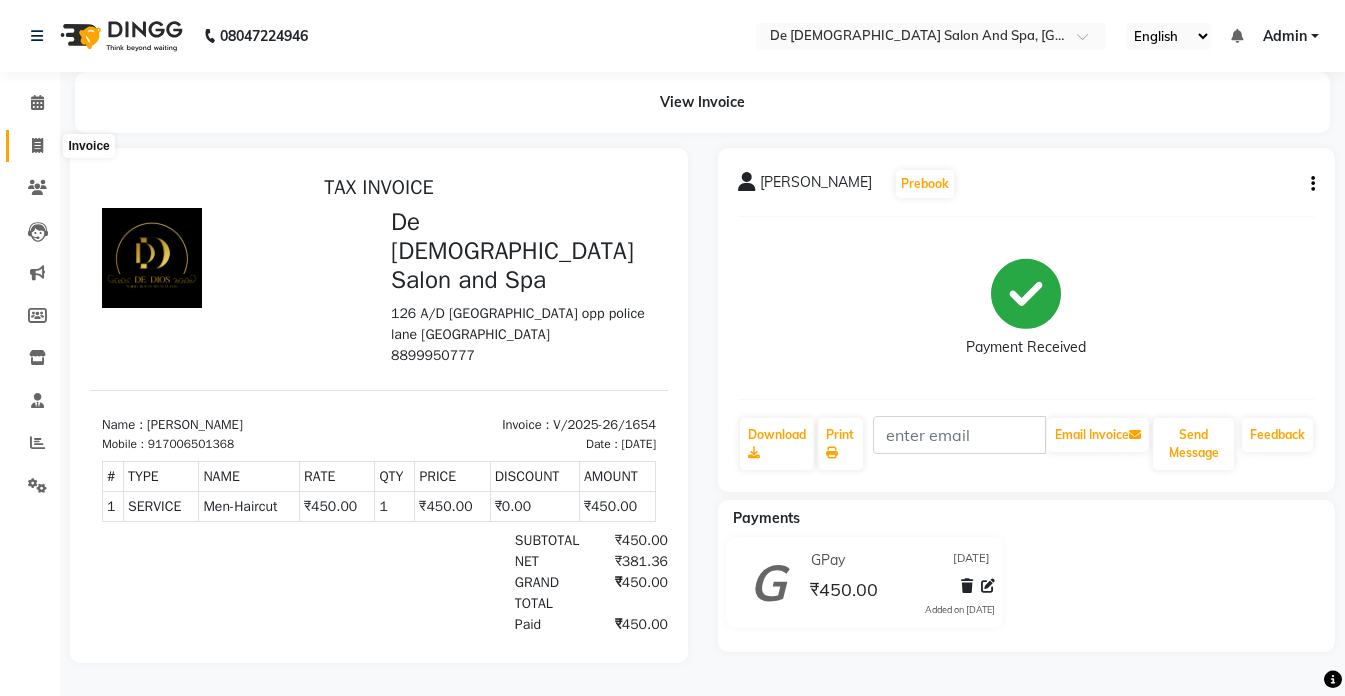 click 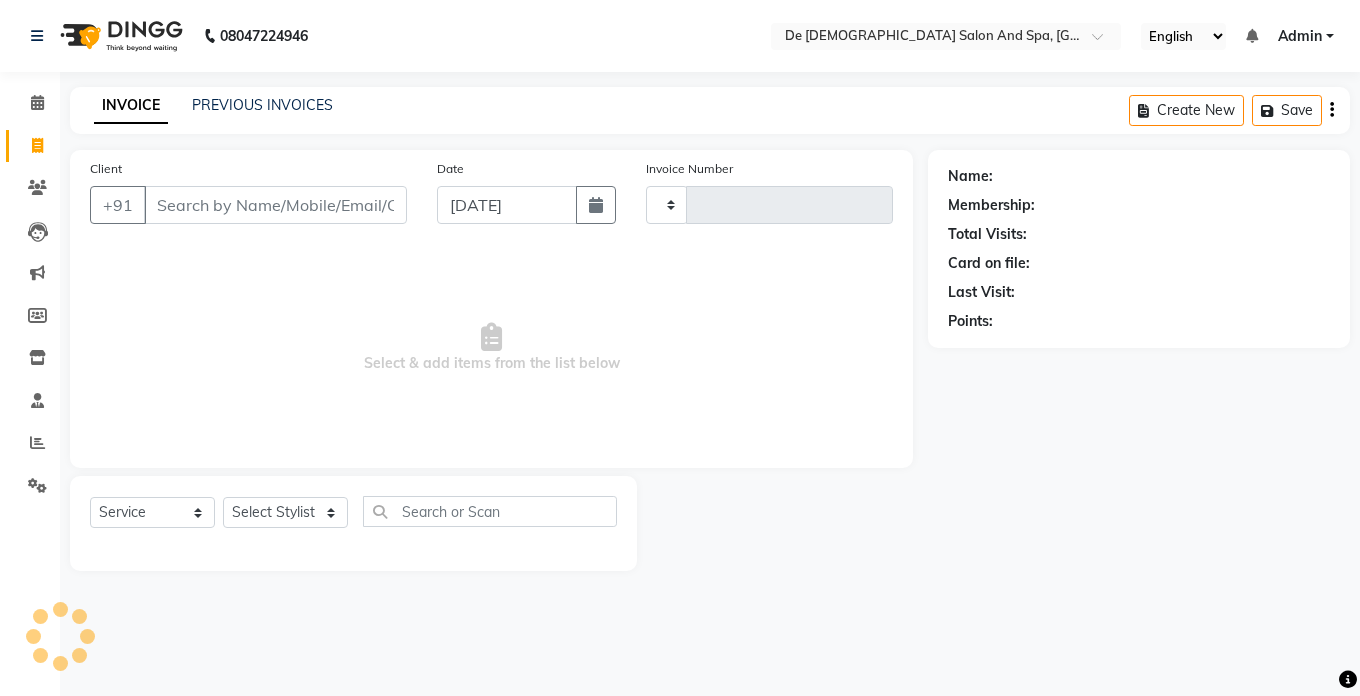 type on "1655" 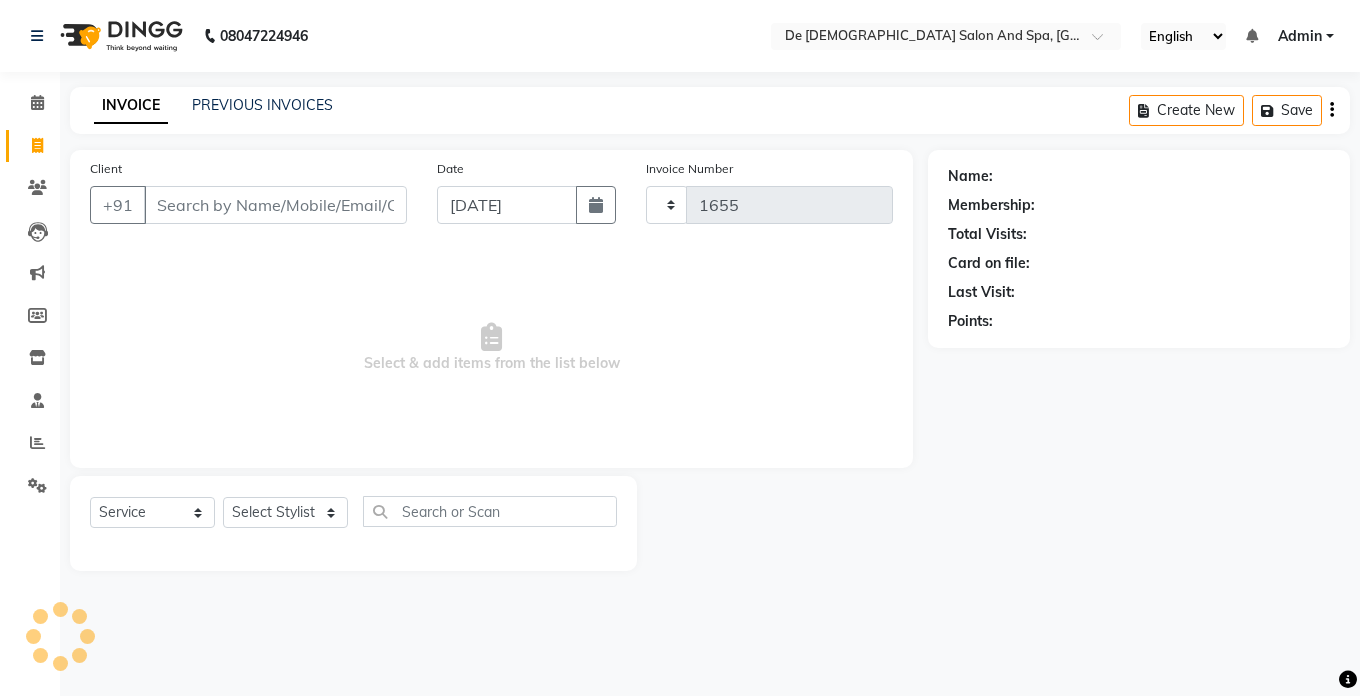select on "6431" 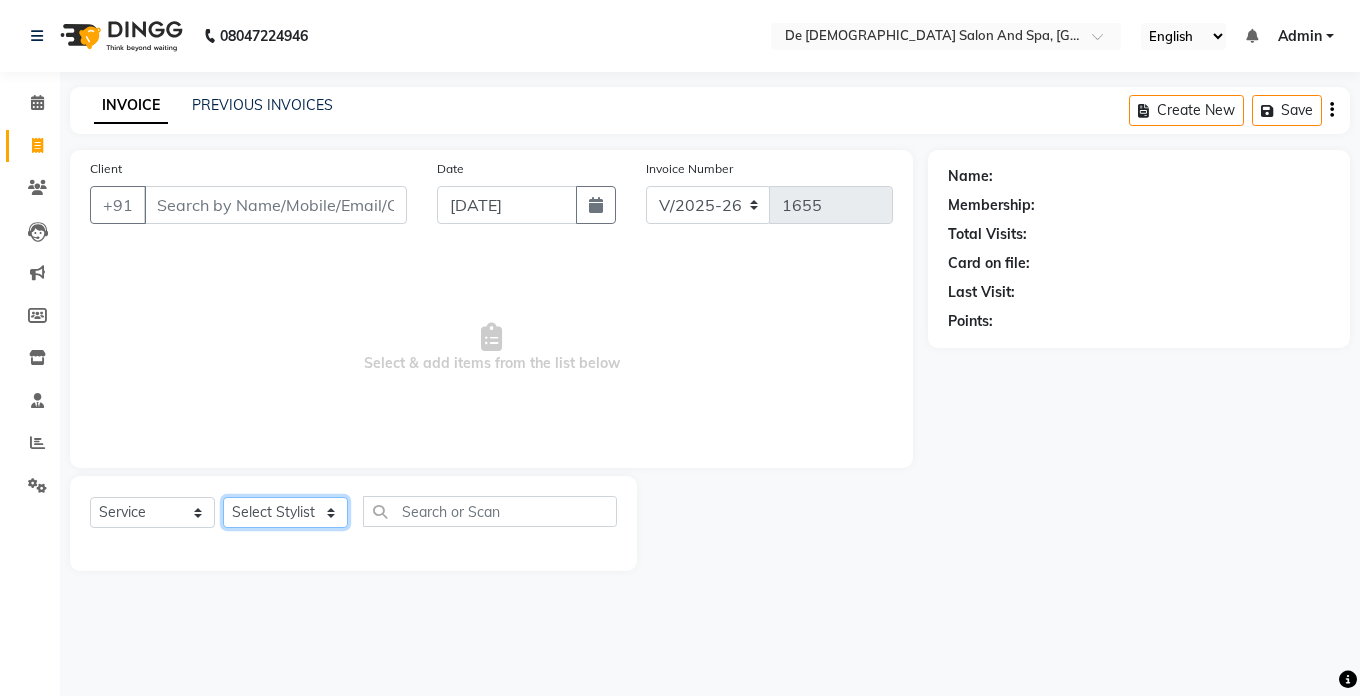 click on "Select Stylist" 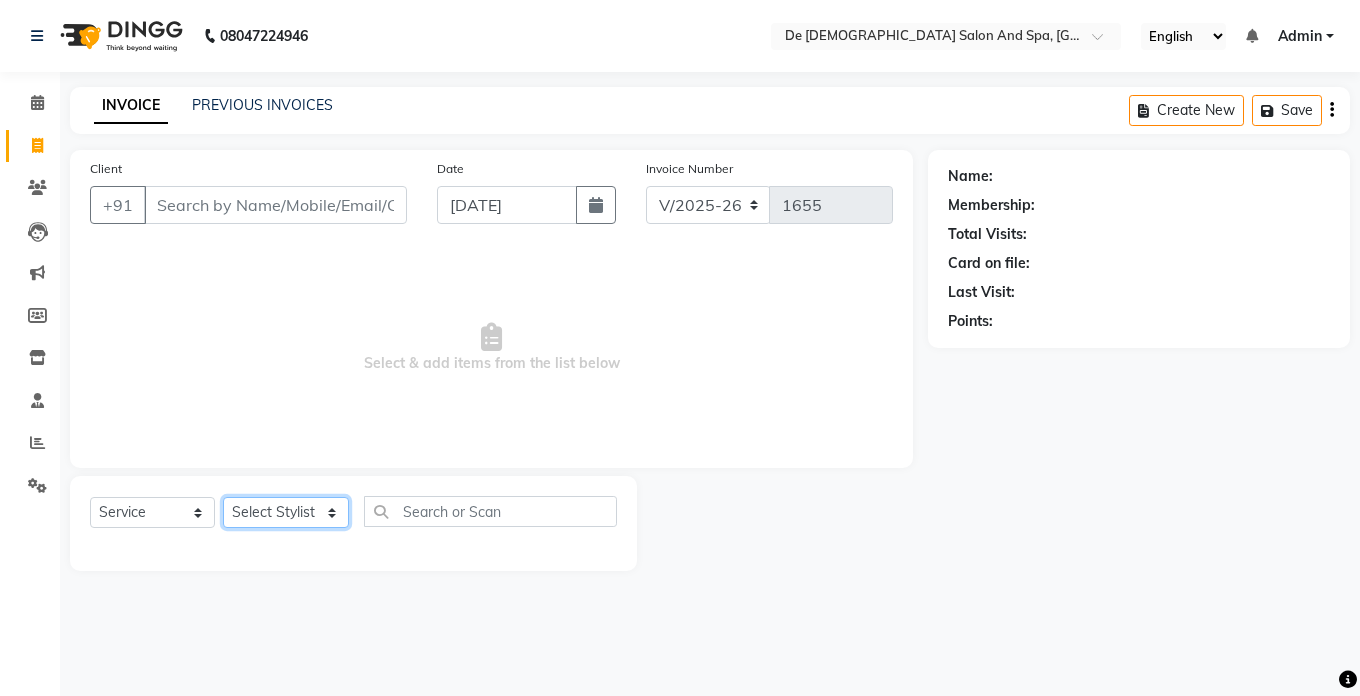 select on "49369" 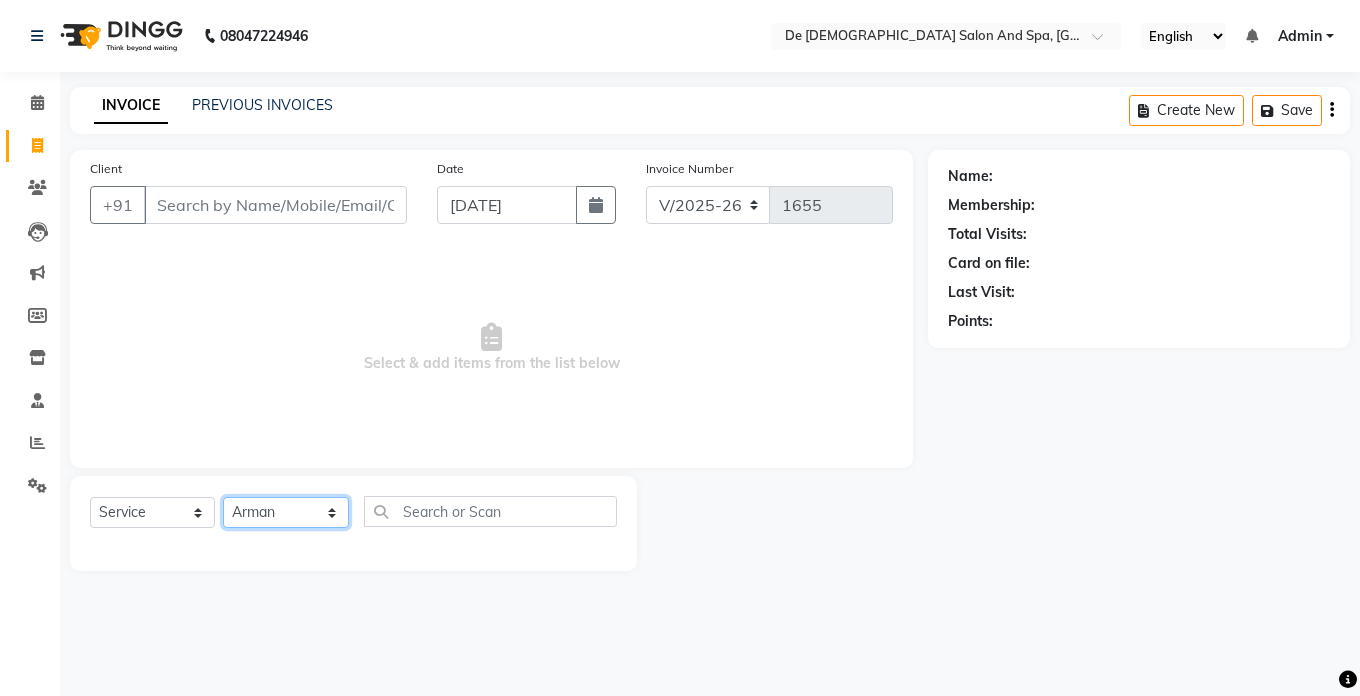 click on "Select Stylist akshay aman [PERSON_NAME] [PERSON_NAME]  [MEDICAL_DATA][PERSON_NAME] [PERSON_NAME] [DATE][PERSON_NAME]" 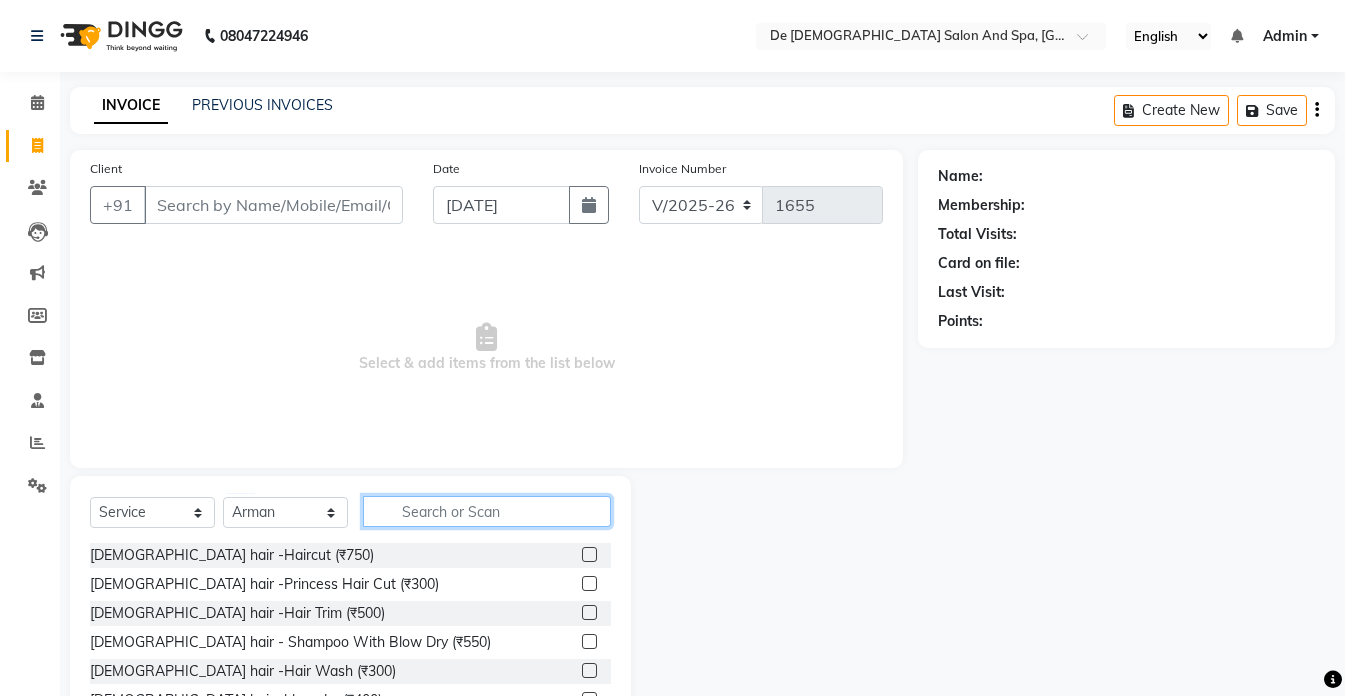 click 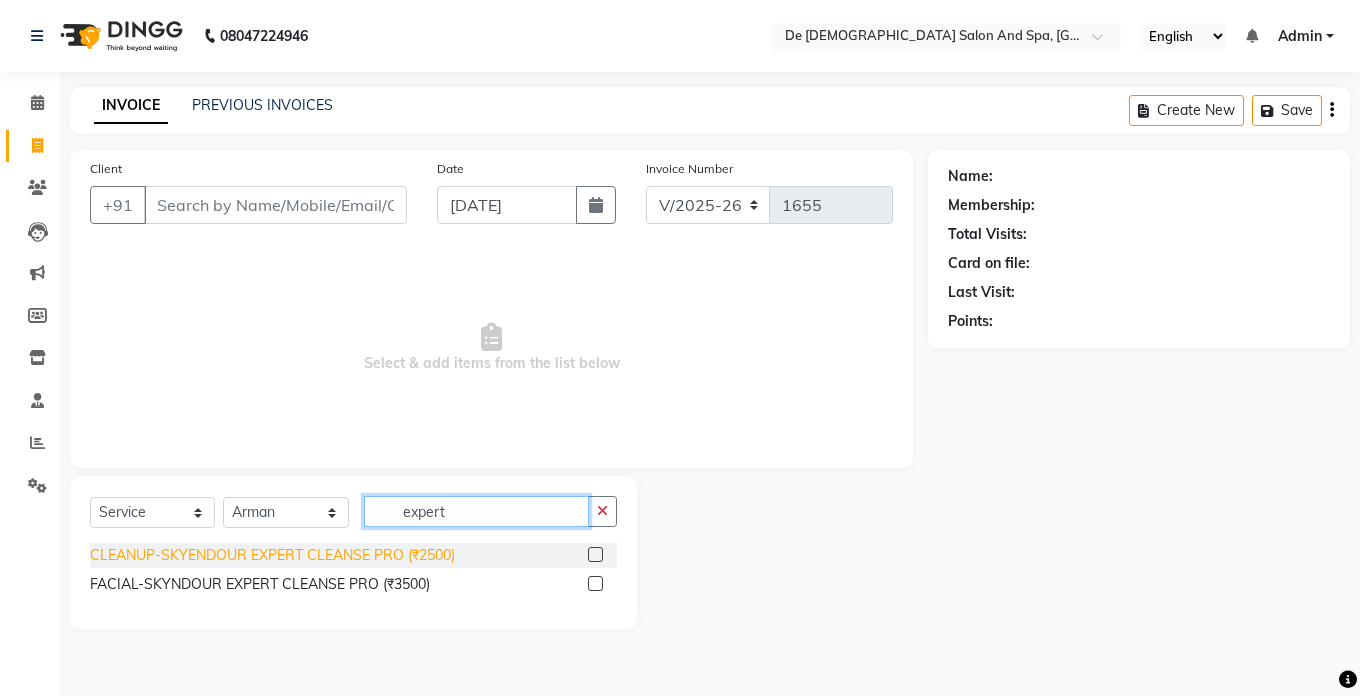 type on "expert" 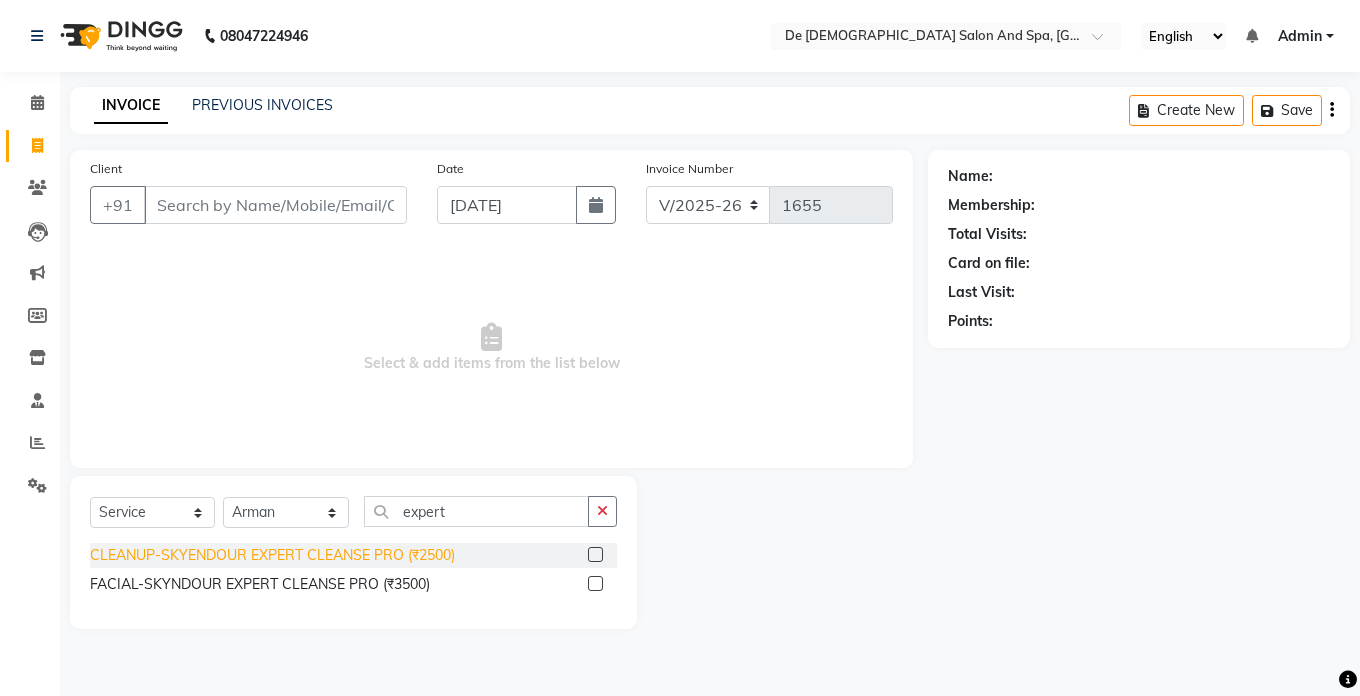 click on "CLEANUP-SKYENDOUR EXPERT CLEANSE PRO (₹2500)" 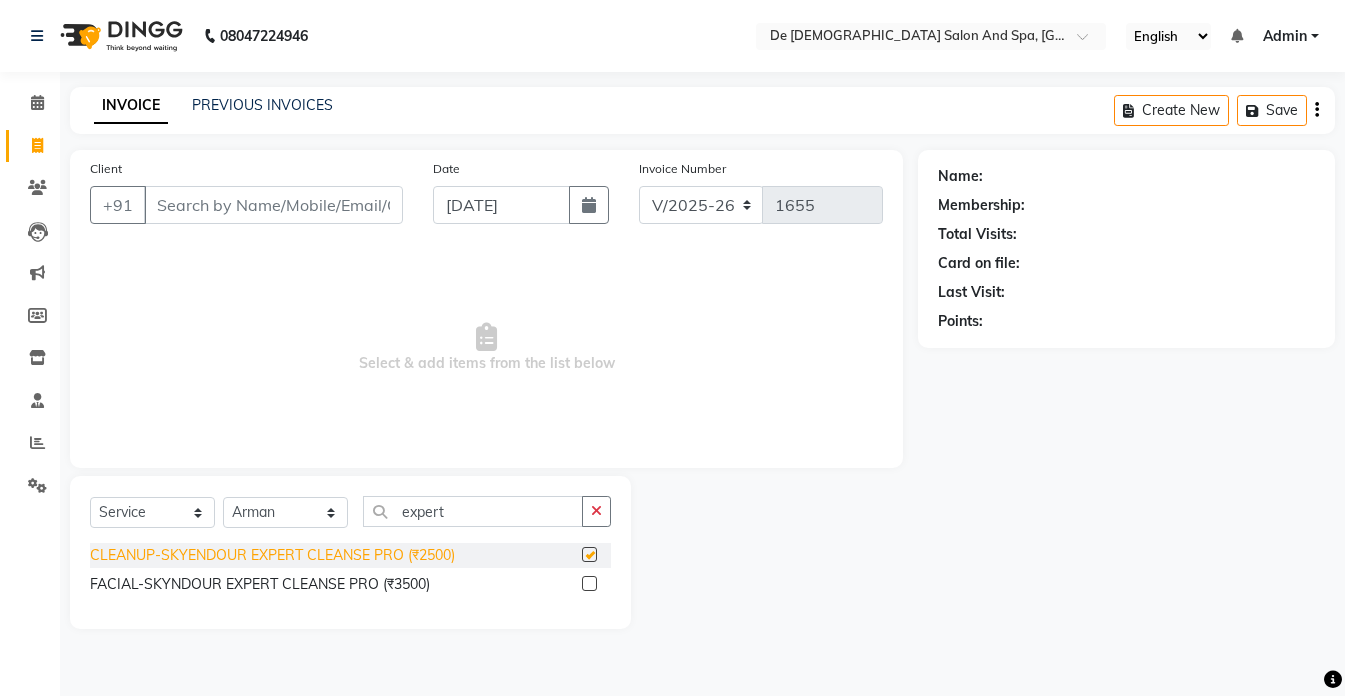 checkbox on "false" 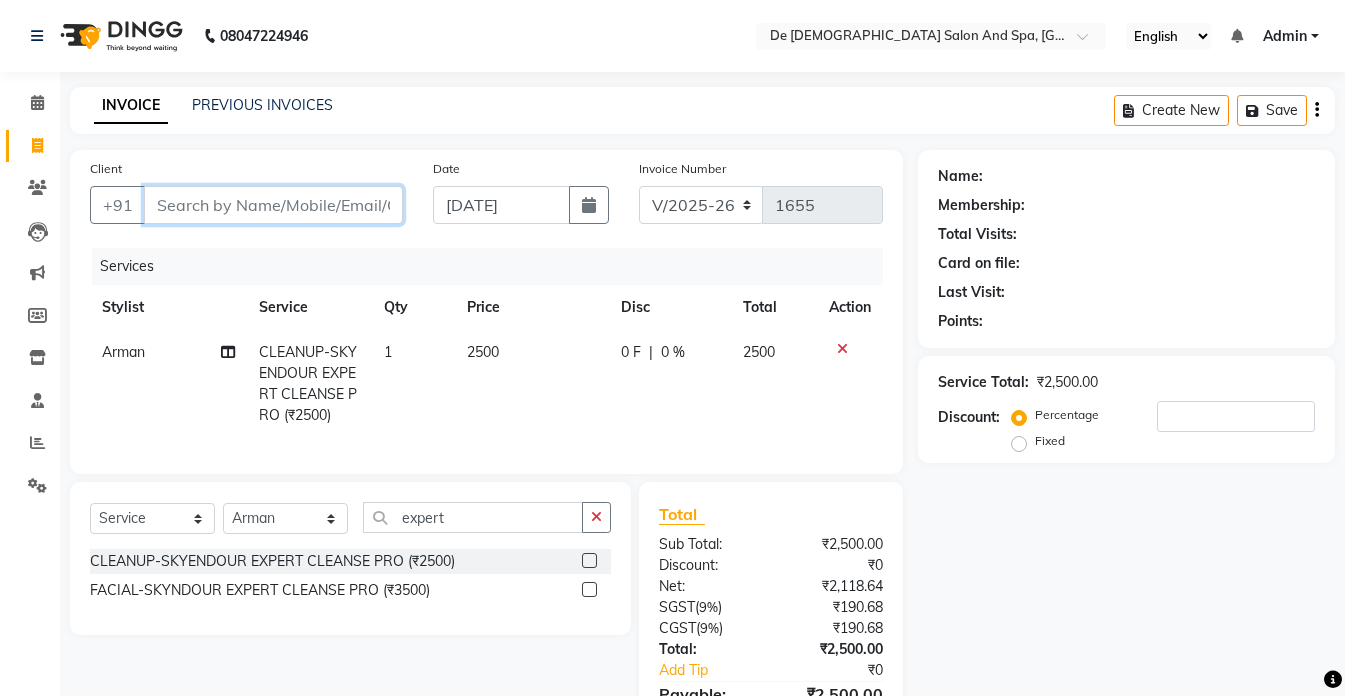 click on "Client" at bounding box center [273, 205] 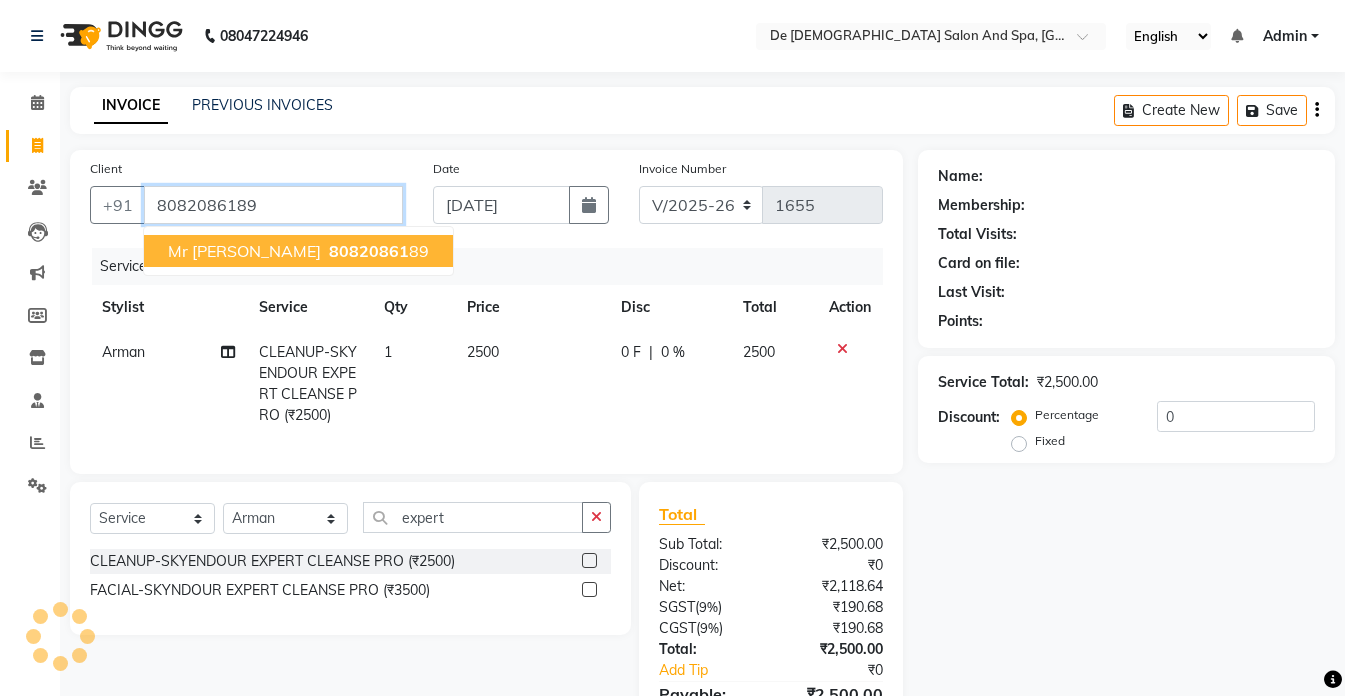 type on "8082086189" 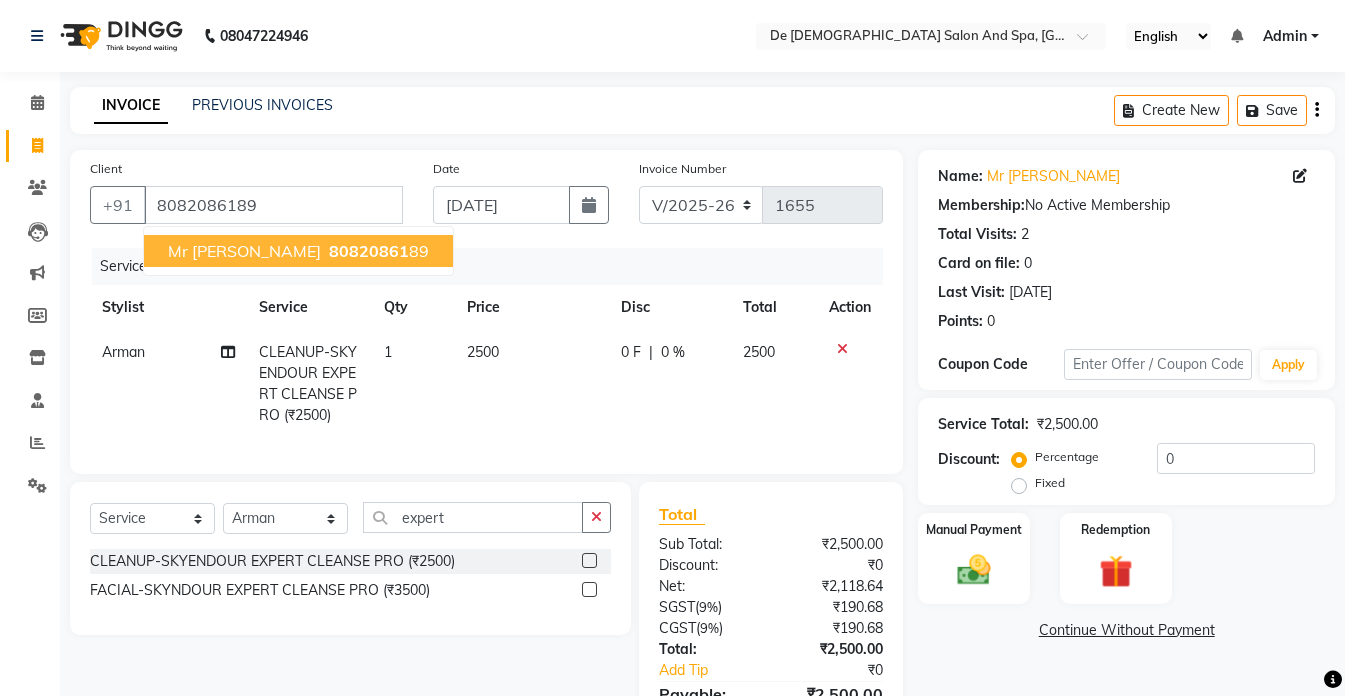 click on "80820861" at bounding box center (369, 251) 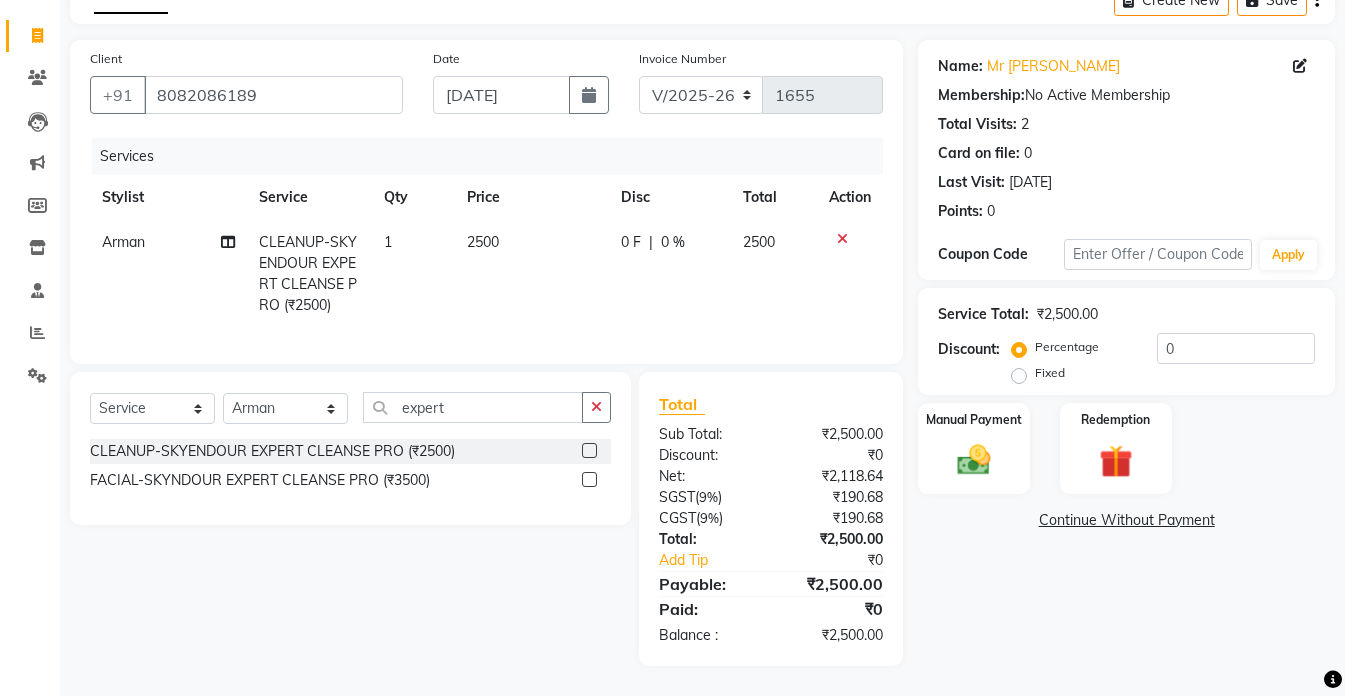 scroll, scrollTop: 125, scrollLeft: 0, axis: vertical 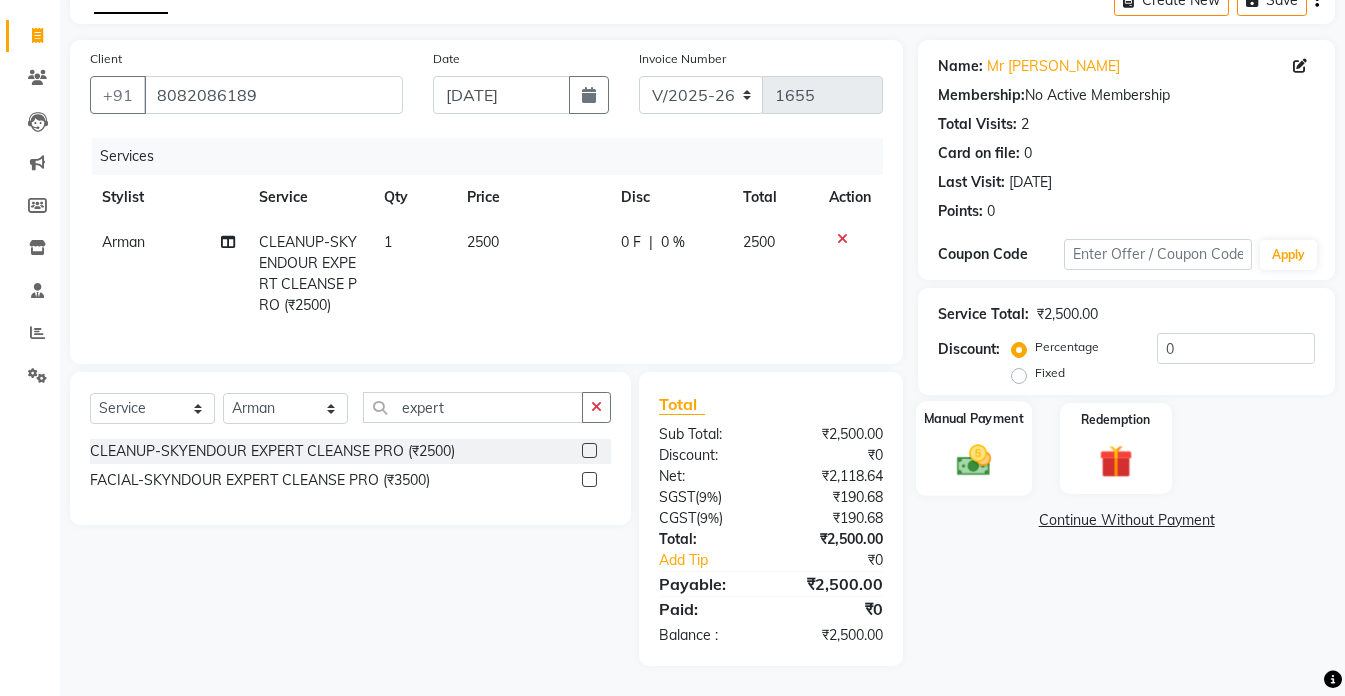 click 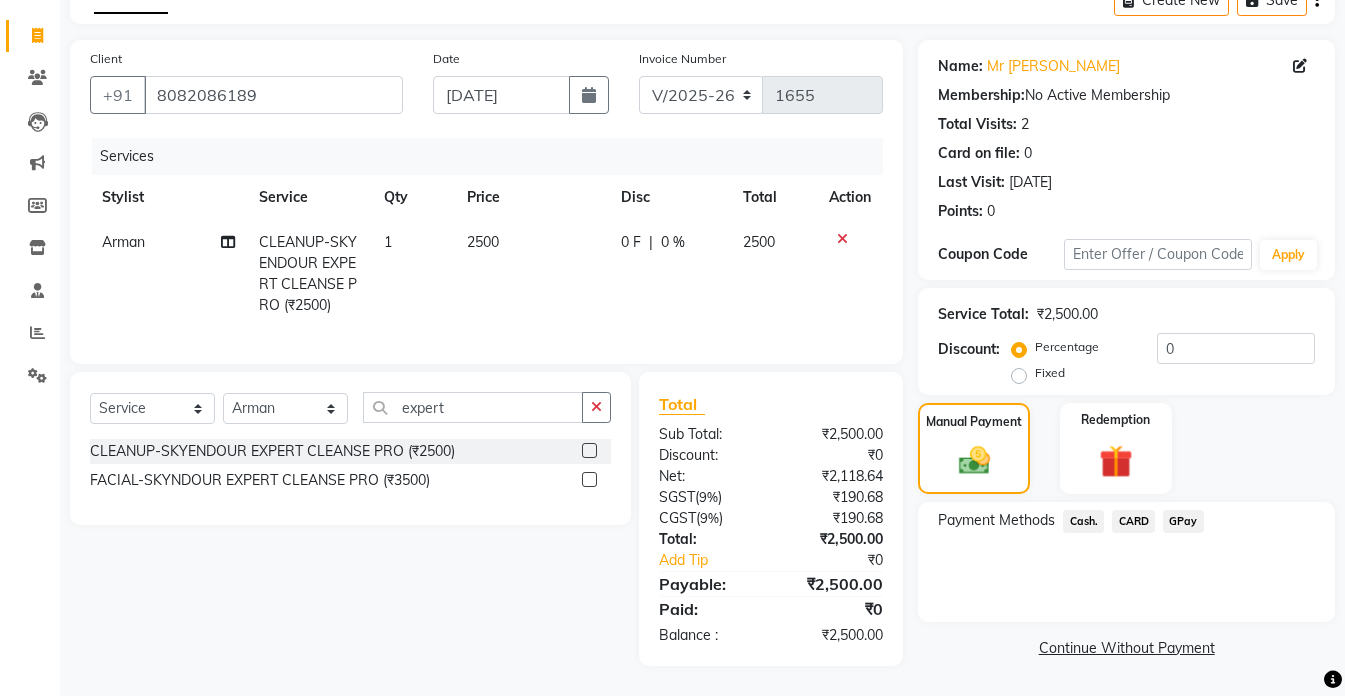 click on "GPay" 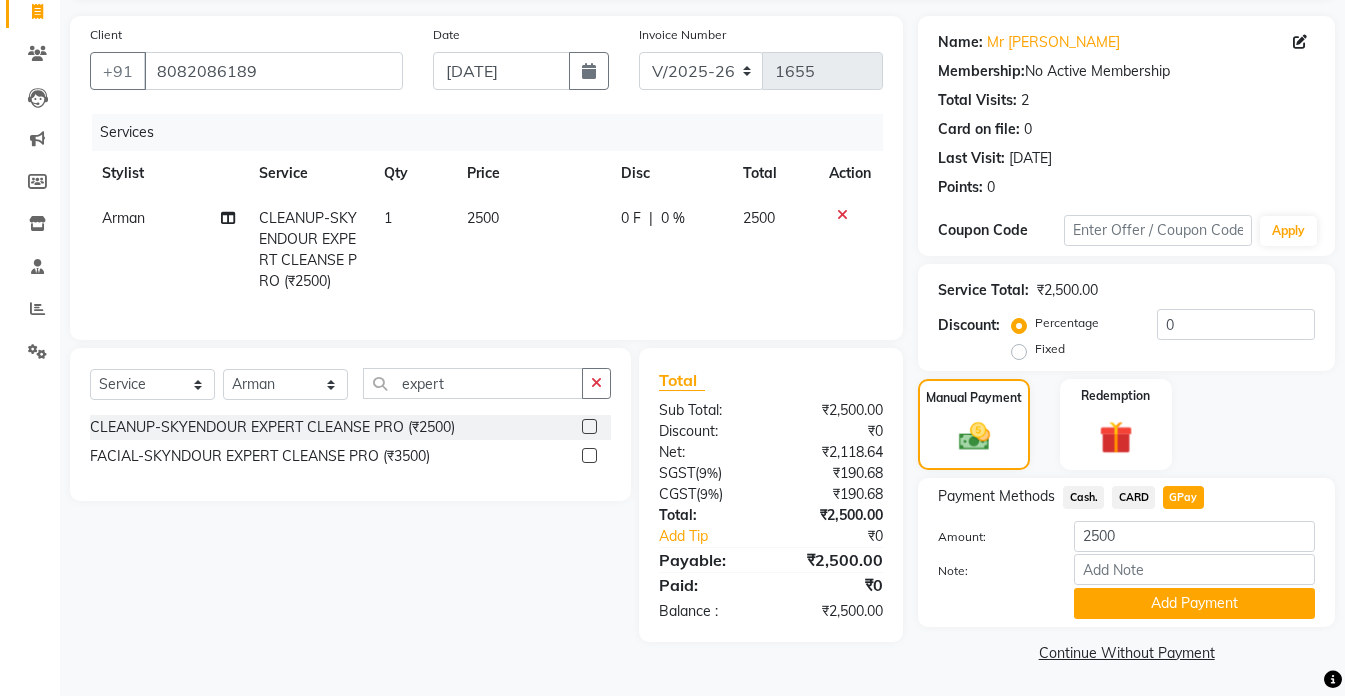 scroll, scrollTop: 136, scrollLeft: 0, axis: vertical 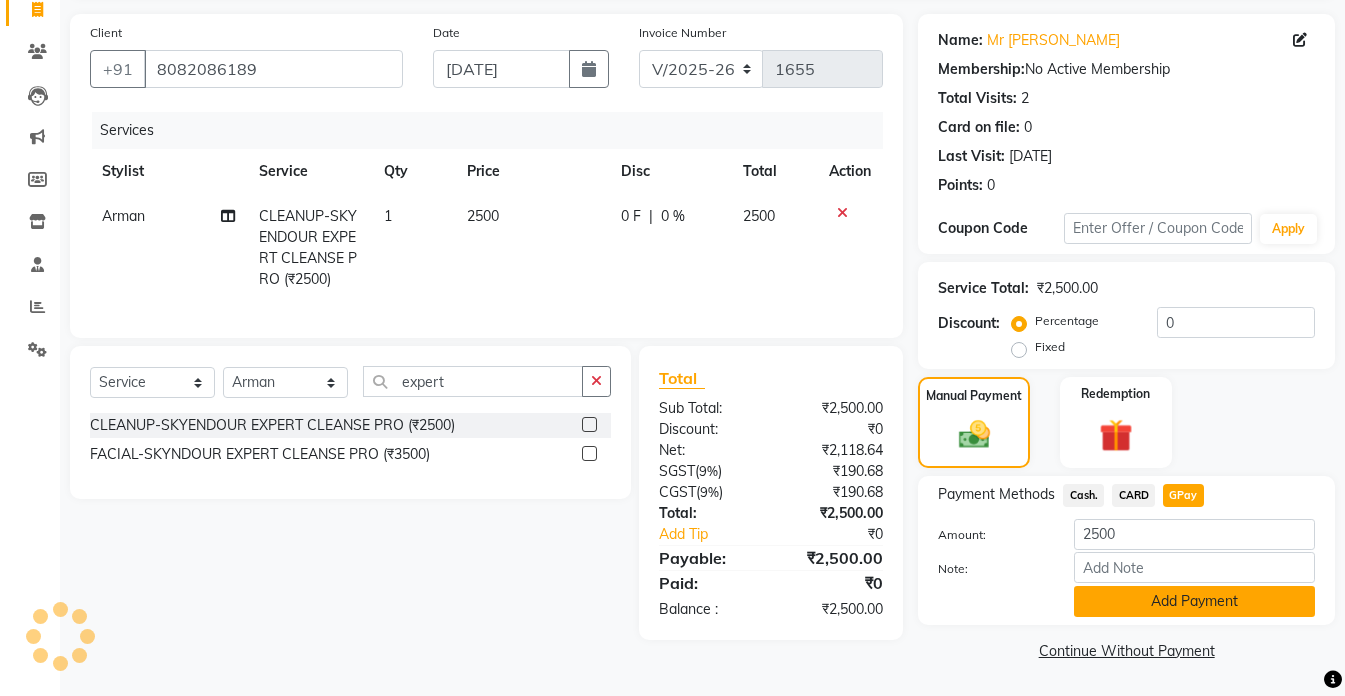 click on "Add Payment" 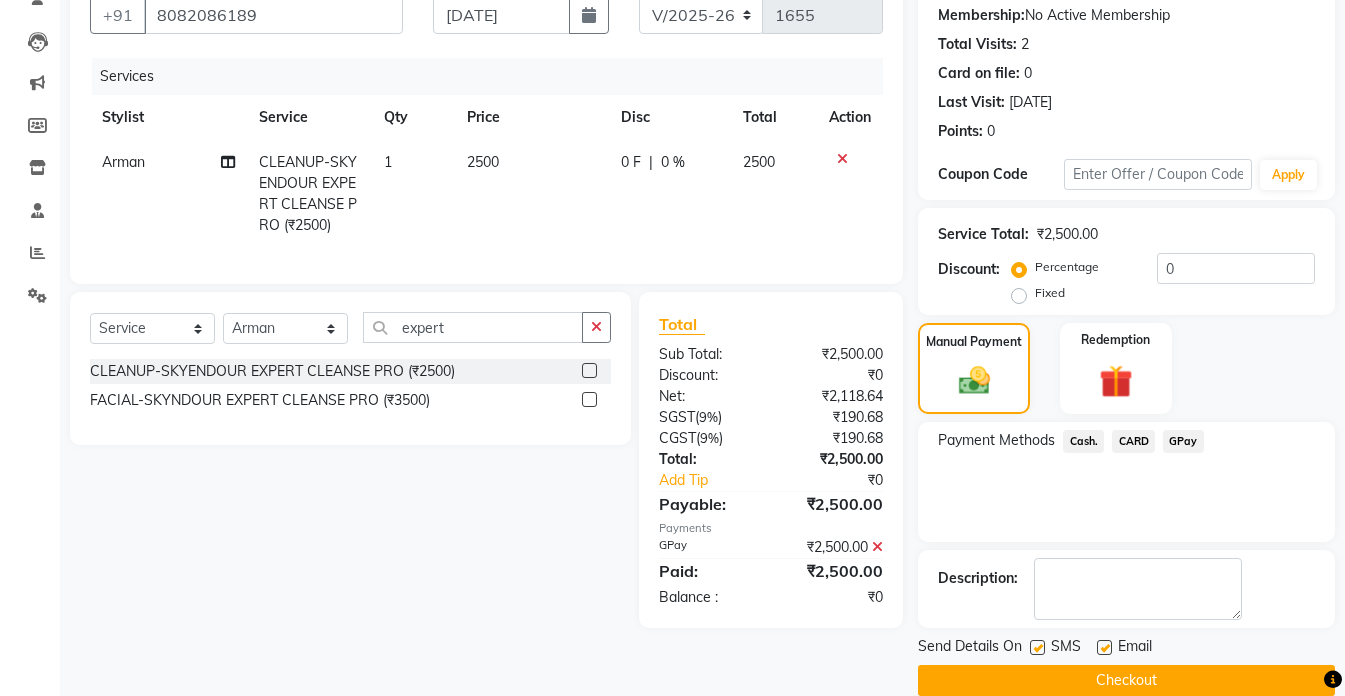 scroll, scrollTop: 220, scrollLeft: 0, axis: vertical 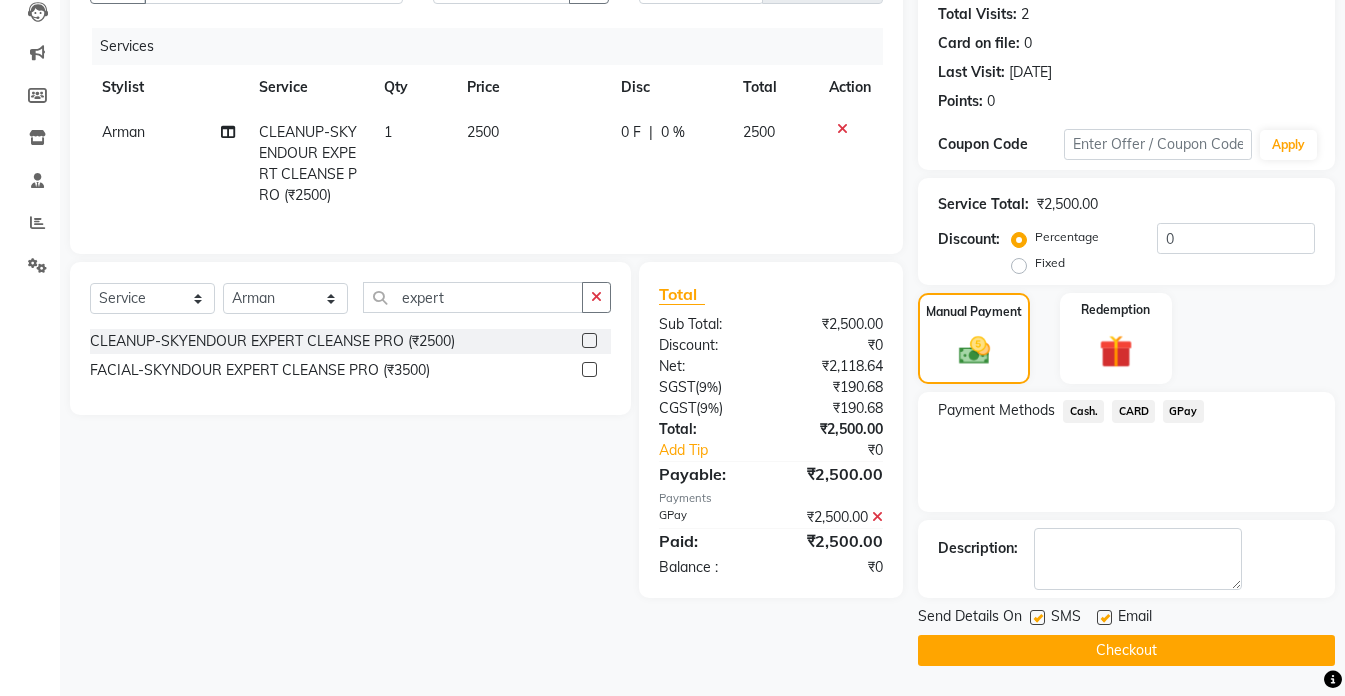 click on "₹2,500.00" 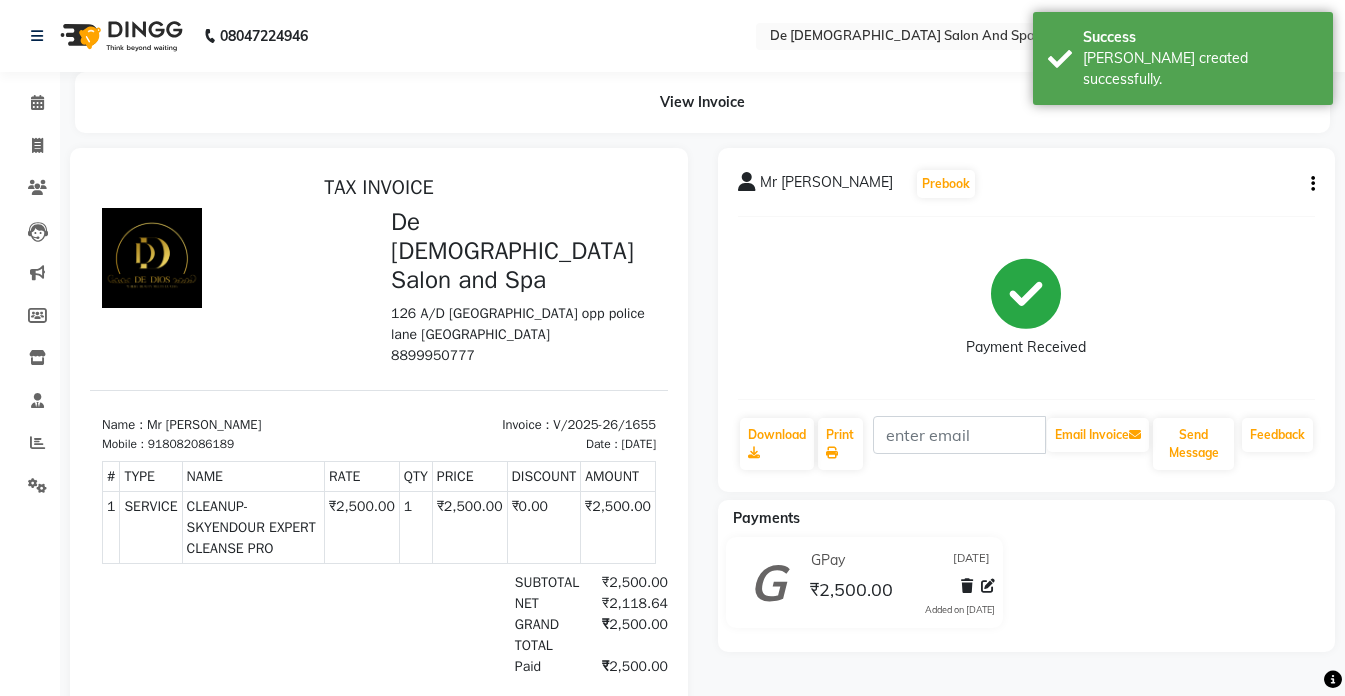 scroll, scrollTop: 75, scrollLeft: 0, axis: vertical 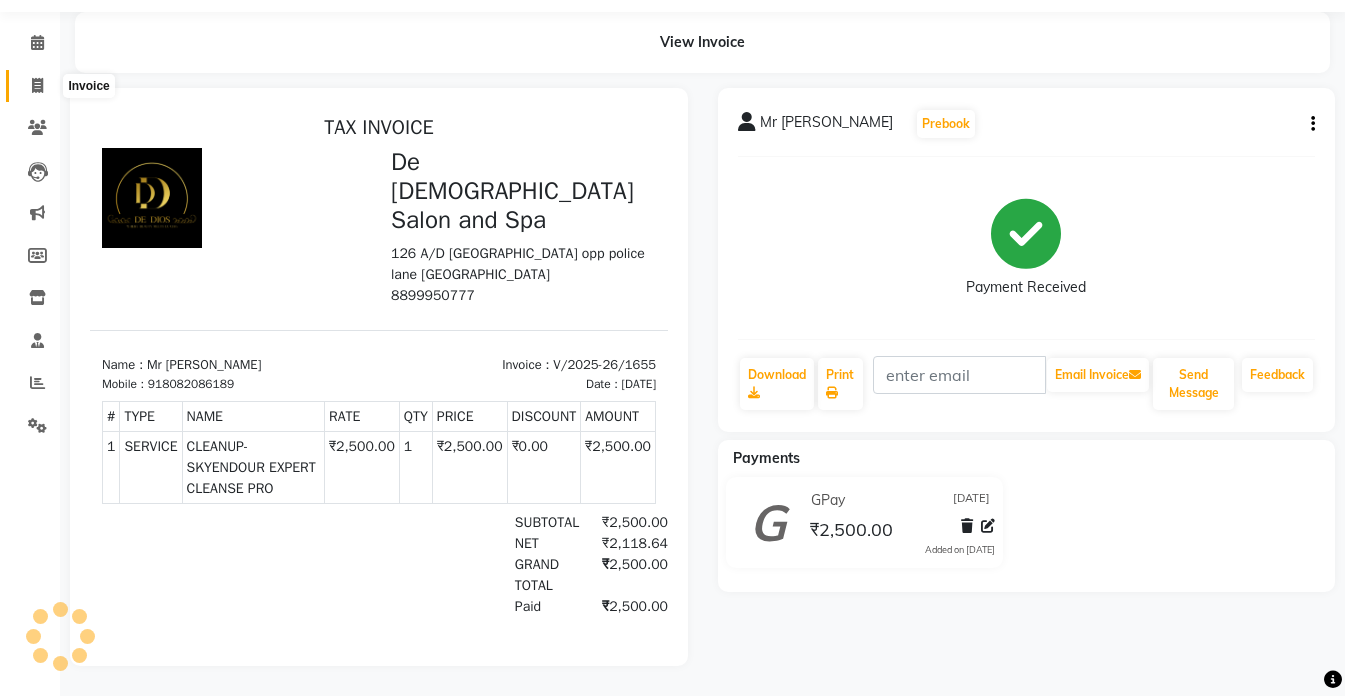 click 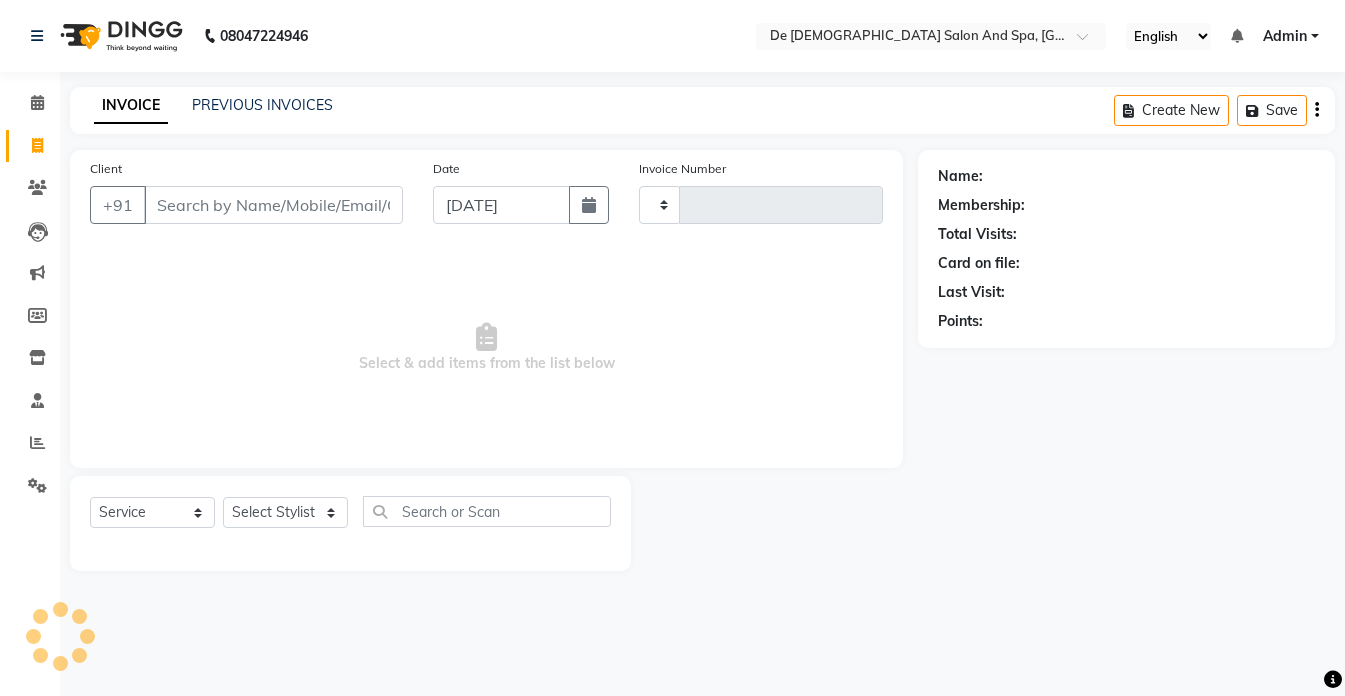 scroll, scrollTop: 0, scrollLeft: 0, axis: both 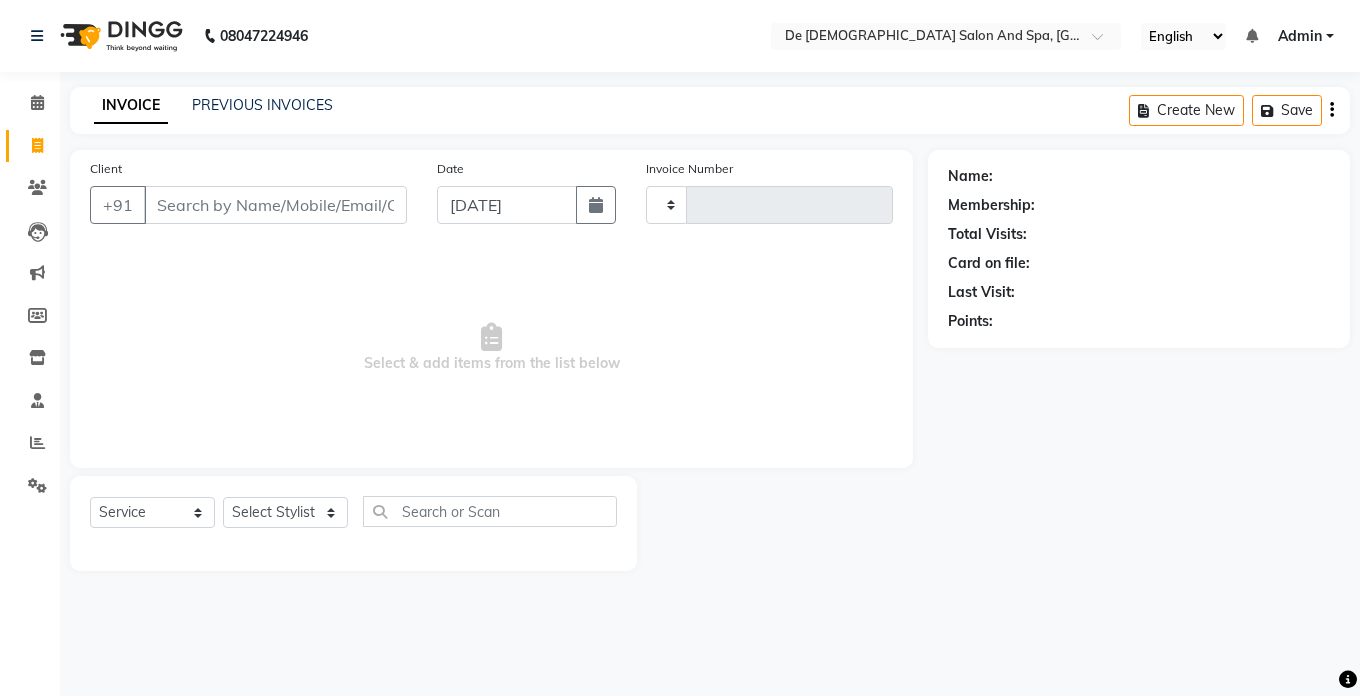 type on "1656" 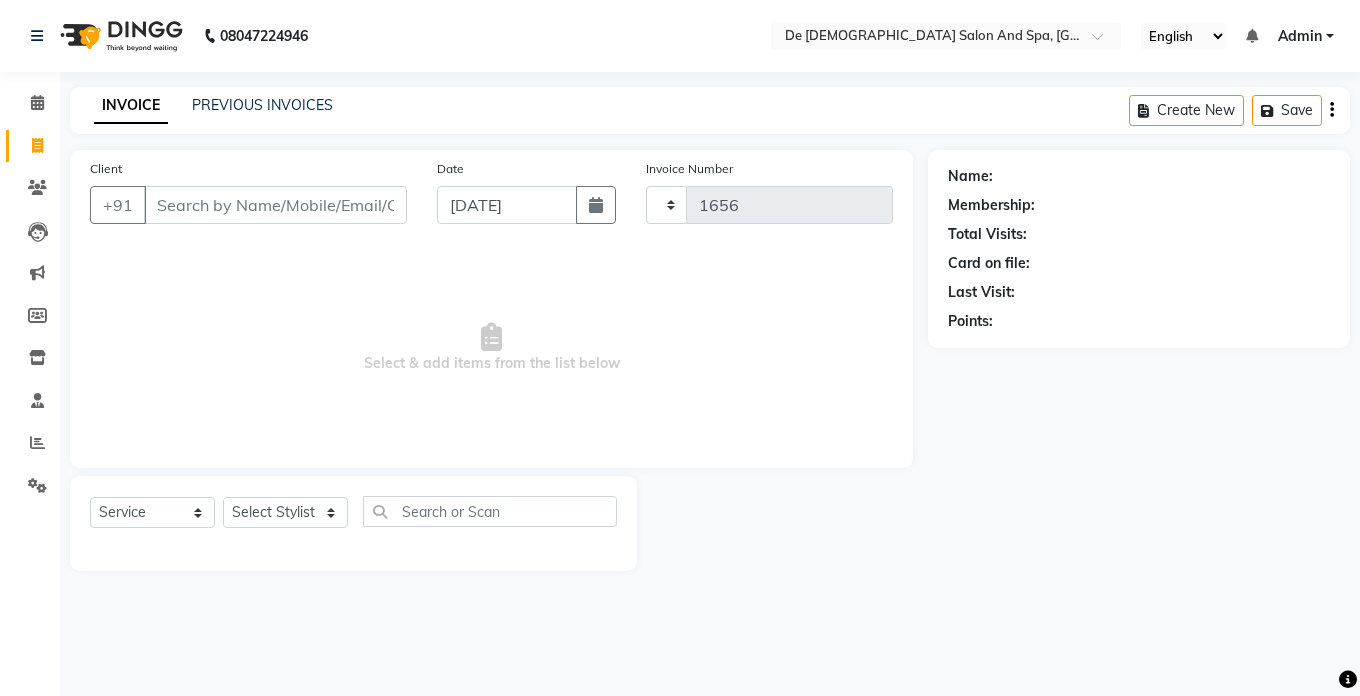 select on "6431" 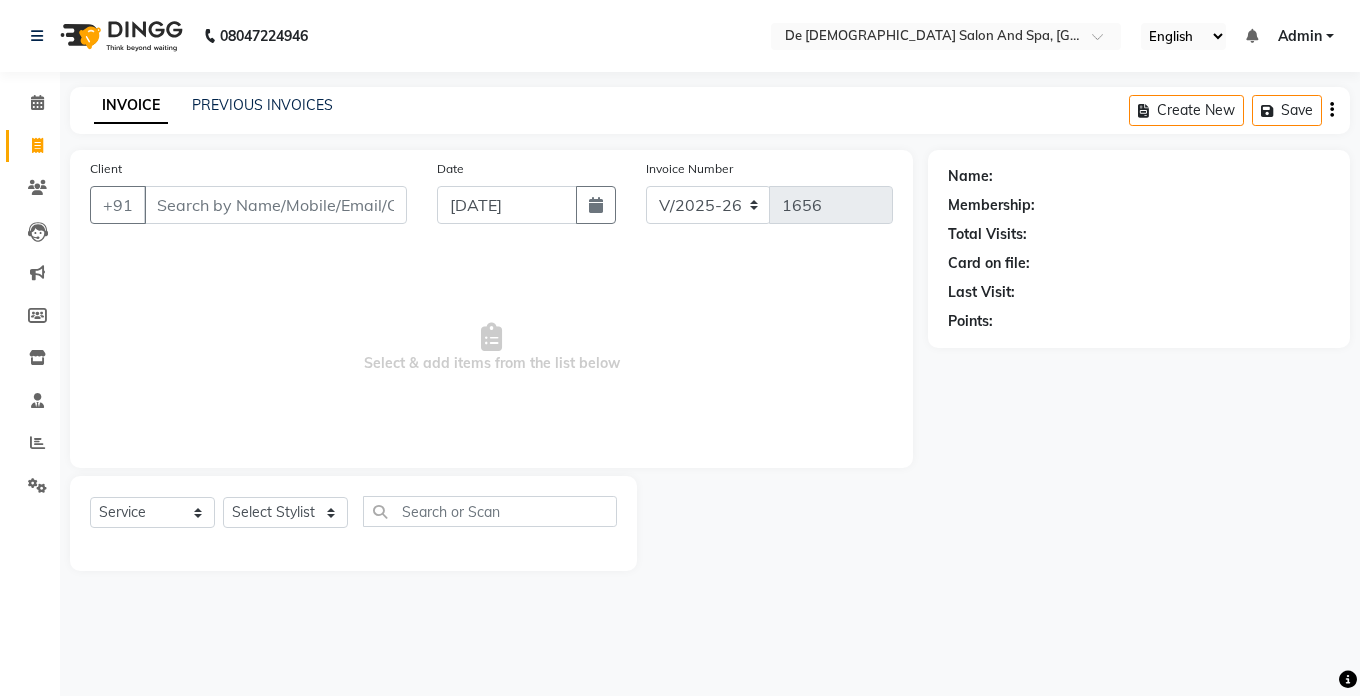 click on "Client" at bounding box center [275, 205] 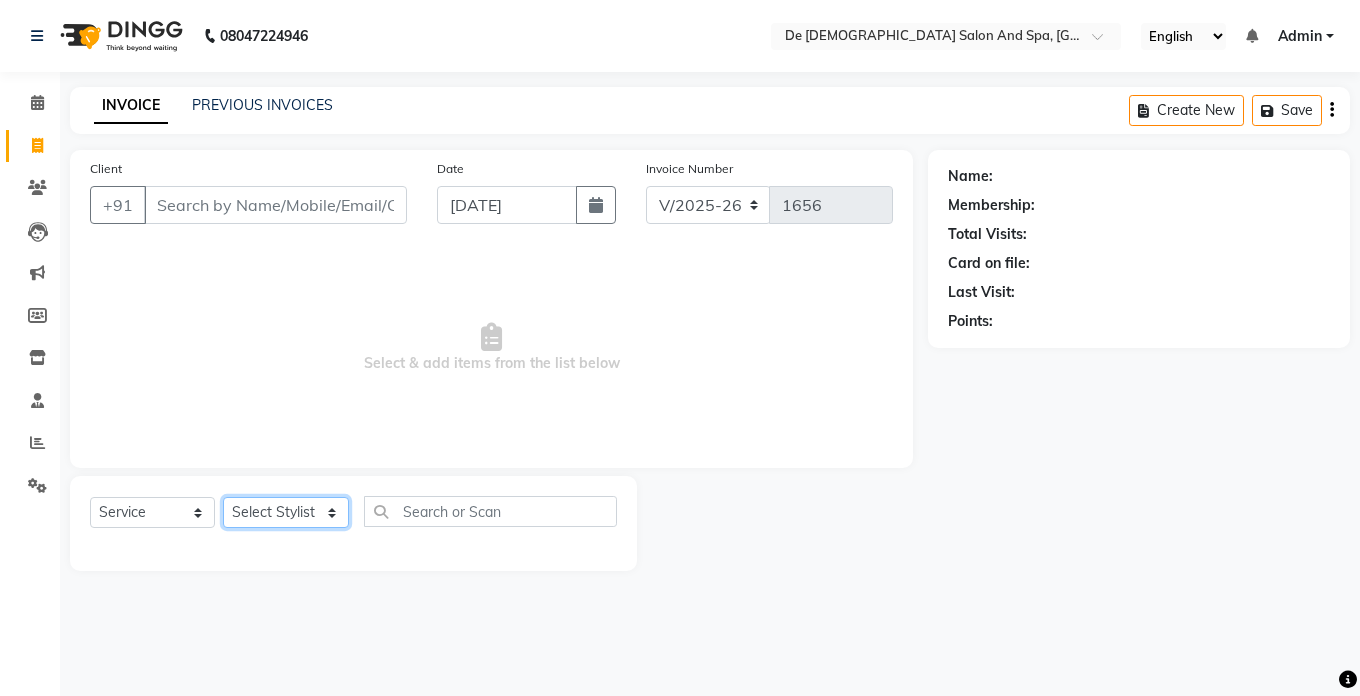 click on "Select Stylist akshay aman [PERSON_NAME] [PERSON_NAME]  [MEDICAL_DATA][PERSON_NAME] [PERSON_NAME] [DATE][PERSON_NAME]" 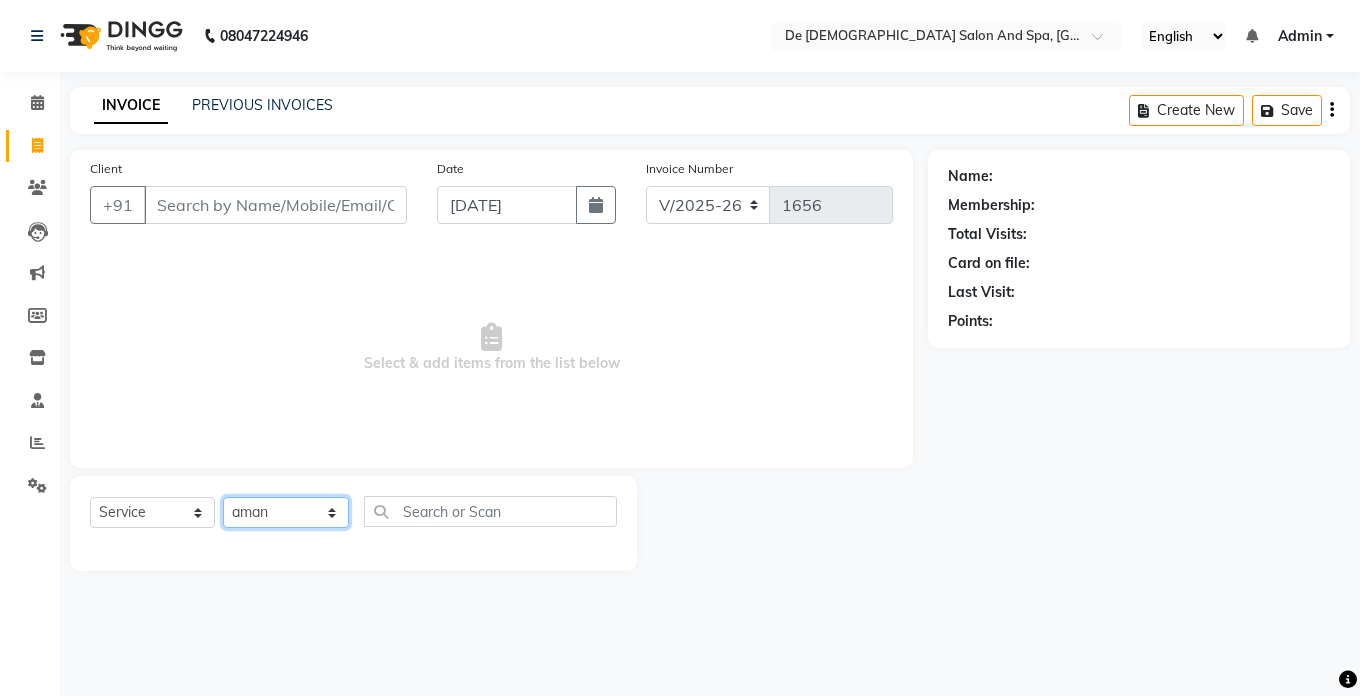 click on "Select Stylist akshay aman [PERSON_NAME] [PERSON_NAME]  [MEDICAL_DATA][PERSON_NAME] [PERSON_NAME] [DATE][PERSON_NAME]" 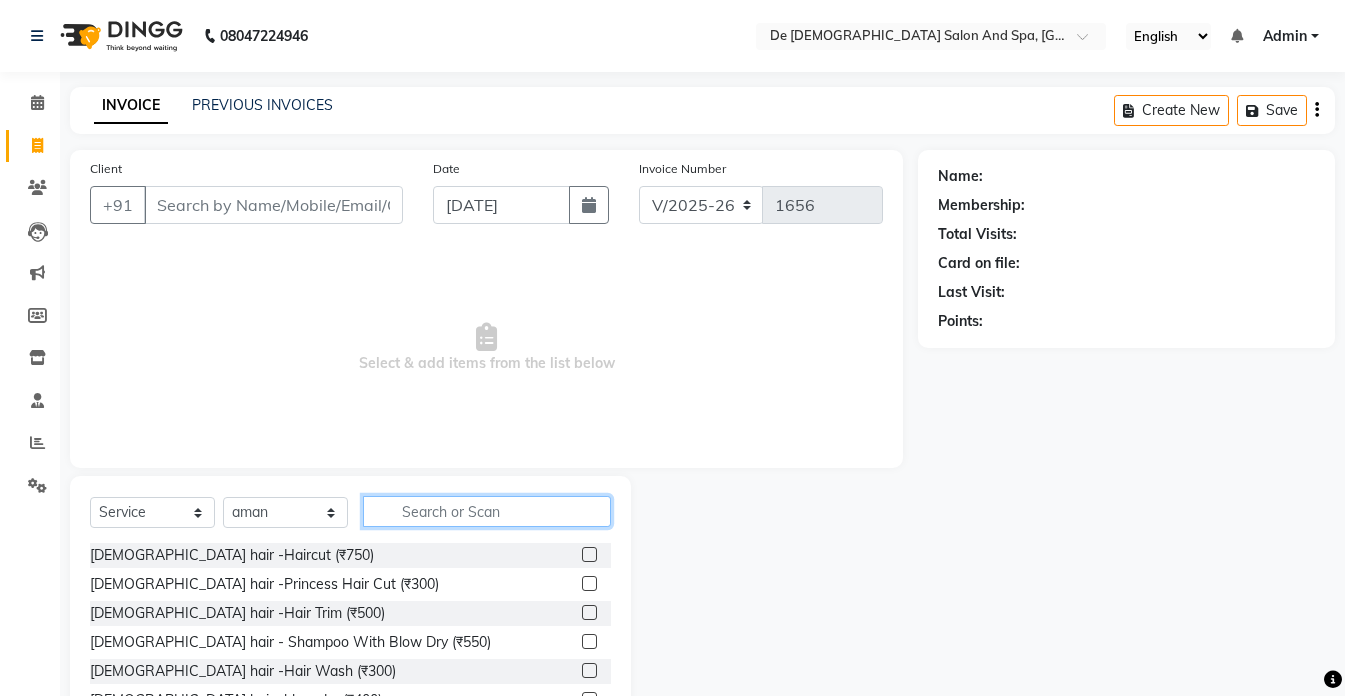click 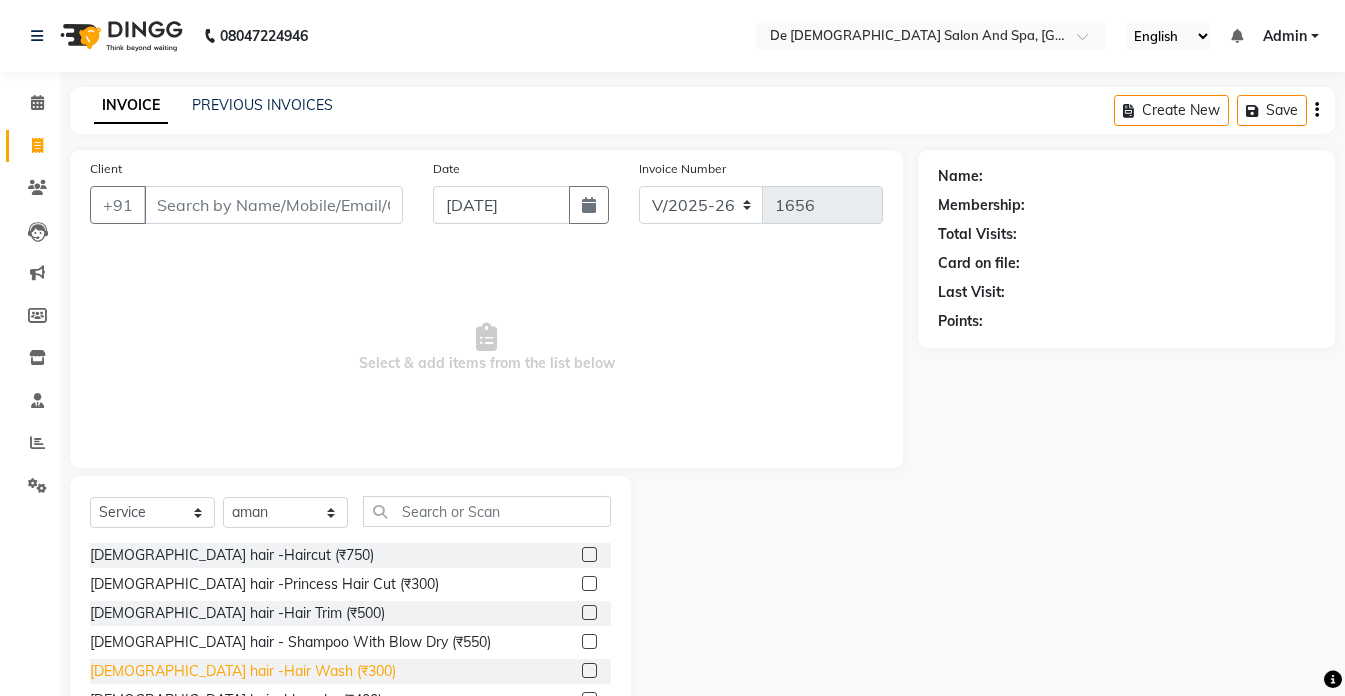click on "[DEMOGRAPHIC_DATA] hair -Hair Wash (₹300)" 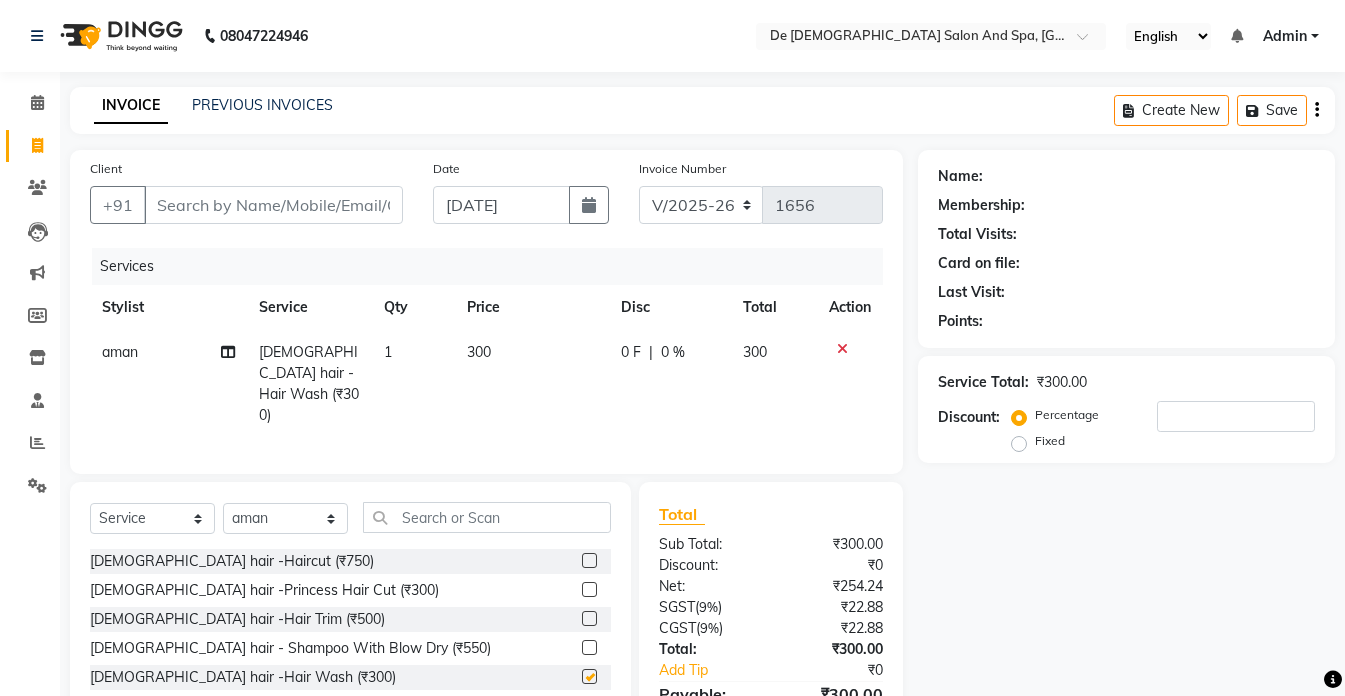 checkbox on "false" 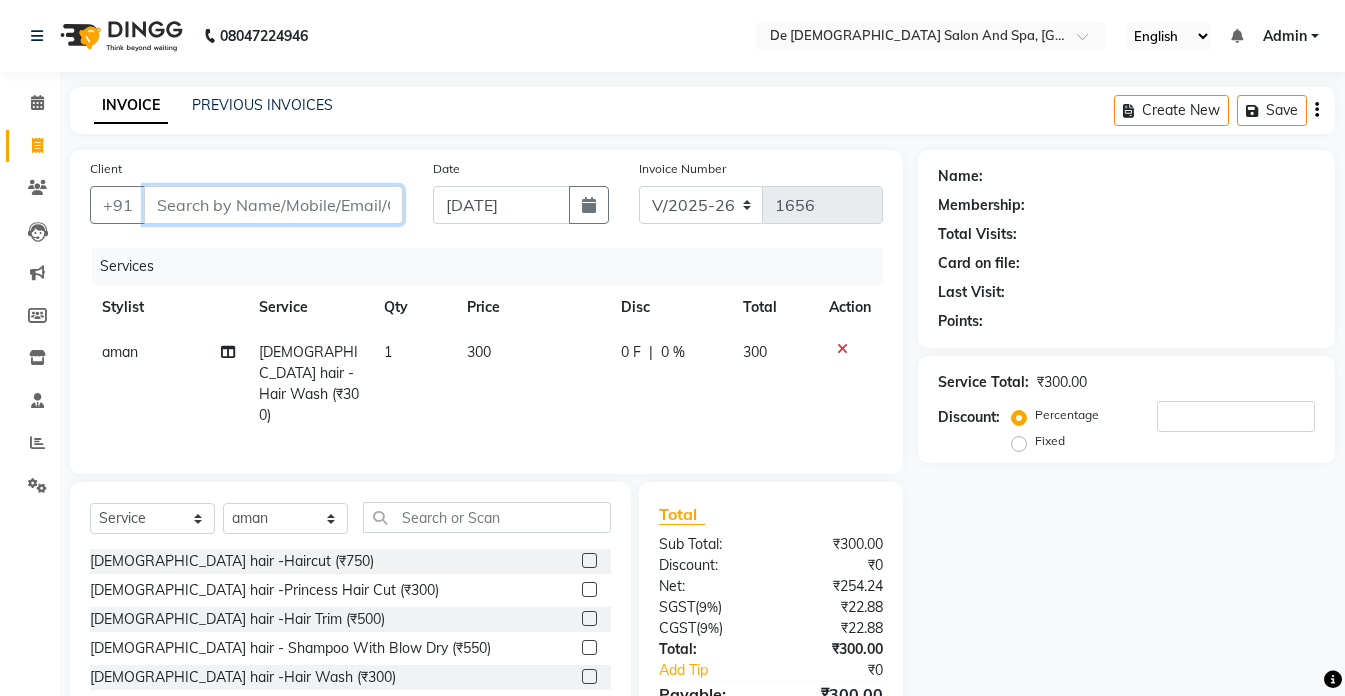 click on "Client" at bounding box center [273, 205] 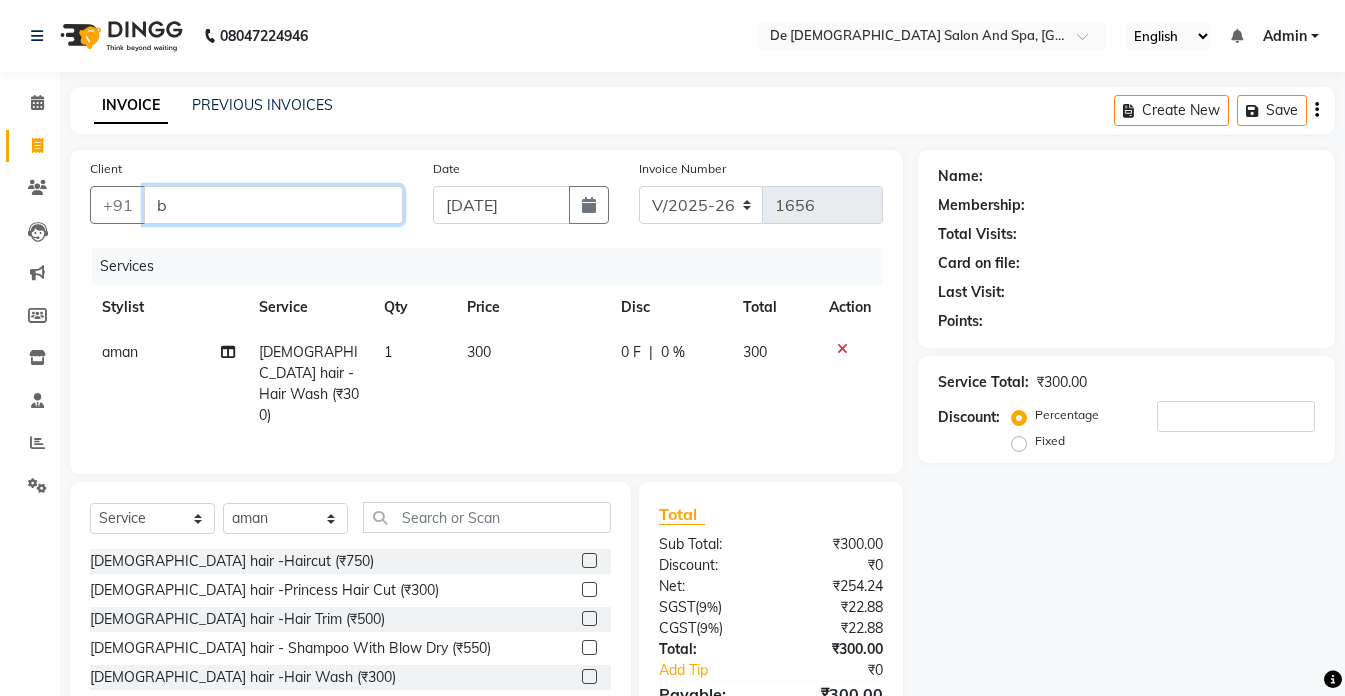 type on "0" 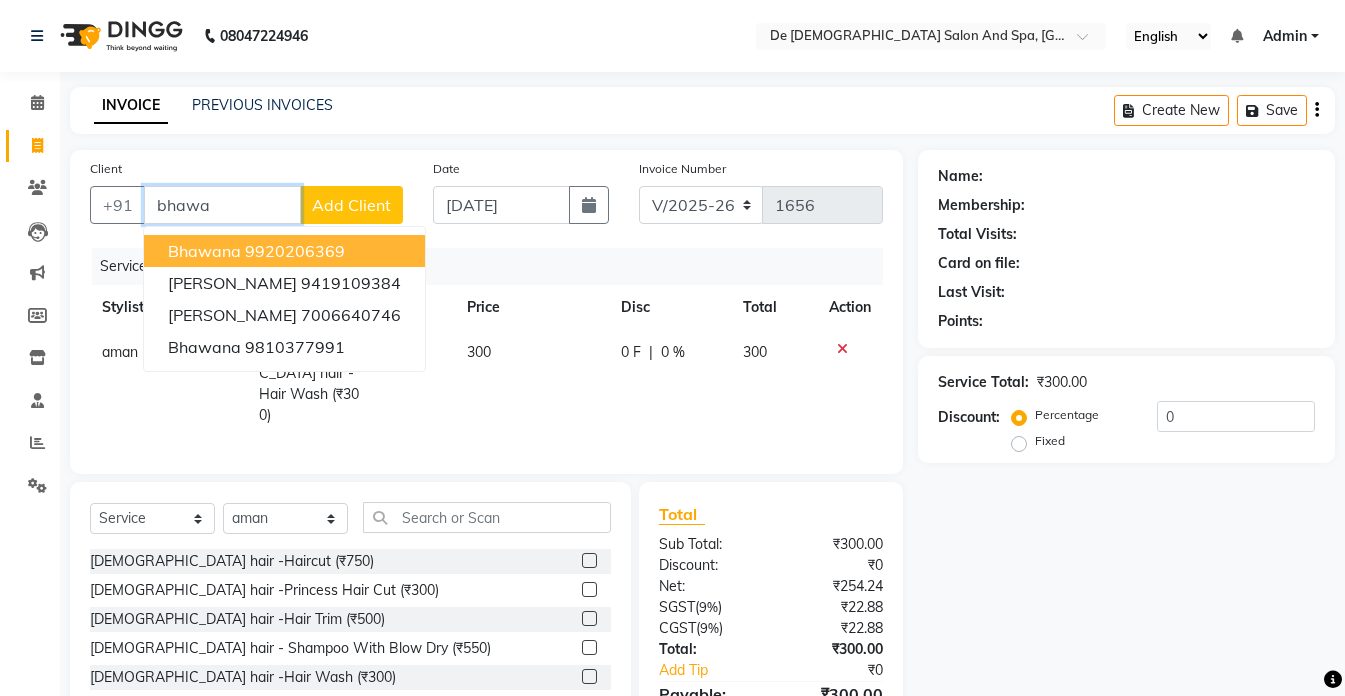 click on "9920206369" at bounding box center [295, 251] 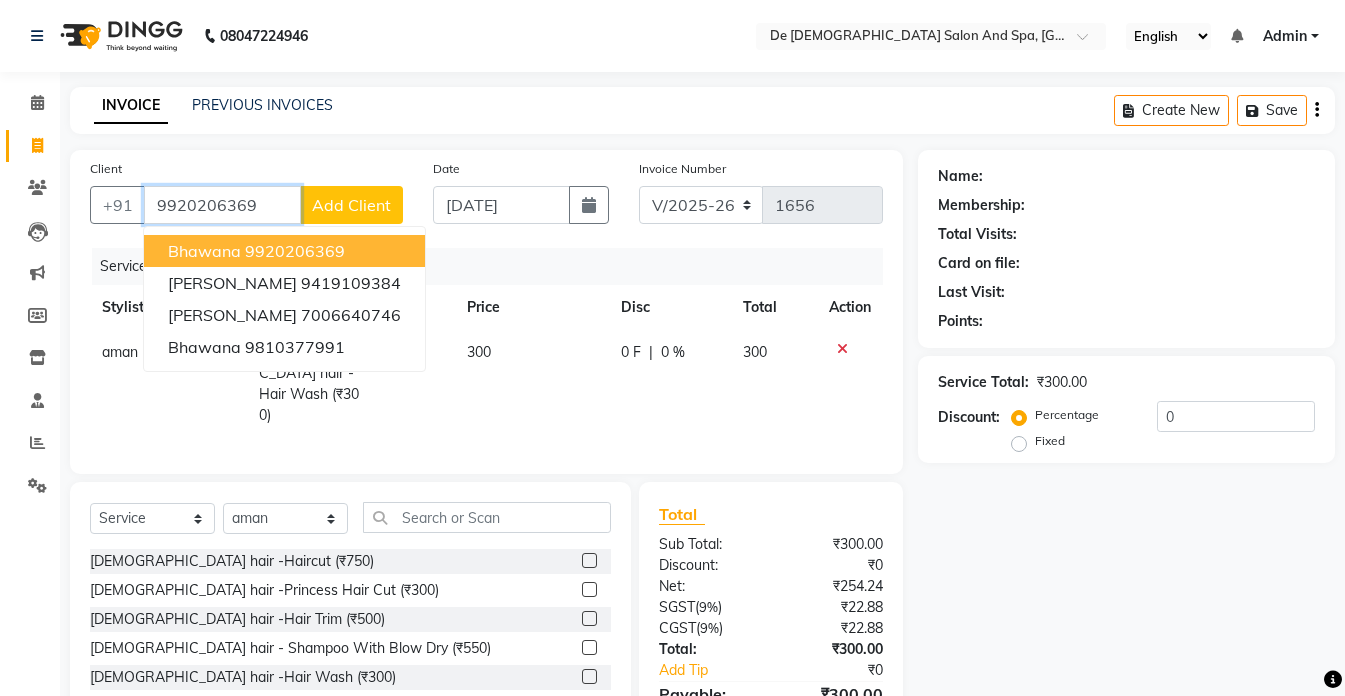 type on "9920206369" 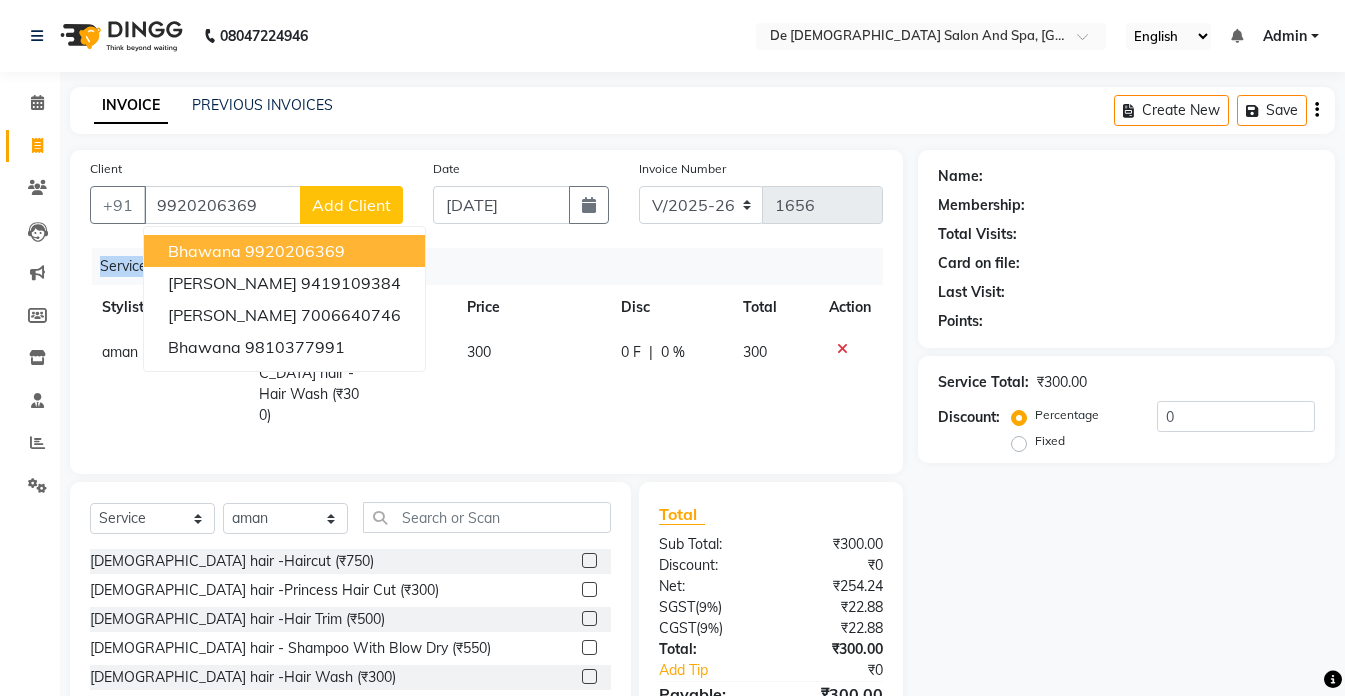 click on "Services" 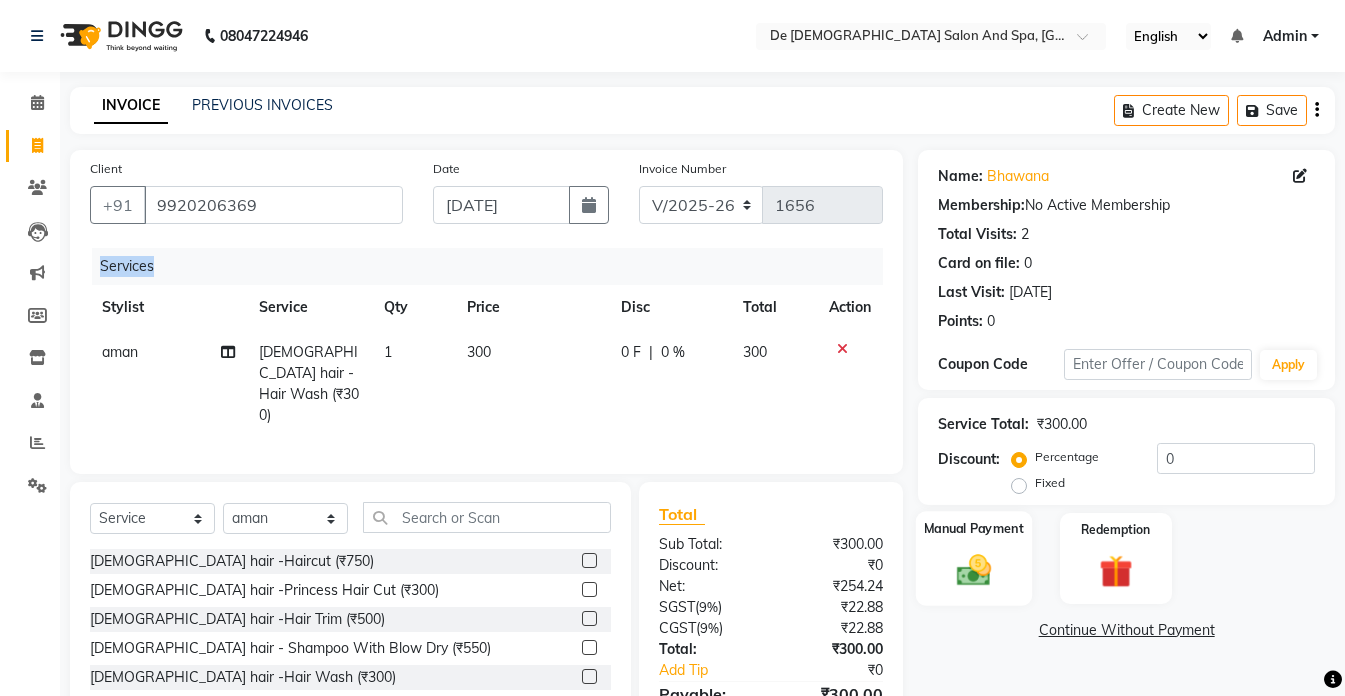 click 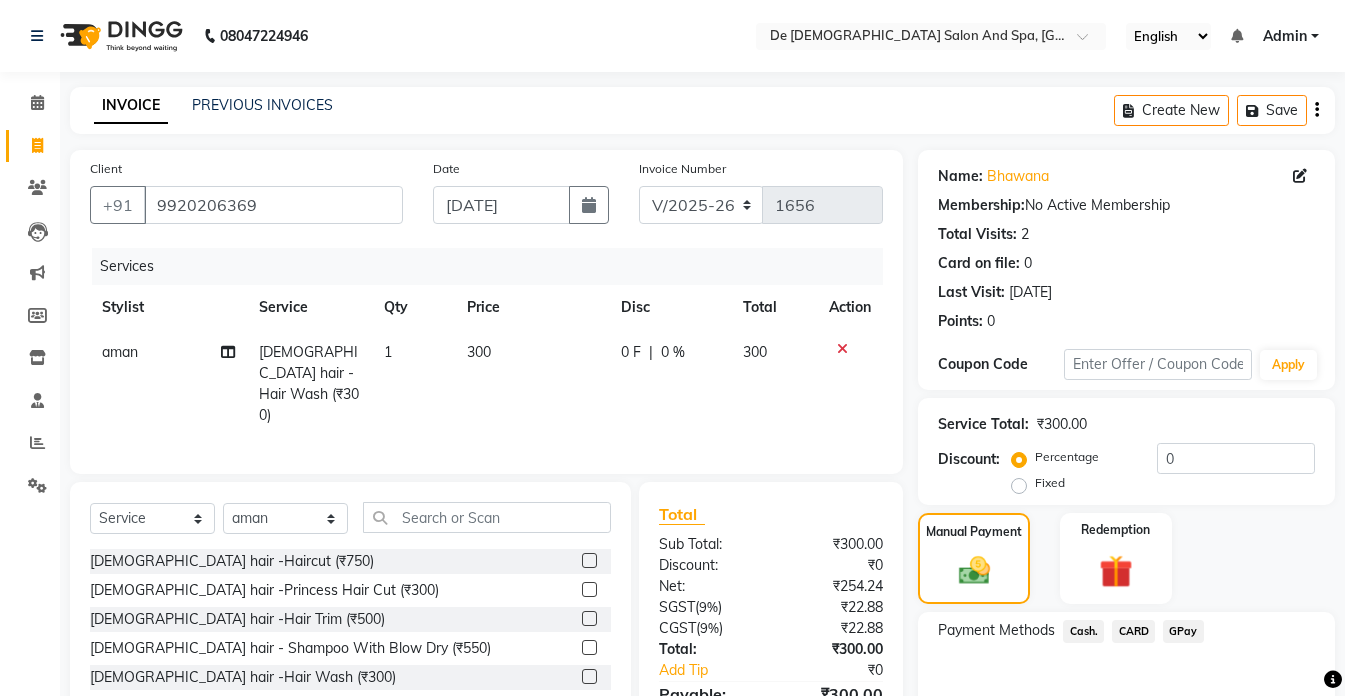 click on "Cash." 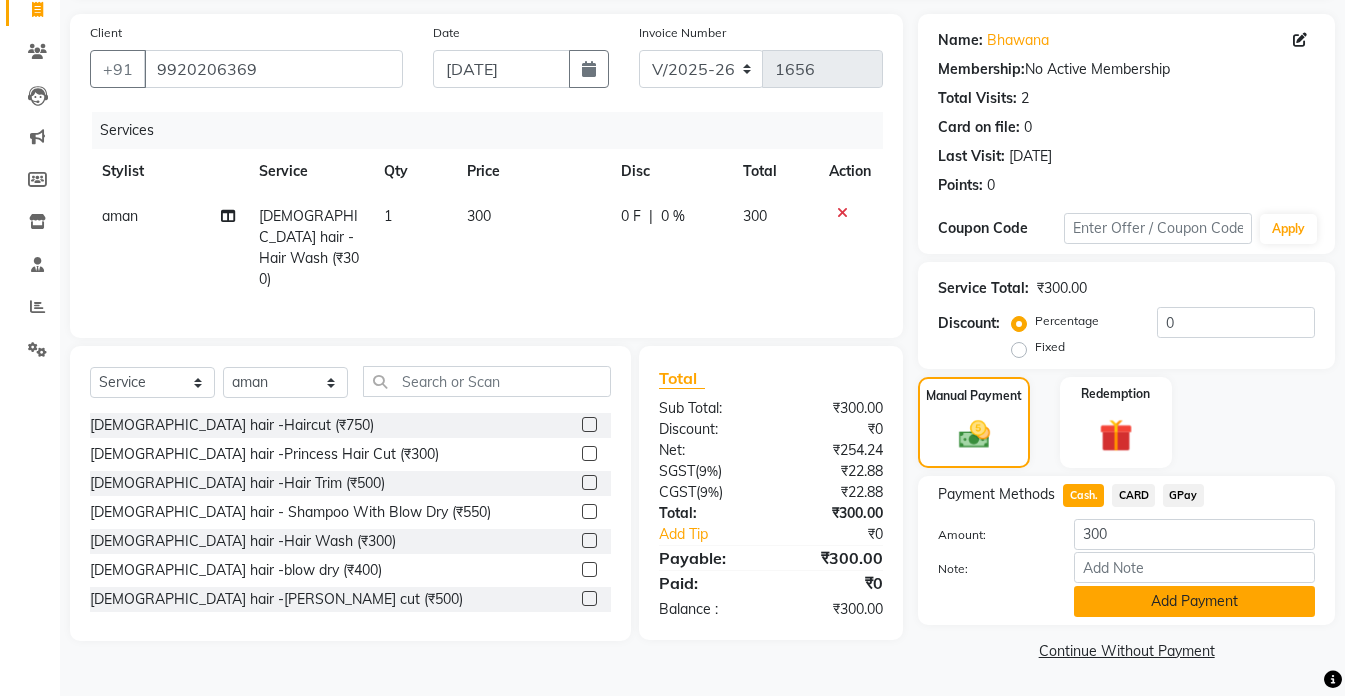 click on "Add Payment" 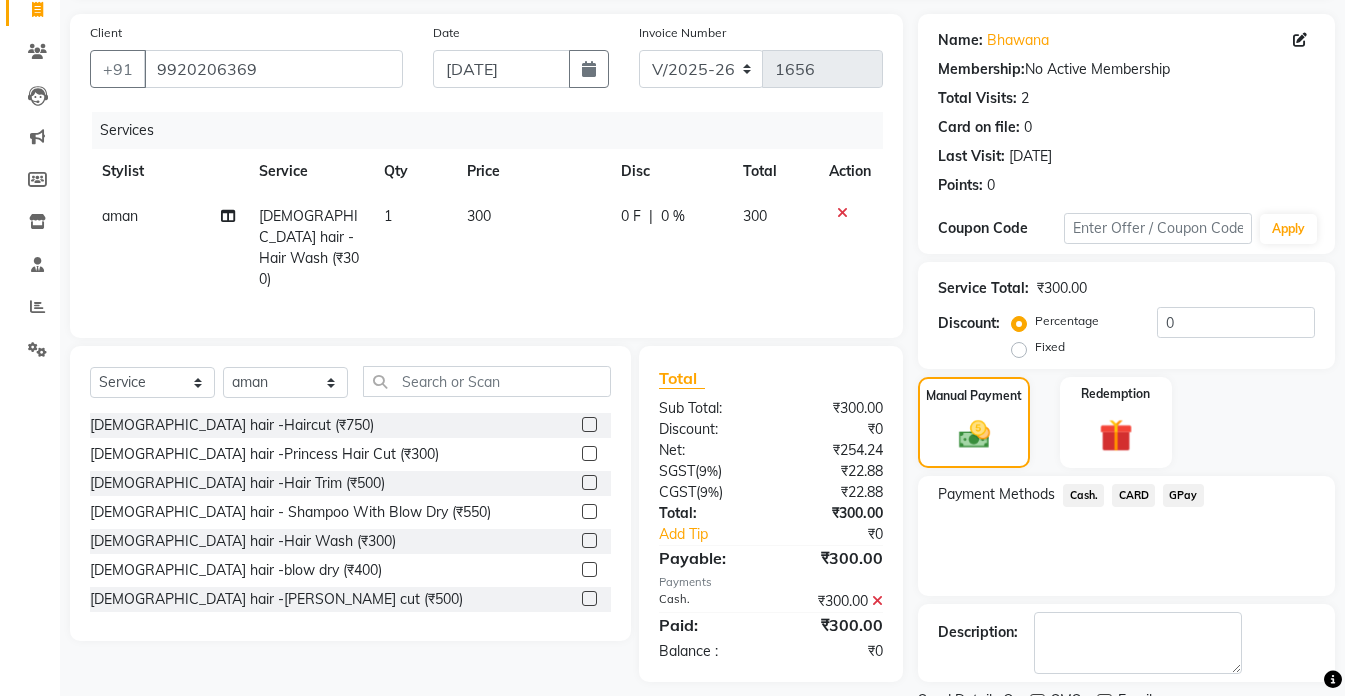 scroll, scrollTop: 220, scrollLeft: 0, axis: vertical 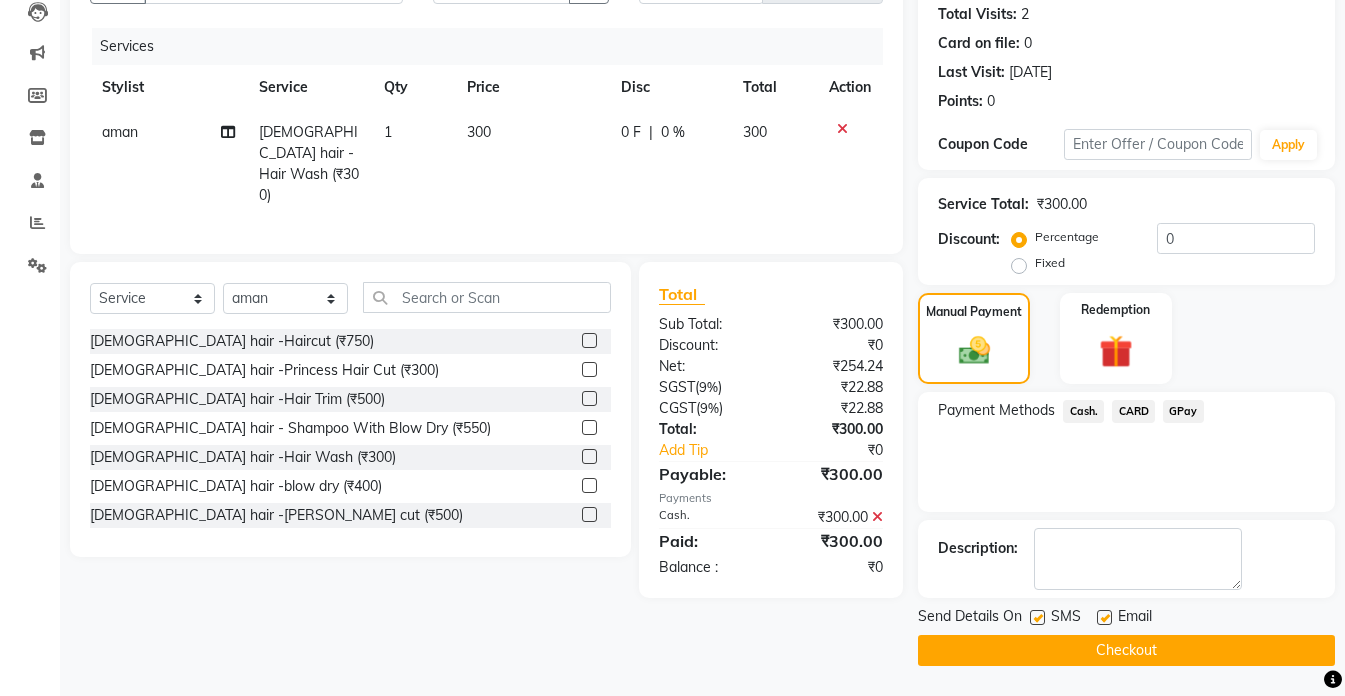 click on "Checkout" 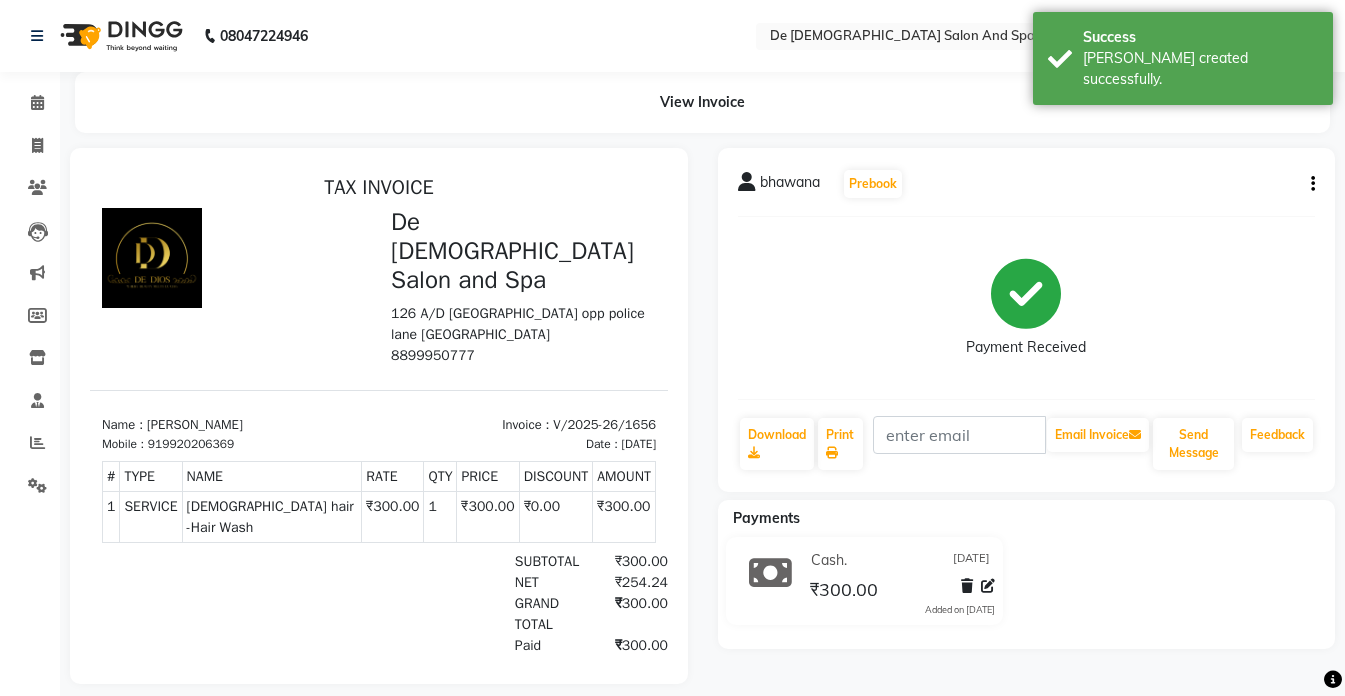 scroll, scrollTop: 0, scrollLeft: 0, axis: both 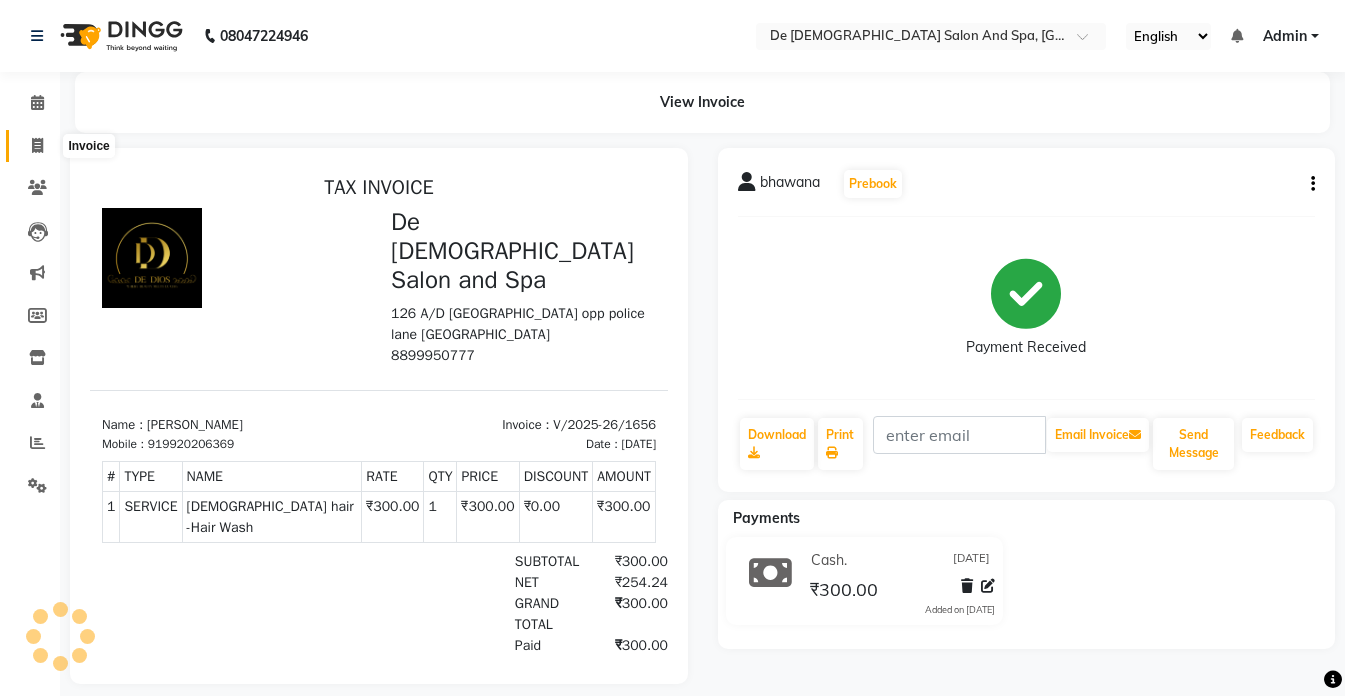 click 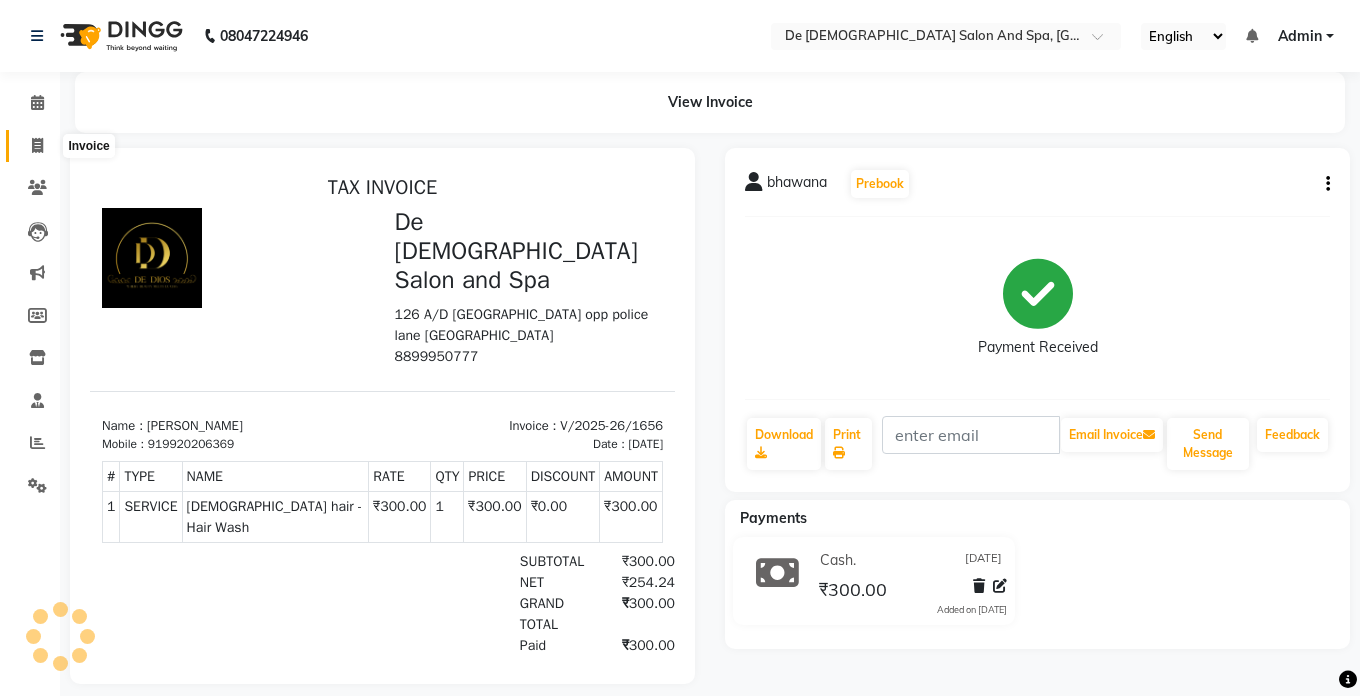 select on "service" 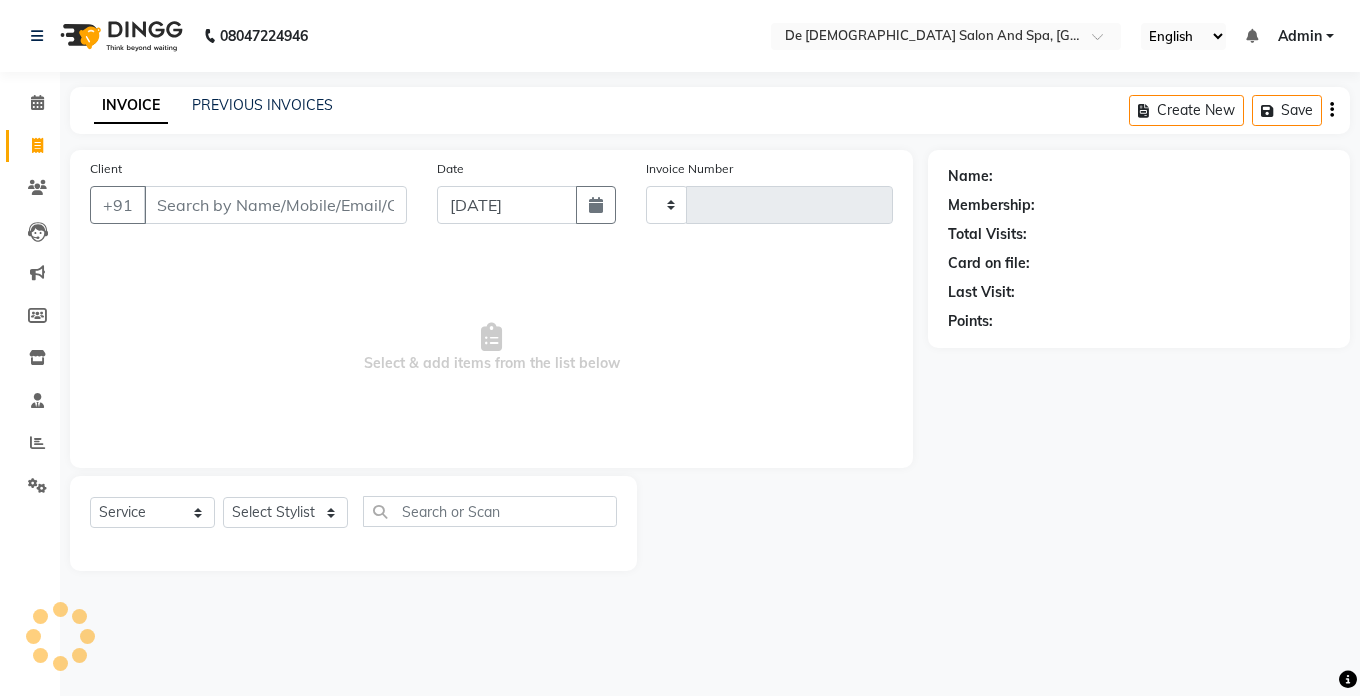 type on "1657" 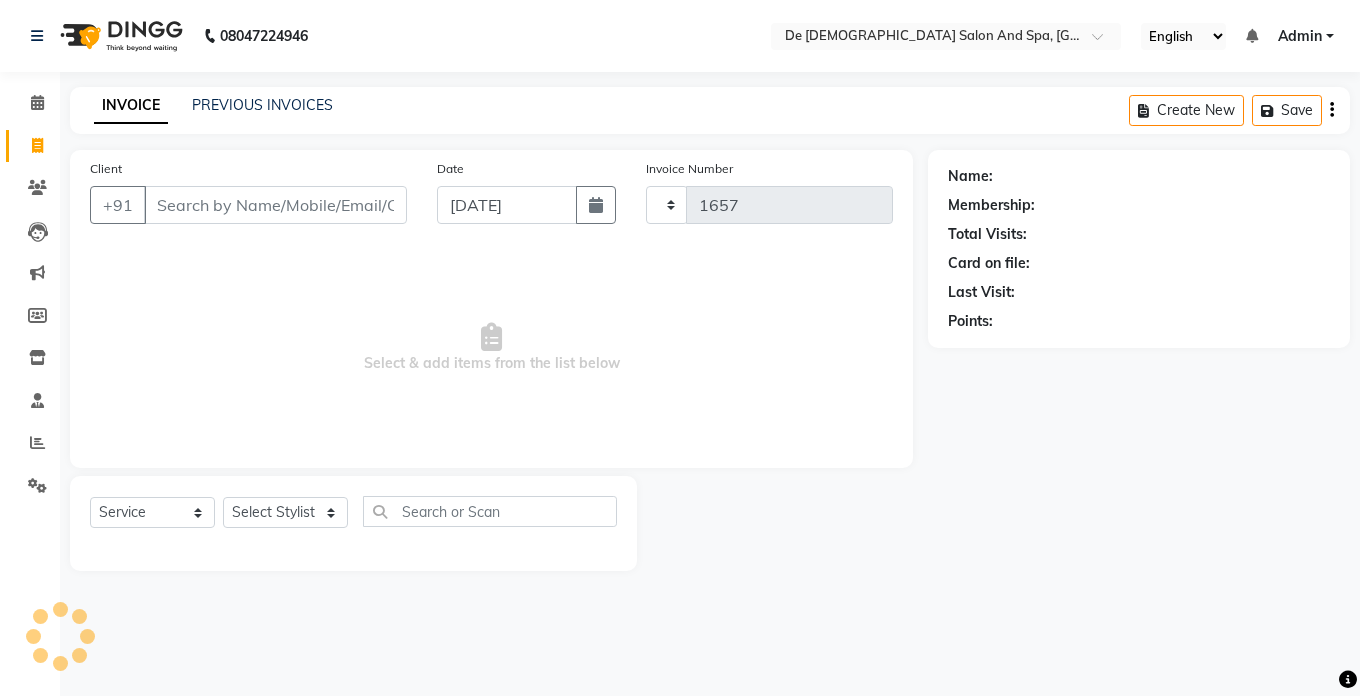 select on "6431" 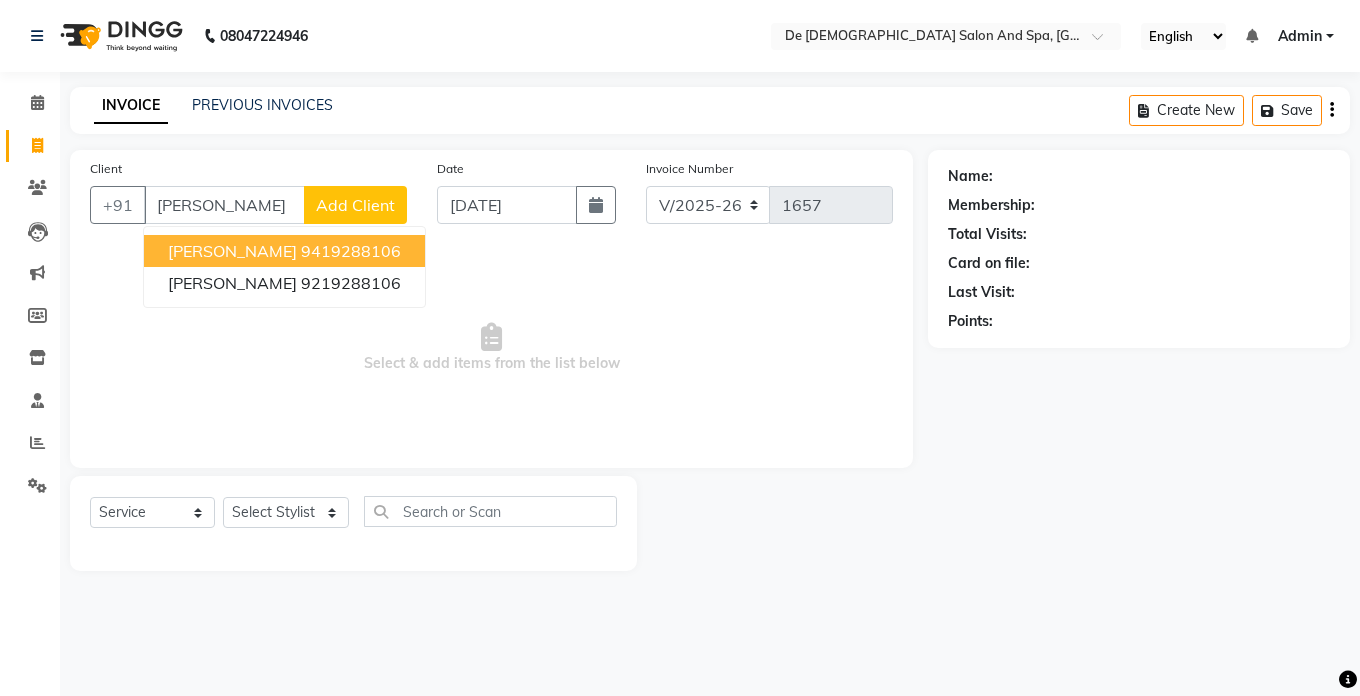 click on "[PERSON_NAME]" at bounding box center (232, 251) 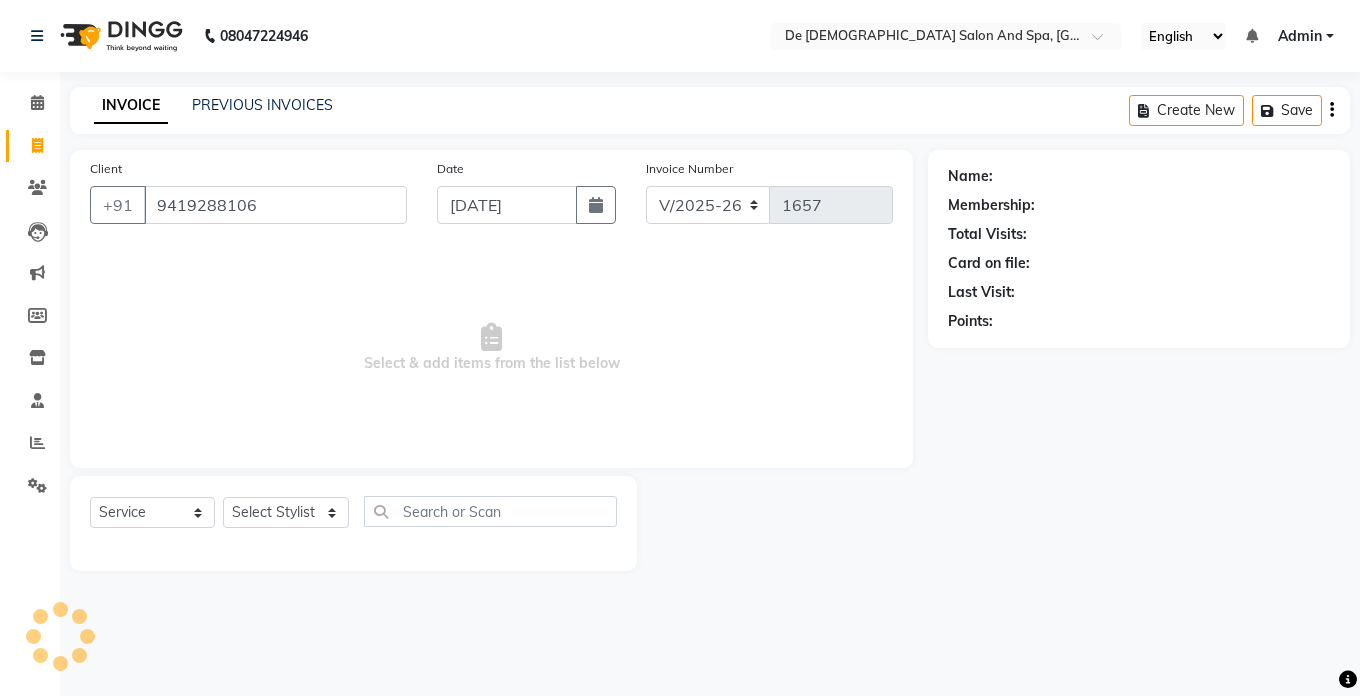 type on "9419288106" 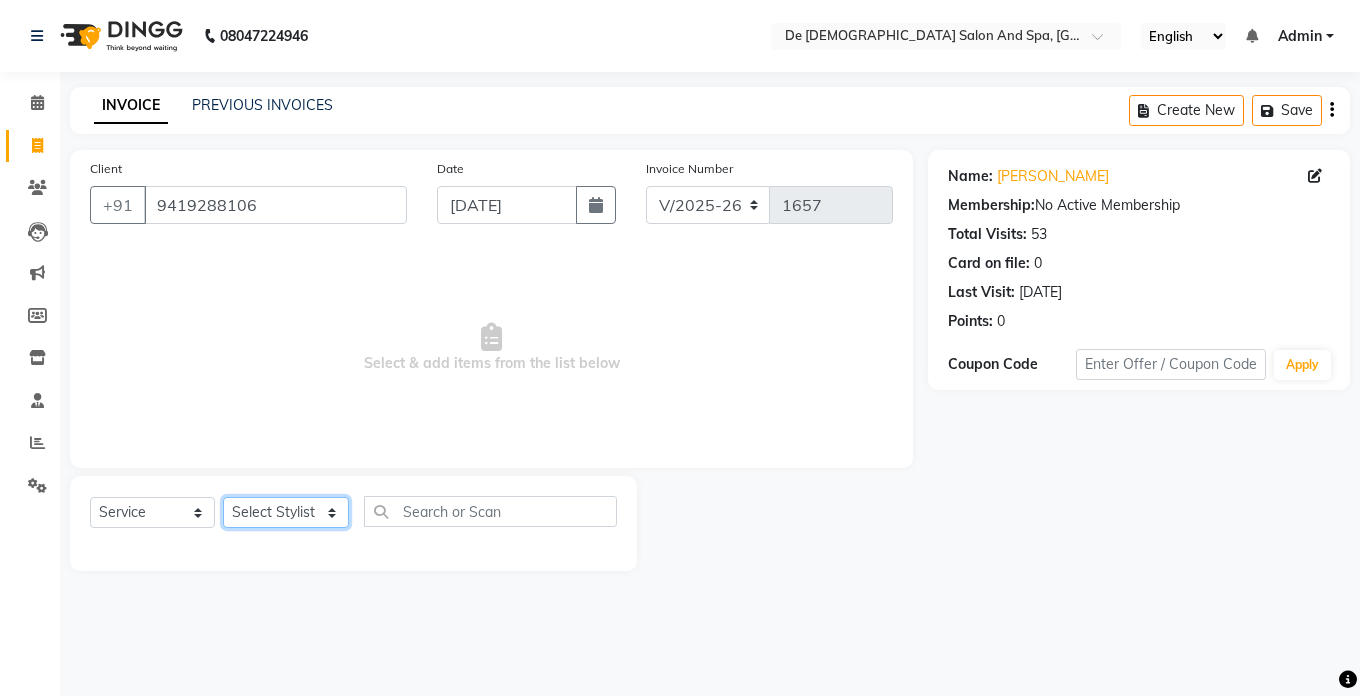 click on "Select Stylist akshay aman [PERSON_NAME] [PERSON_NAME]  [MEDICAL_DATA][PERSON_NAME] [PERSON_NAME] [DATE][PERSON_NAME]" 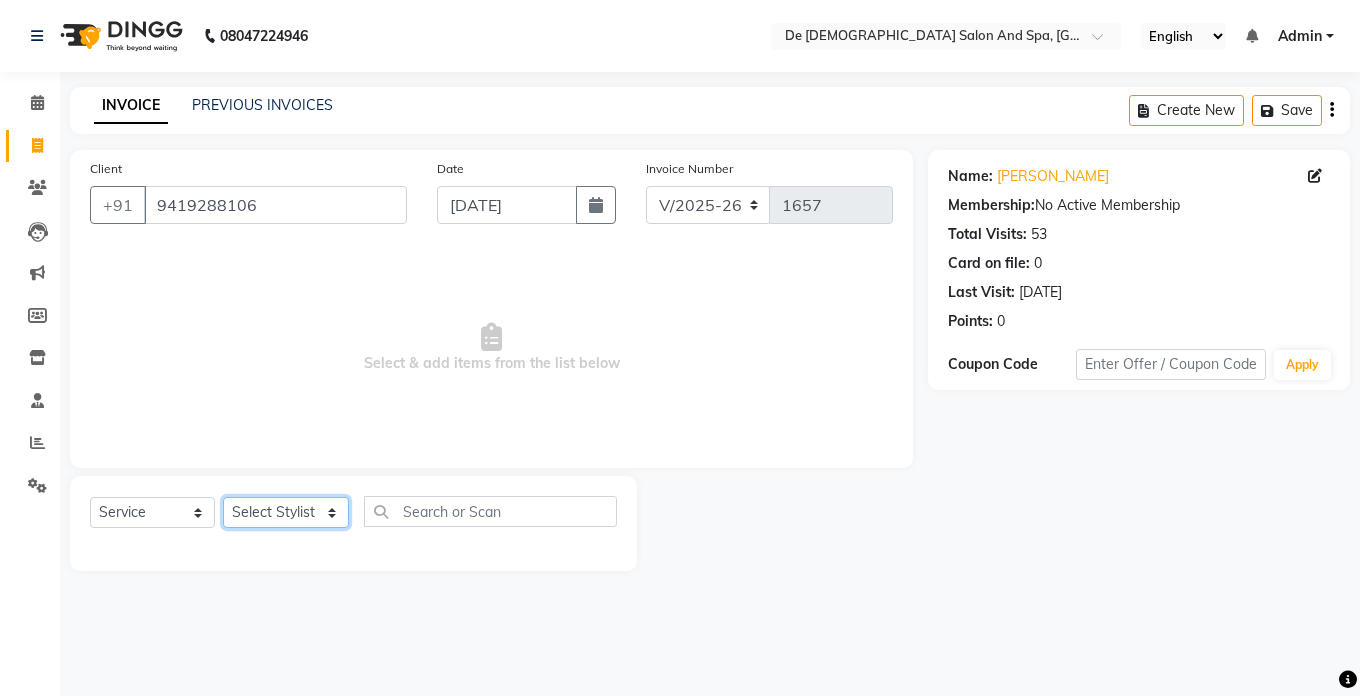 select on "79126" 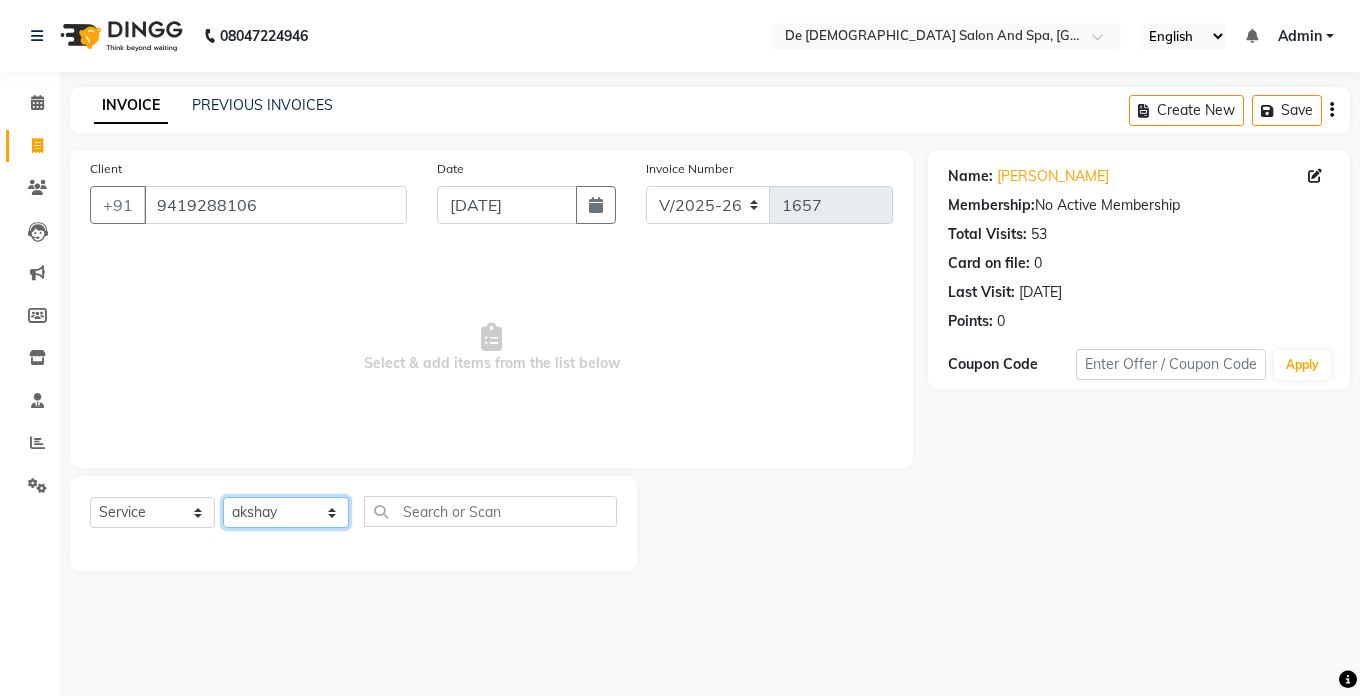 click on "Select Stylist akshay aman [PERSON_NAME] [PERSON_NAME]  [MEDICAL_DATA][PERSON_NAME] [PERSON_NAME] [DATE][PERSON_NAME]" 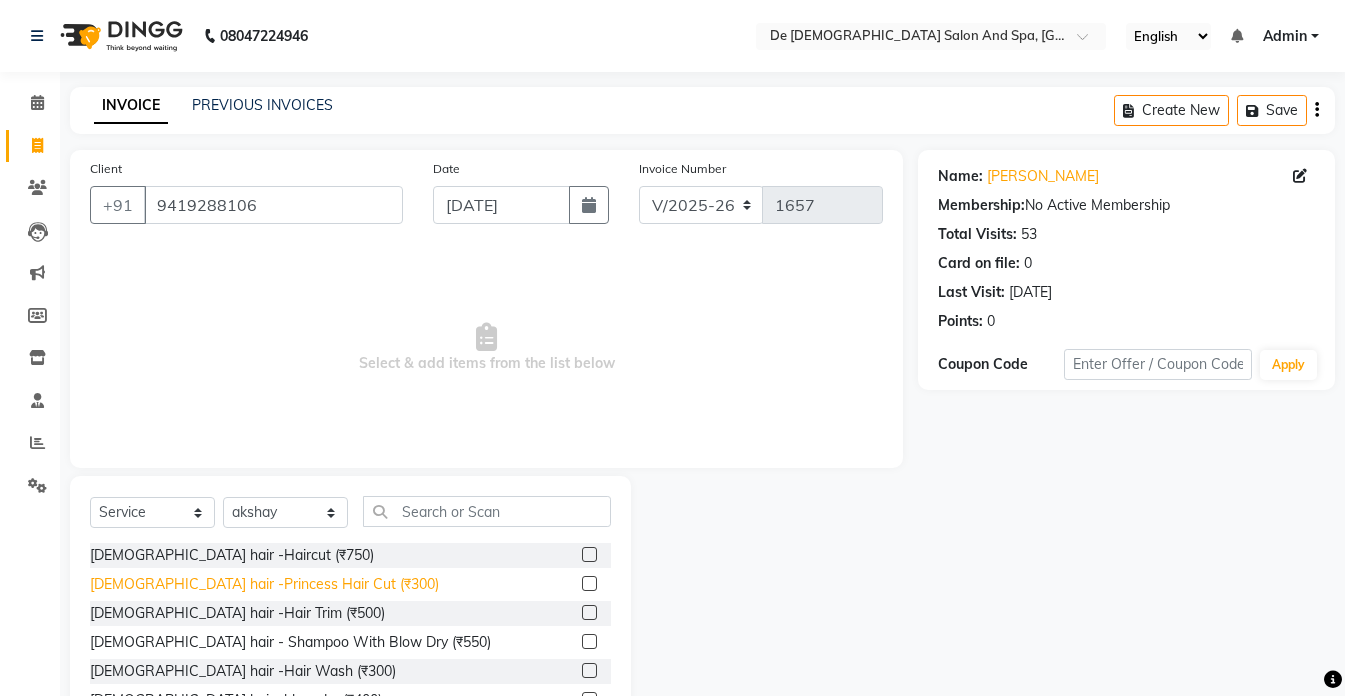 click on "[DEMOGRAPHIC_DATA] hair -Princess Hair Cut (₹300)" 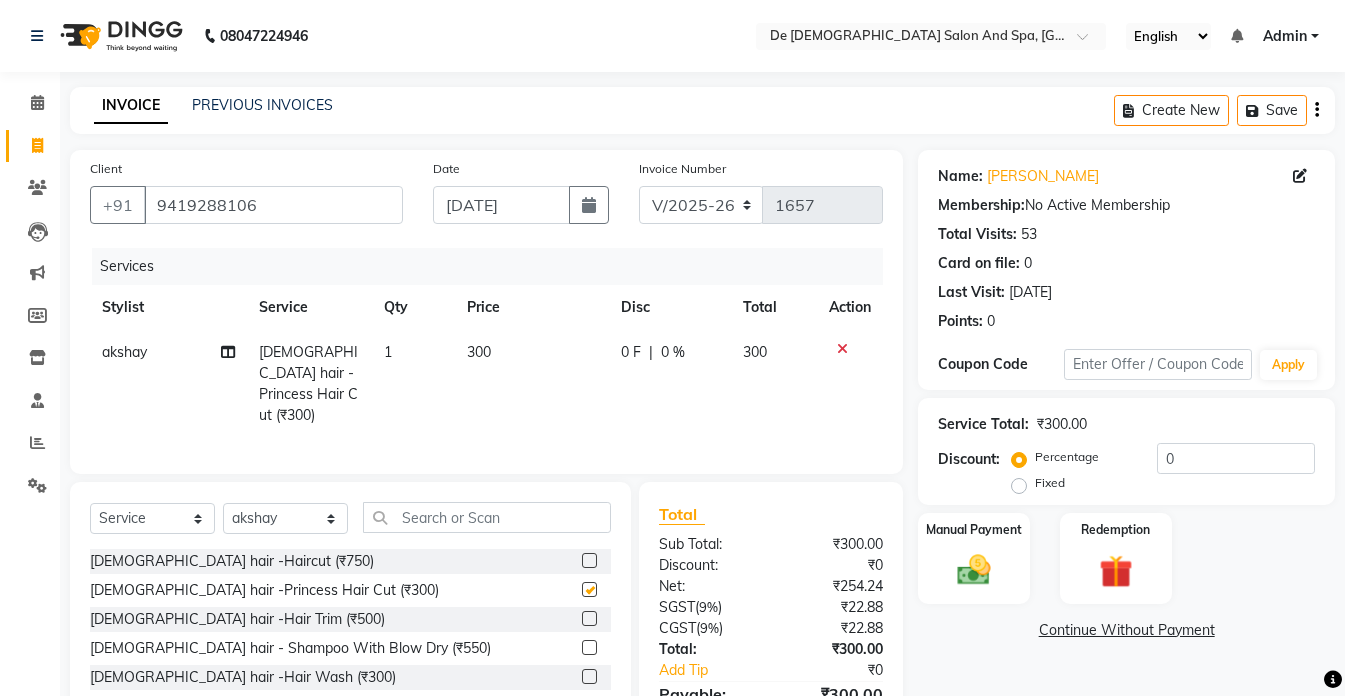 checkbox on "false" 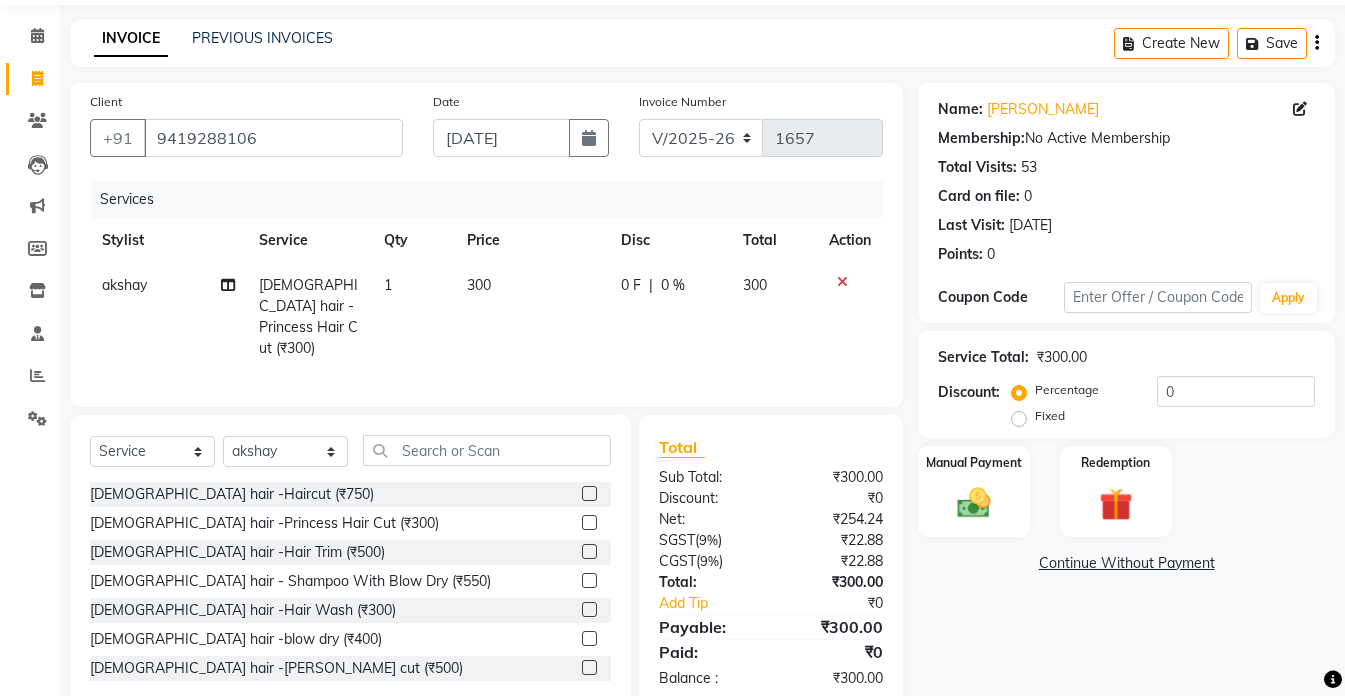 scroll, scrollTop: 105, scrollLeft: 0, axis: vertical 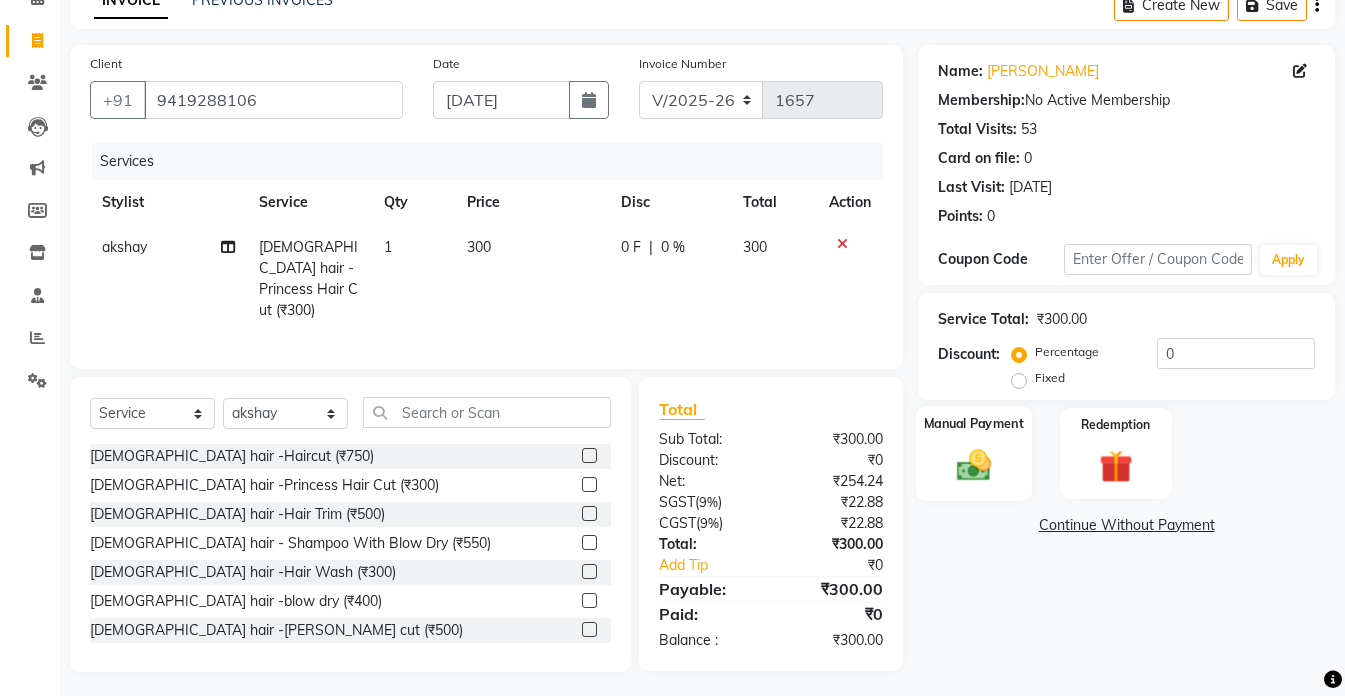 click on "Manual Payment" 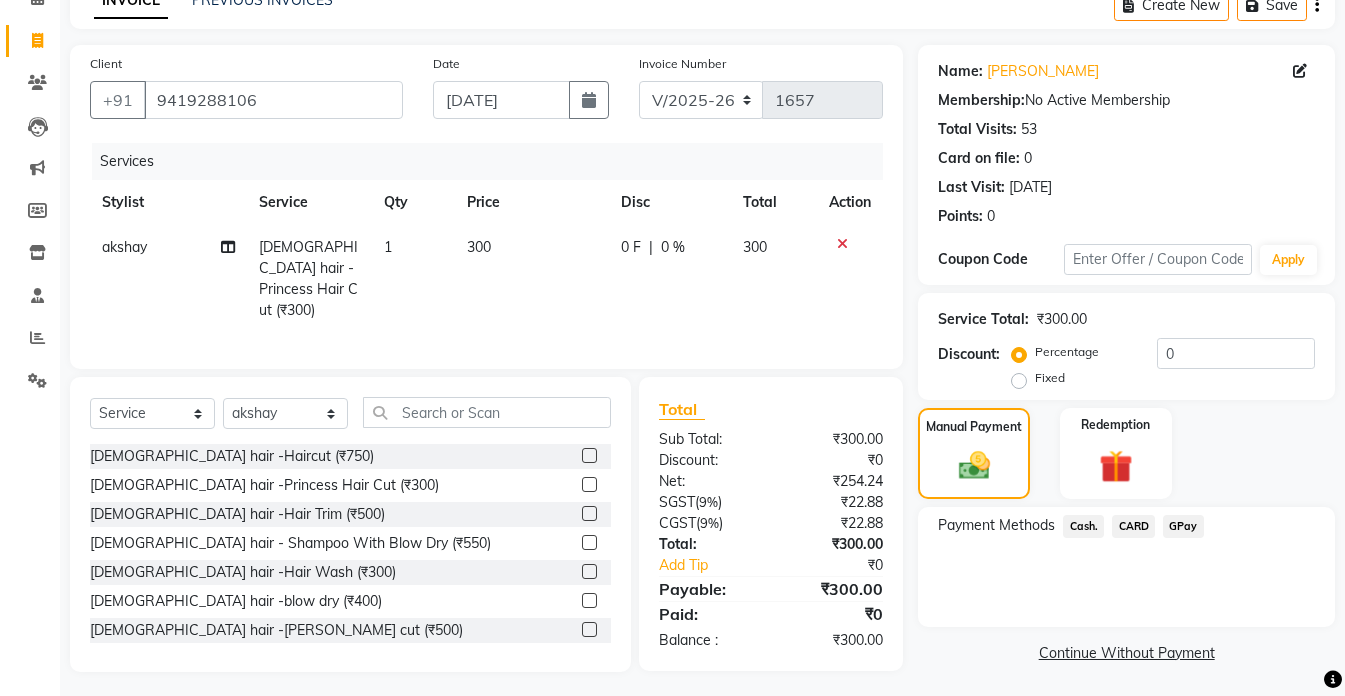 click on "Cash." 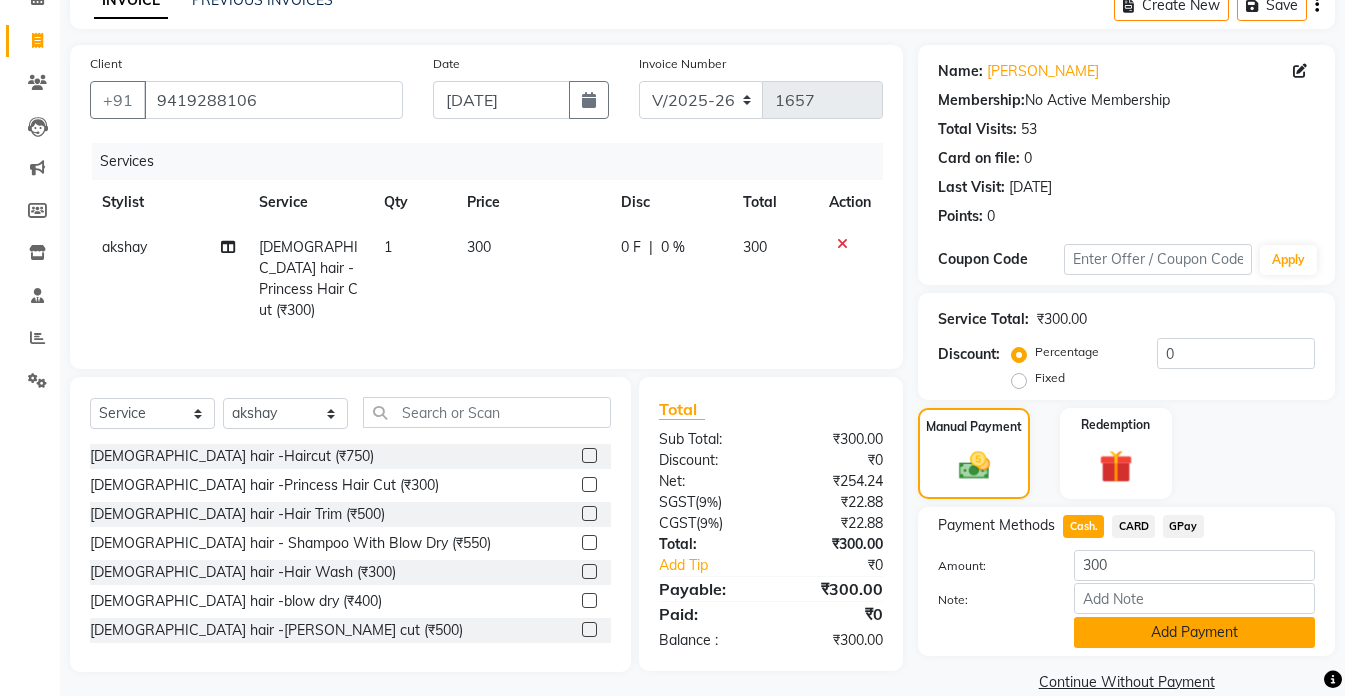 click on "Add Payment" 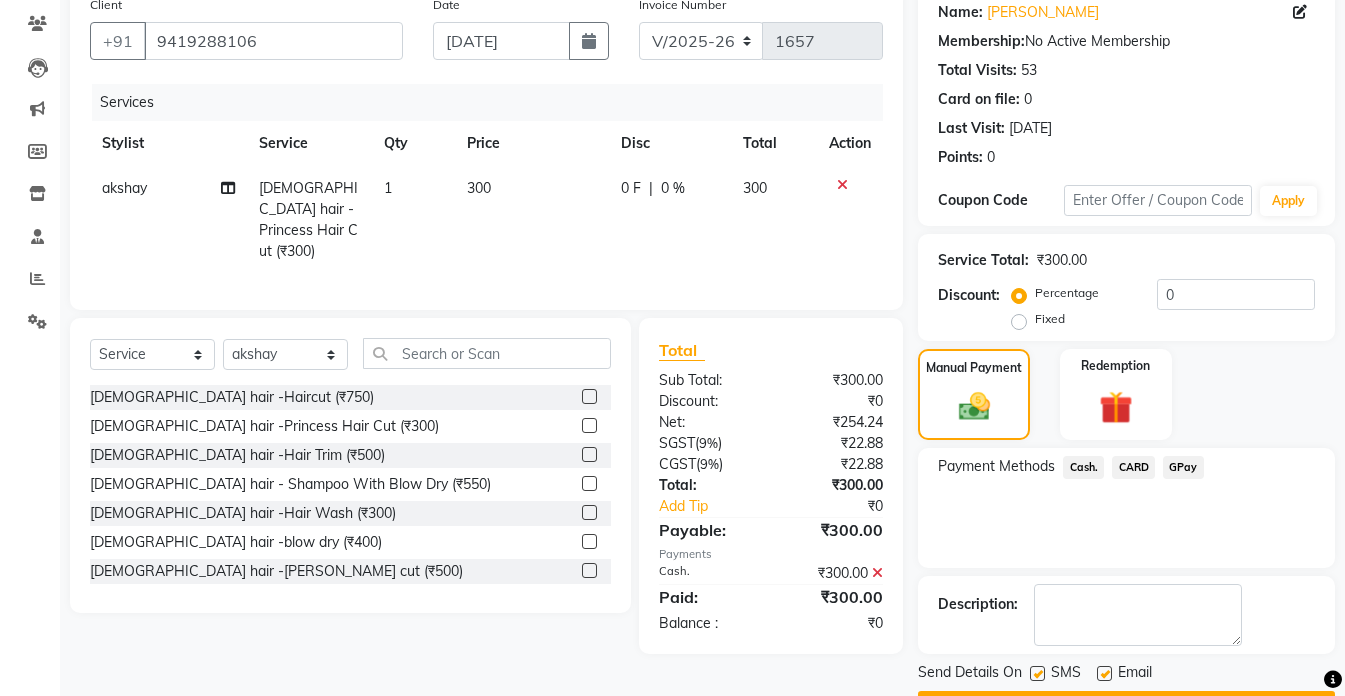 scroll, scrollTop: 220, scrollLeft: 0, axis: vertical 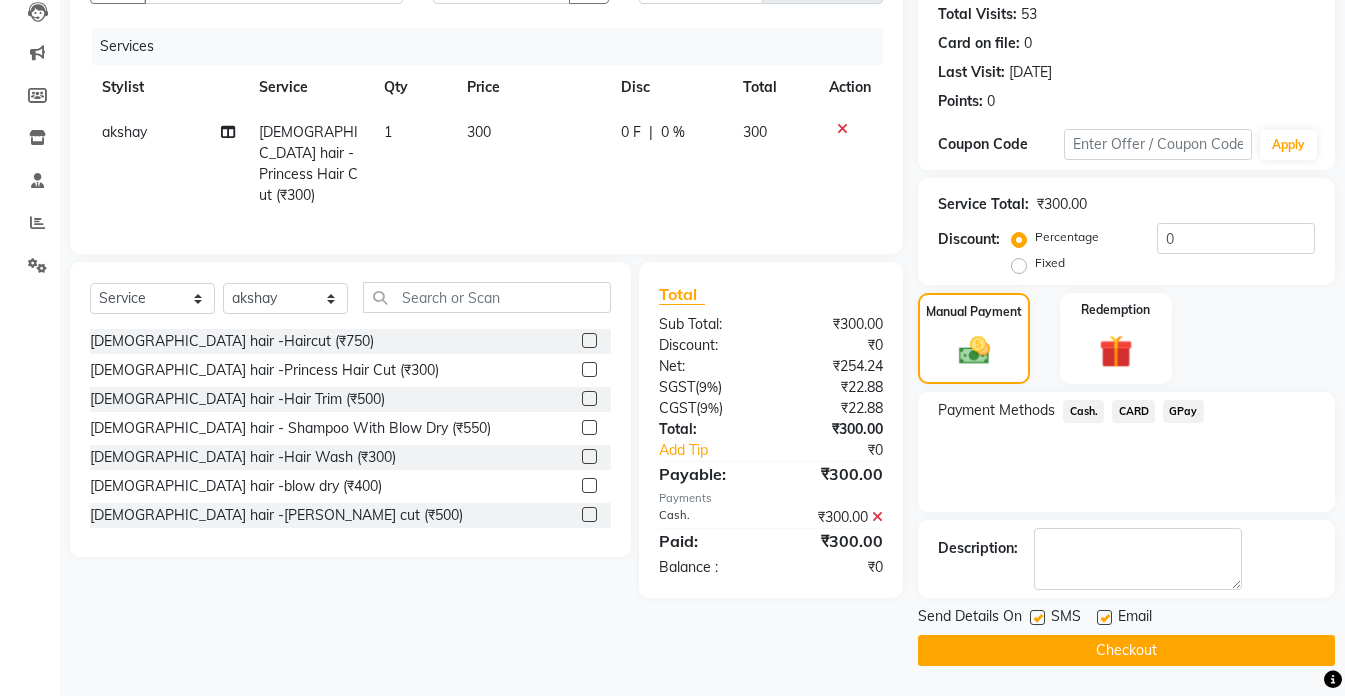 click on "Checkout" 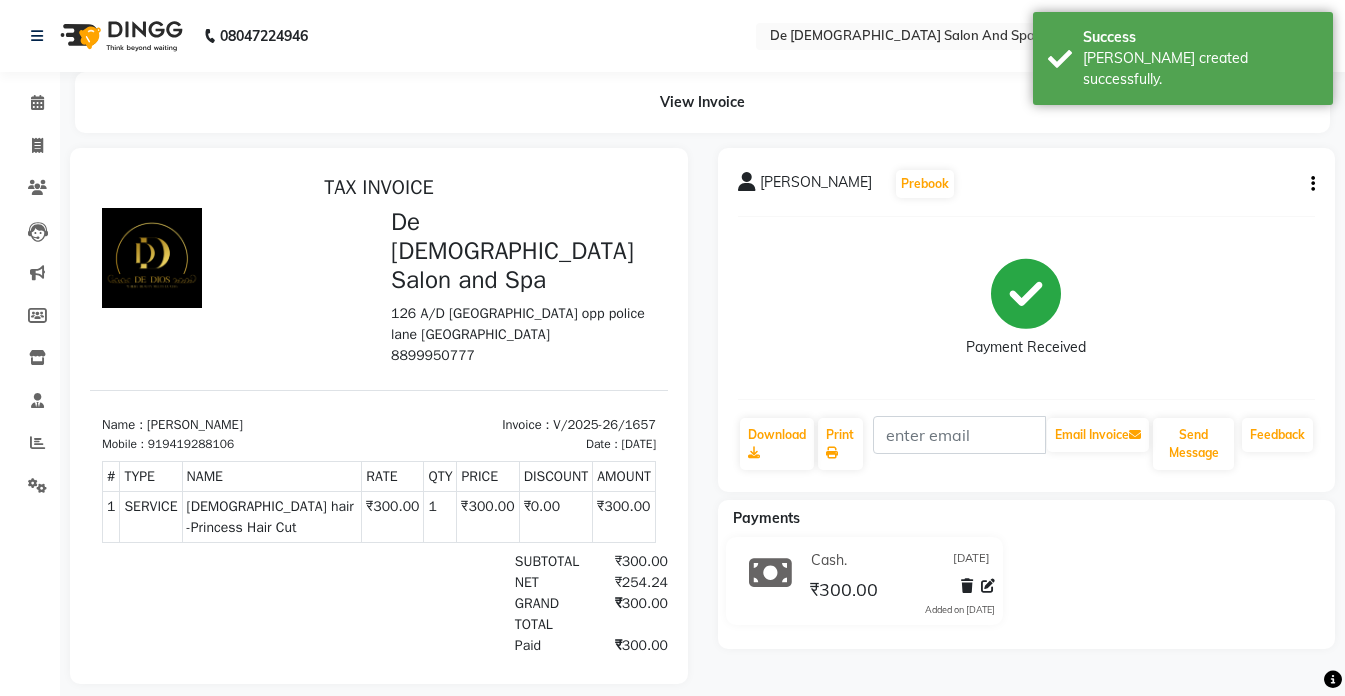 scroll, scrollTop: 0, scrollLeft: 0, axis: both 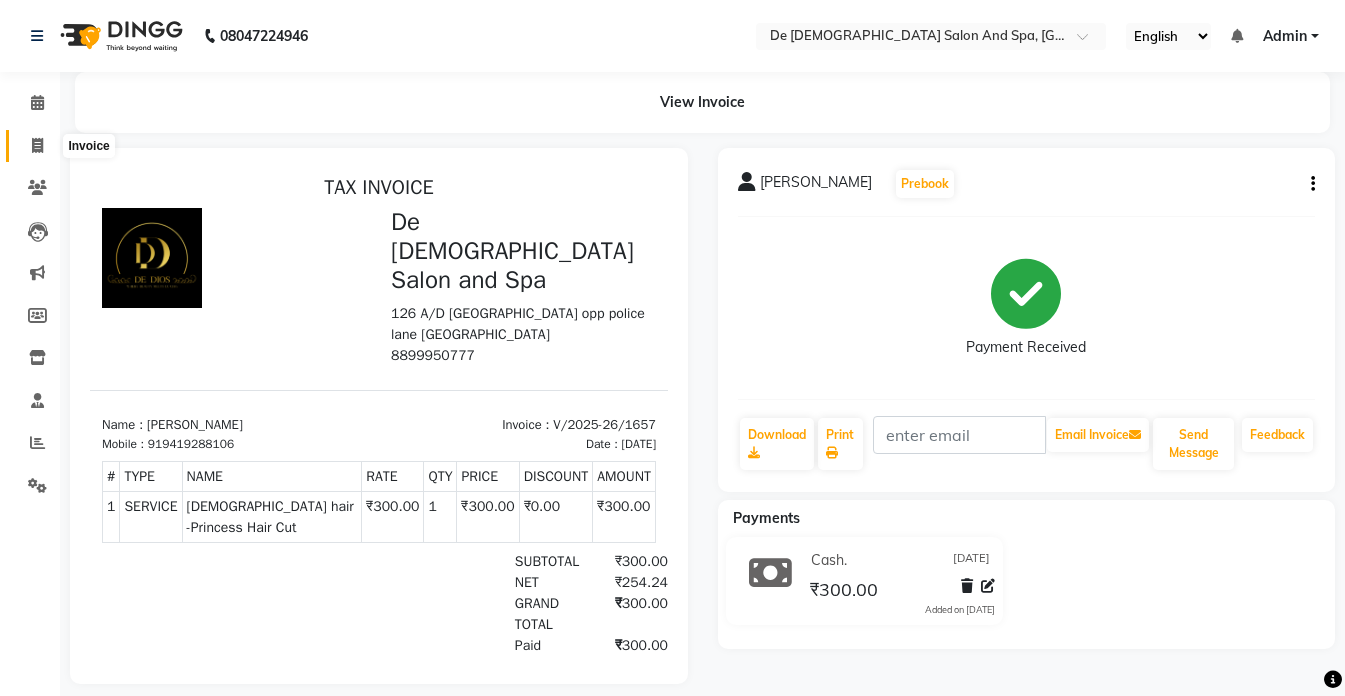 click 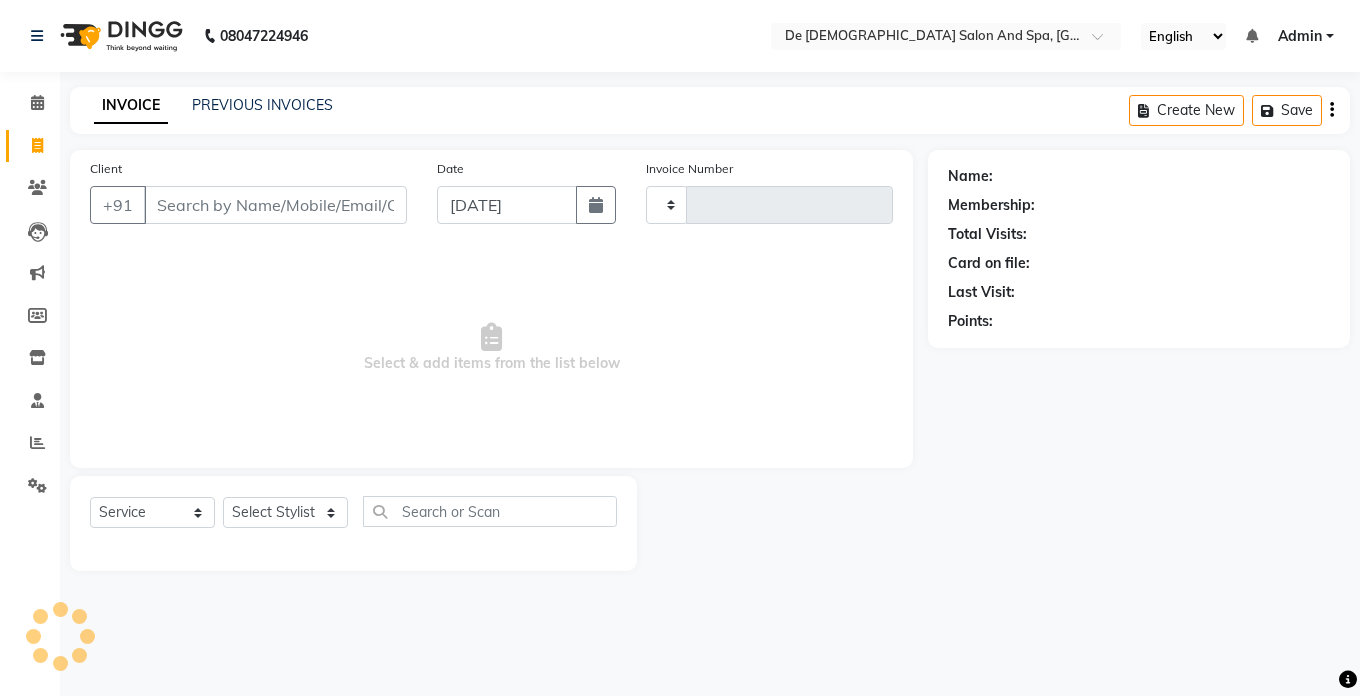 type on "1658" 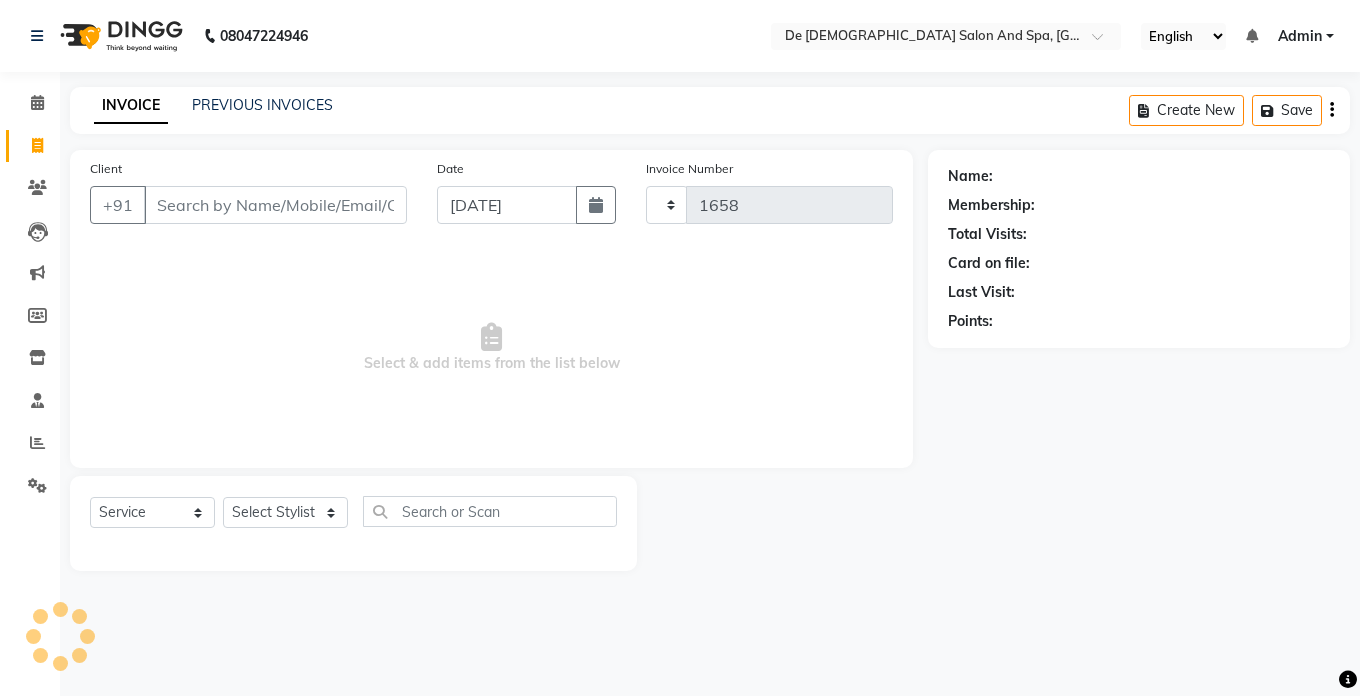 select on "6431" 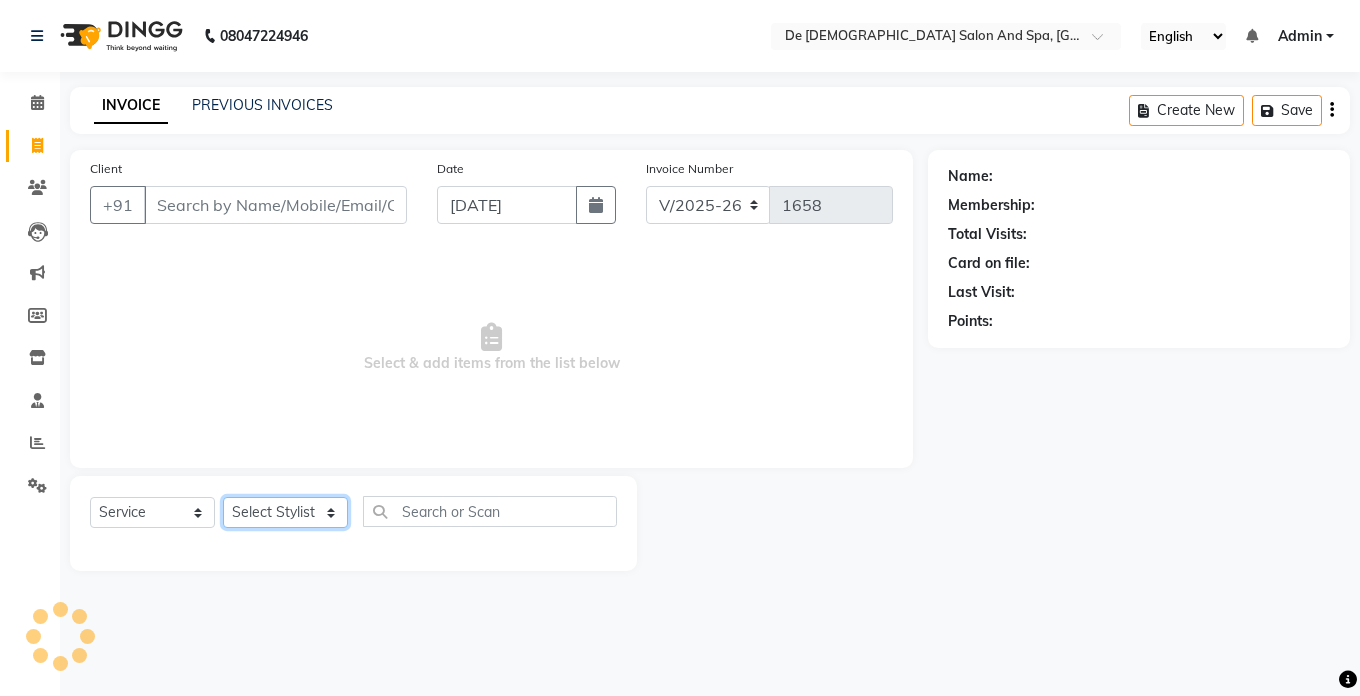 click on "Select Stylist" 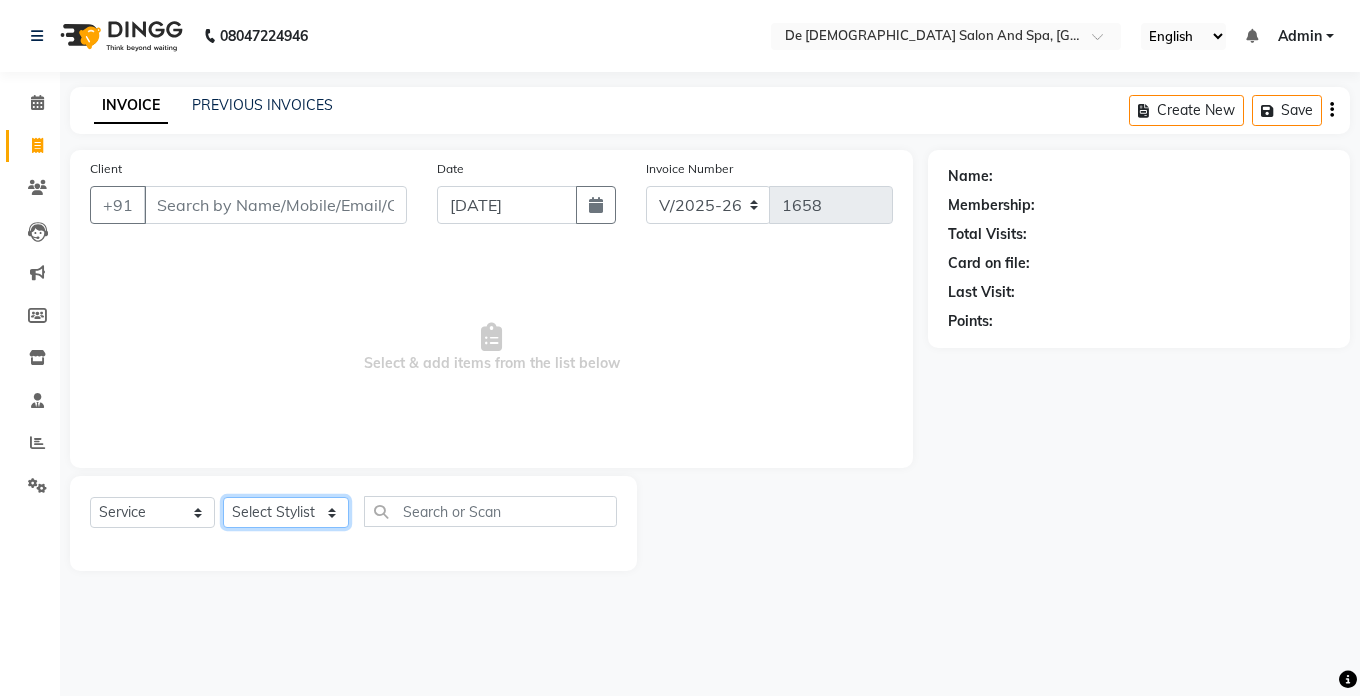 select on "51742" 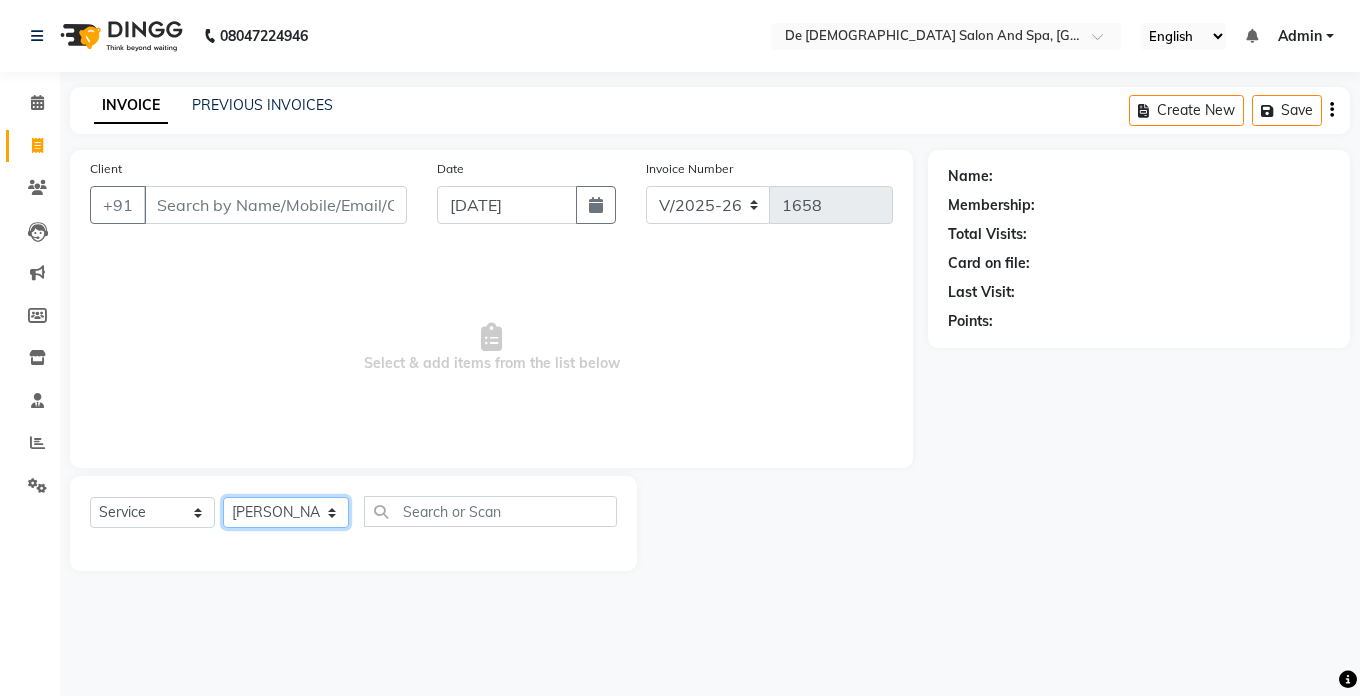 click on "Select Stylist akshay aman [PERSON_NAME] [PERSON_NAME]  [MEDICAL_DATA][PERSON_NAME] [PERSON_NAME] [DATE][PERSON_NAME]" 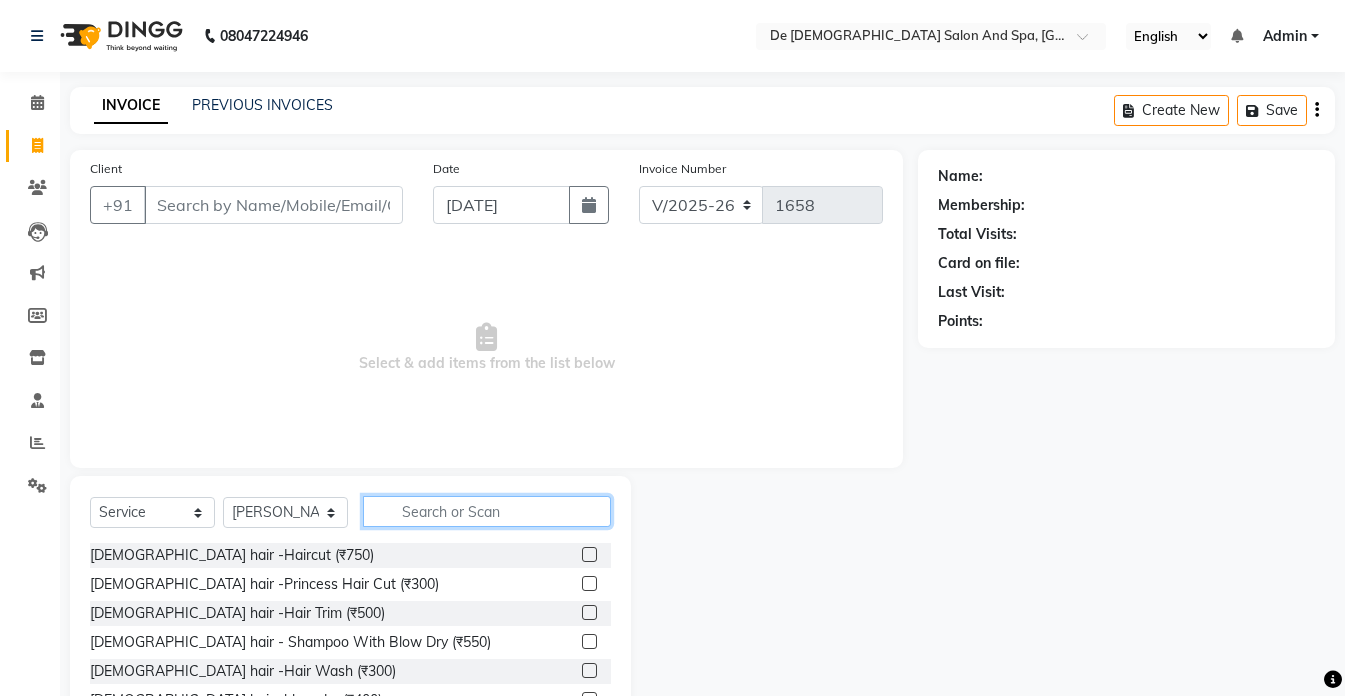 click 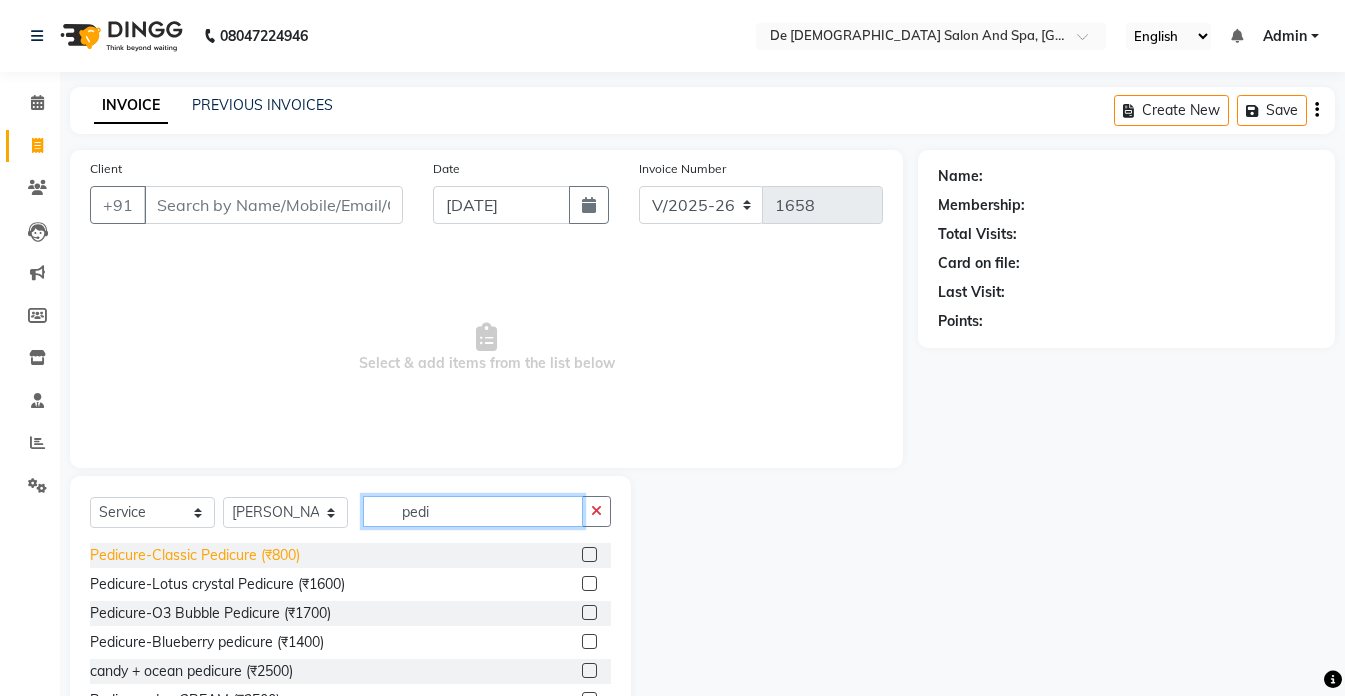 type on "pedi" 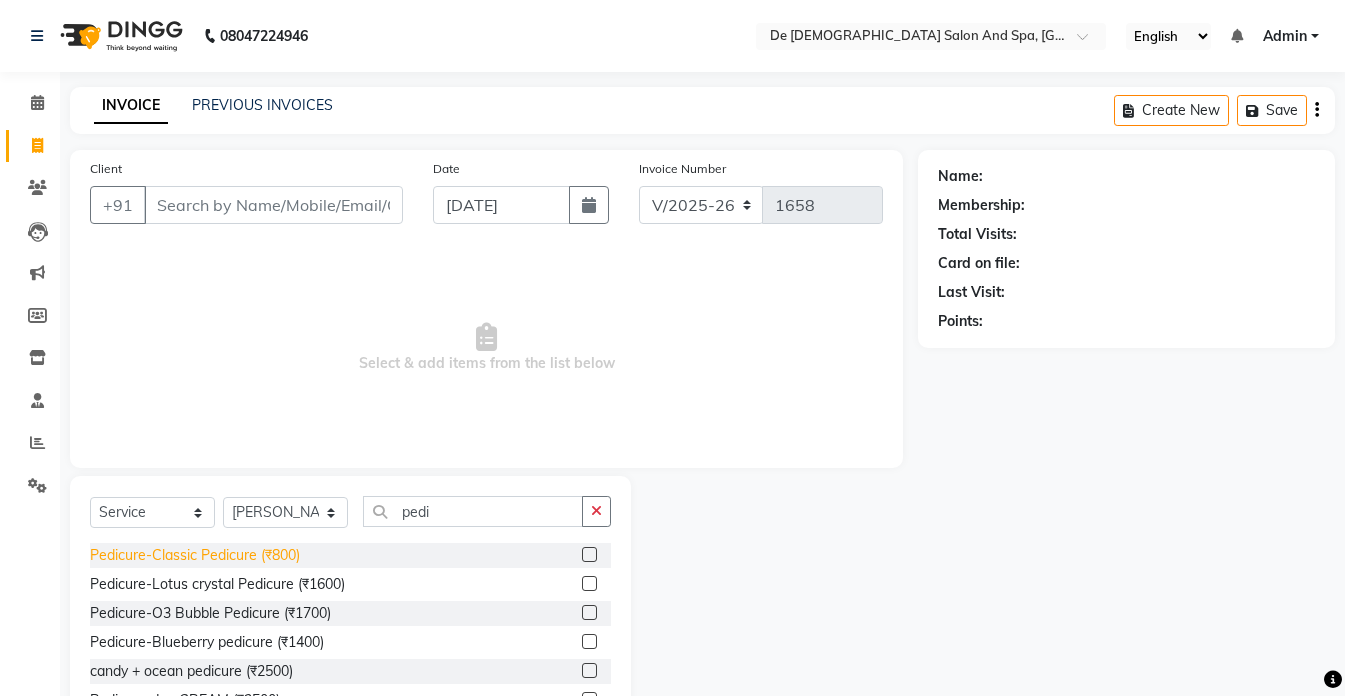click on "Pedicure-Classic Pedicure (₹800)" 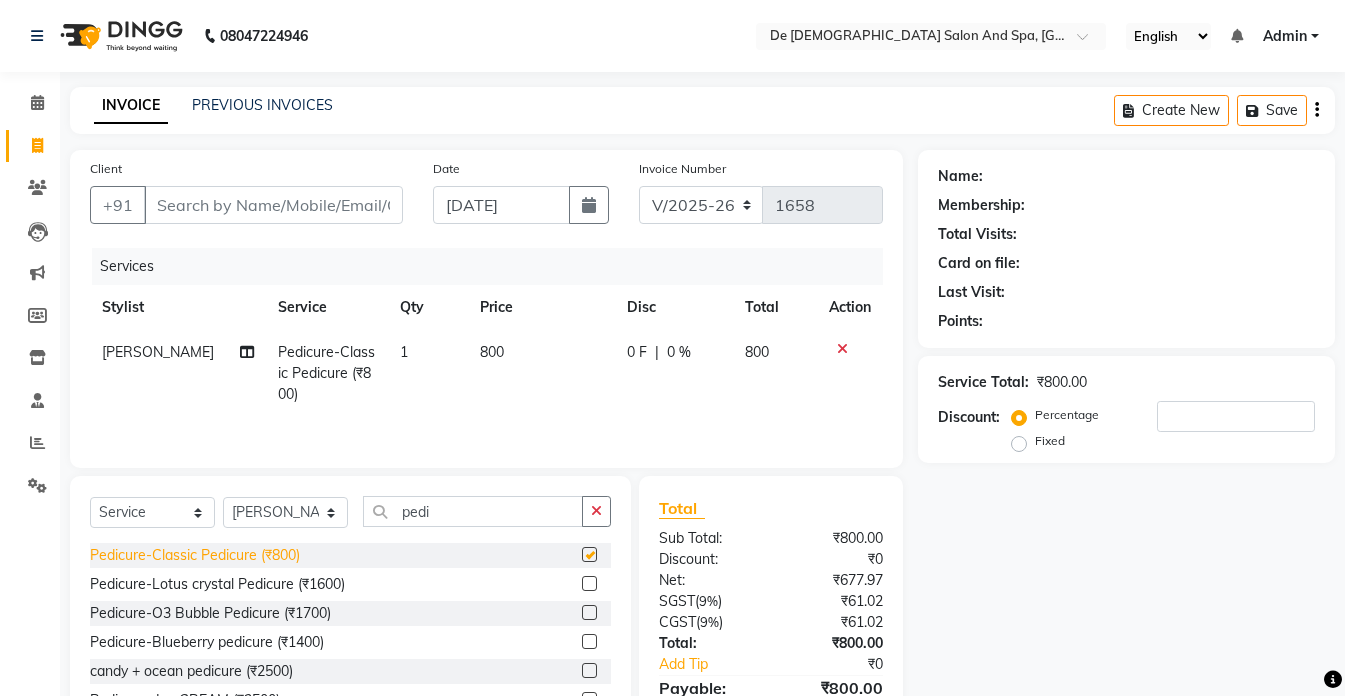 checkbox on "false" 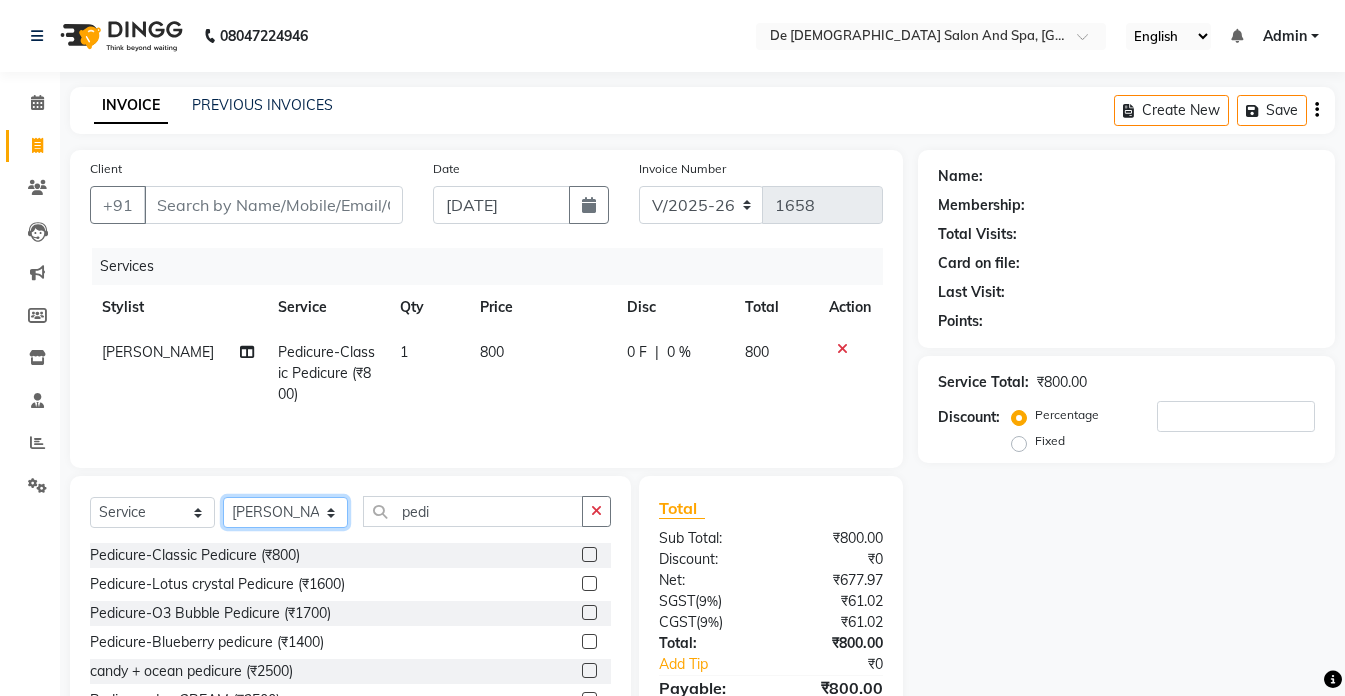 click on "Select Stylist akshay aman [PERSON_NAME] [PERSON_NAME]  [MEDICAL_DATA][PERSON_NAME] [PERSON_NAME] [DATE][PERSON_NAME]" 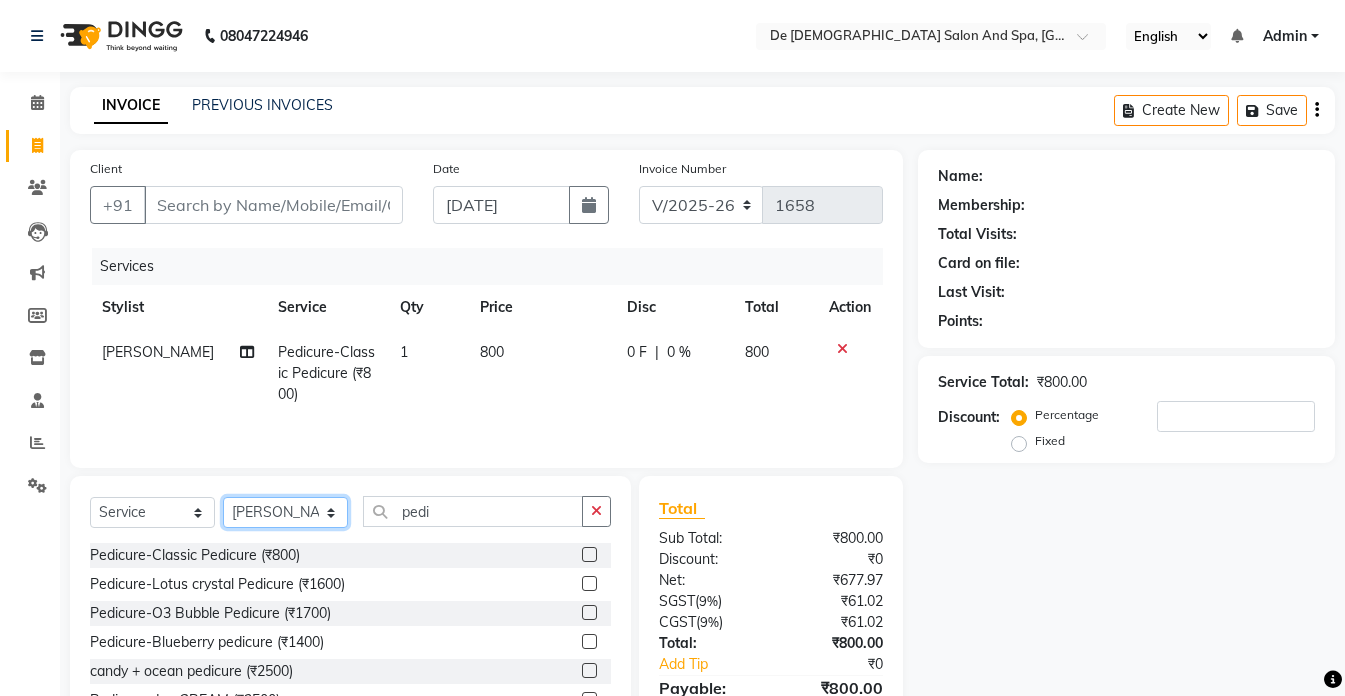 select on "61511" 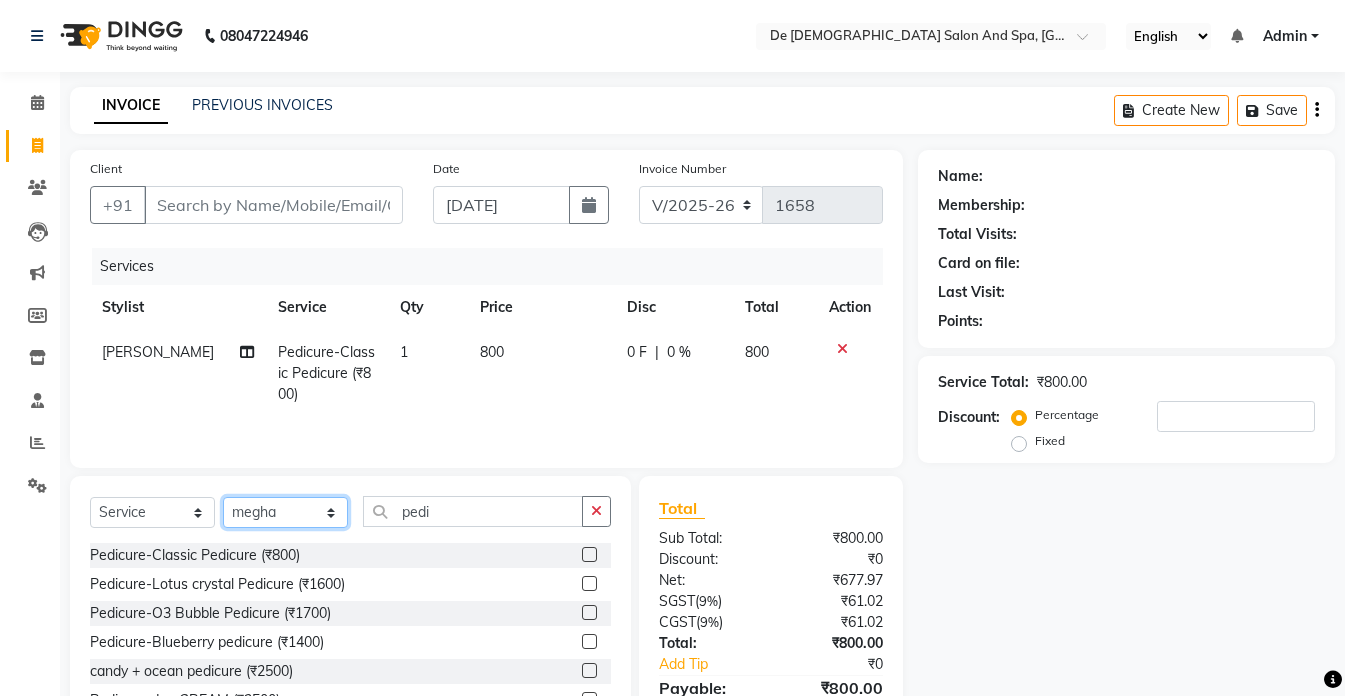 click on "Select Stylist akshay aman [PERSON_NAME] [PERSON_NAME]  [MEDICAL_DATA][PERSON_NAME] [PERSON_NAME] [DATE][PERSON_NAME]" 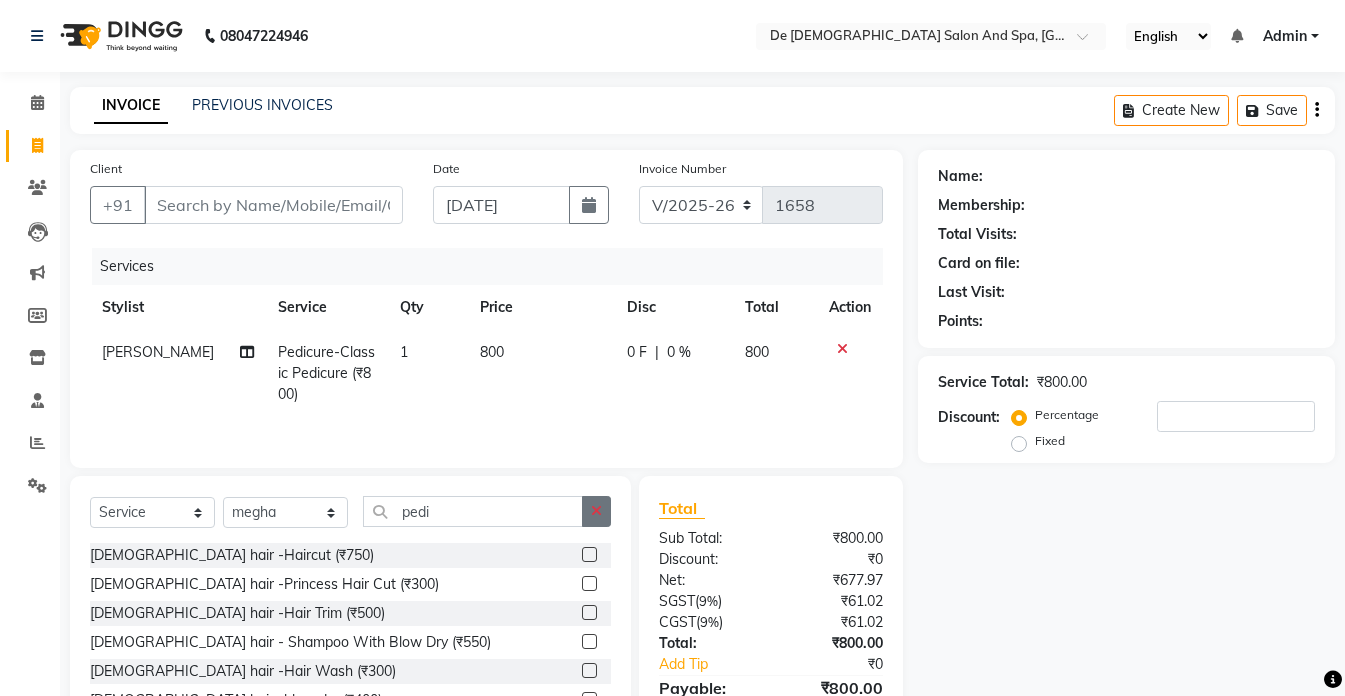 click 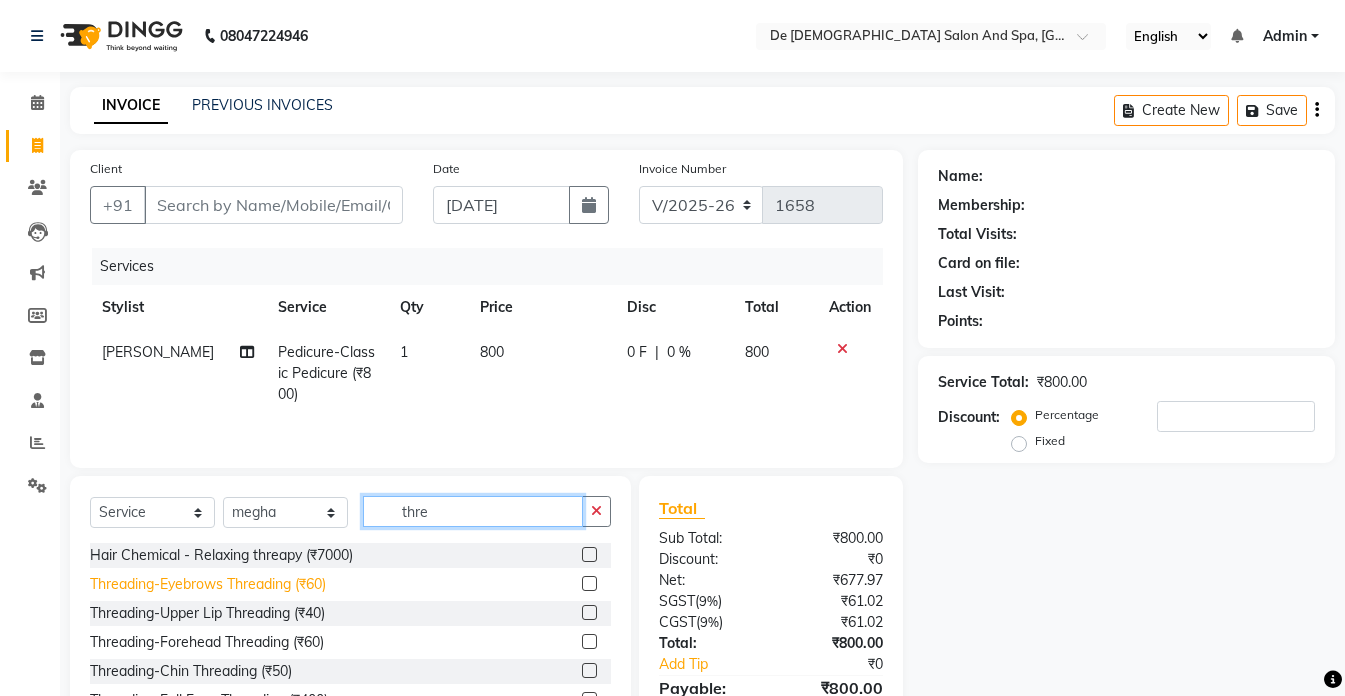 type on "thre" 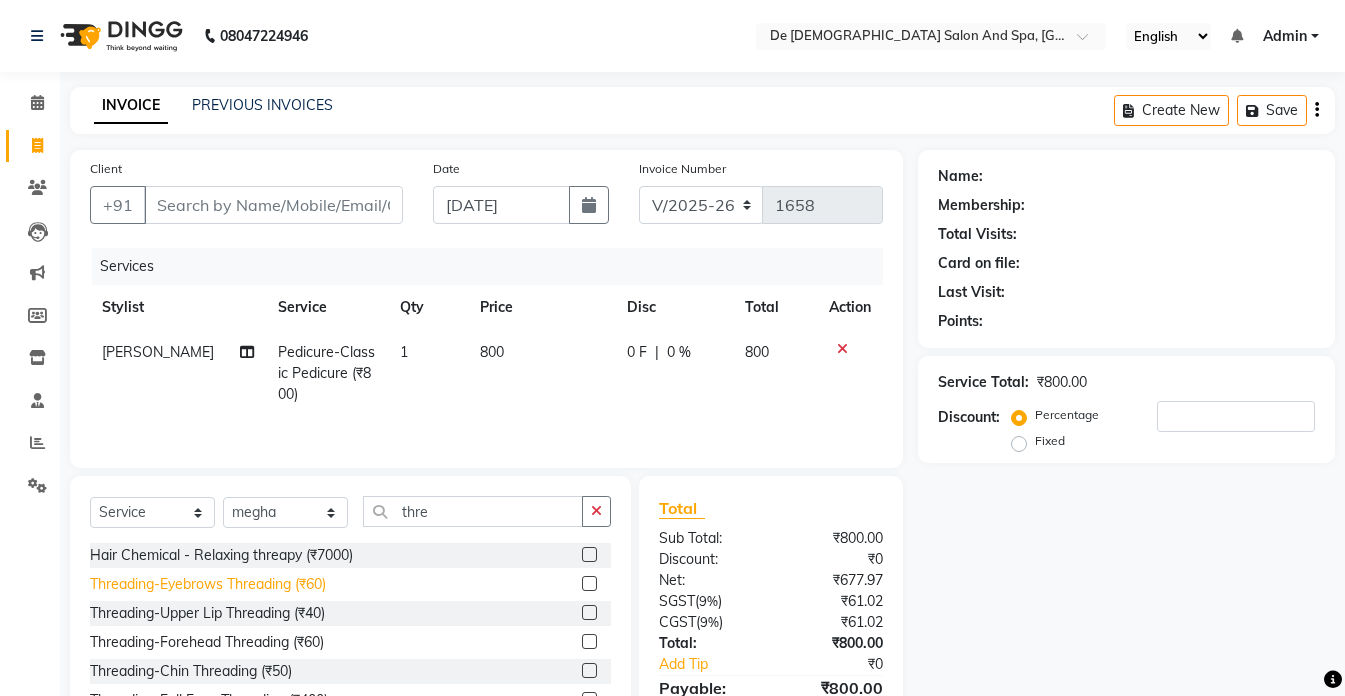 click on "Threading-Eyebrows Threading (₹60)" 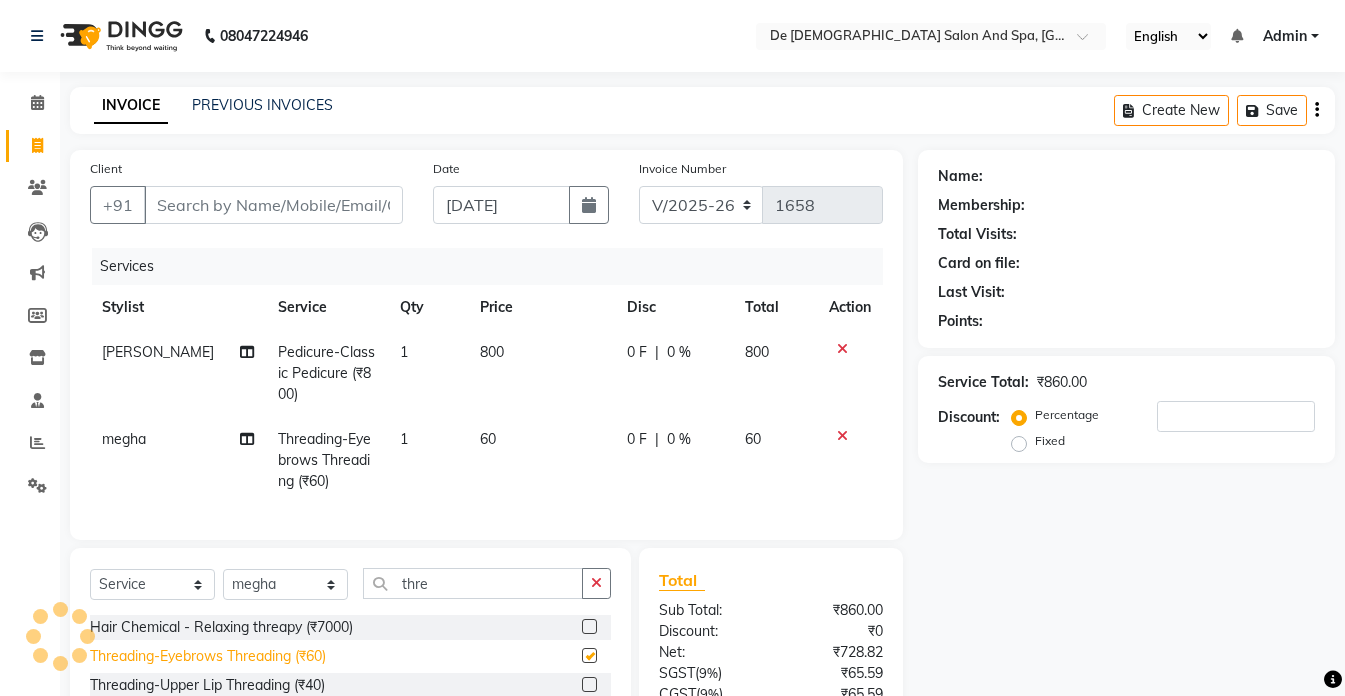 checkbox on "false" 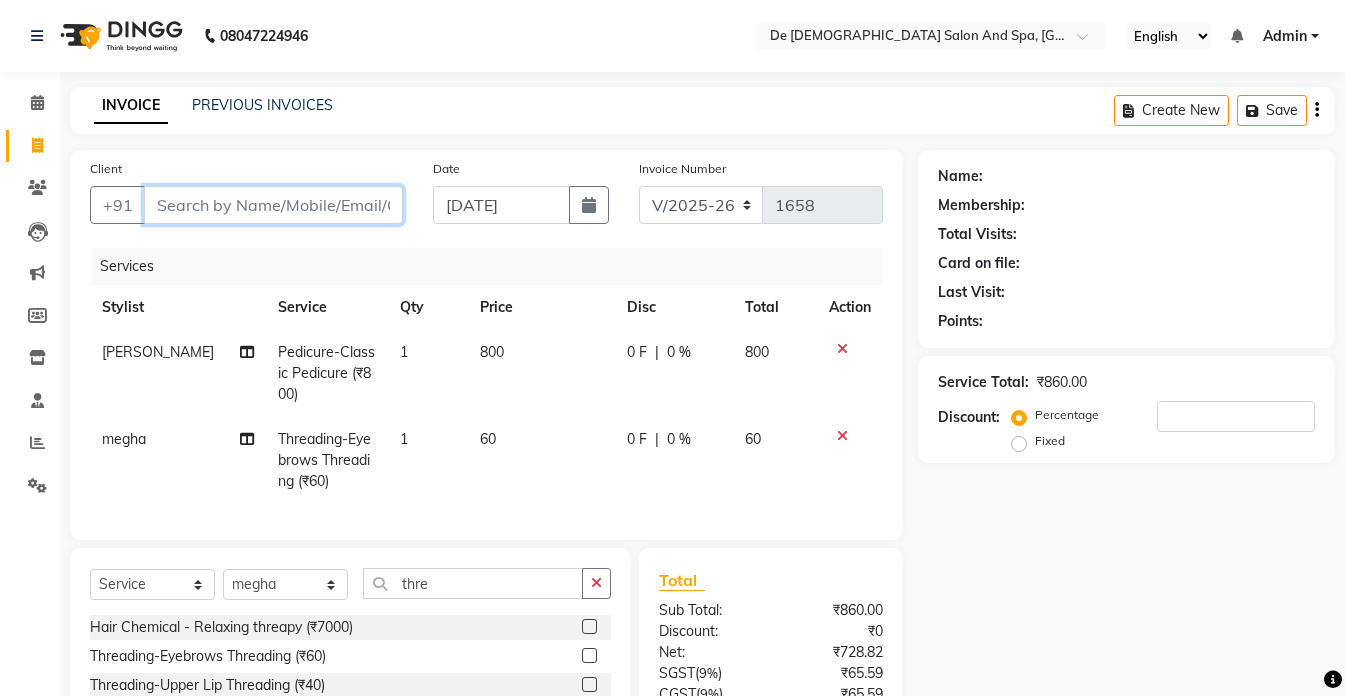 click on "Client" at bounding box center [273, 205] 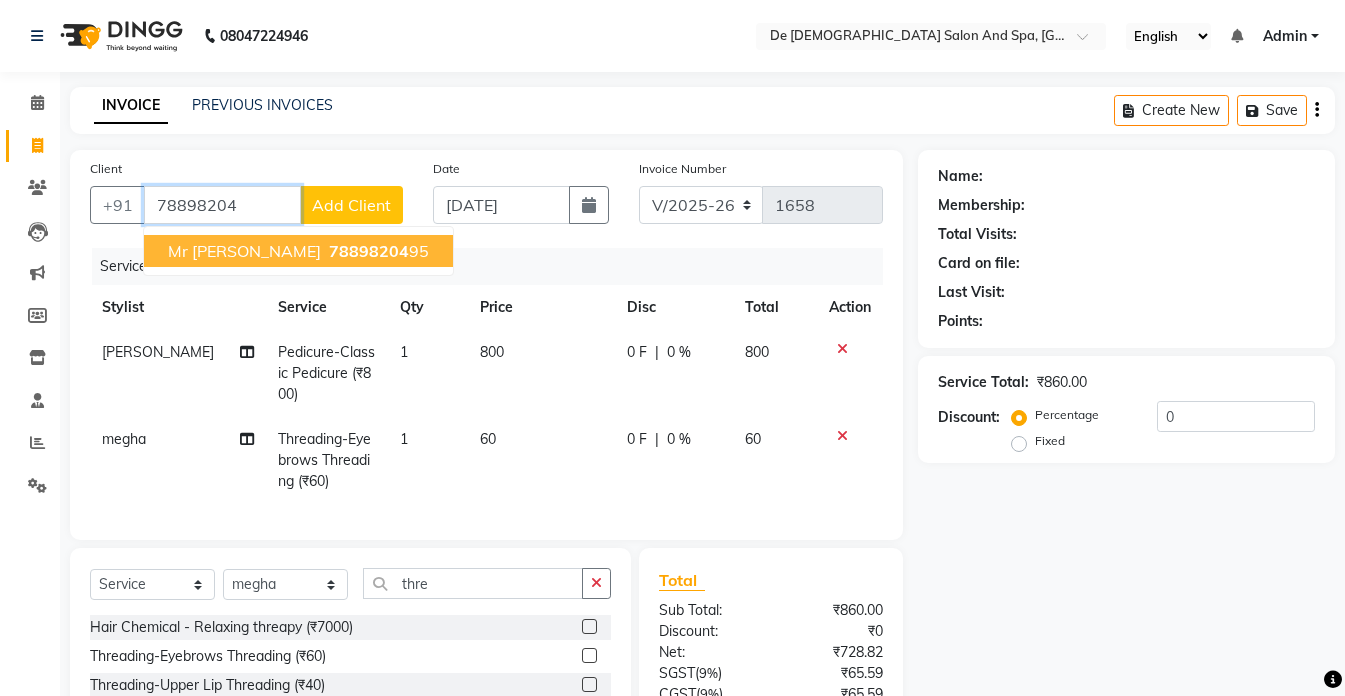 click on "78898204" at bounding box center (369, 251) 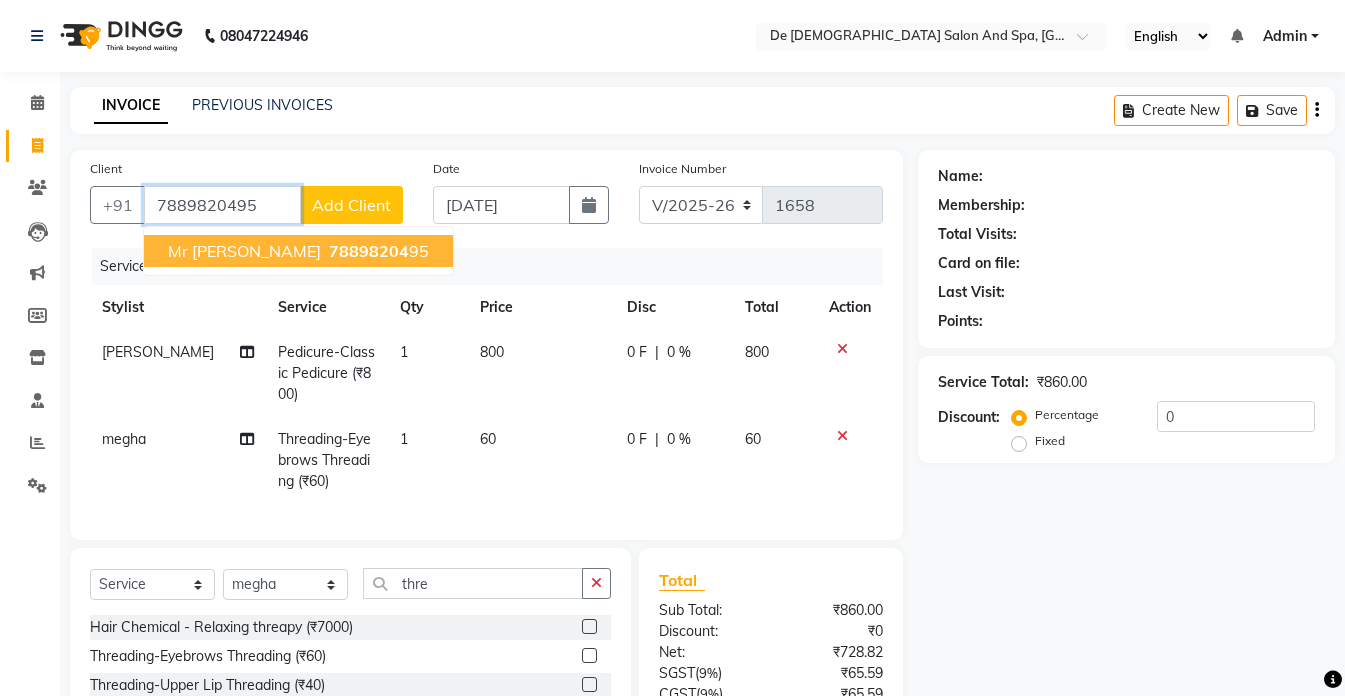 type on "7889820495" 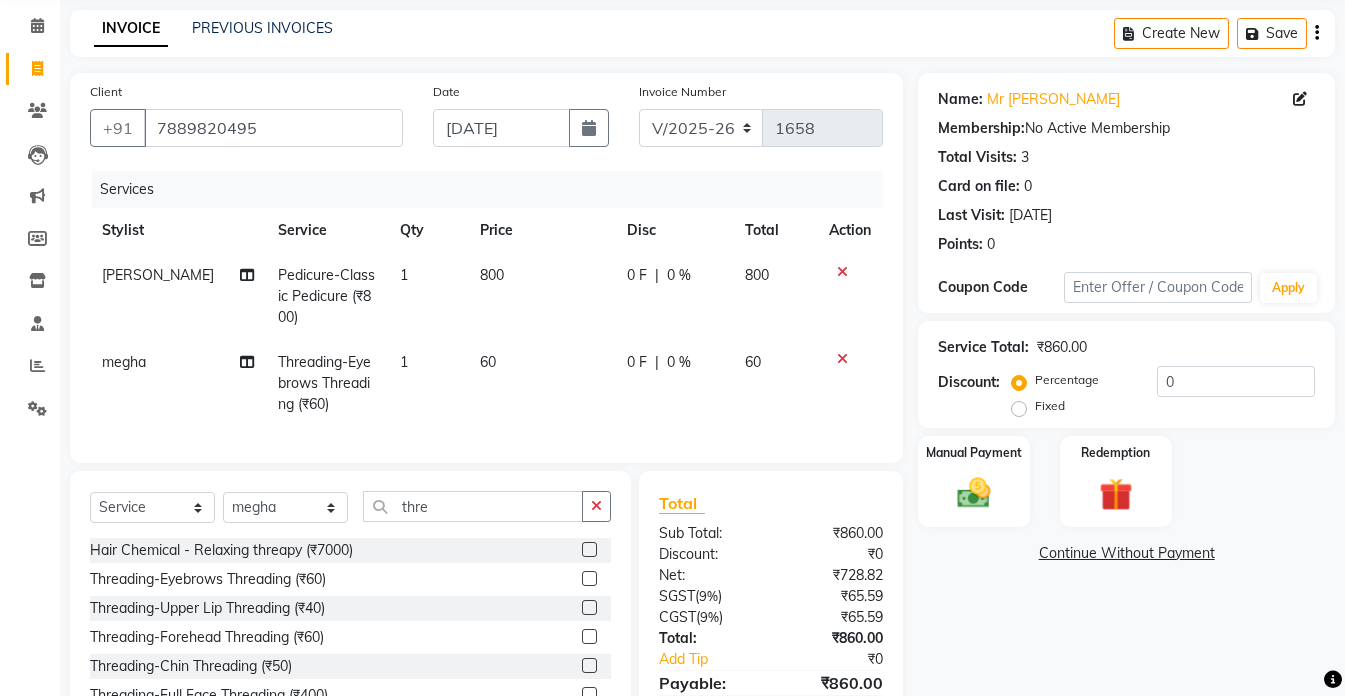 scroll, scrollTop: 192, scrollLeft: 0, axis: vertical 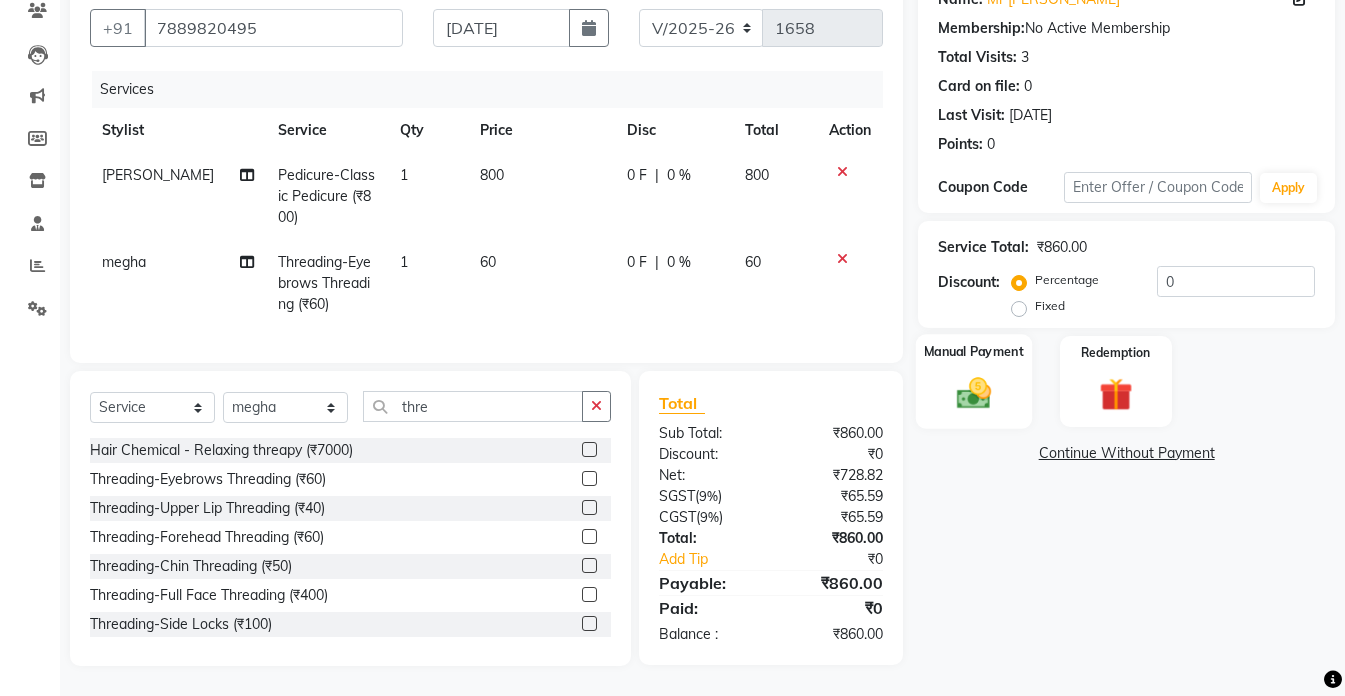 click 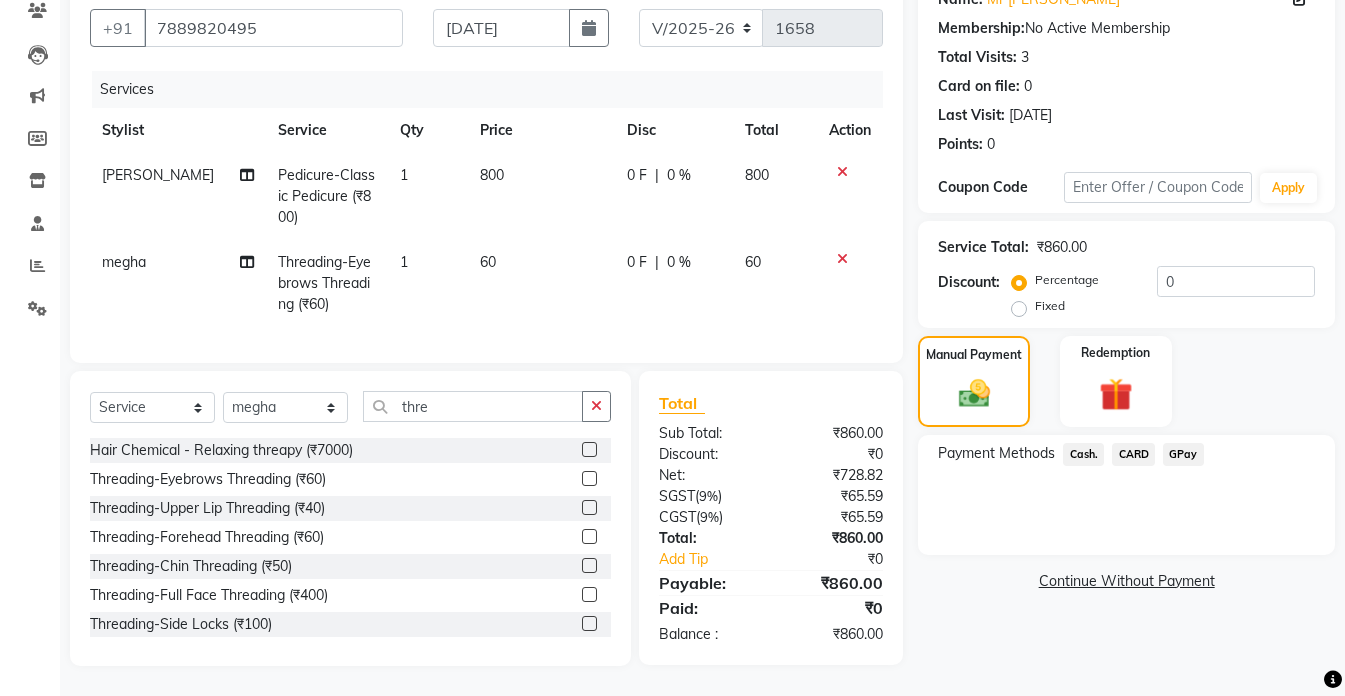 click on "GPay" 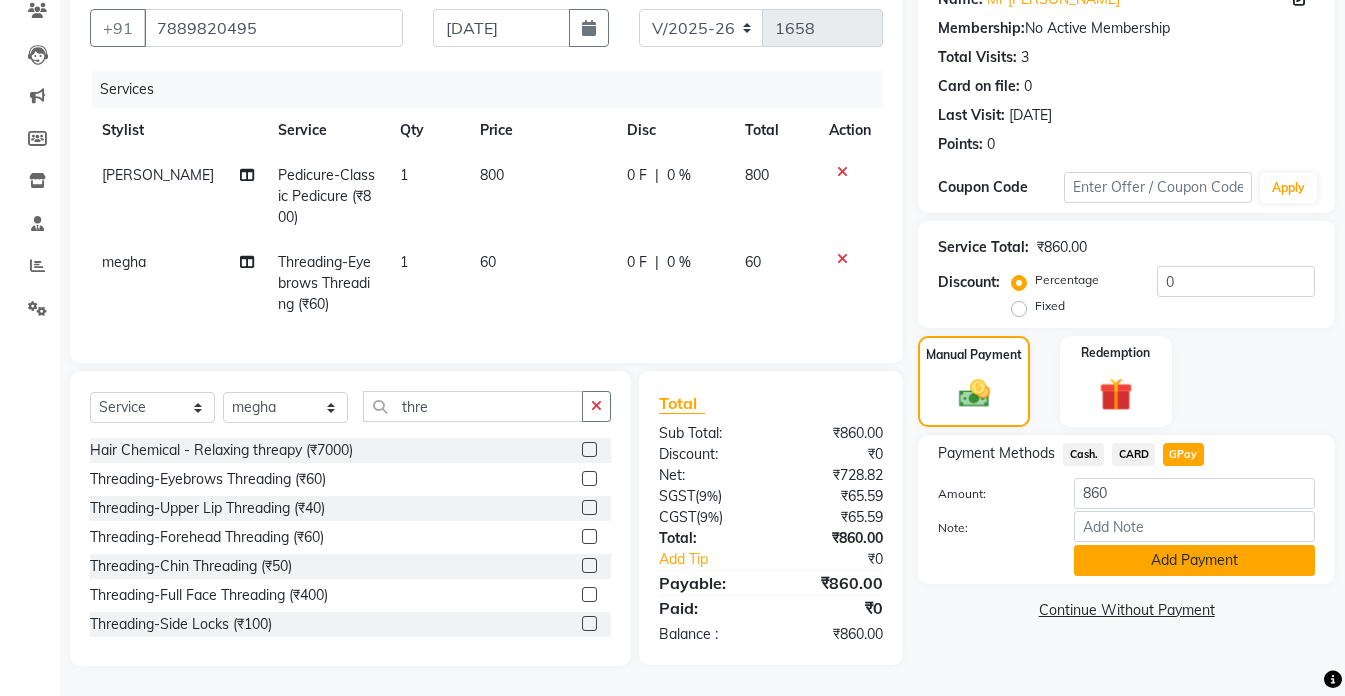 click on "Add Payment" 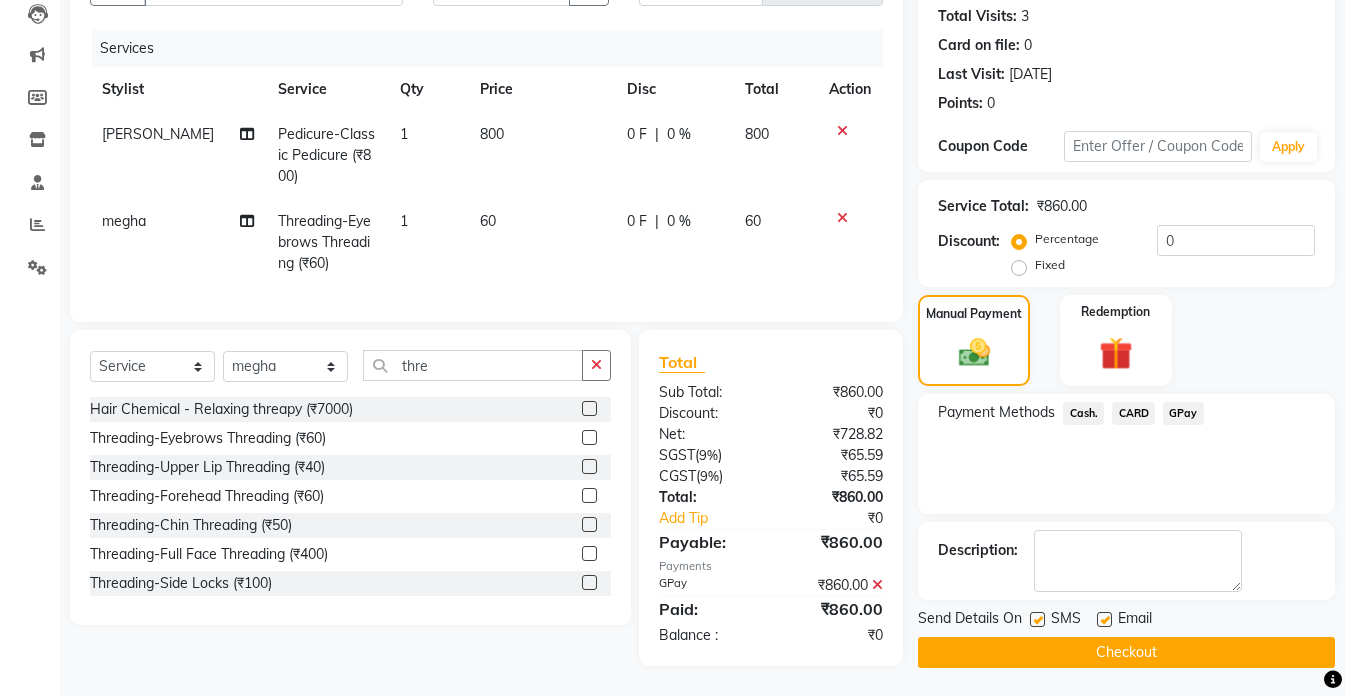 scroll, scrollTop: 233, scrollLeft: 0, axis: vertical 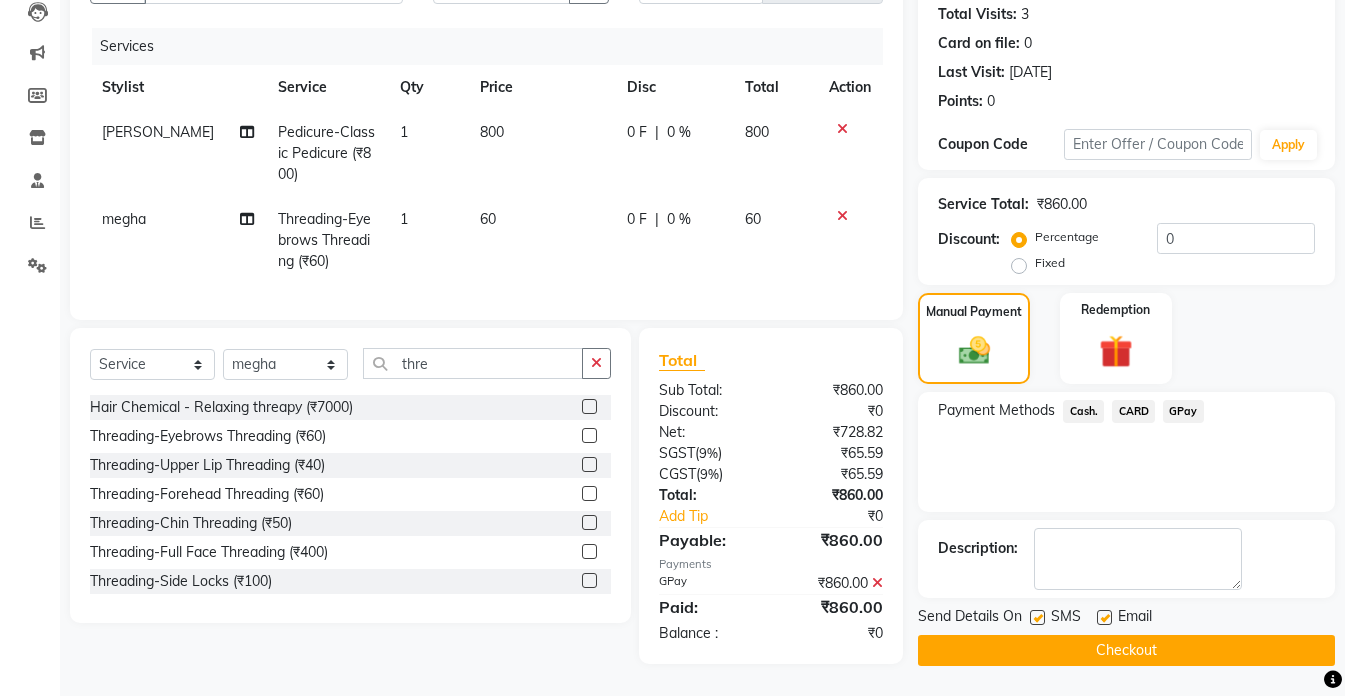 click on "Checkout" 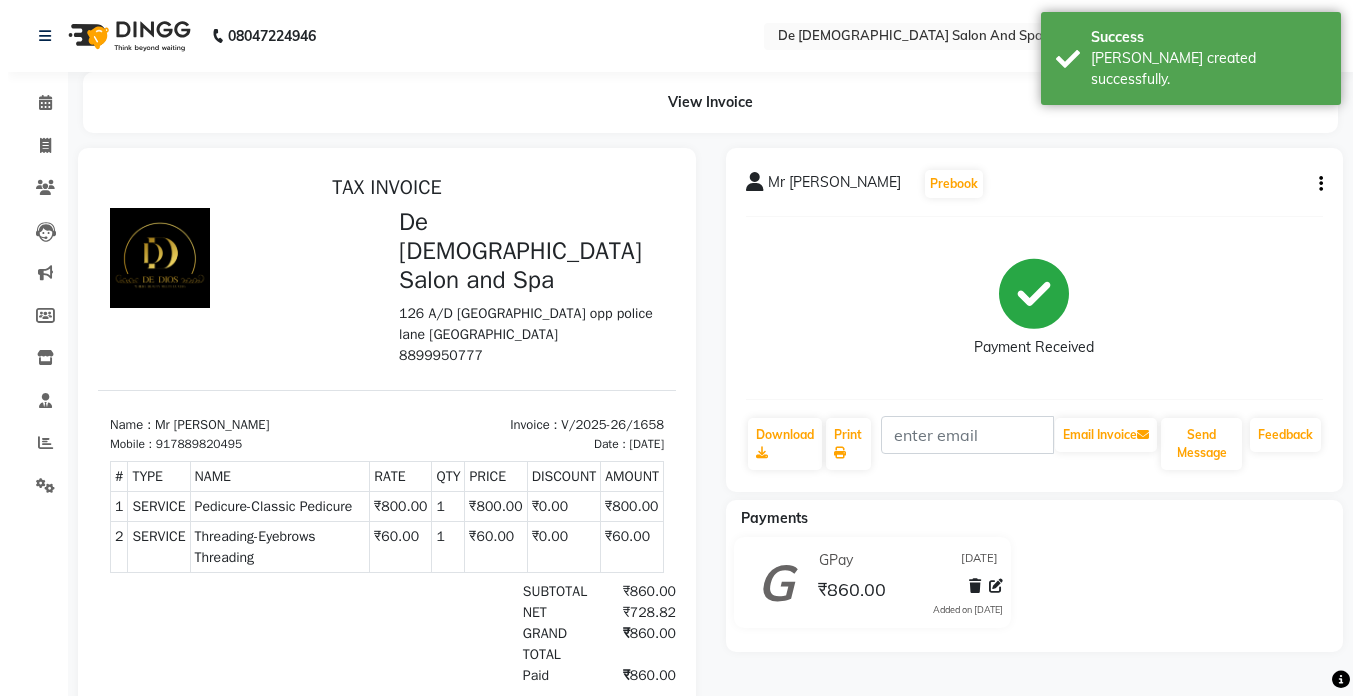 scroll, scrollTop: 0, scrollLeft: 0, axis: both 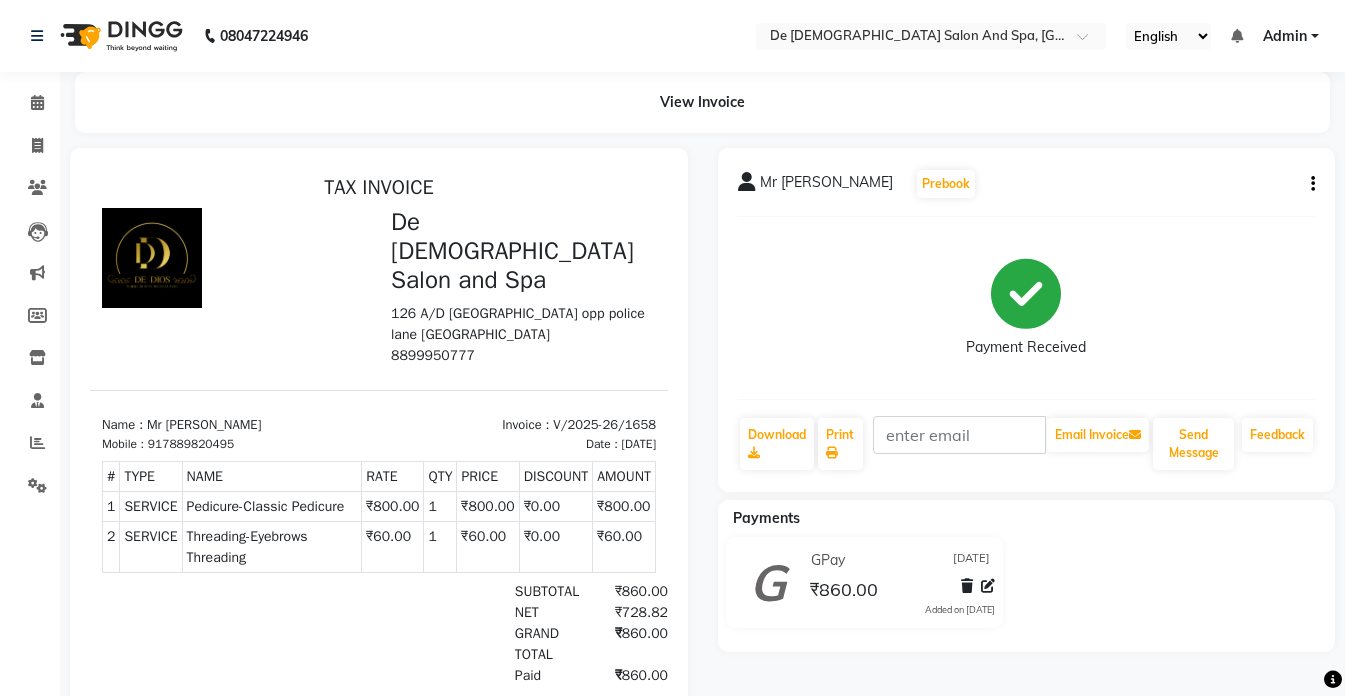 click on "₹860.00" at bounding box center (626, 675) 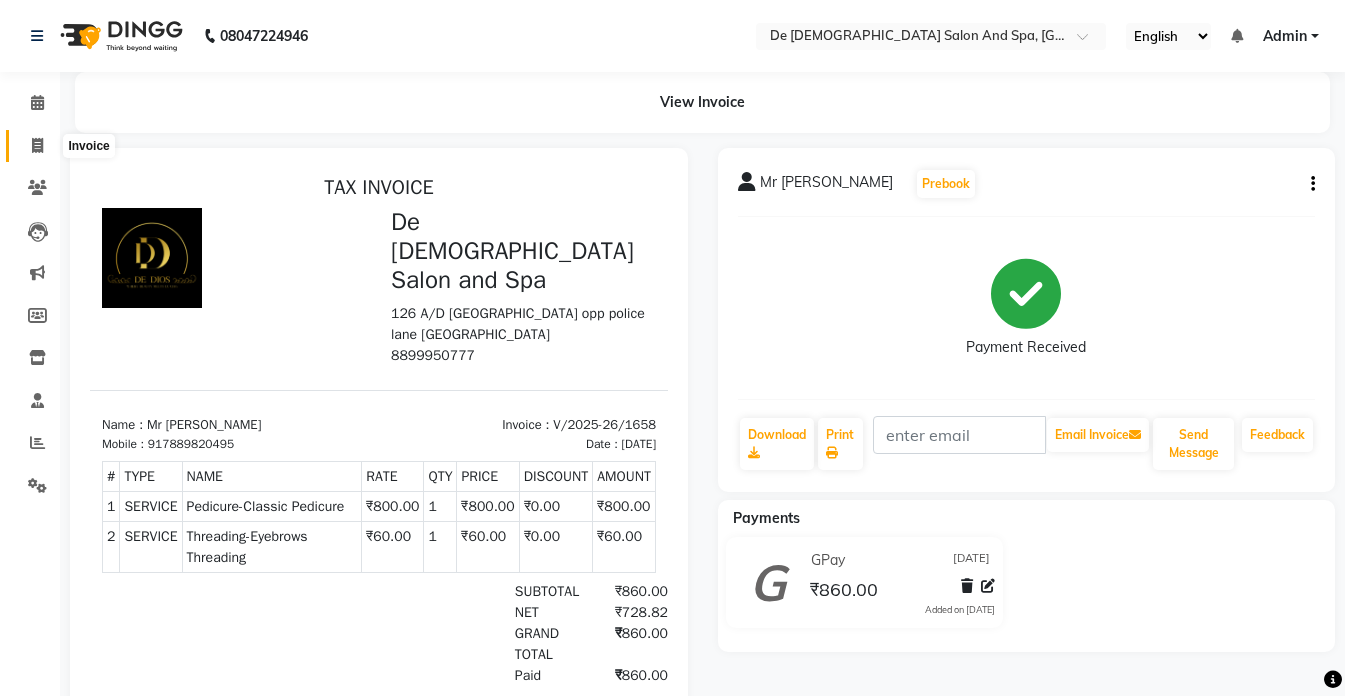 click 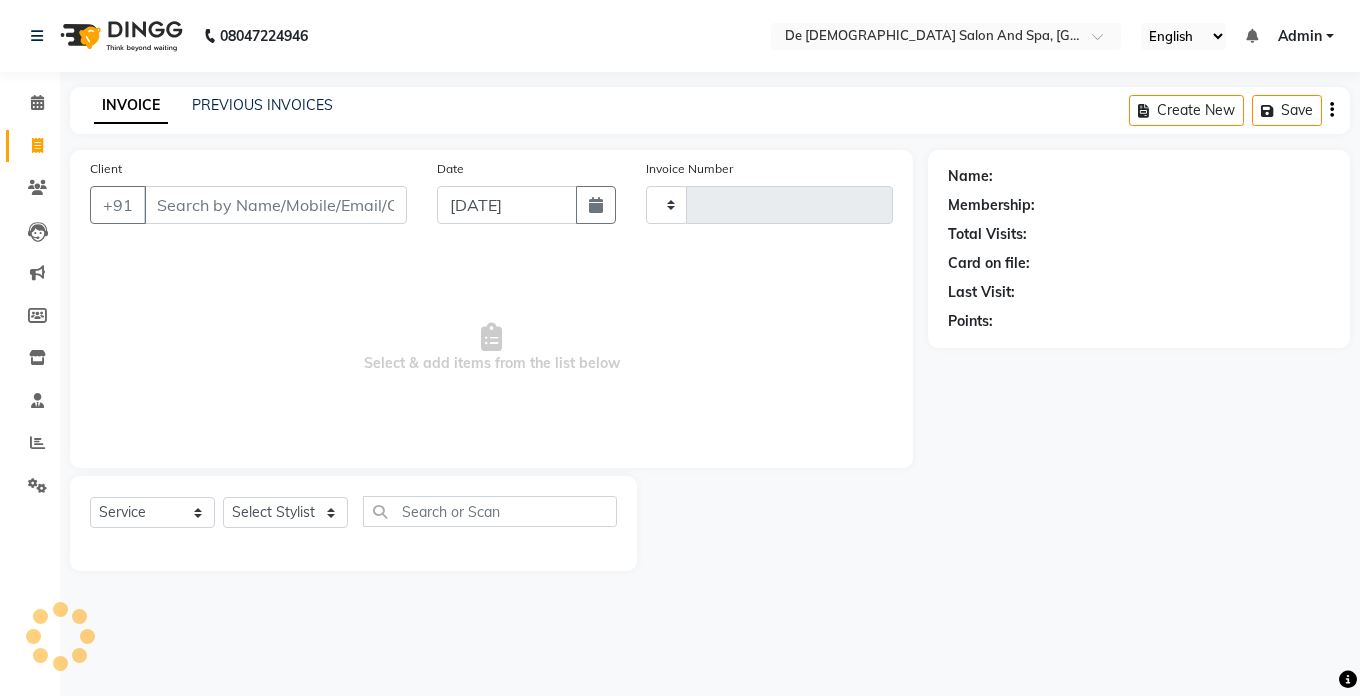 type on "1659" 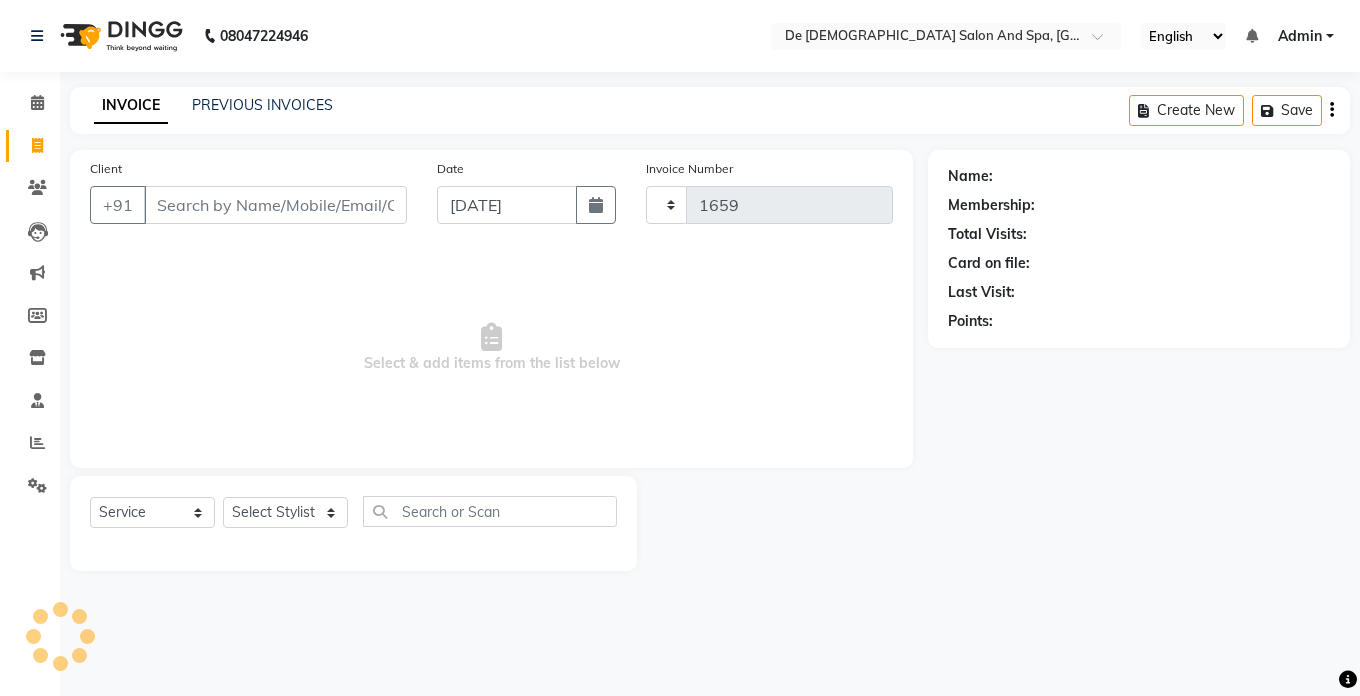 select on "6431" 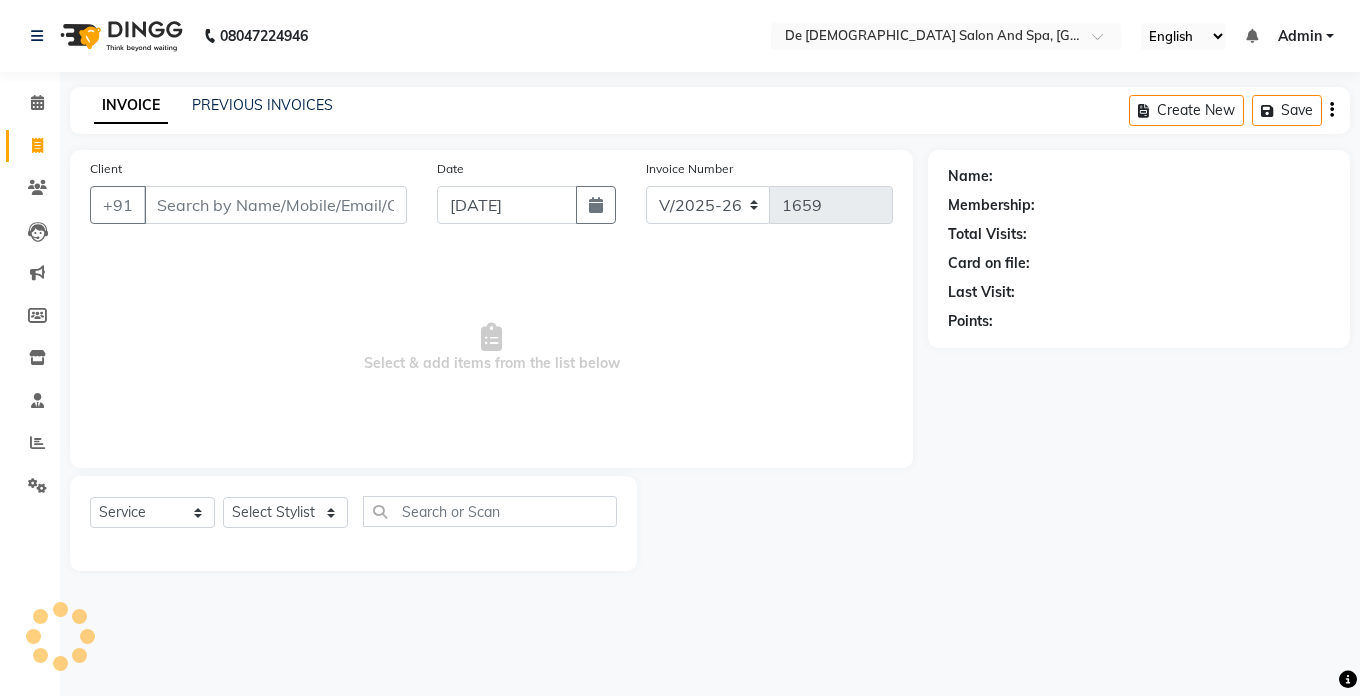 click on "Client" at bounding box center [275, 205] 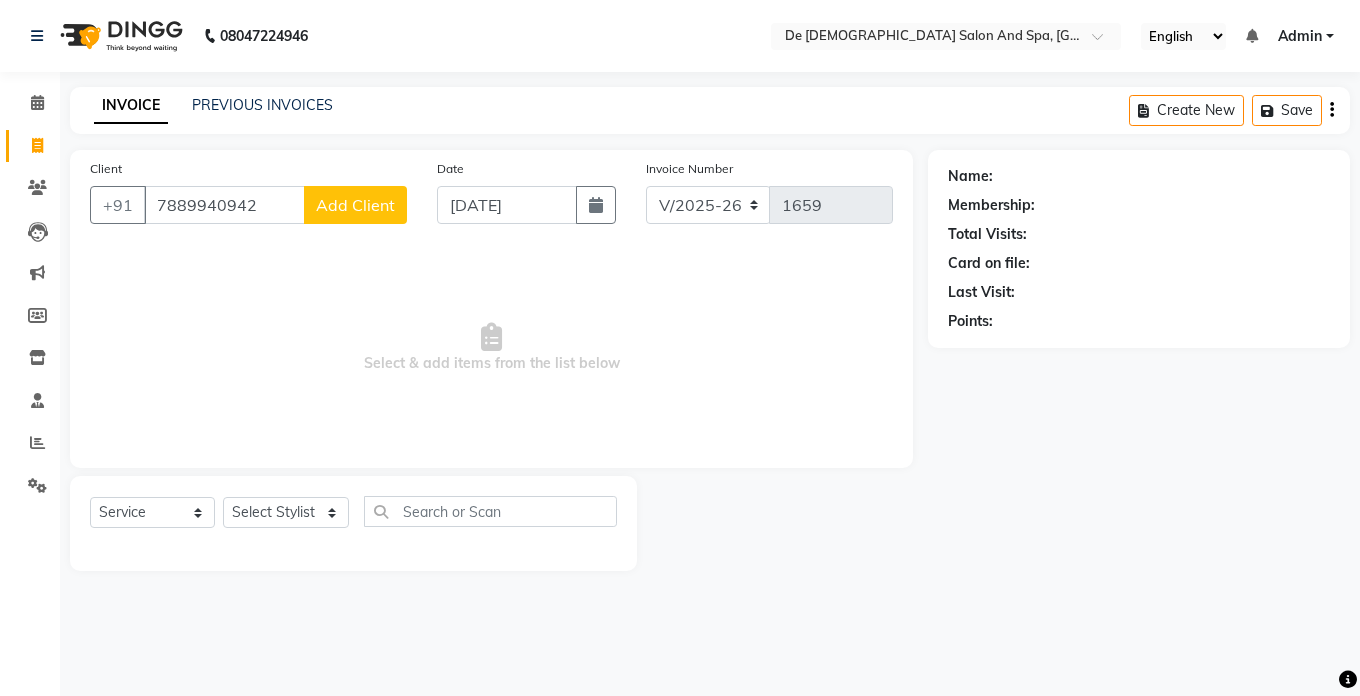 type on "7889940942" 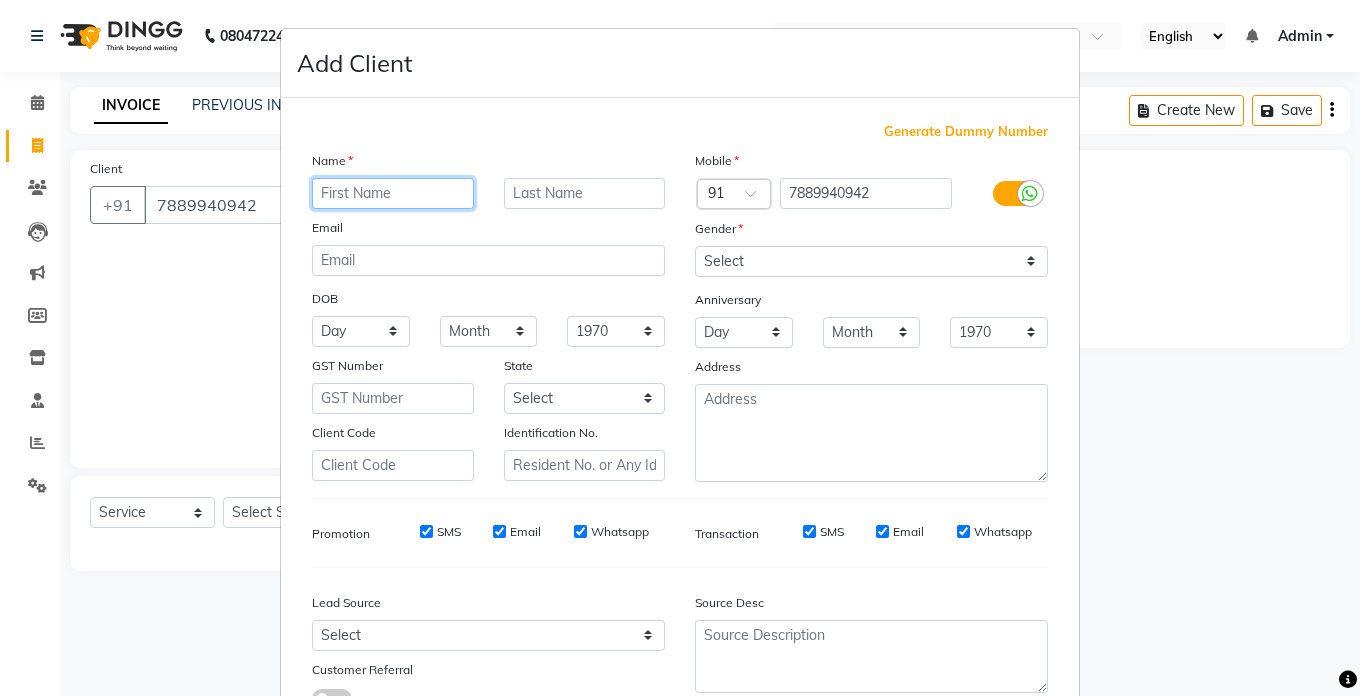 click at bounding box center [393, 193] 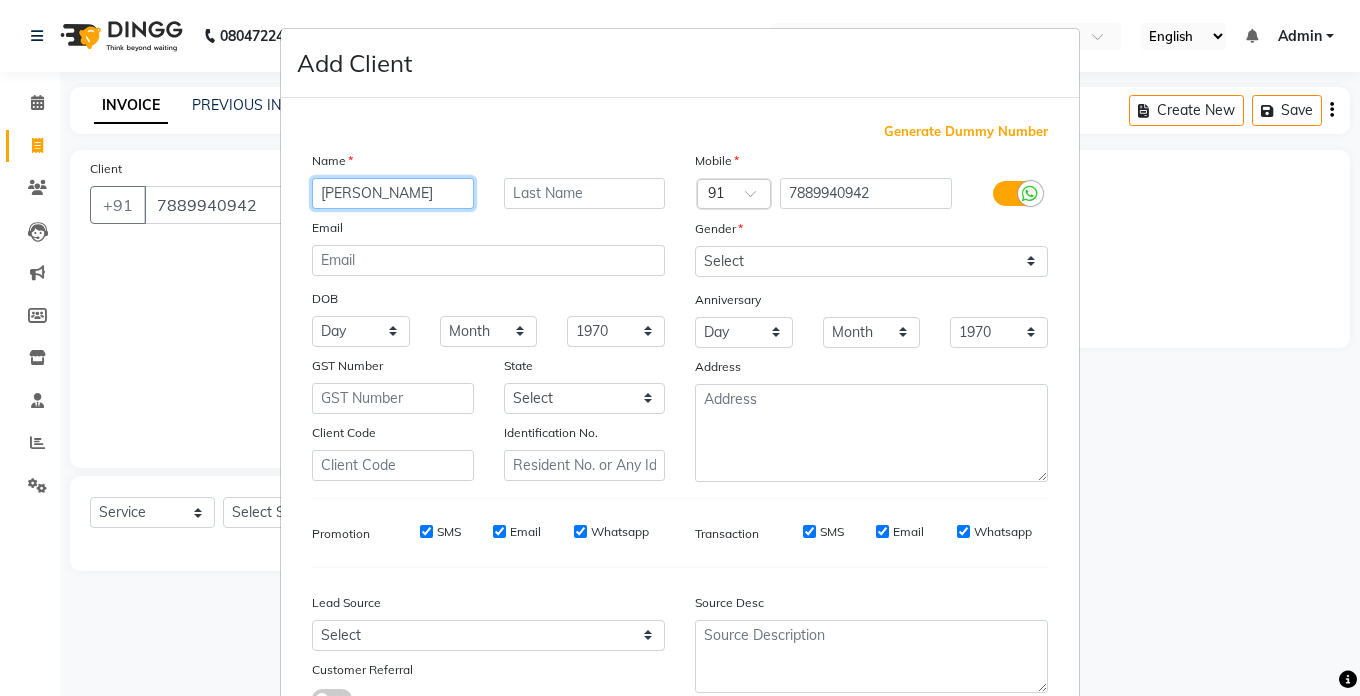 type on "[PERSON_NAME]" 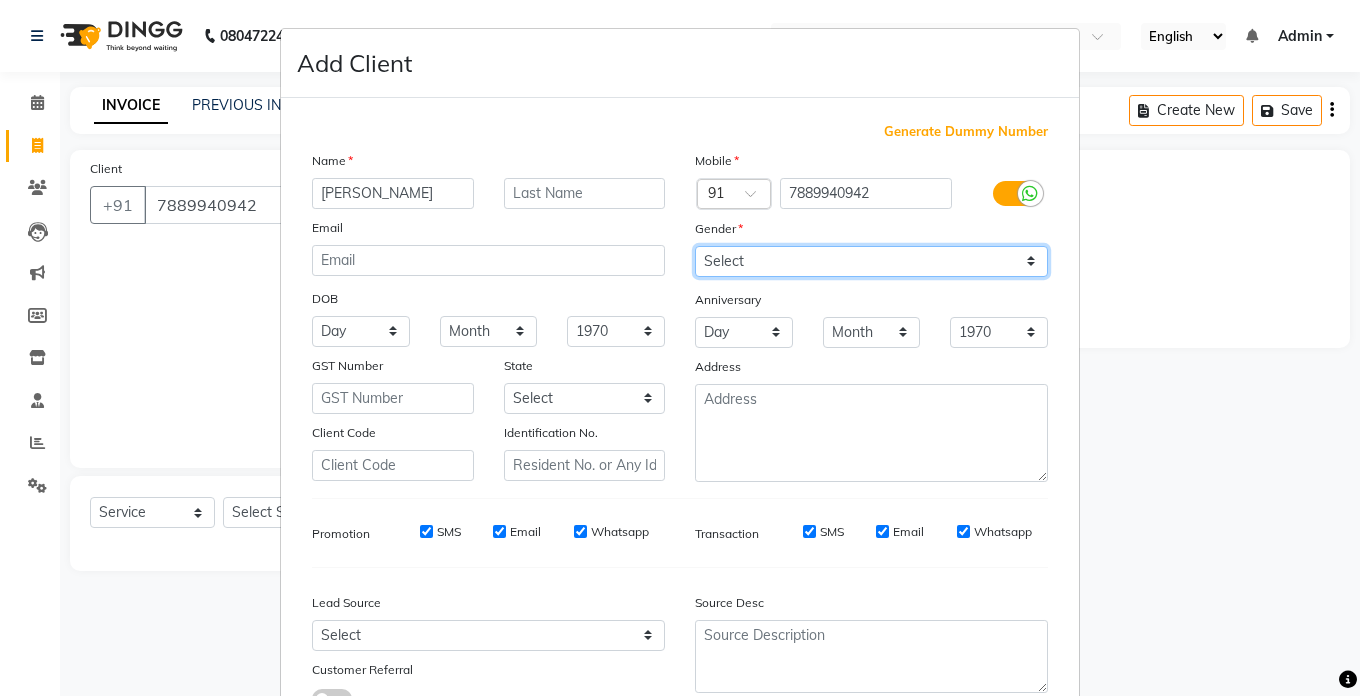 click on "Select [DEMOGRAPHIC_DATA] [DEMOGRAPHIC_DATA] Other Prefer Not To Say" at bounding box center [871, 261] 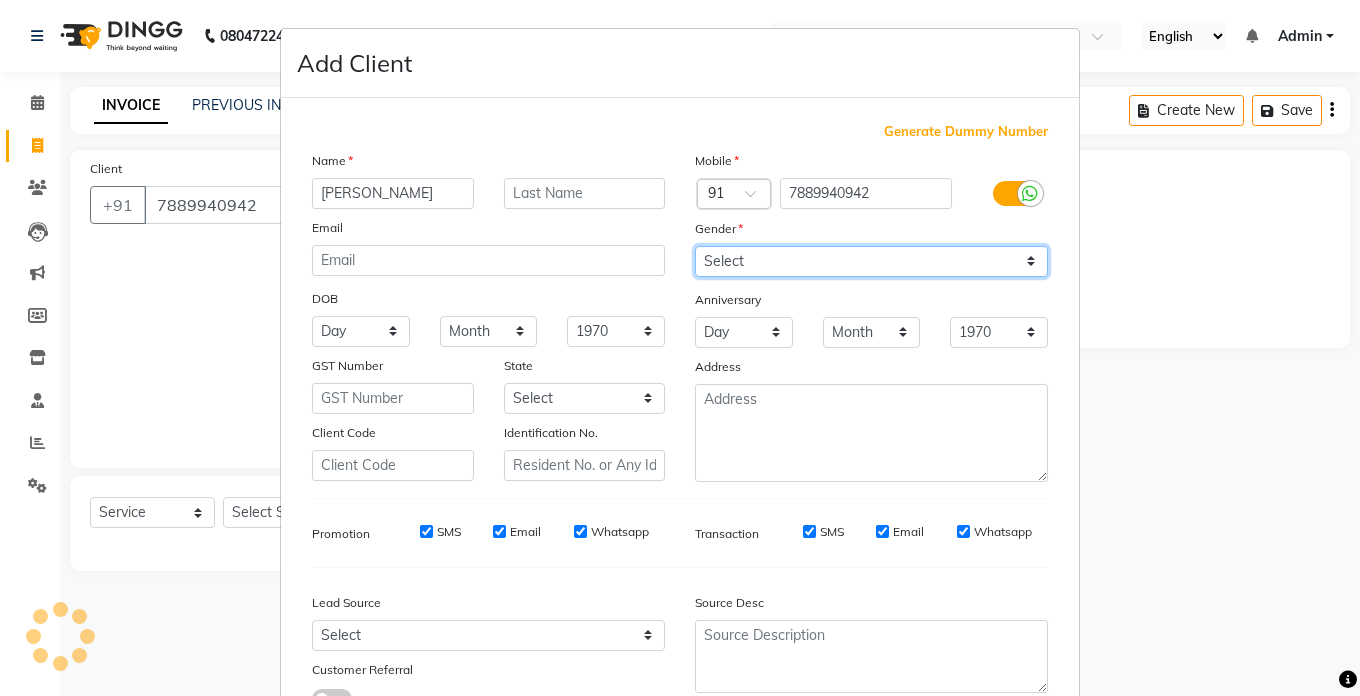 select on "[DEMOGRAPHIC_DATA]" 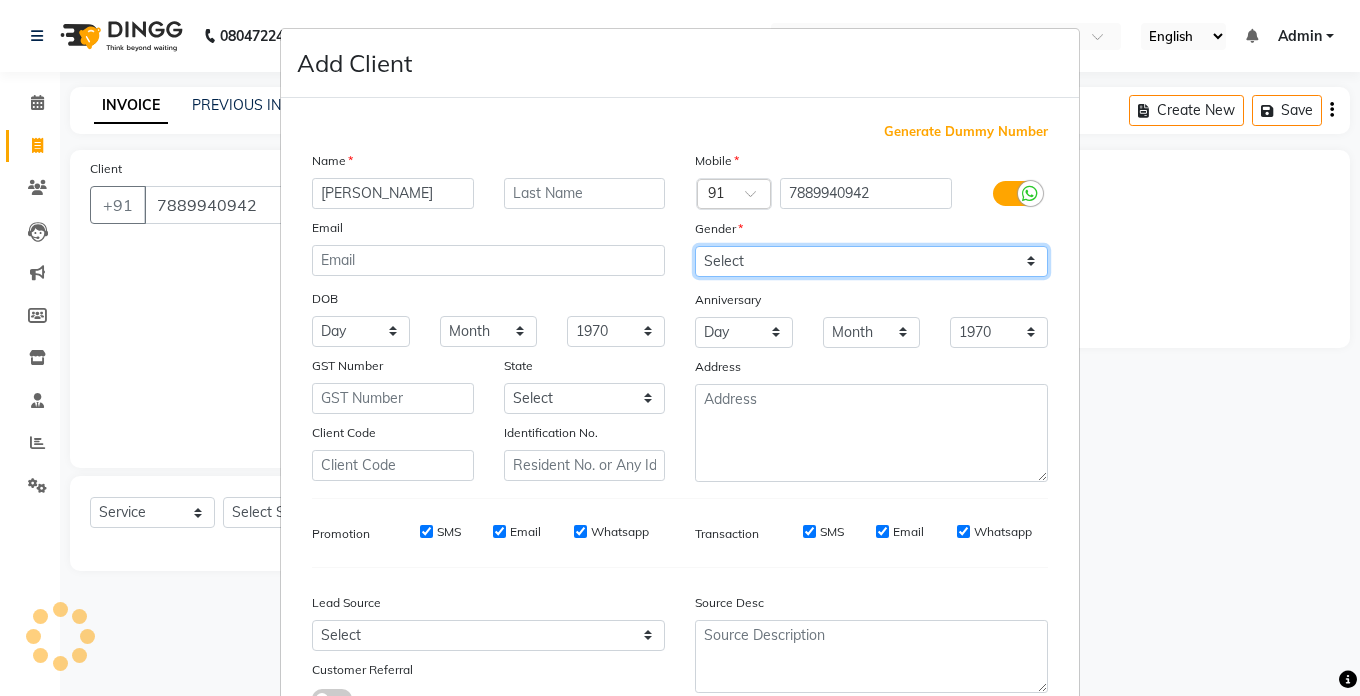 click on "Select [DEMOGRAPHIC_DATA] [DEMOGRAPHIC_DATA] Other Prefer Not To Say" at bounding box center [871, 261] 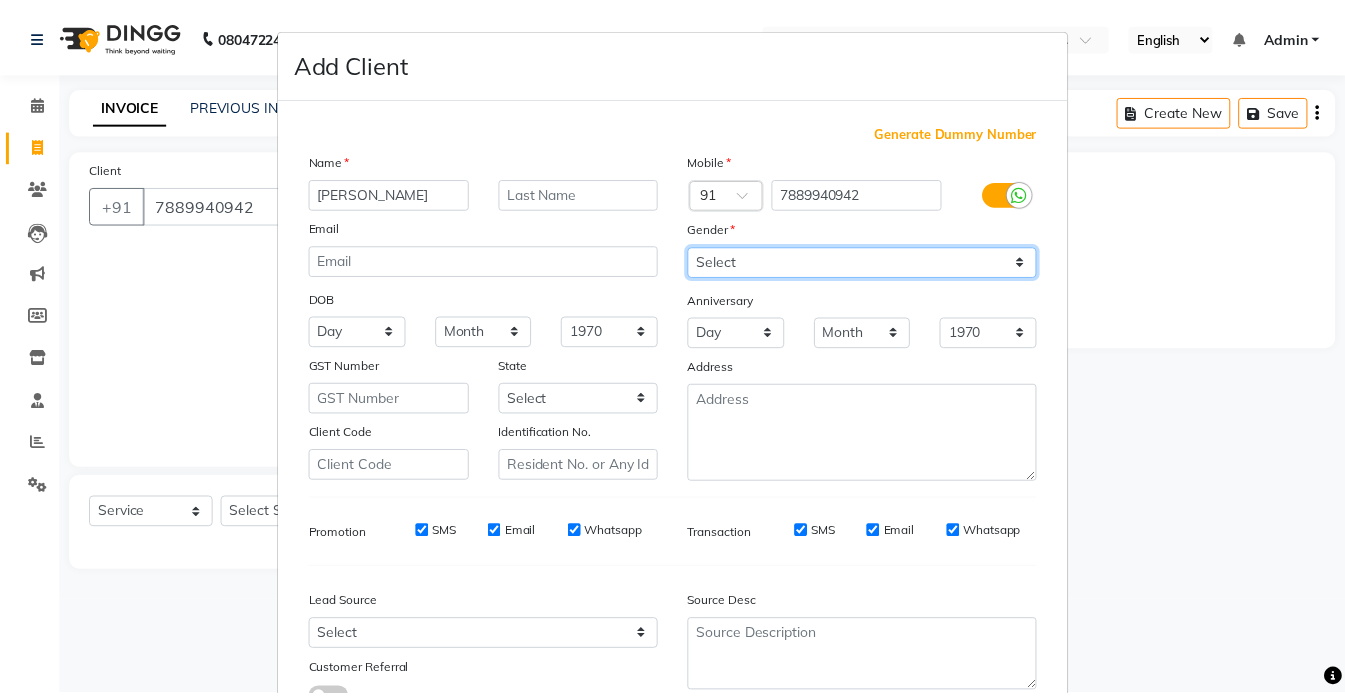 scroll, scrollTop: 153, scrollLeft: 0, axis: vertical 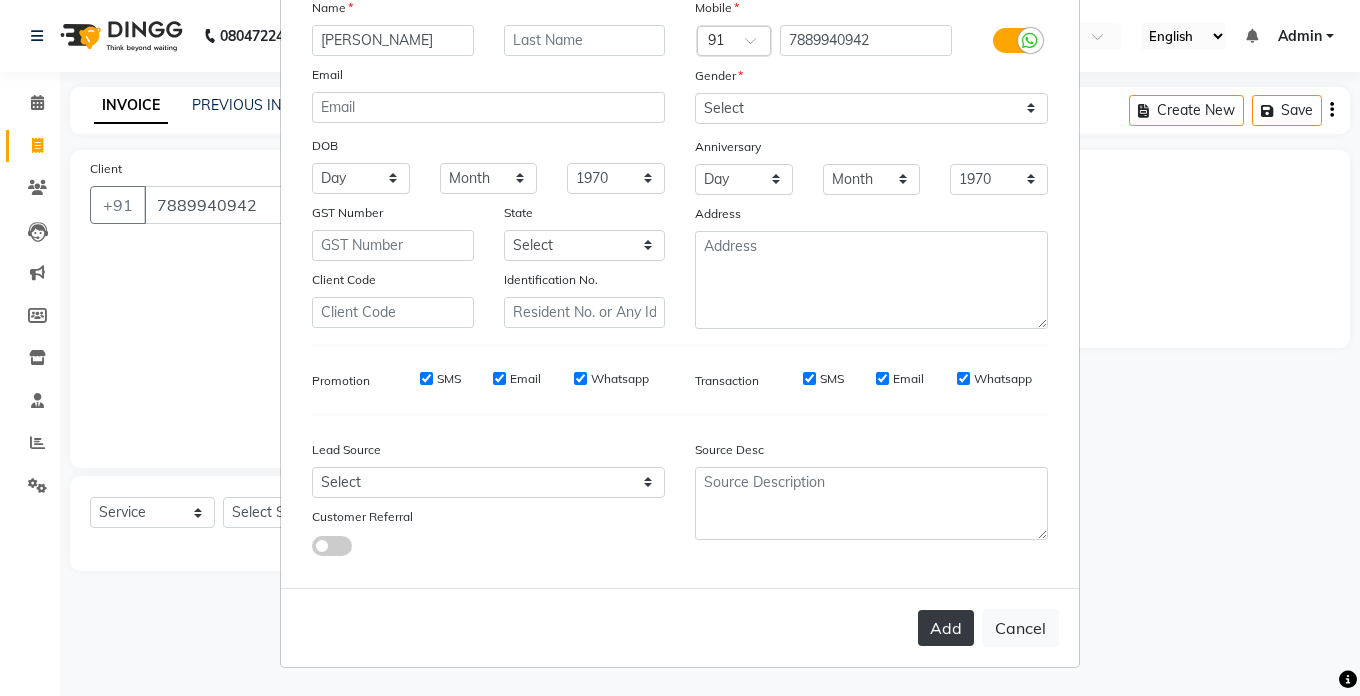 click on "Add" at bounding box center (946, 628) 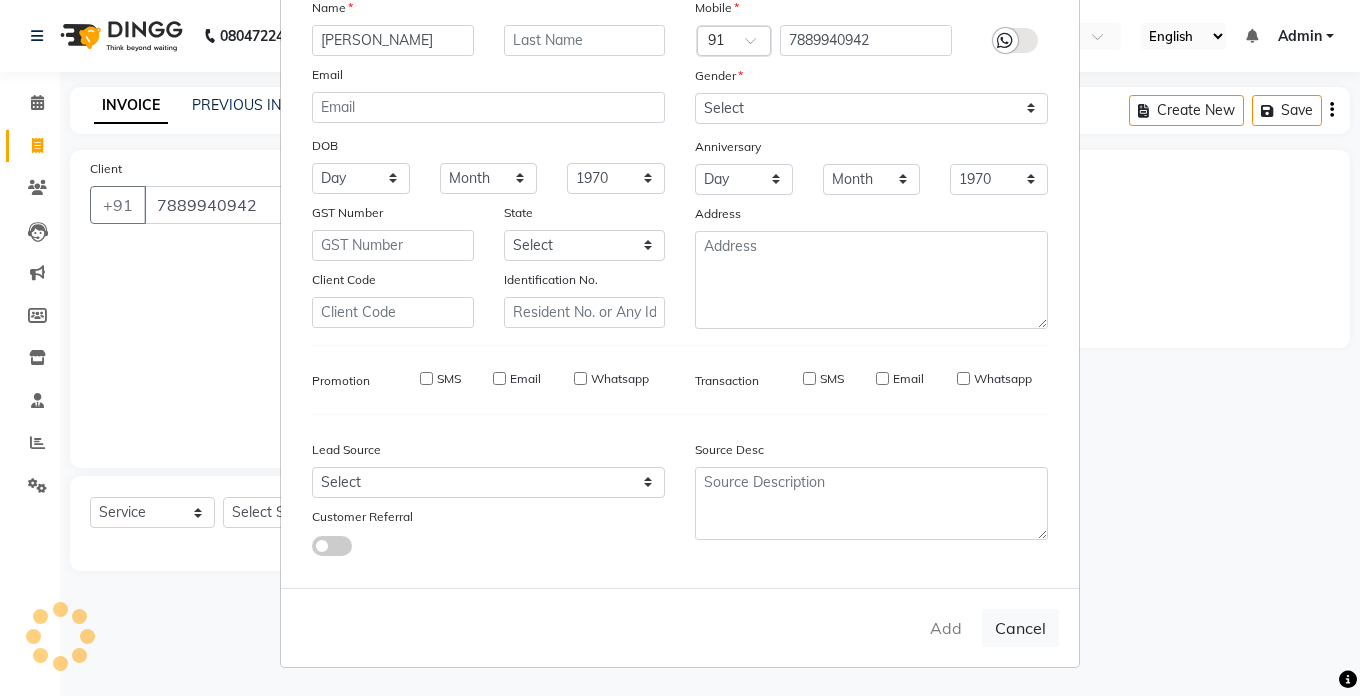 type 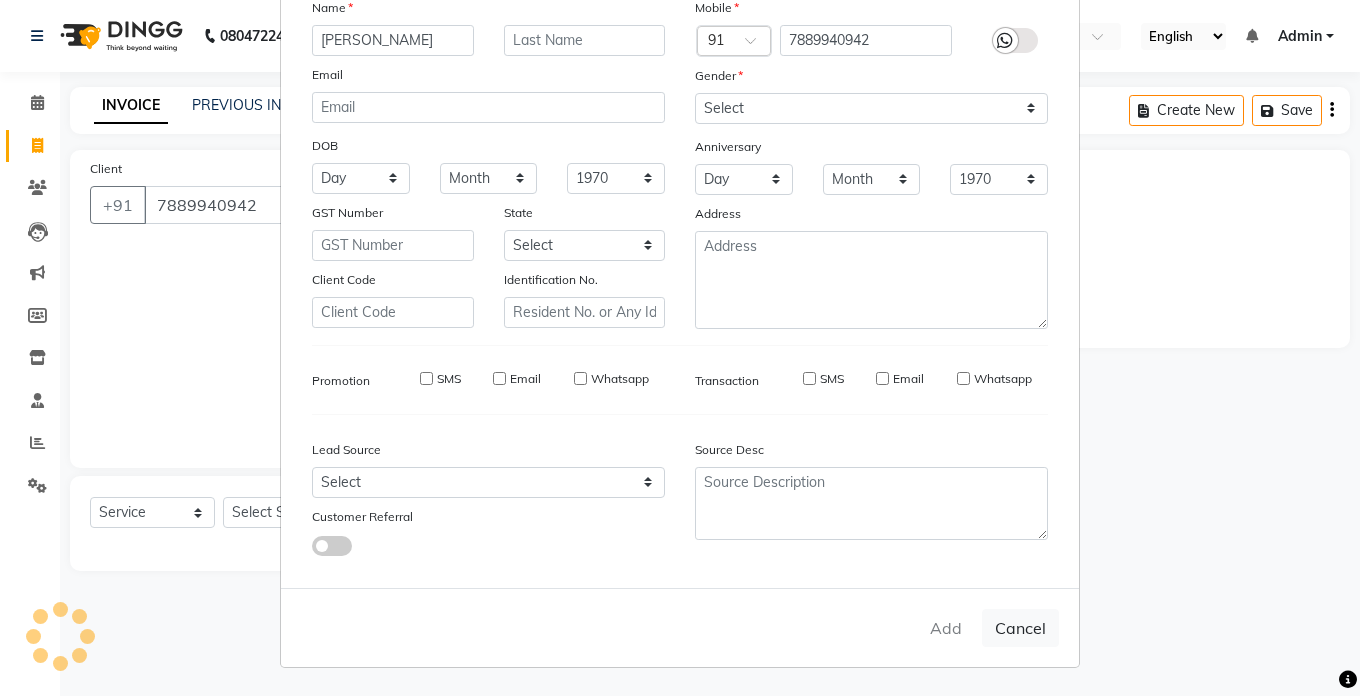 select 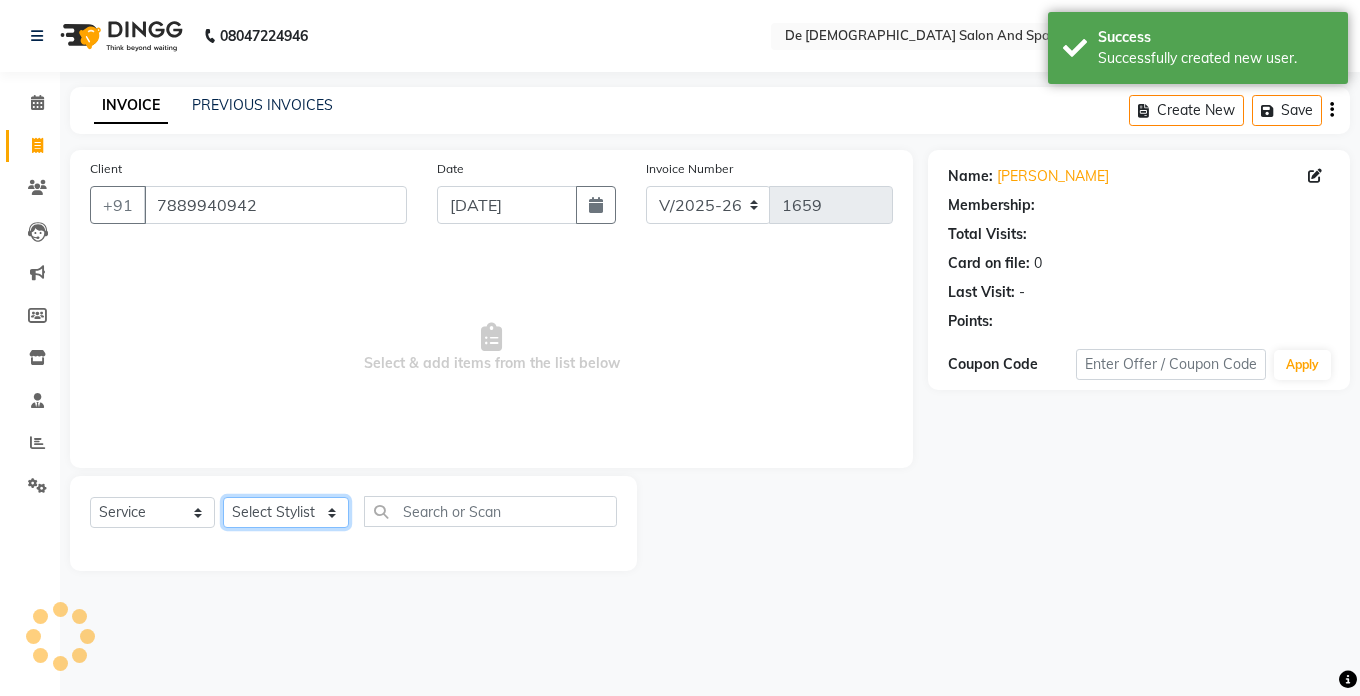 click on "Select Stylist akshay aman [PERSON_NAME] [PERSON_NAME]  [MEDICAL_DATA][PERSON_NAME] [PERSON_NAME] [DATE][PERSON_NAME]" 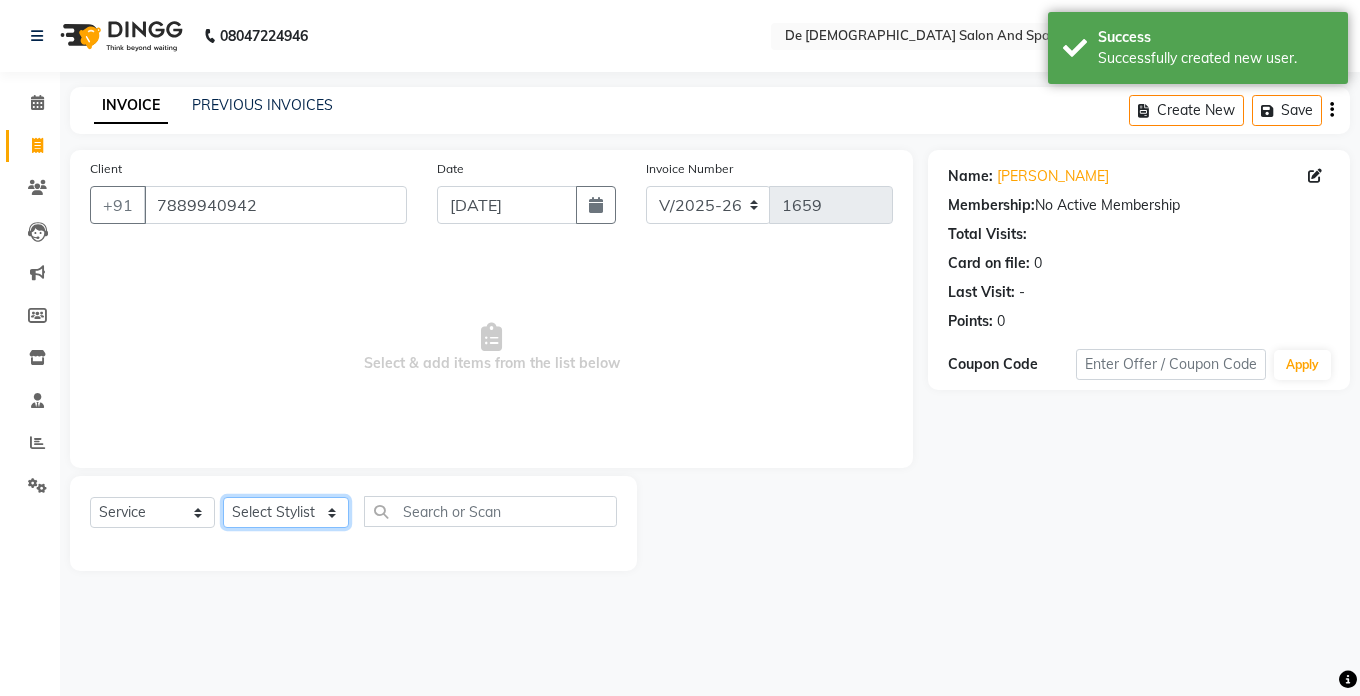 select on "49201" 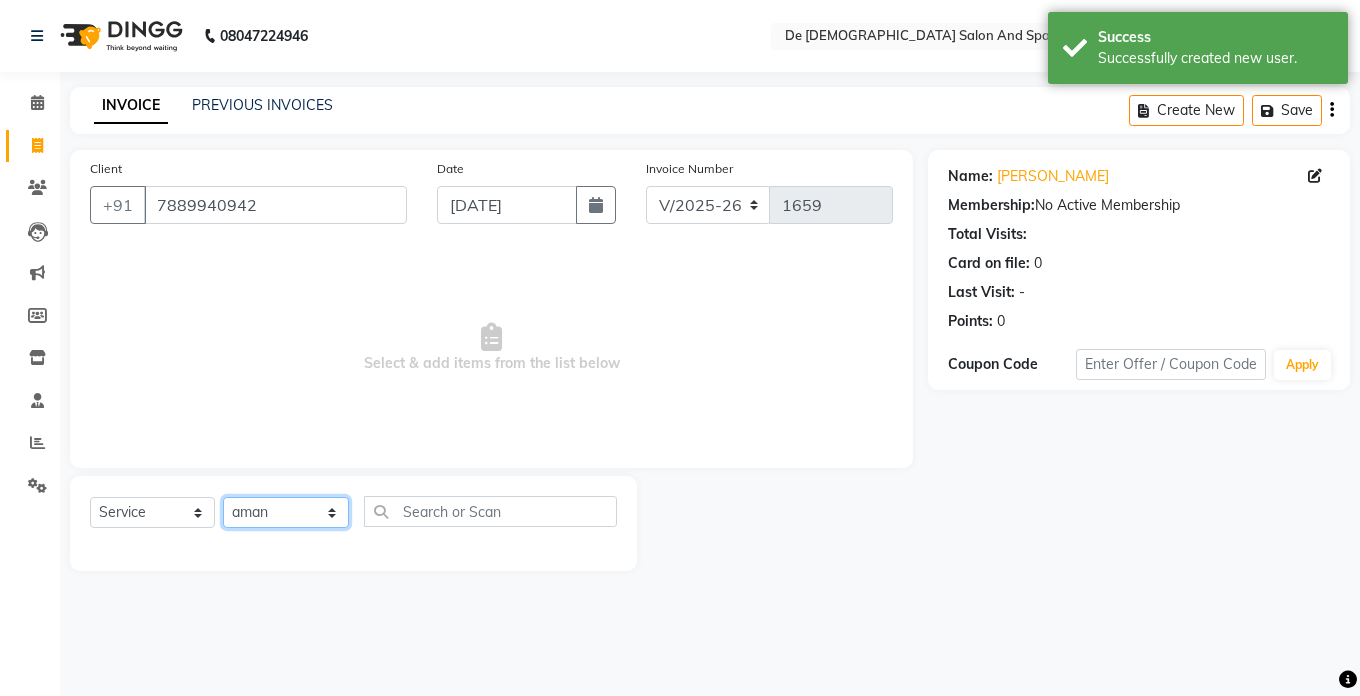 click on "Select Stylist akshay aman [PERSON_NAME] [PERSON_NAME]  [MEDICAL_DATA][PERSON_NAME] [PERSON_NAME] [DATE][PERSON_NAME]" 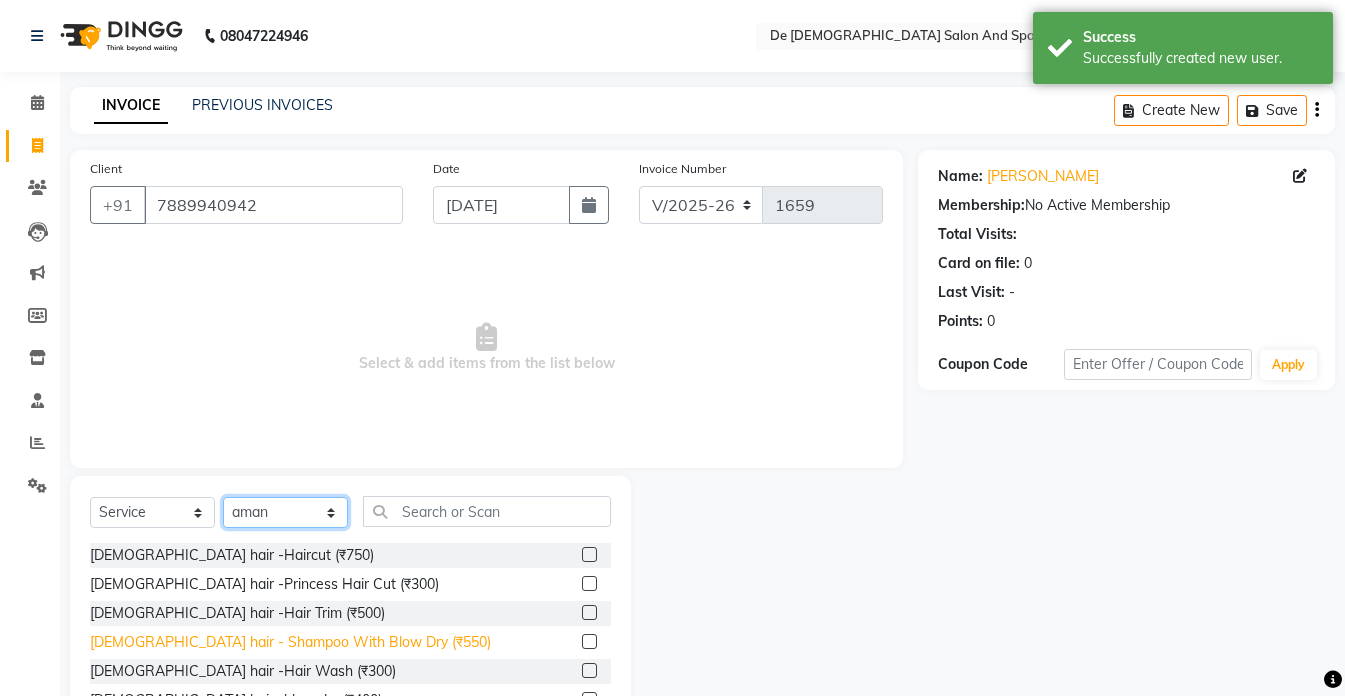 scroll, scrollTop: 100, scrollLeft: 0, axis: vertical 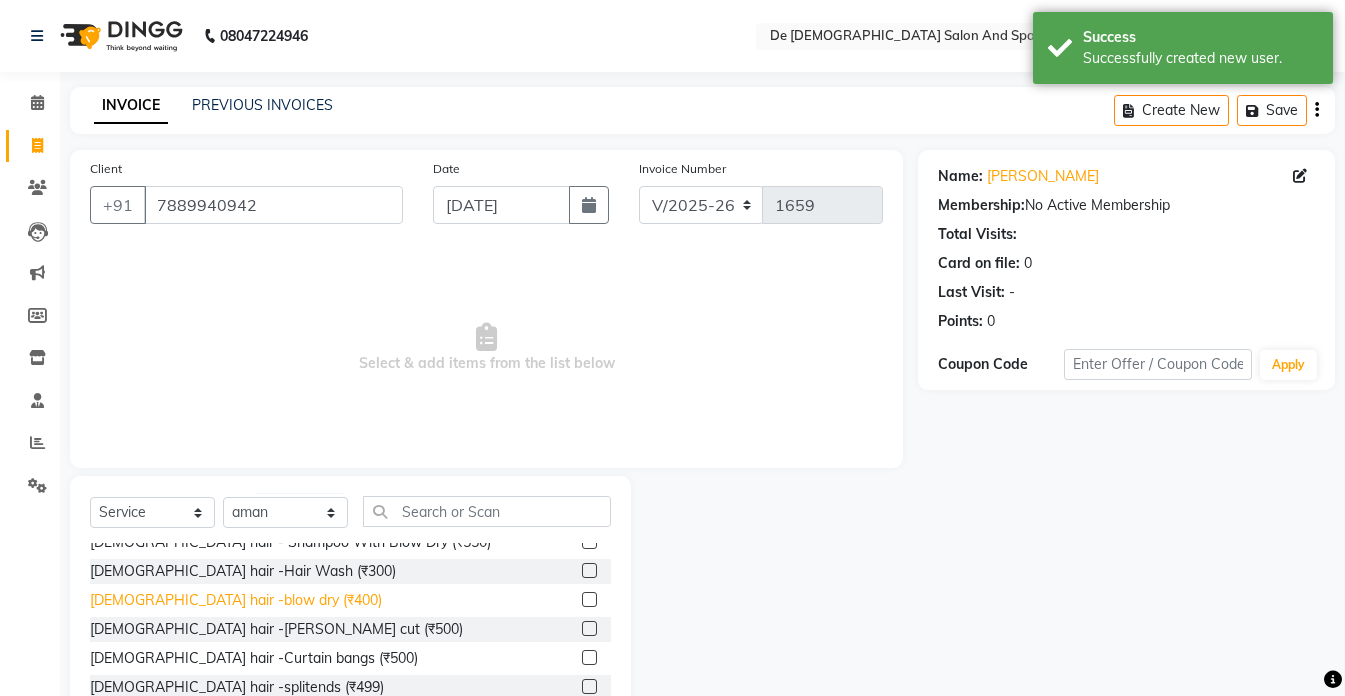 click on "[DEMOGRAPHIC_DATA] hair -blow dry (₹400)" 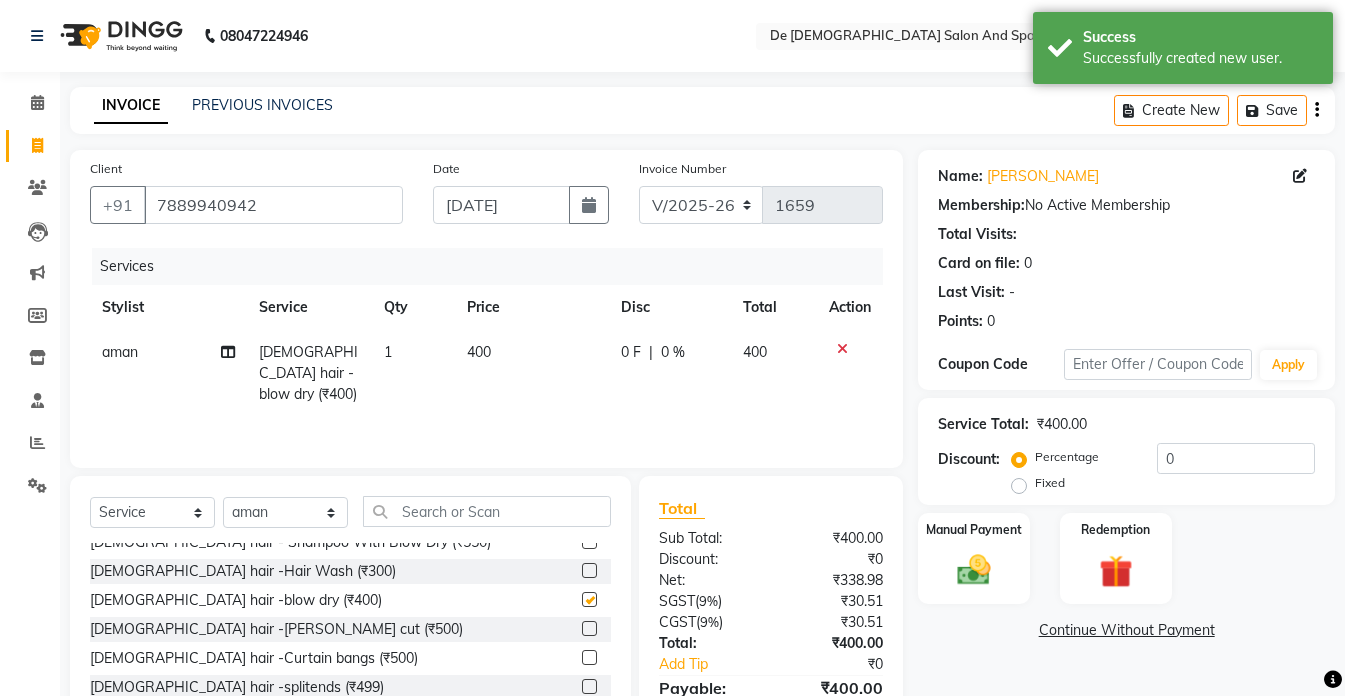 checkbox on "false" 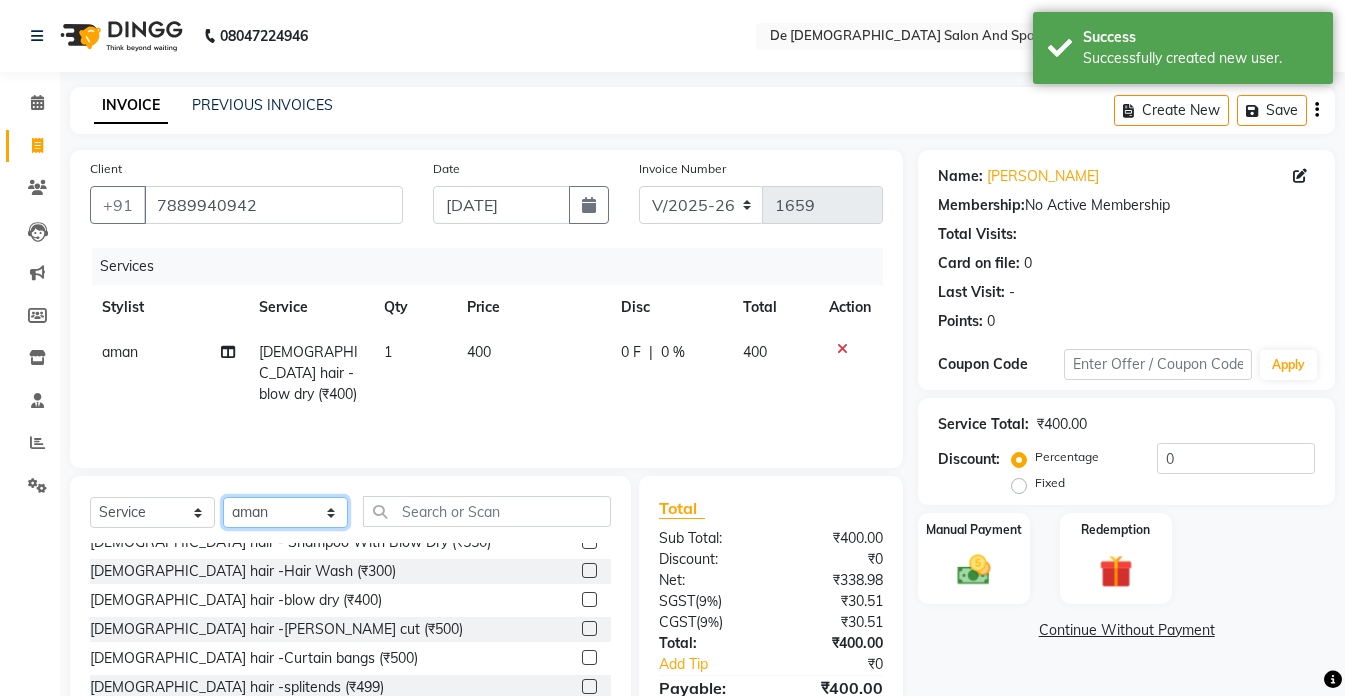 click on "Select Stylist akshay aman [PERSON_NAME] [PERSON_NAME]  [MEDICAL_DATA][PERSON_NAME] [PERSON_NAME] [DATE][PERSON_NAME]" 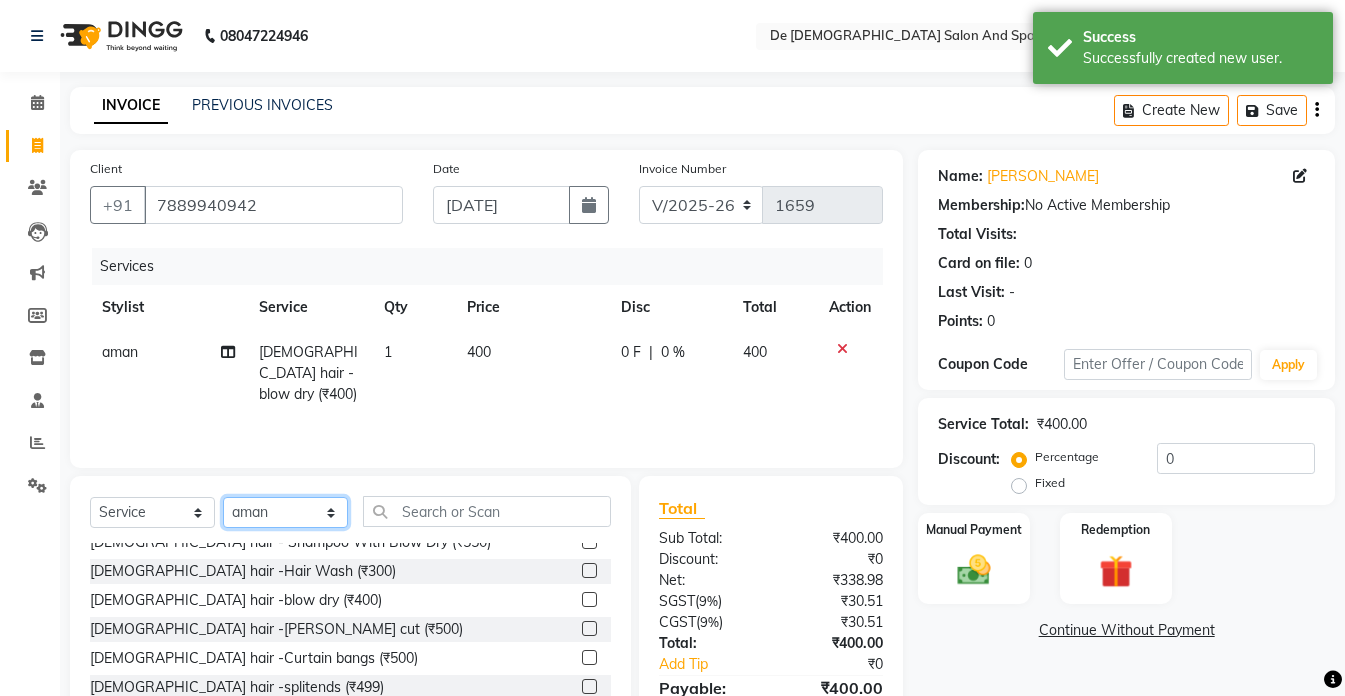 select on "55354" 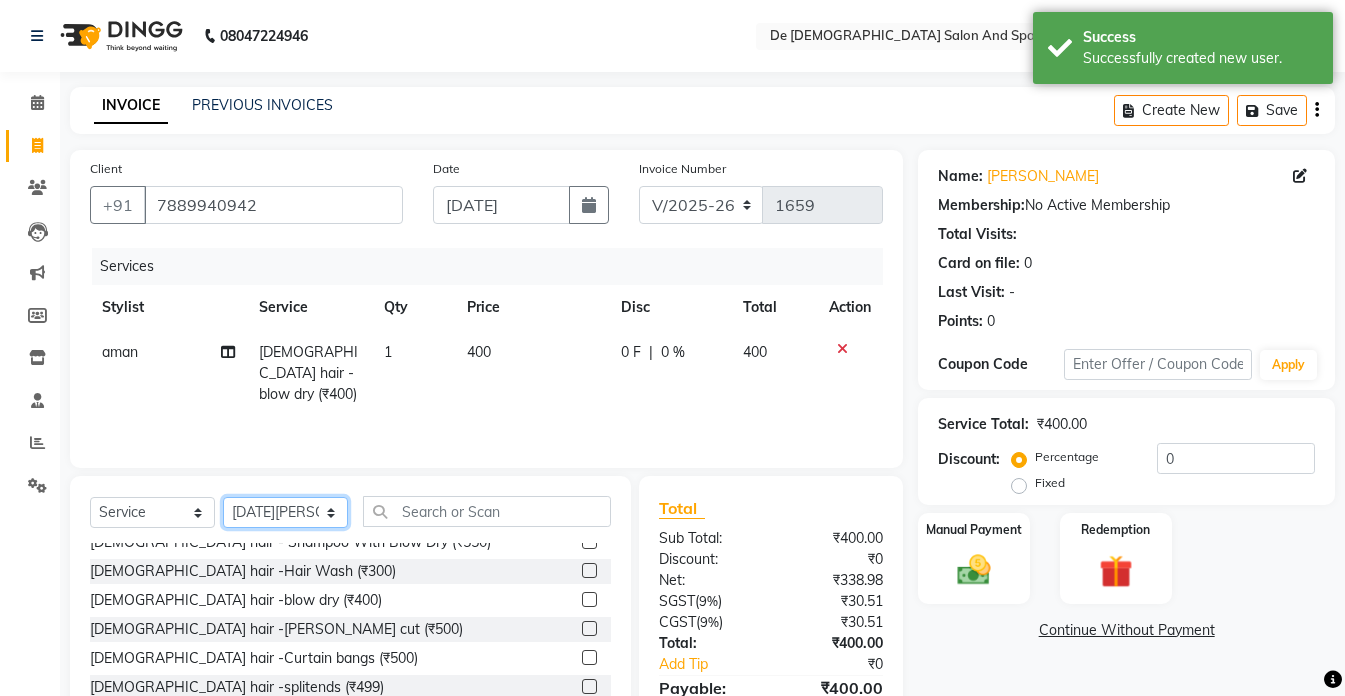 click on "Select Stylist akshay aman [PERSON_NAME] [PERSON_NAME]  [MEDICAL_DATA][PERSON_NAME] [PERSON_NAME] [DATE][PERSON_NAME]" 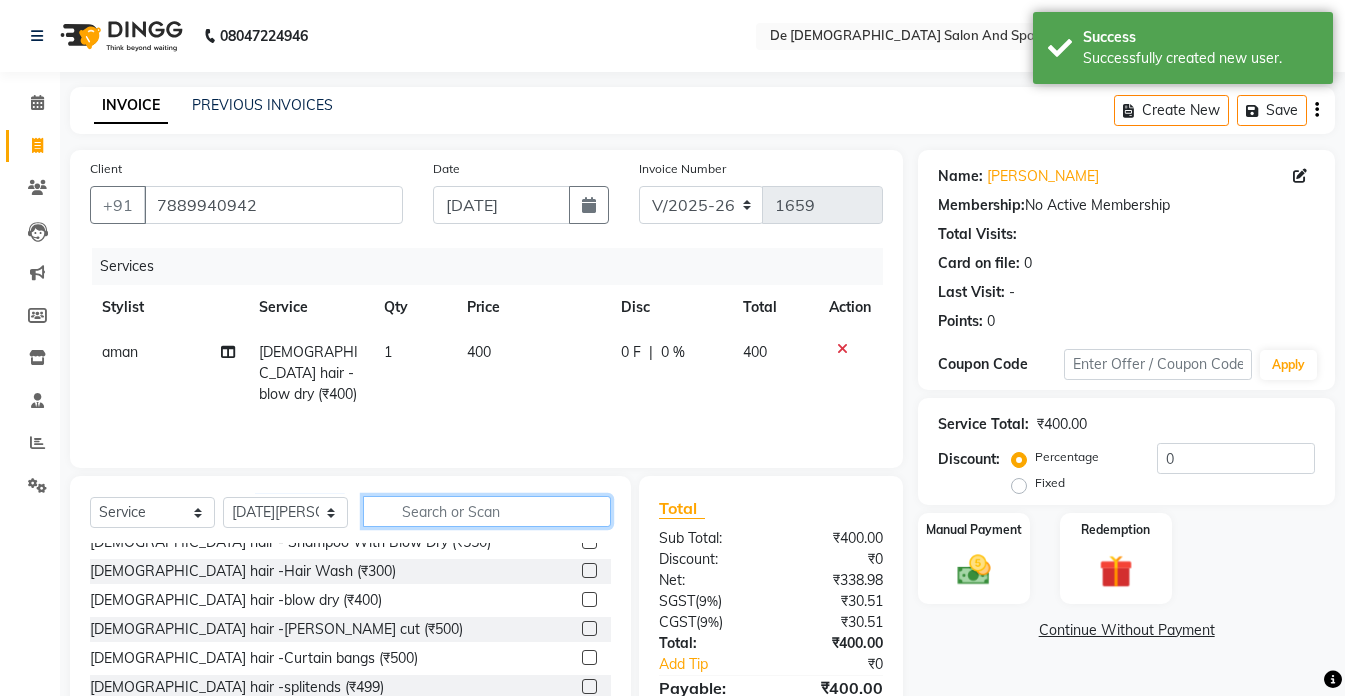 click 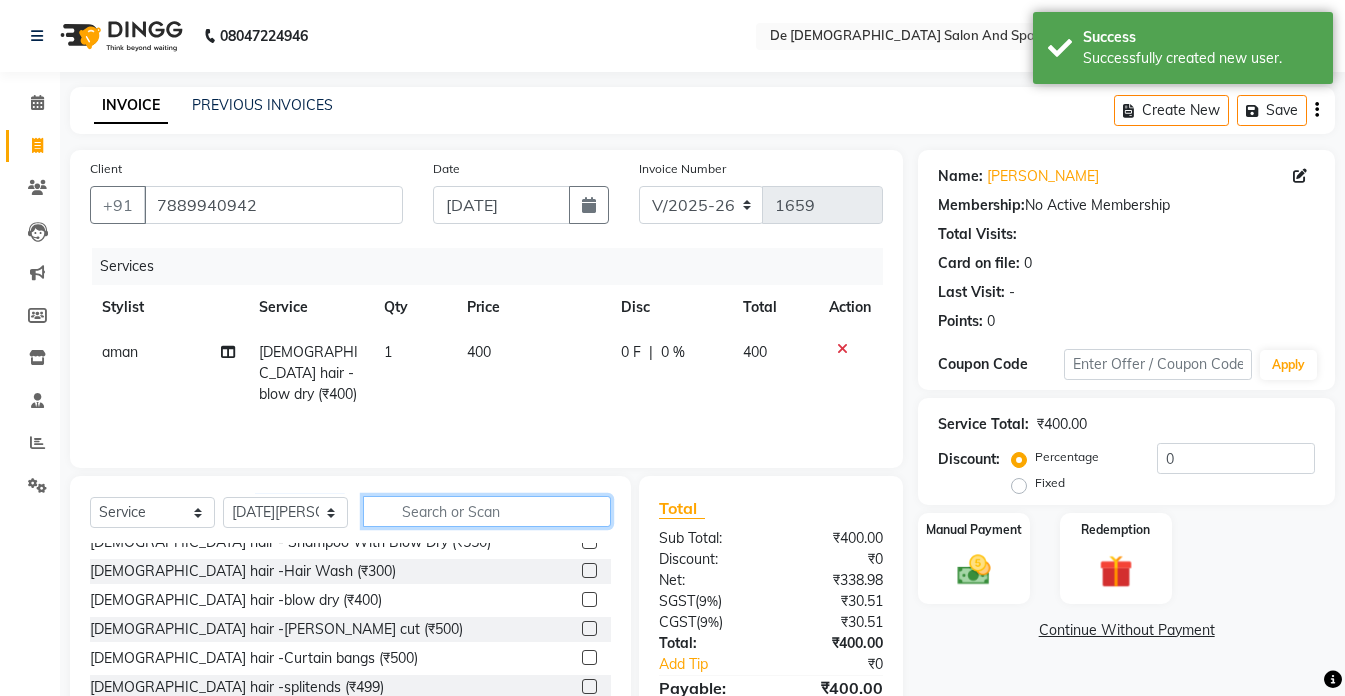 click 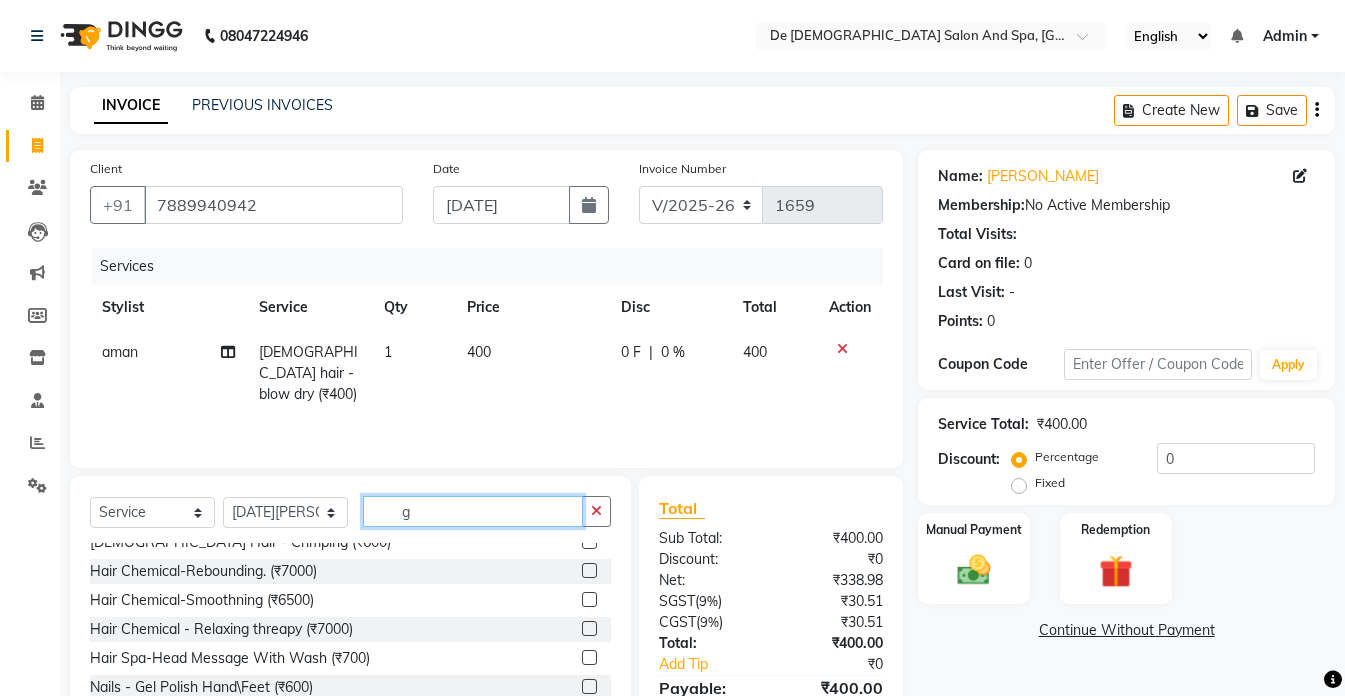scroll, scrollTop: 0, scrollLeft: 0, axis: both 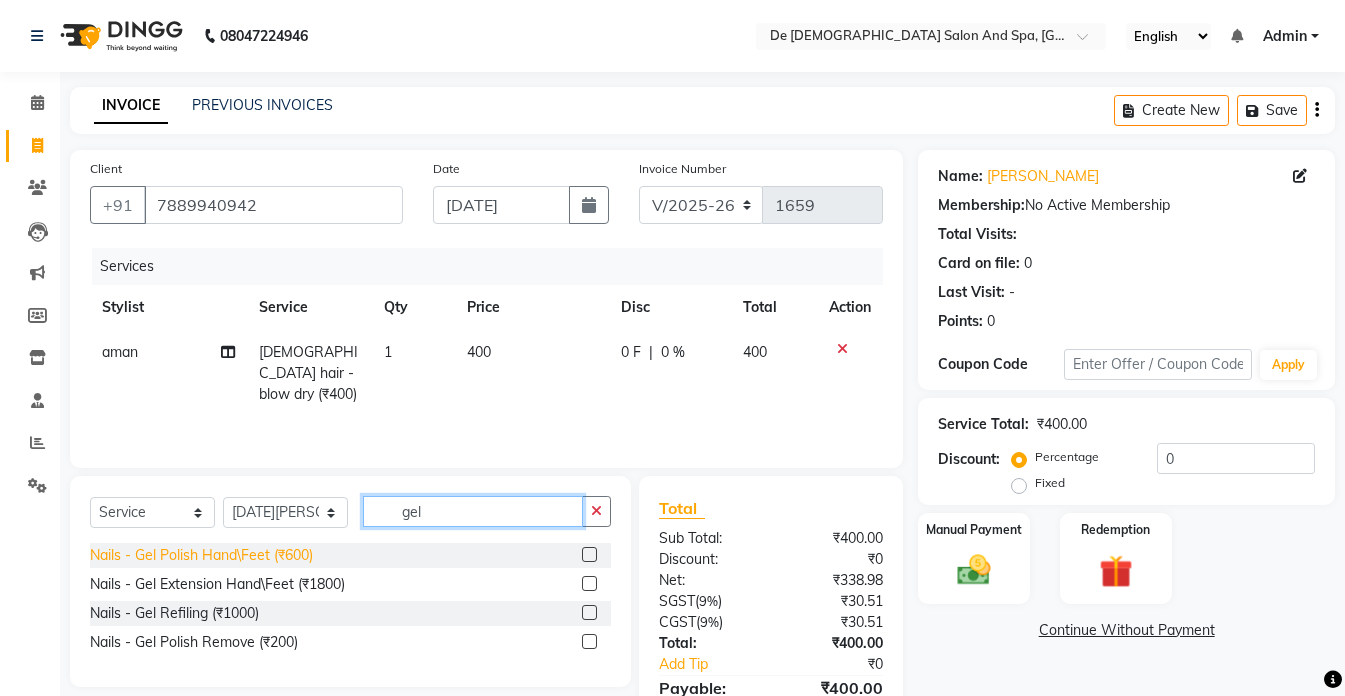 type on "gel" 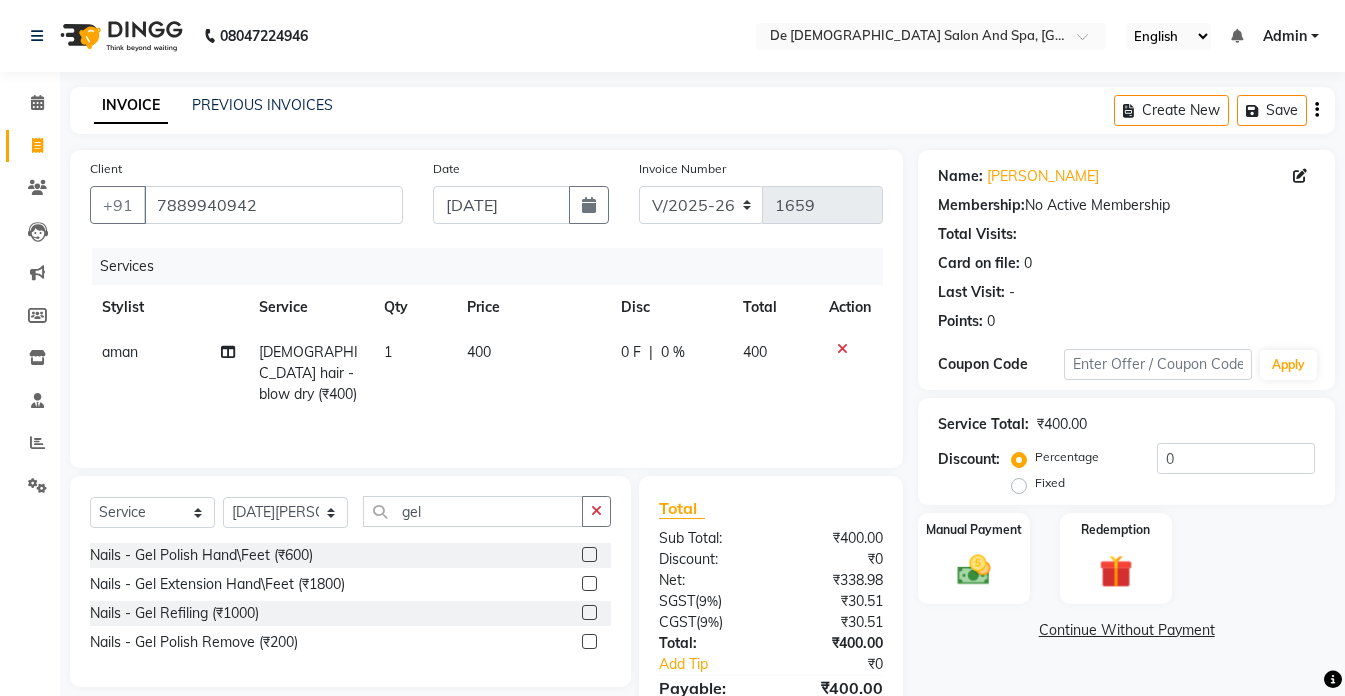 click on "Nails - Gel Polish Hand\Feet (₹600)" 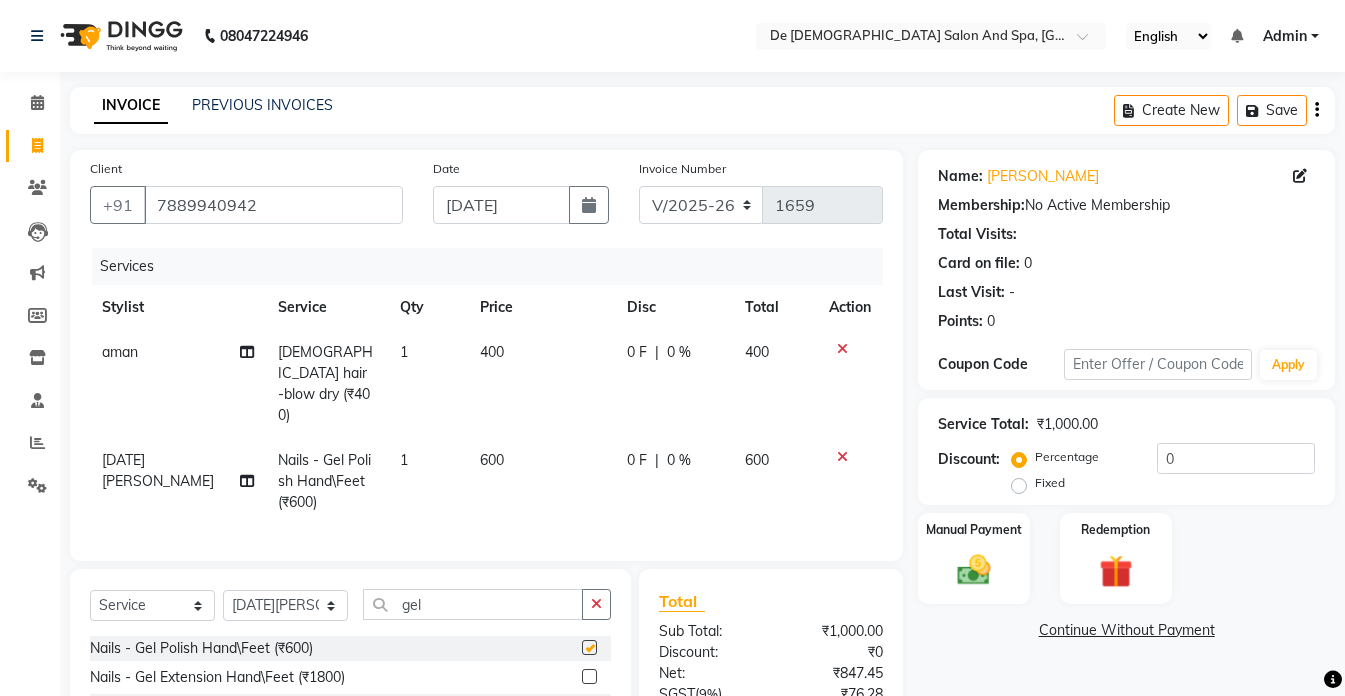 checkbox on "false" 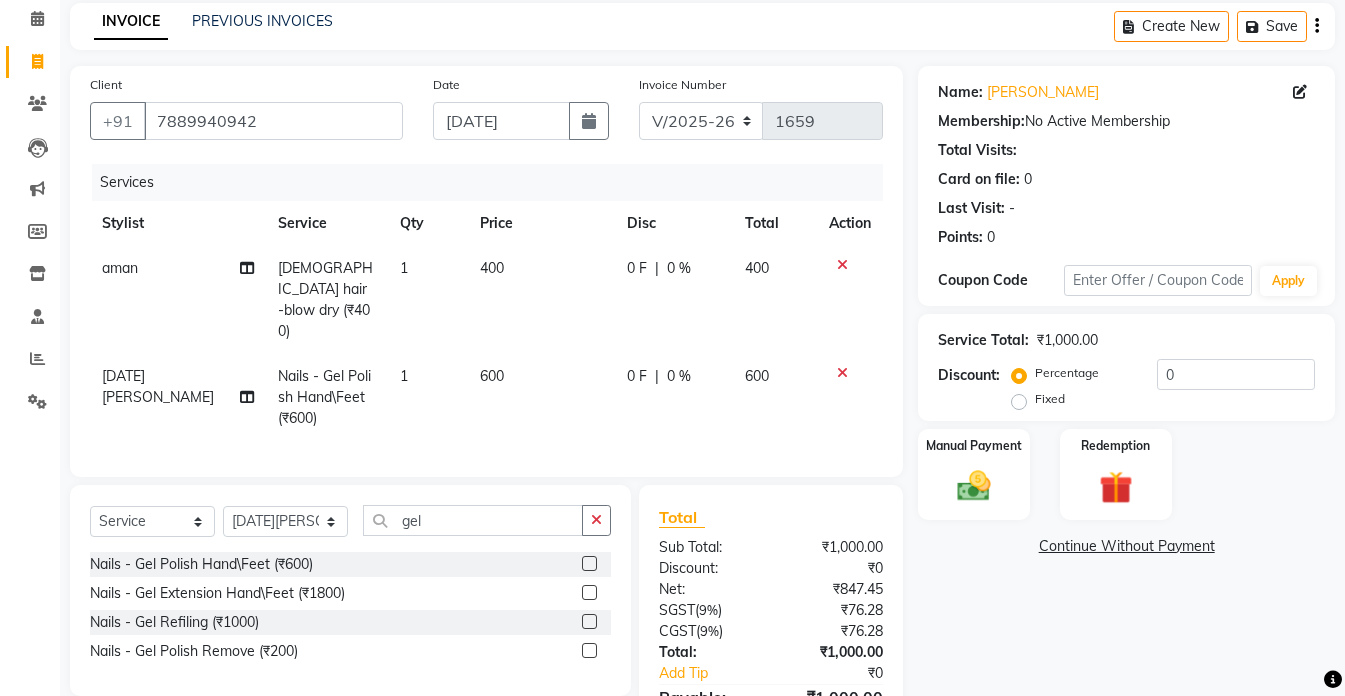 scroll, scrollTop: 170, scrollLeft: 0, axis: vertical 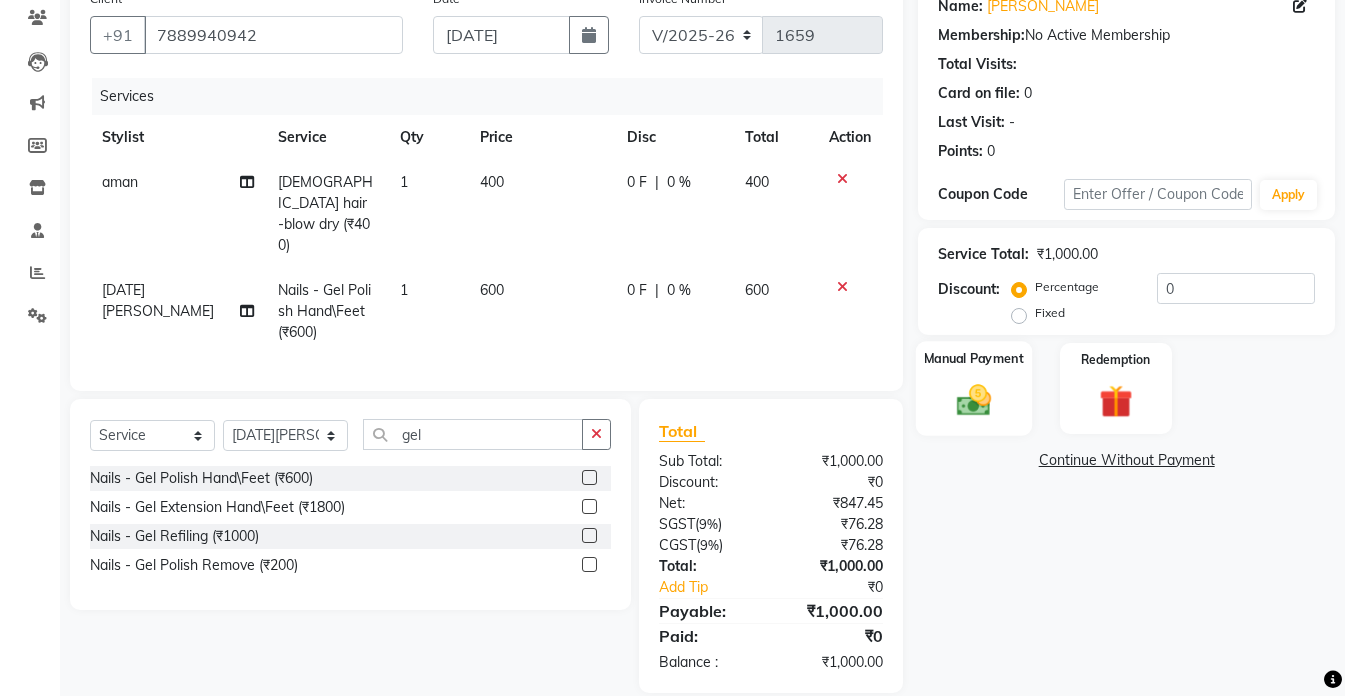 click 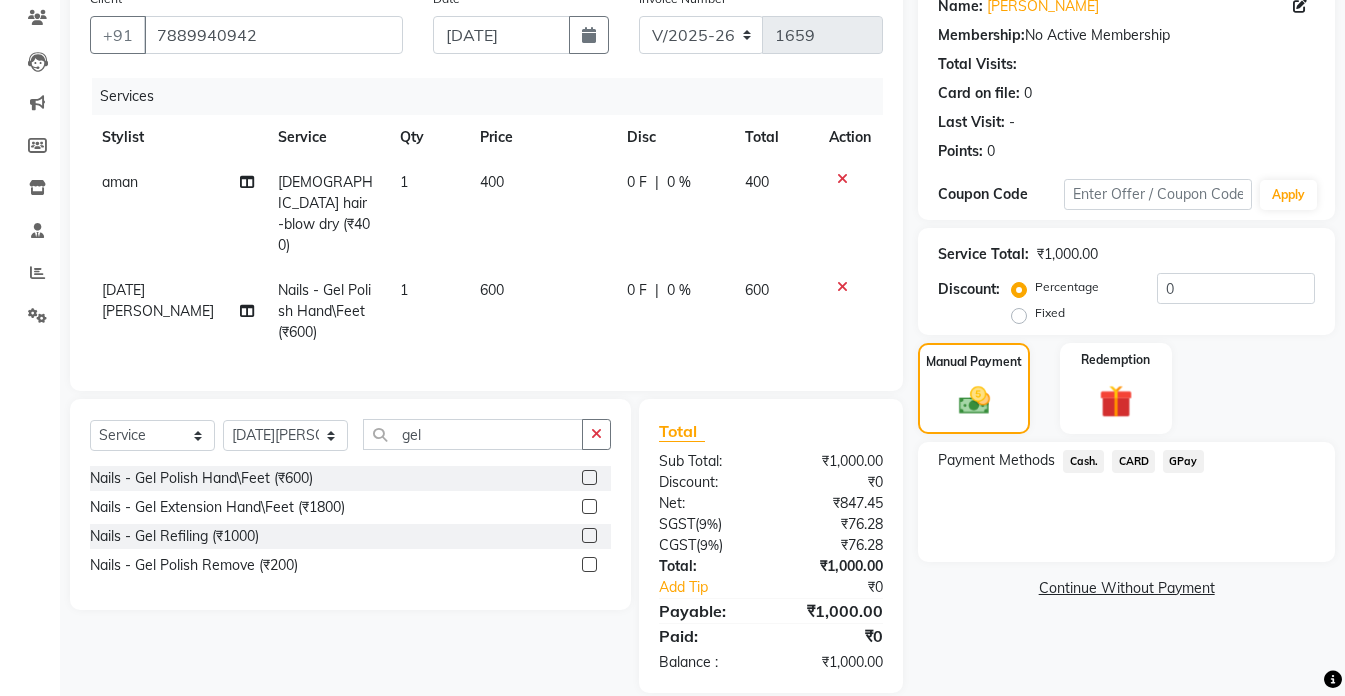 click on "GPay" 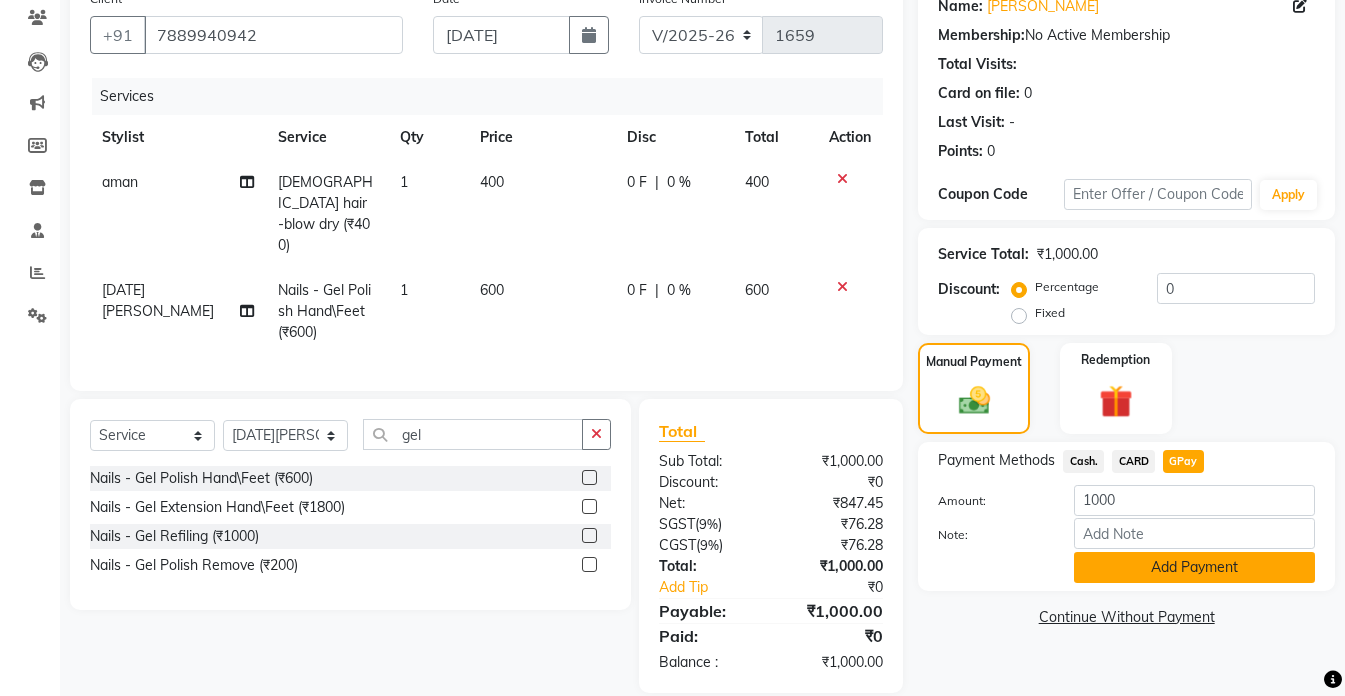 click on "Add Payment" 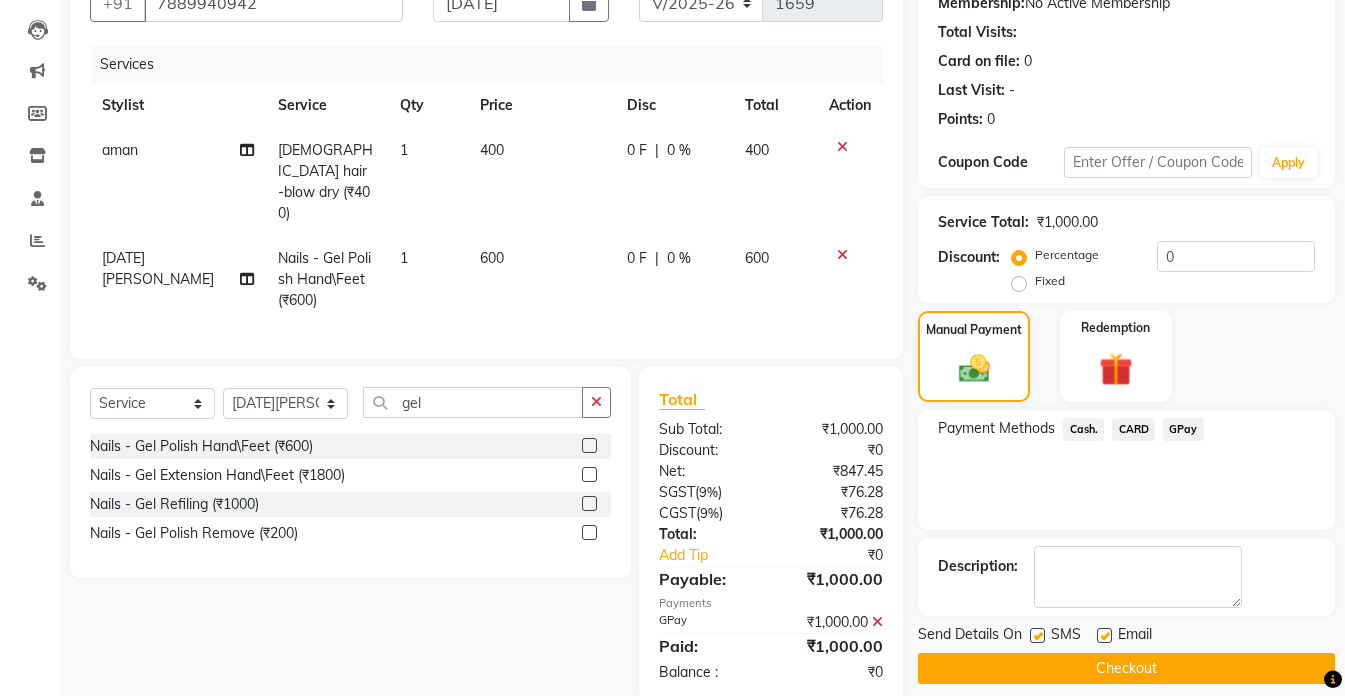 scroll, scrollTop: 220, scrollLeft: 0, axis: vertical 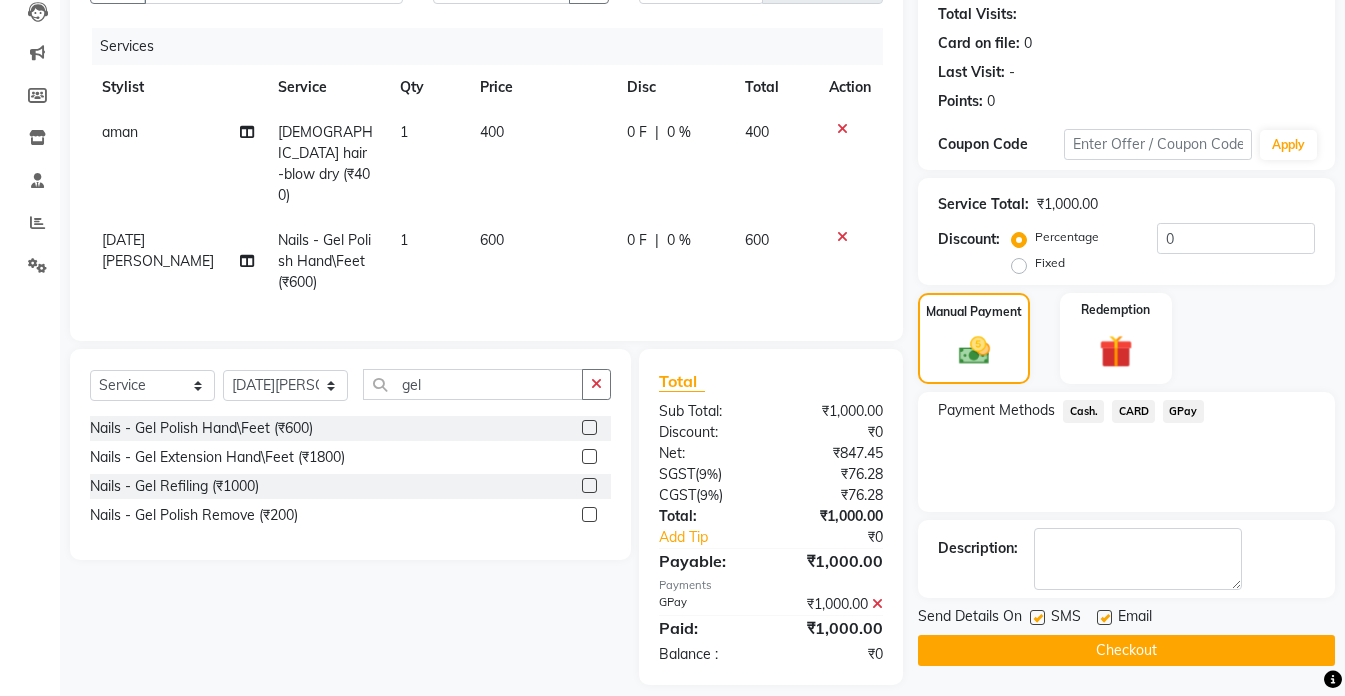 click on "INVOICE PREVIOUS INVOICES Create New   Save  Client [PHONE_NUMBER] Date [DATE] Invoice Number V/2025 V/[PHONE_NUMBER] Services Stylist Service Qty Price Disc Total Action aman [DEMOGRAPHIC_DATA] hair -blow dry (₹400) 1 400 0 F | 0 % 400 [DATE][PERSON_NAME] Nails - Gel Polish Hand\Feet (₹600) 1 600 0 F | 0 % 600 Select  Service  Product  Membership  Package Voucher Prepaid Gift Card  Select Stylist akshay aman [PERSON_NAME] [PERSON_NAME]  [MEDICAL_DATA][PERSON_NAME] nisha [PERSON_NAME] [DATE][PERSON_NAME] gel Nails - Gel Polish Hand\Feet (₹600)  Nails - Gel Extension Hand\Feet (₹1800)  Nails - Gel Refiling (₹1000)  Nails - Gel Polish Remove (₹200)  Total Sub Total: ₹1,000.00 Discount: ₹0 Net: ₹847.45 SGST  ( 9% ) ₹76.28 CGST  ( 9% ) ₹76.28 Total: ₹1,000.00 Add Tip ₹0 Payable: ₹1,000.00 Payments GPay ₹1,000.00  Paid: ₹1,000.00 Balance   : ₹0 Name: [PERSON_NAME]  Membership:  No Active Membership  Total Visits:   Card on file:  0 Last Visit:   - Points:   0  Coupon Code Apply Service Total:  ₹1,000.00  Discount:  Fixed" 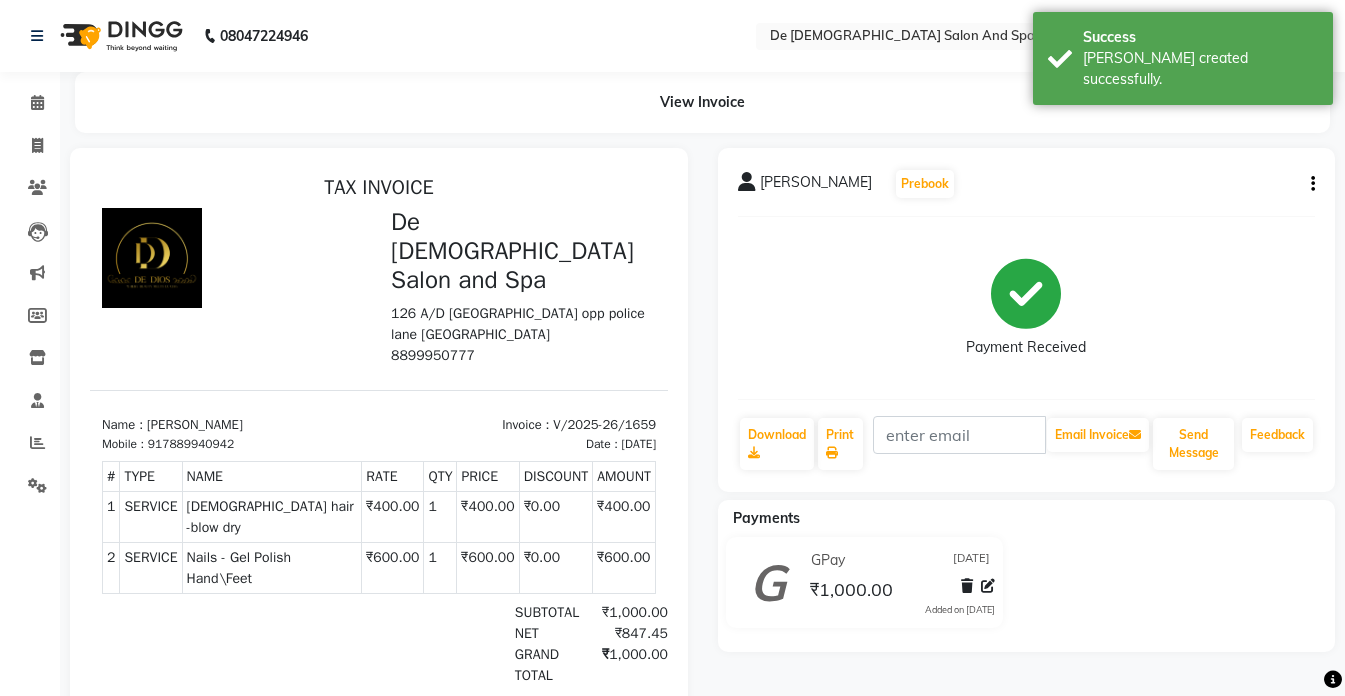 scroll, scrollTop: 0, scrollLeft: 0, axis: both 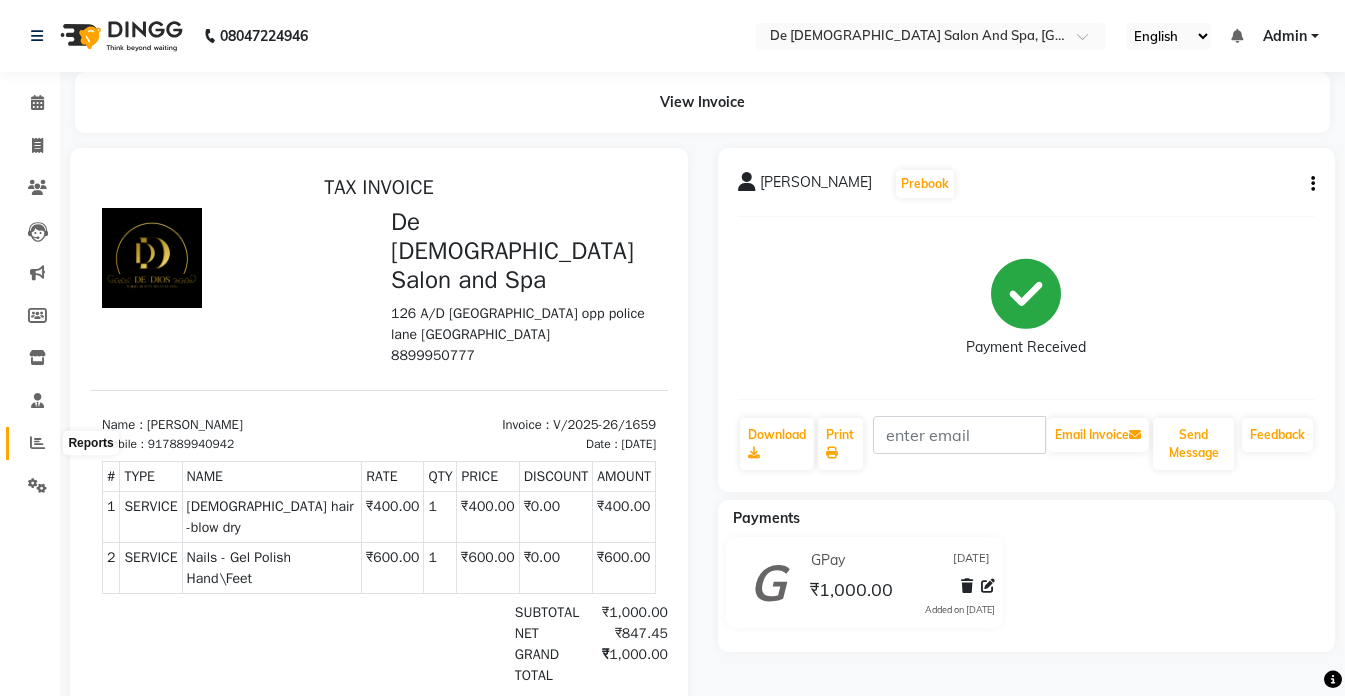 click 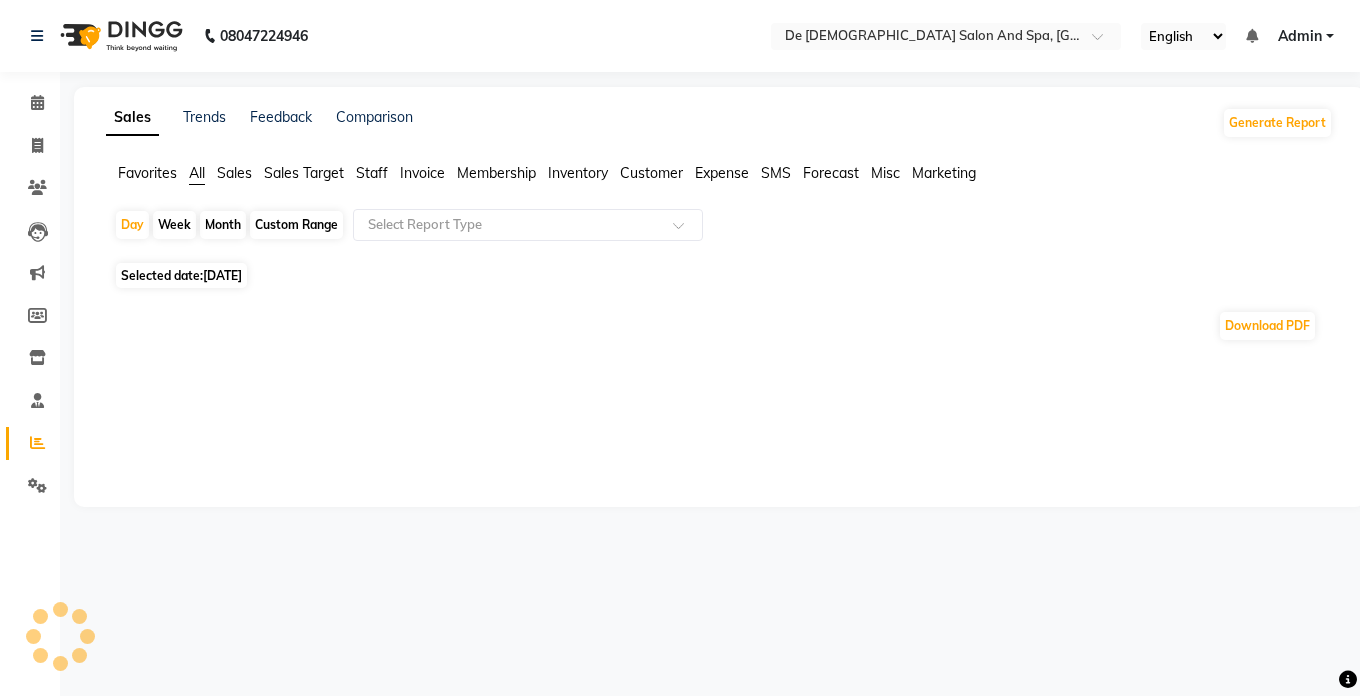 click on "Month" 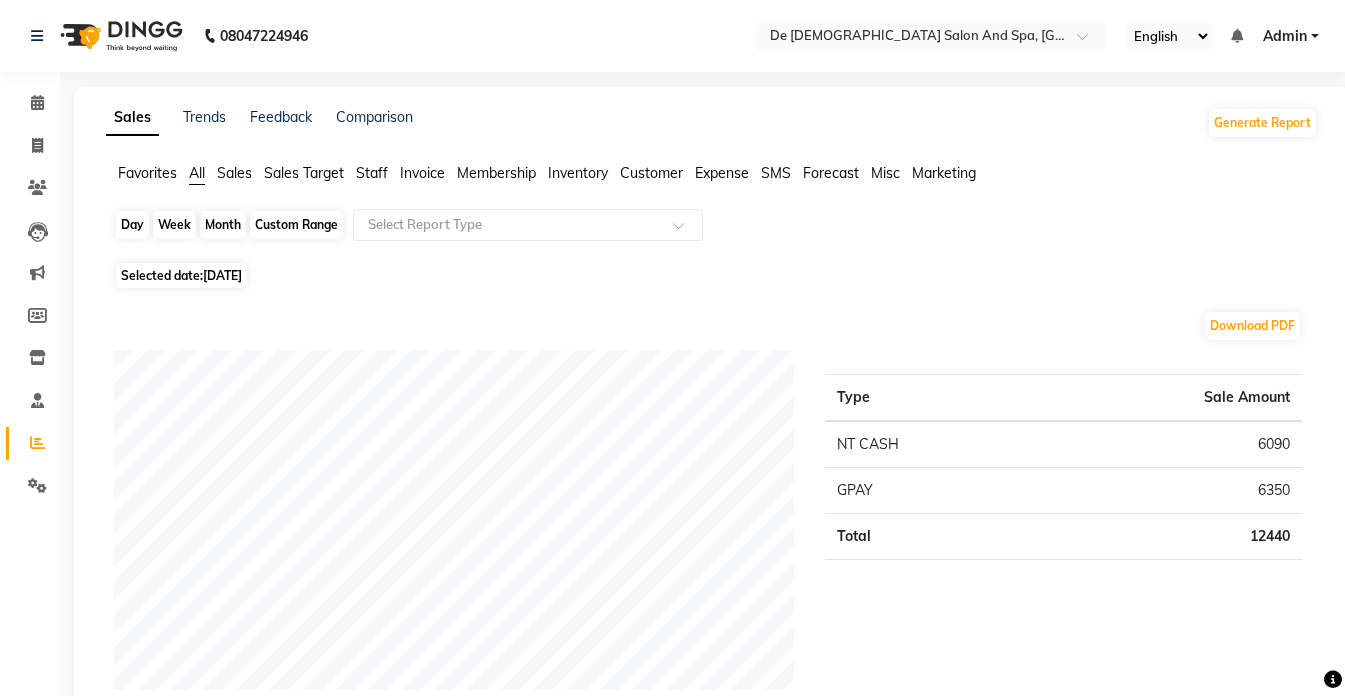 click on "Month" 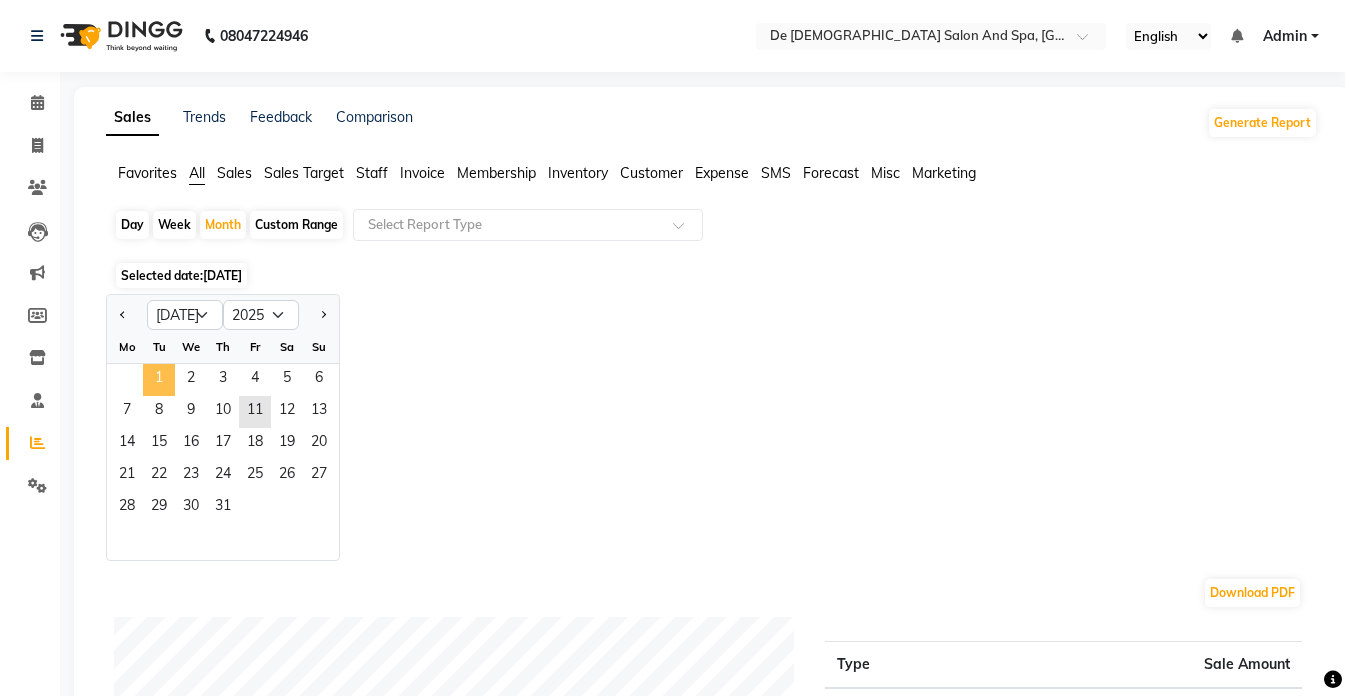 click on "1" 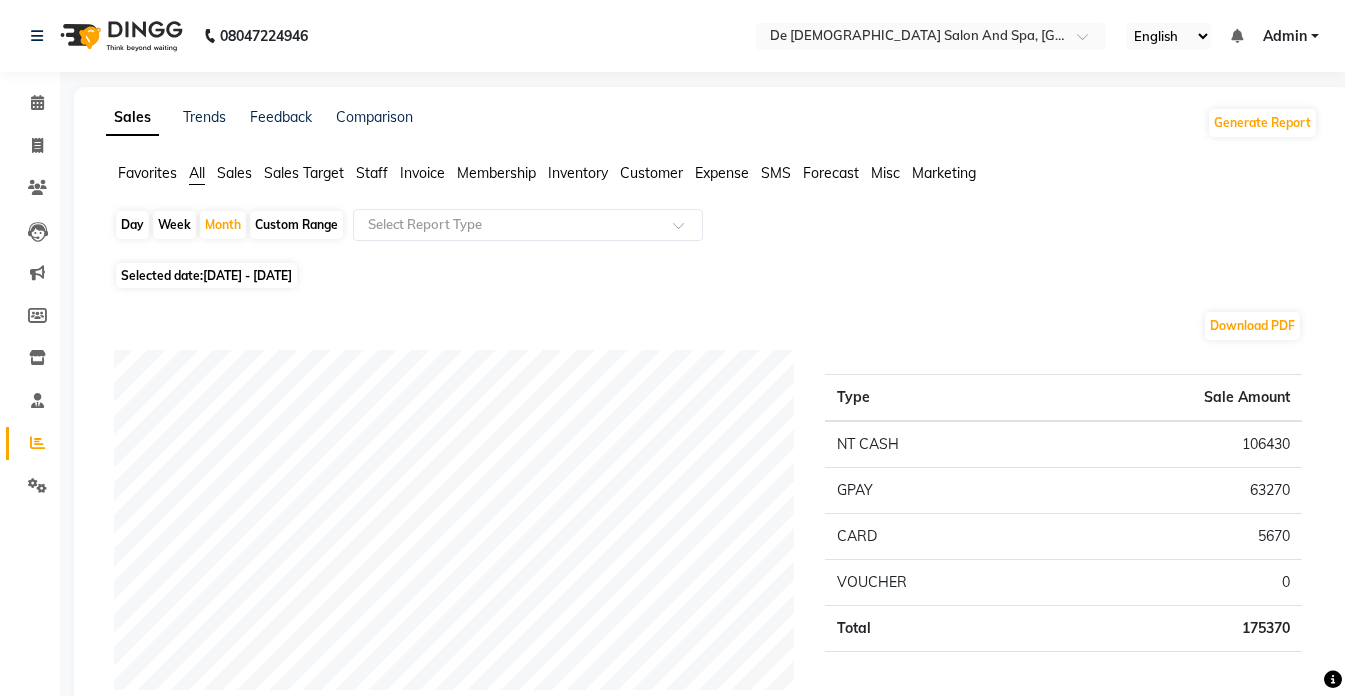 click on "Staff" 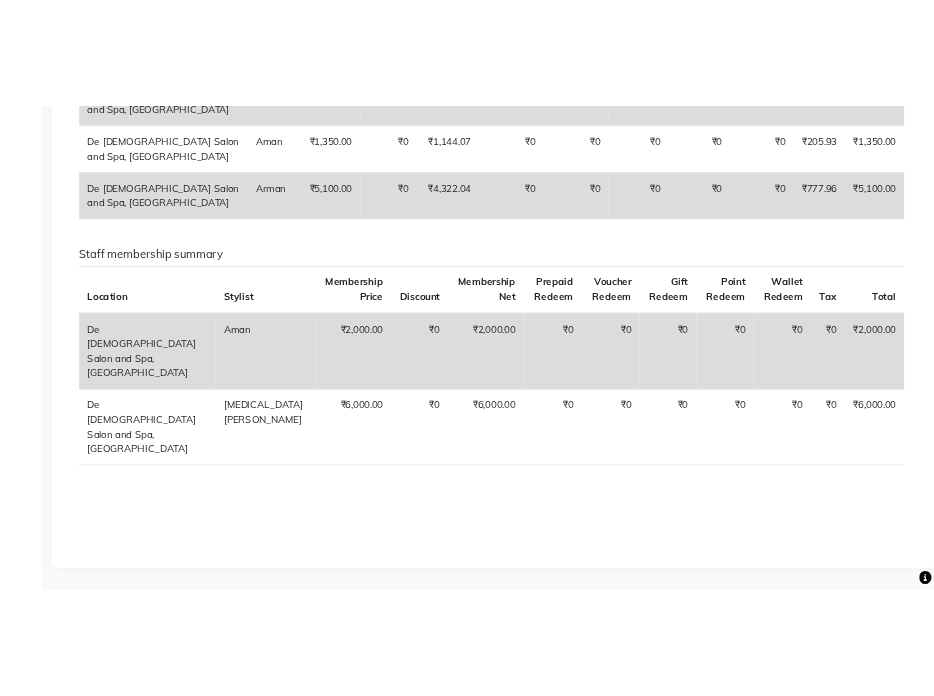 scroll, scrollTop: 2312, scrollLeft: 0, axis: vertical 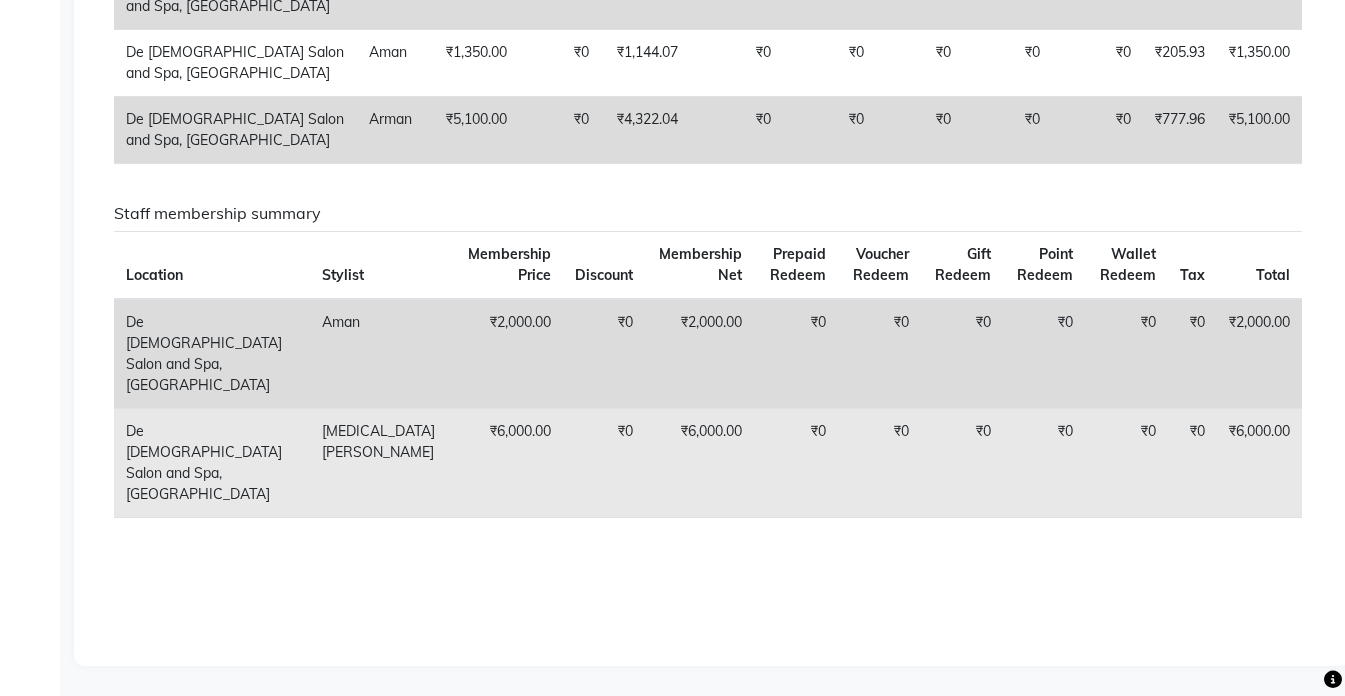drag, startPoint x: 791, startPoint y: 479, endPoint x: 1113, endPoint y: 511, distance: 323.58615 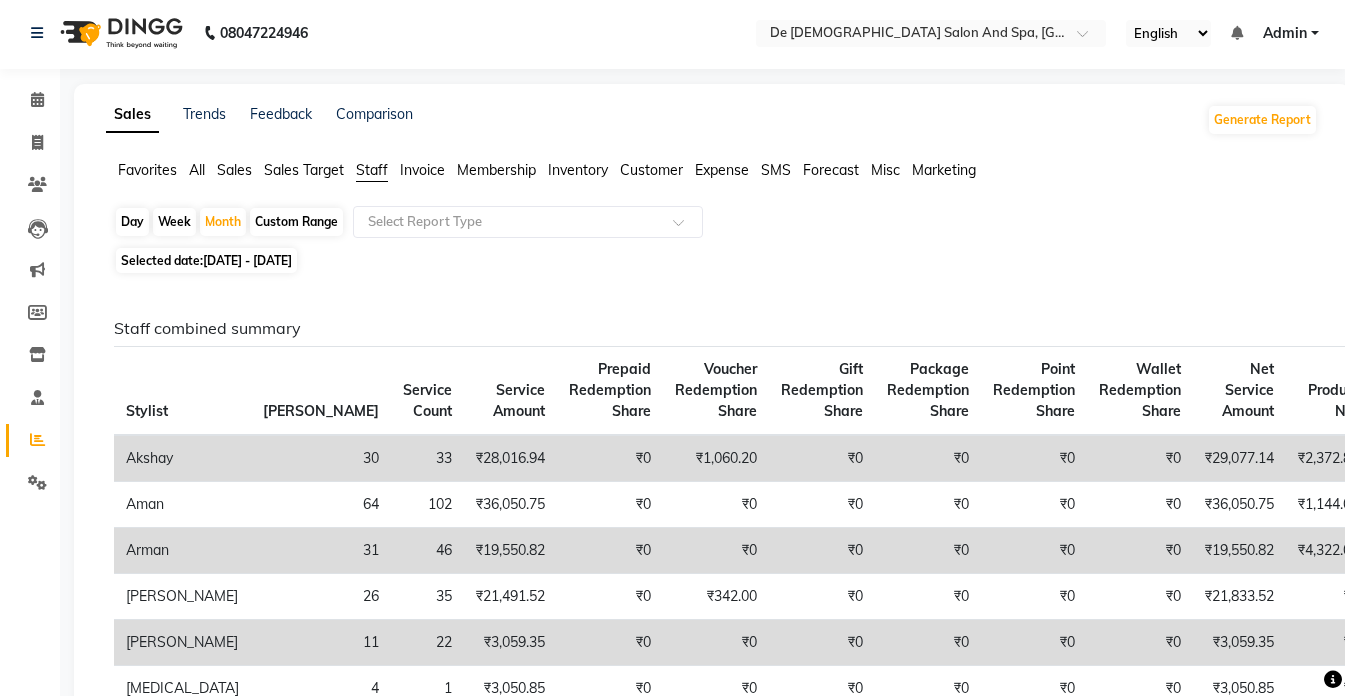 scroll, scrollTop: 0, scrollLeft: 0, axis: both 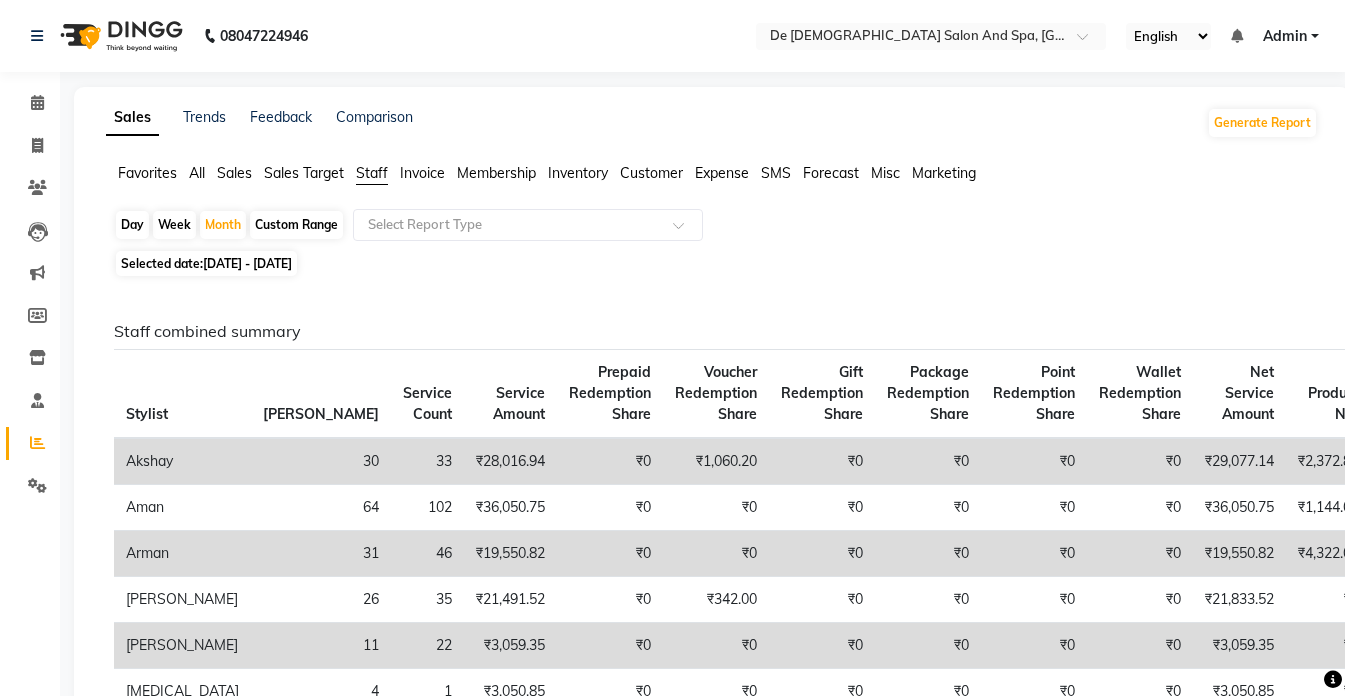 drag, startPoint x: 1225, startPoint y: 1, endPoint x: 847, endPoint y: 308, distance: 486.96304 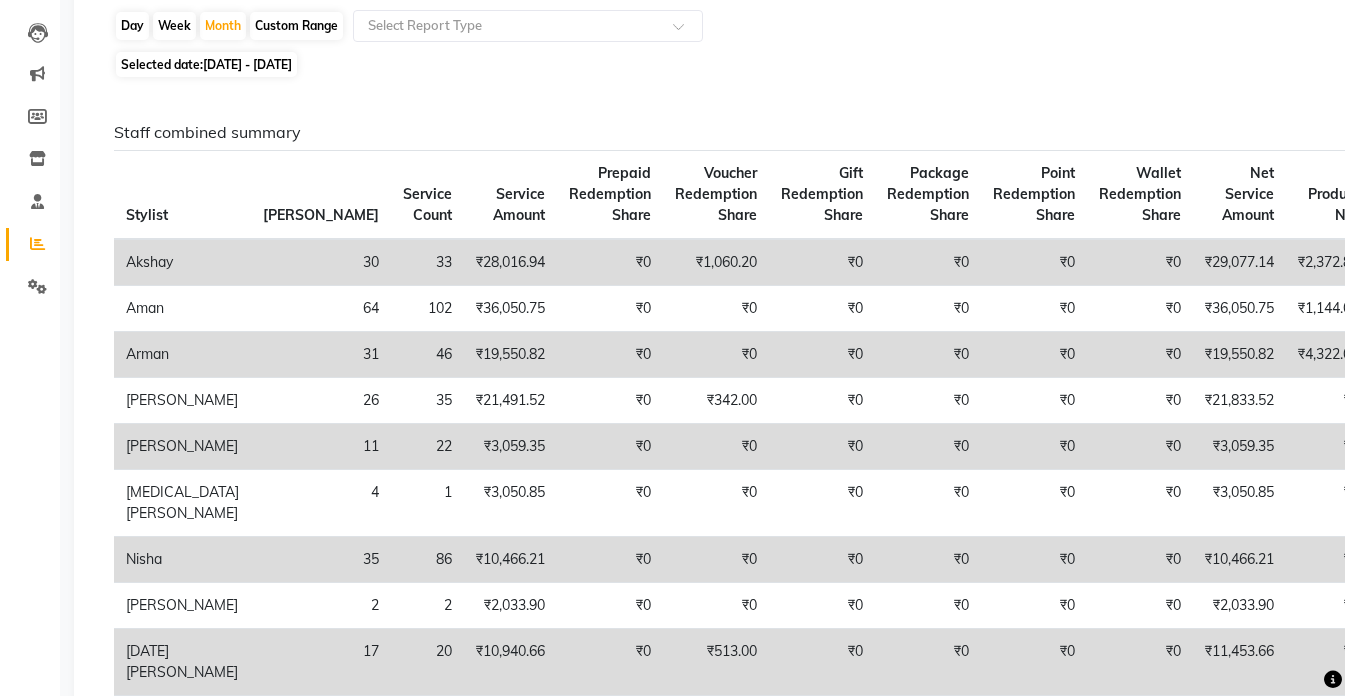 scroll, scrollTop: 200, scrollLeft: 0, axis: vertical 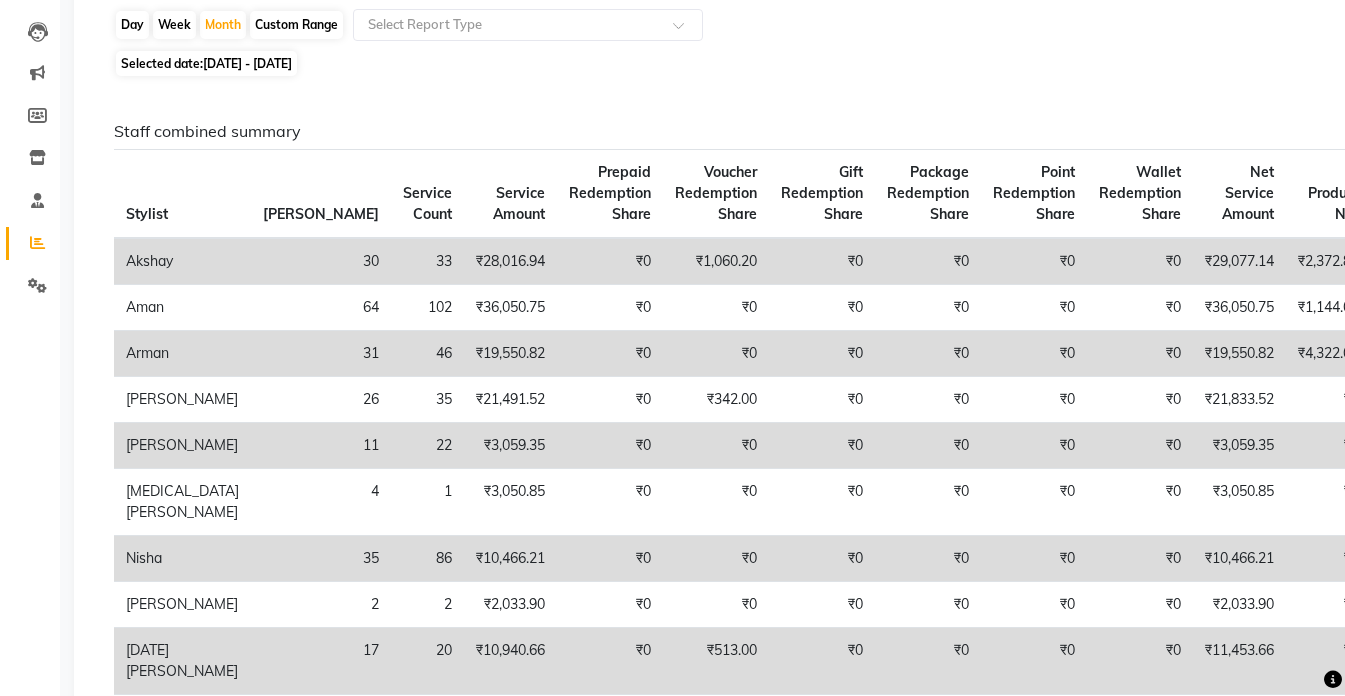 drag, startPoint x: 642, startPoint y: 534, endPoint x: 994, endPoint y: 51, distance: 597.65625 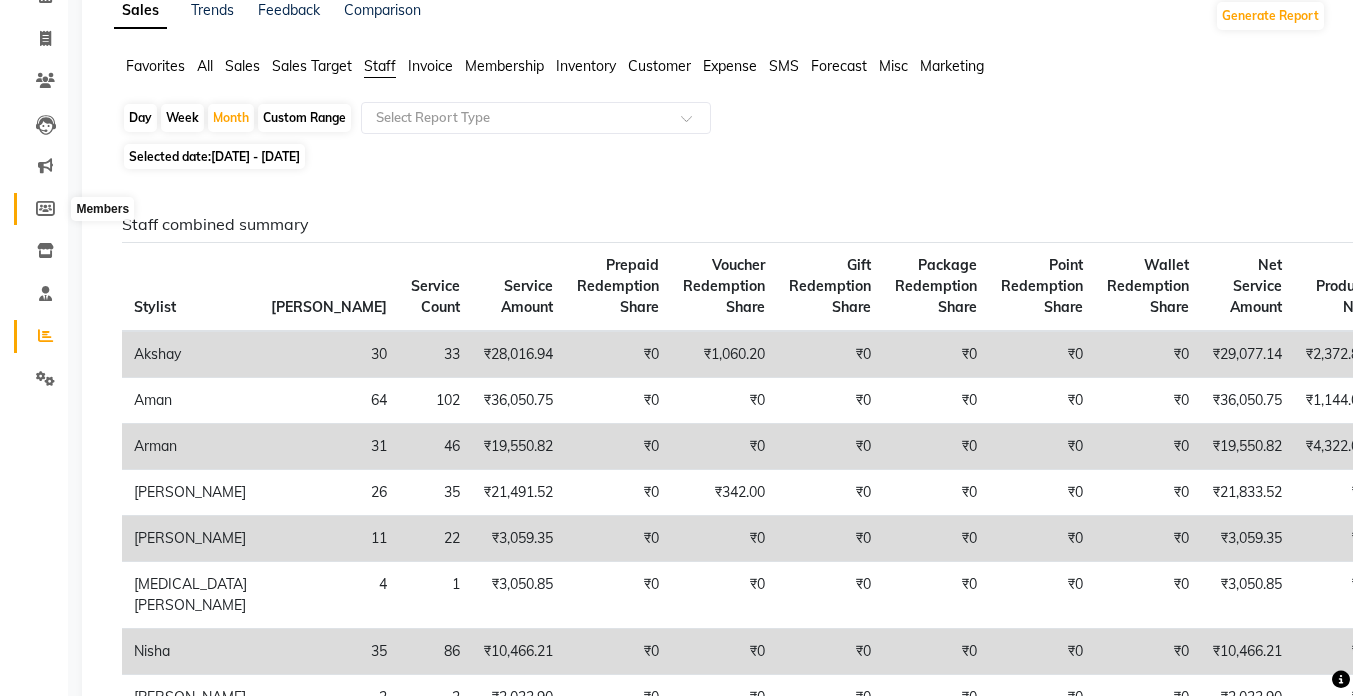 scroll, scrollTop: 0, scrollLeft: 0, axis: both 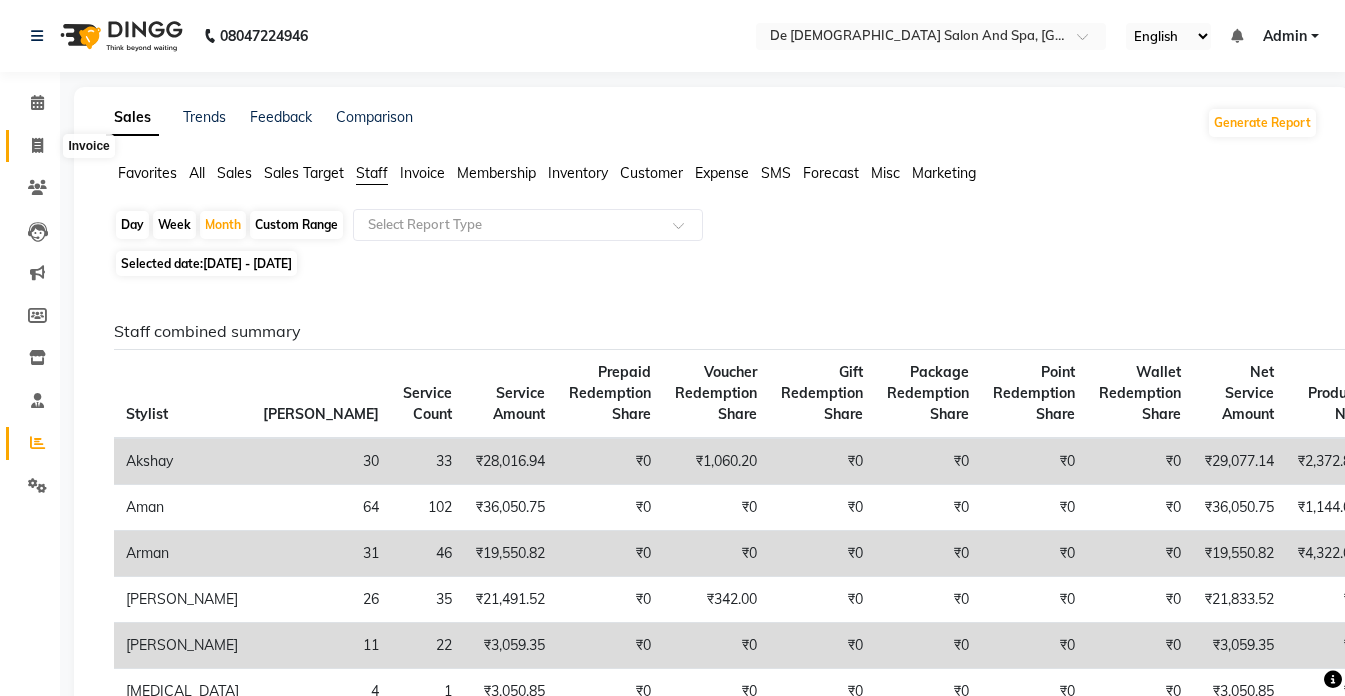 click 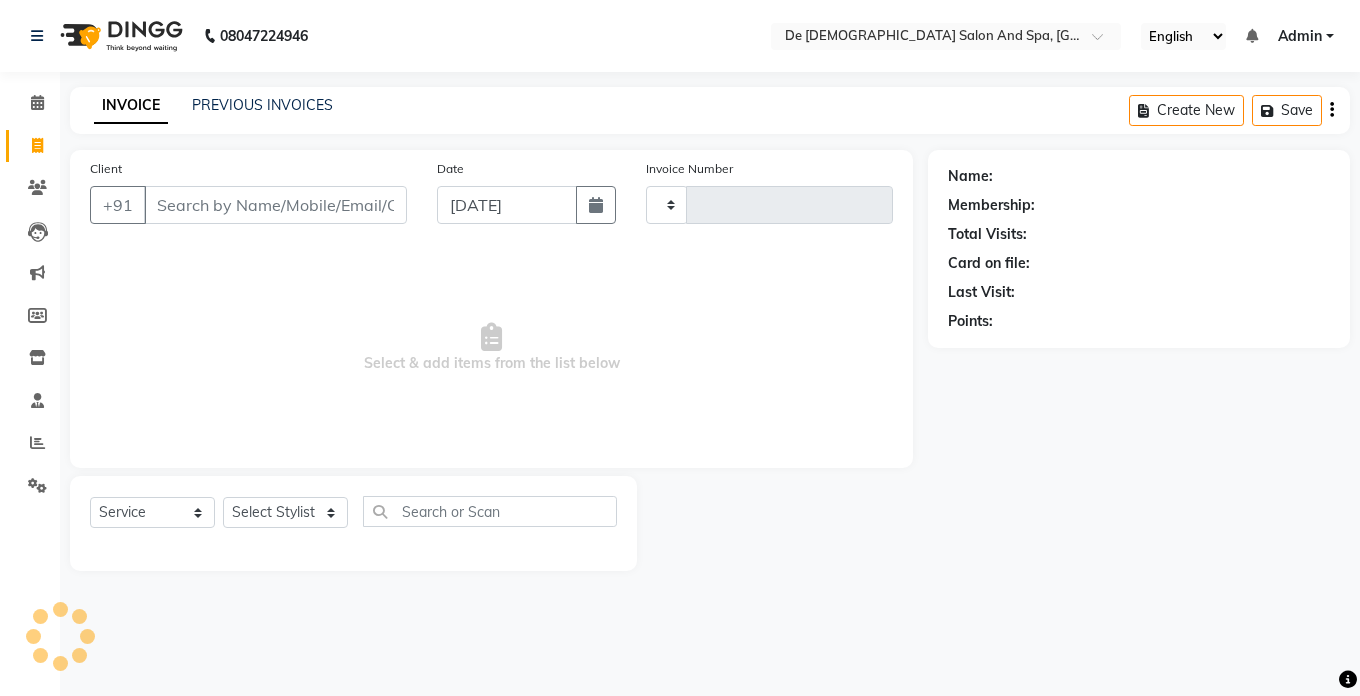 type on "1660" 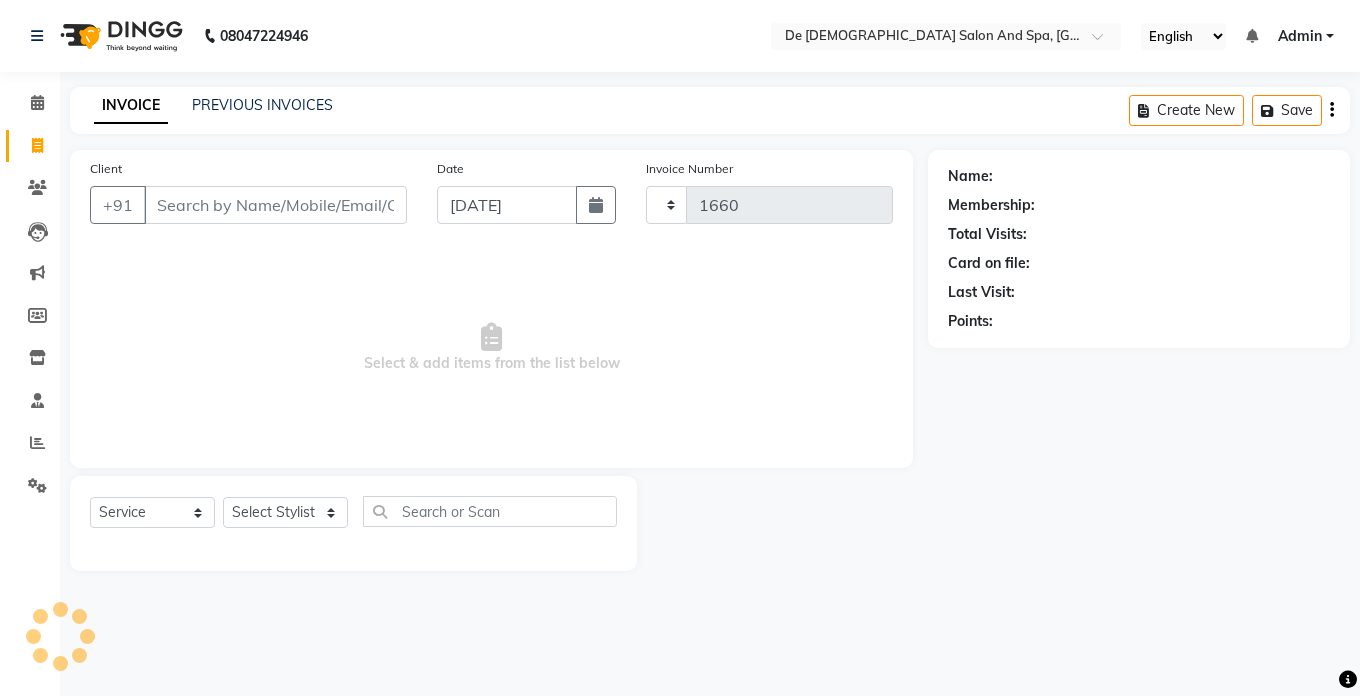 select on "6431" 